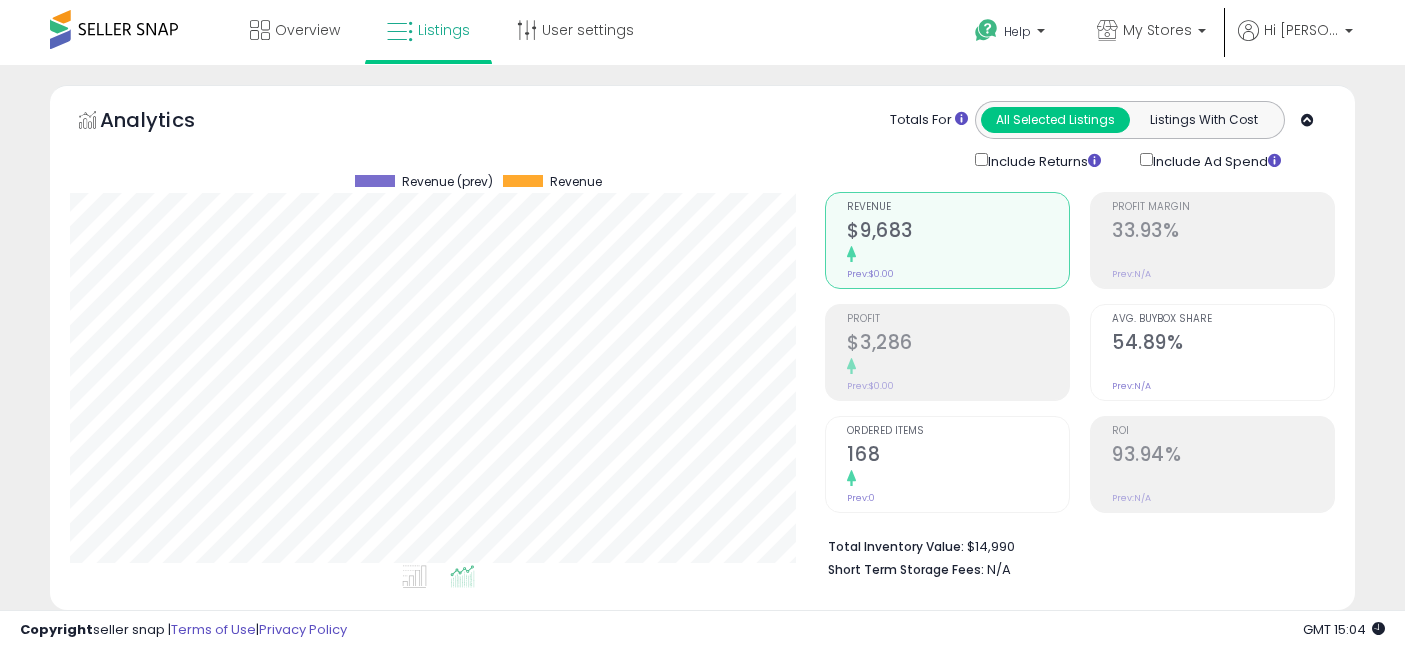 select on "**" 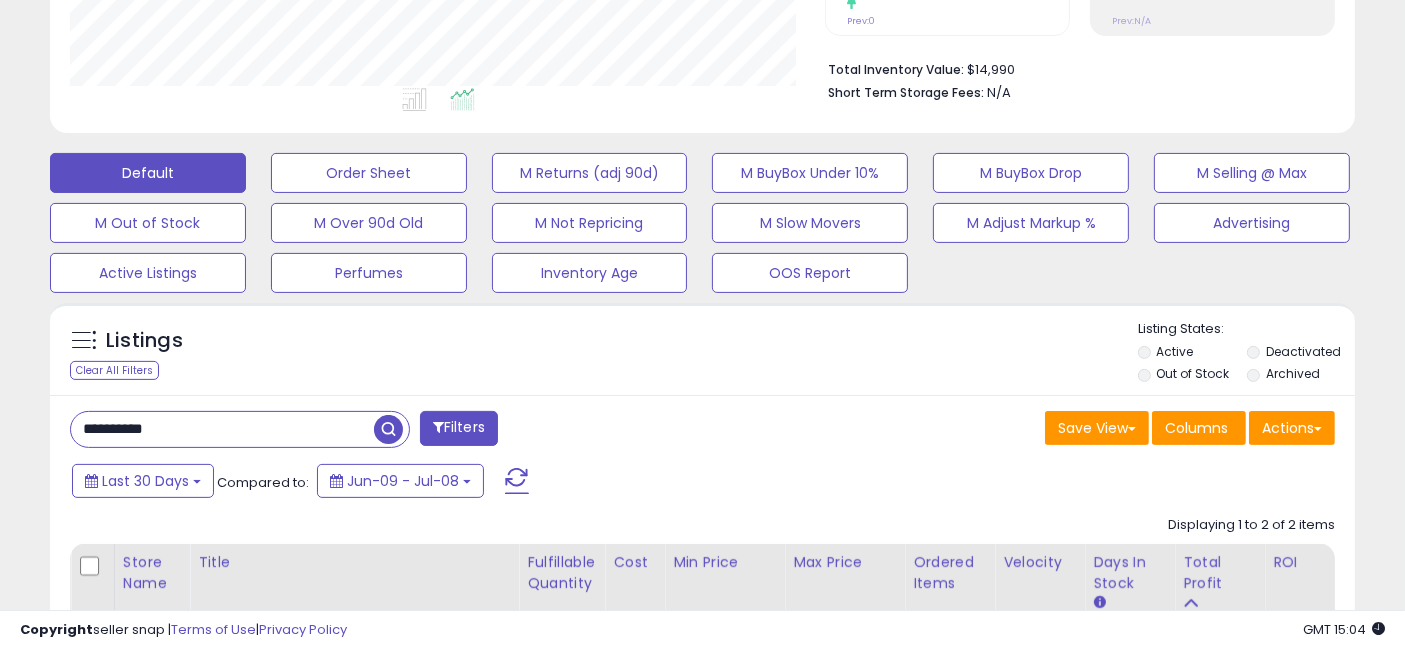 scroll, scrollTop: 477, scrollLeft: 0, axis: vertical 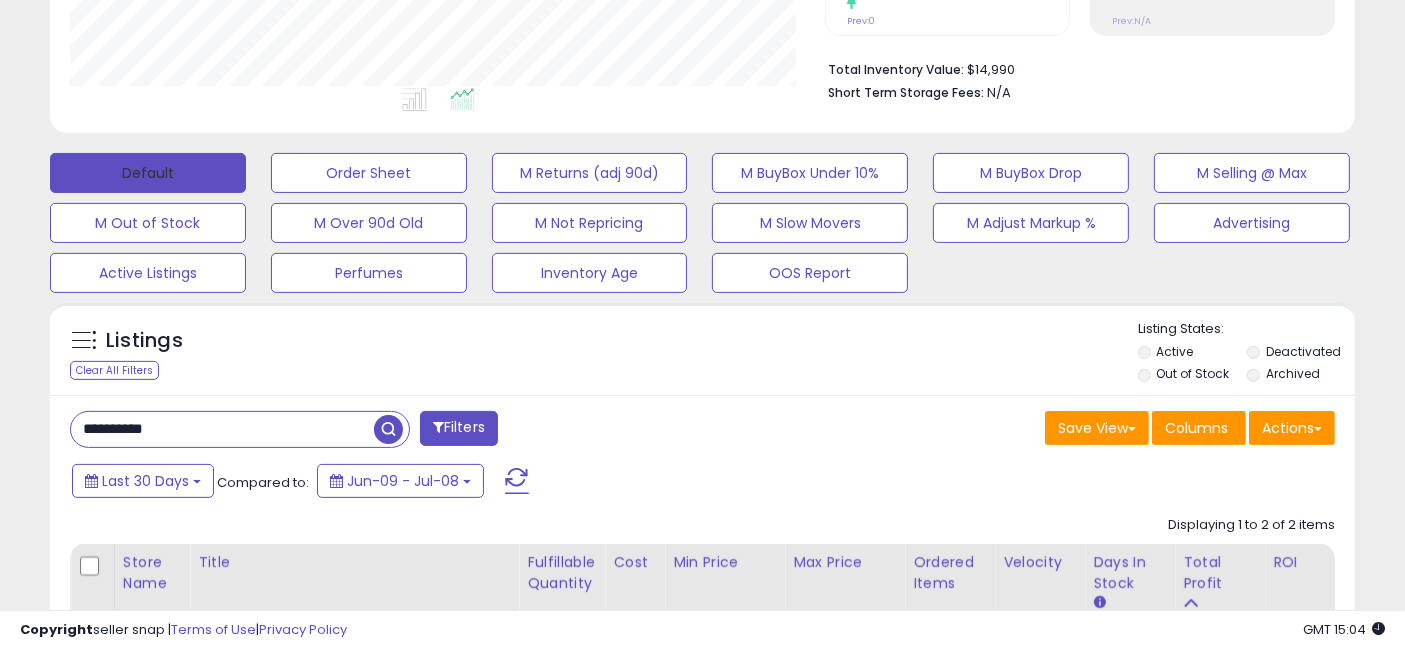 click on "Default" at bounding box center (148, 173) 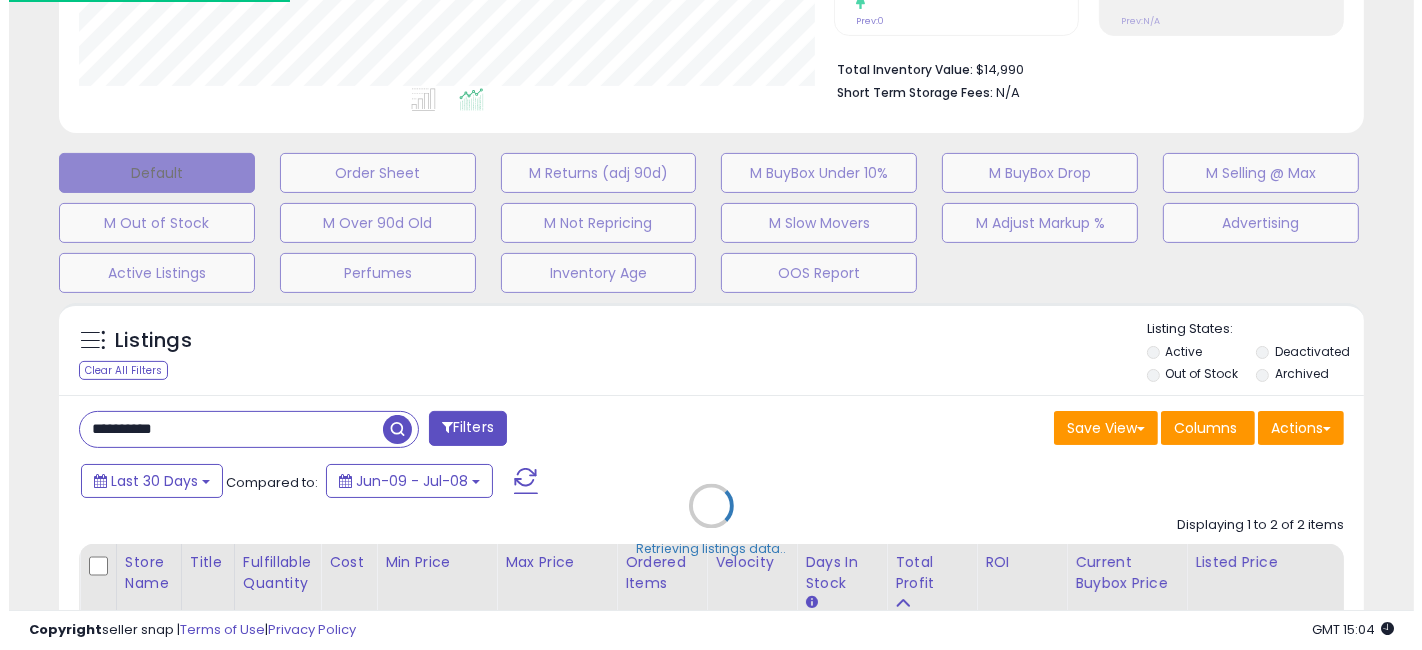 scroll, scrollTop: 999590, scrollLeft: 999234, axis: both 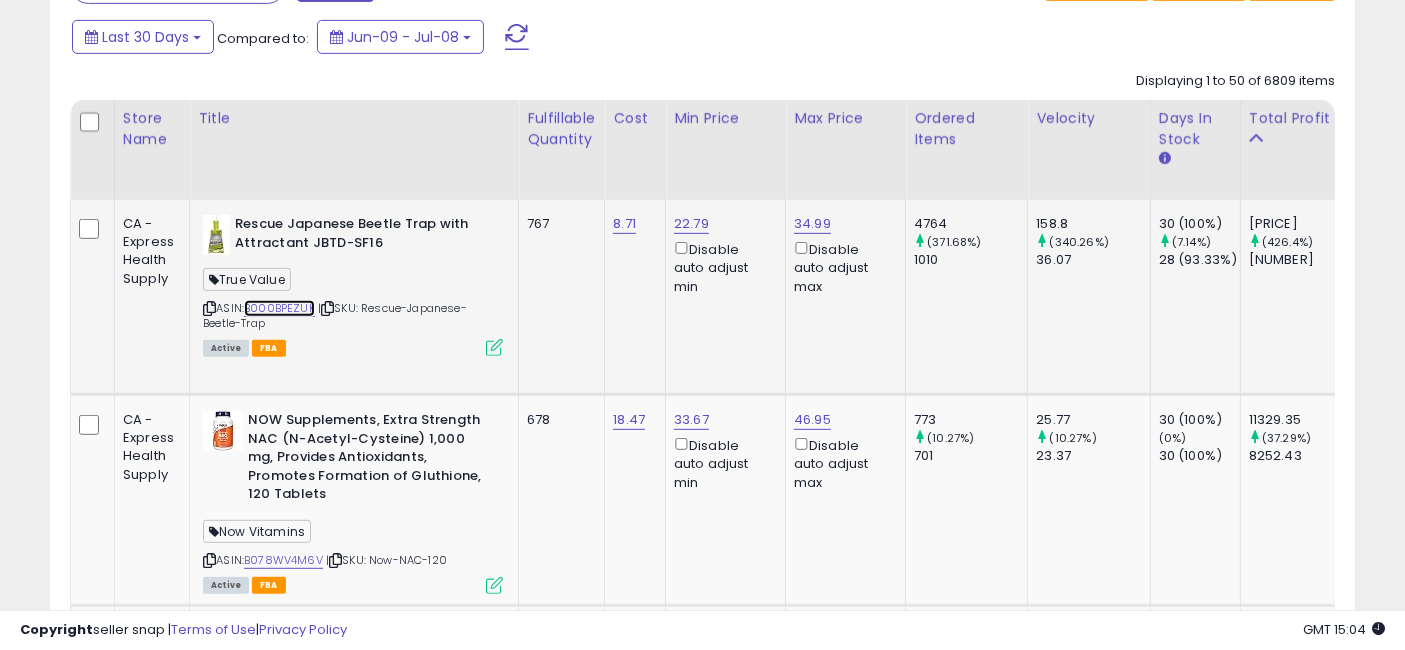 click on "B000BPEZUK" at bounding box center (279, 308) 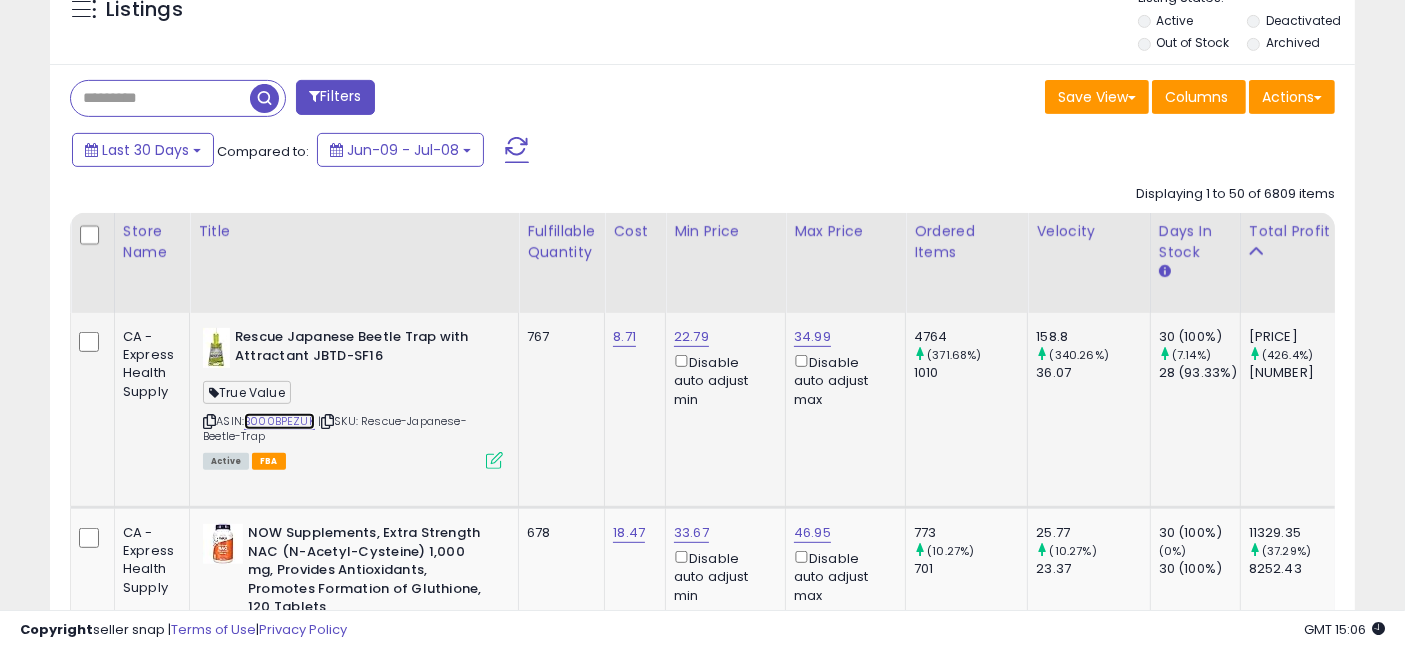 scroll, scrollTop: 588, scrollLeft: 0, axis: vertical 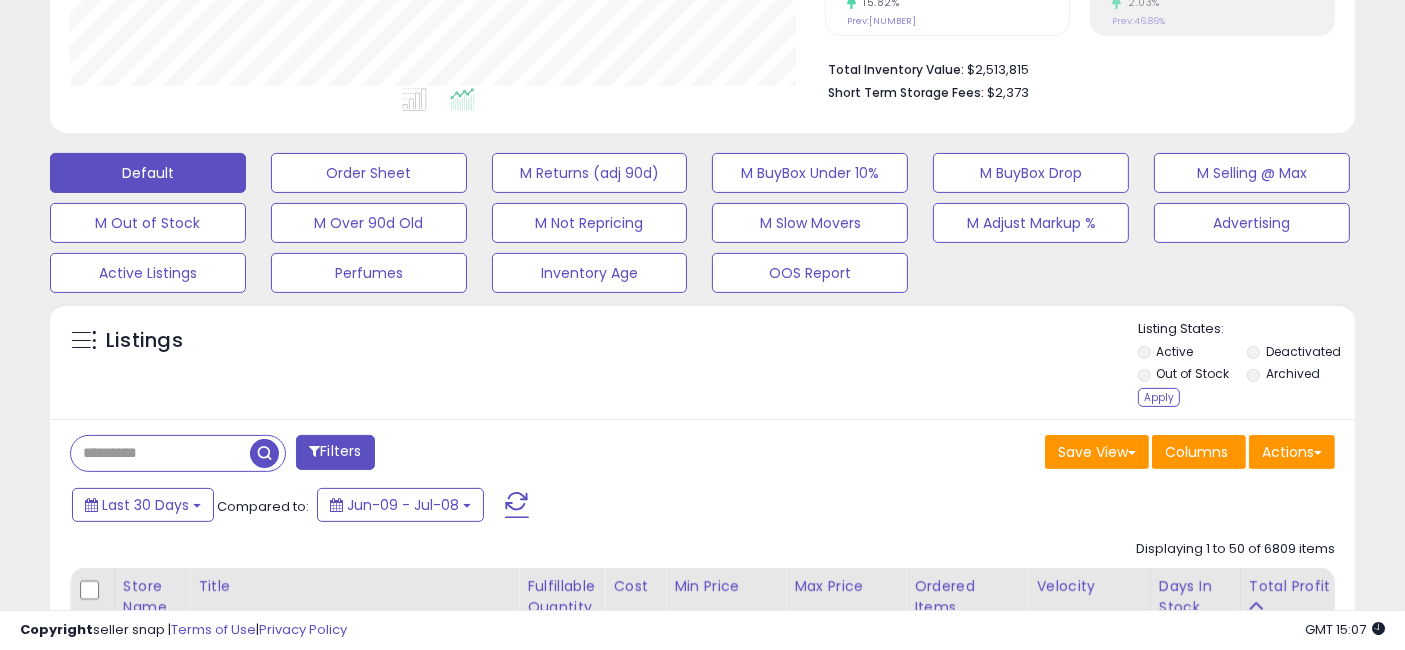 click on "Active" at bounding box center (1191, 354) 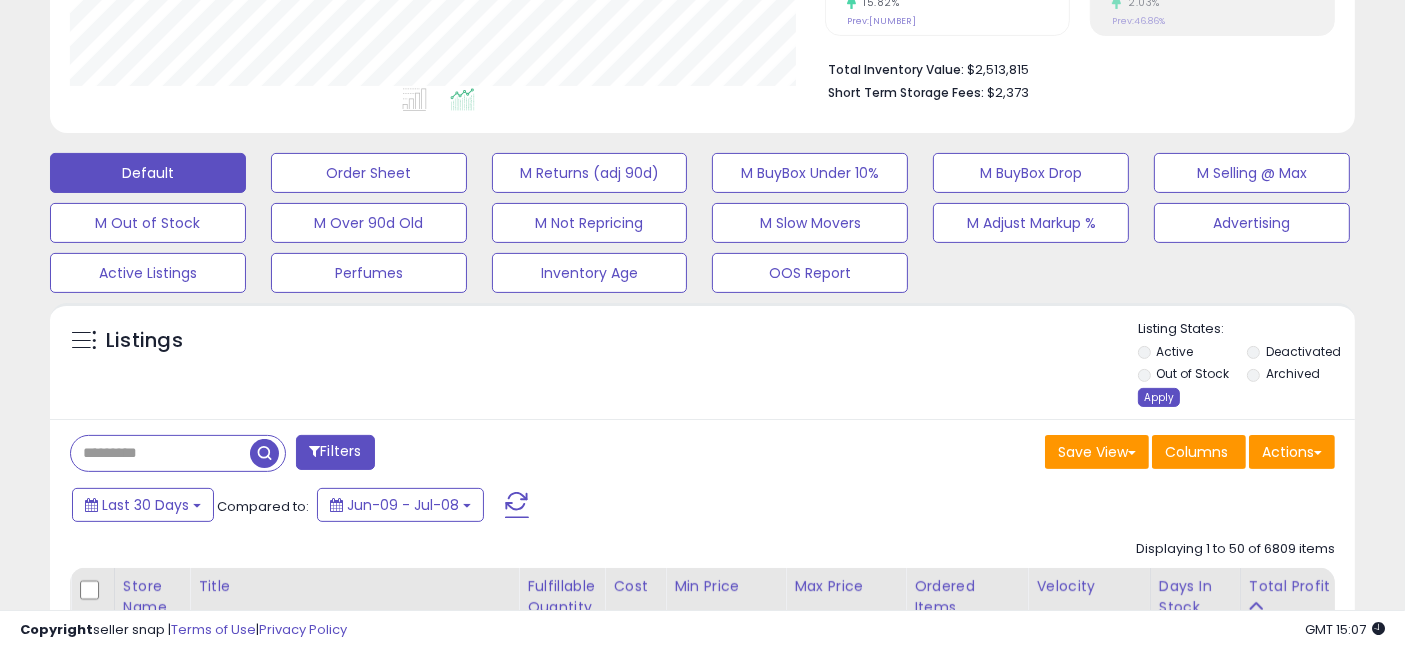 click on "Apply" at bounding box center [1159, 397] 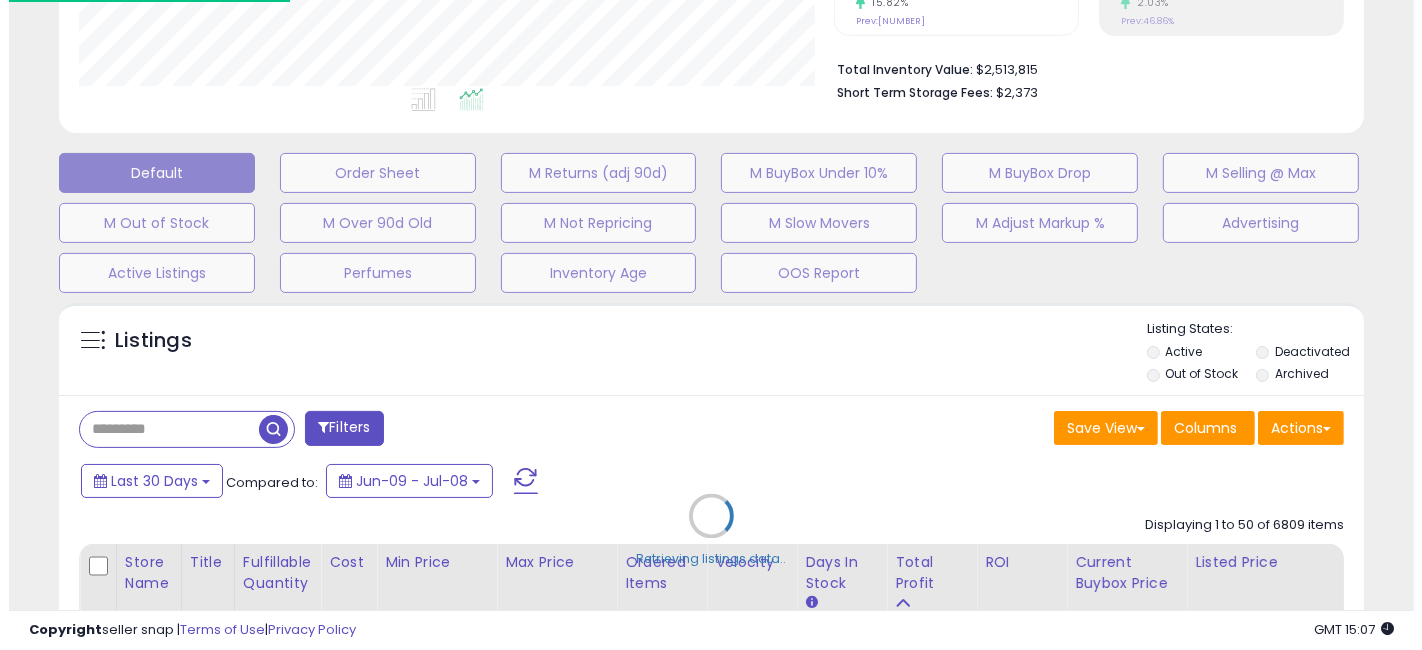scroll, scrollTop: 999590, scrollLeft: 999234, axis: both 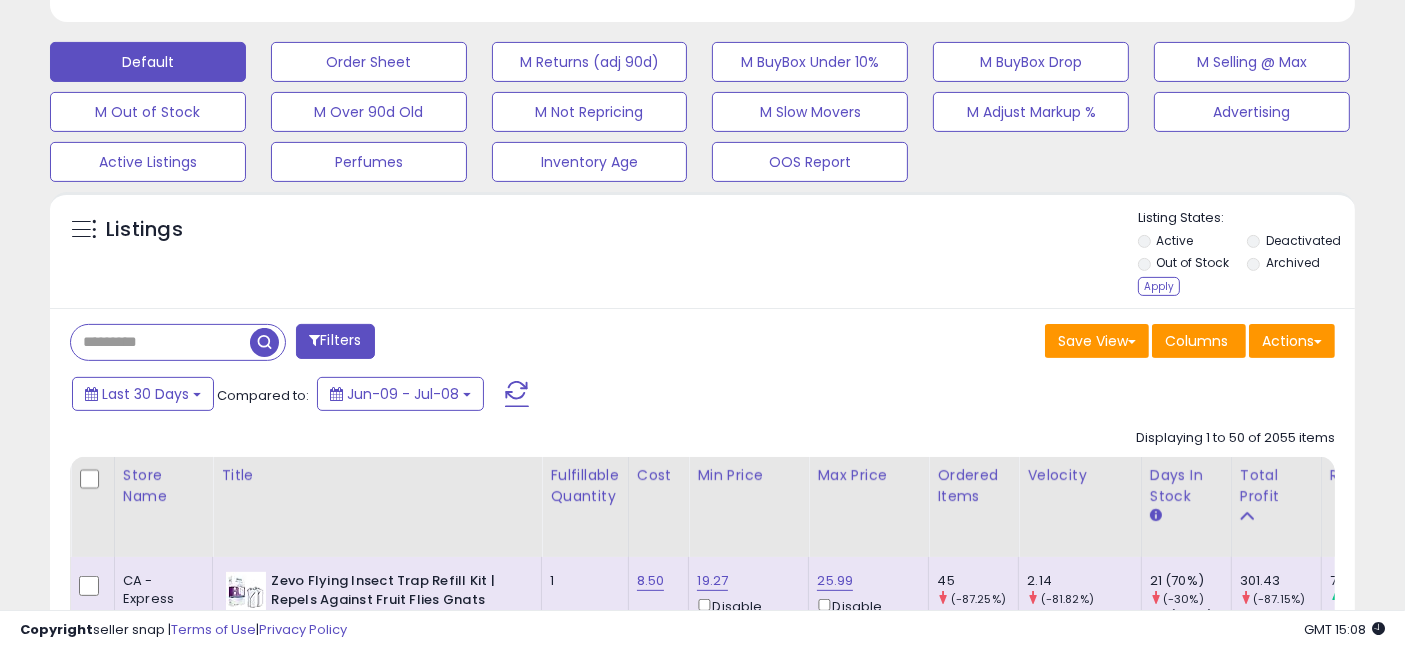 click on "Deactivated" at bounding box center (1300, 243) 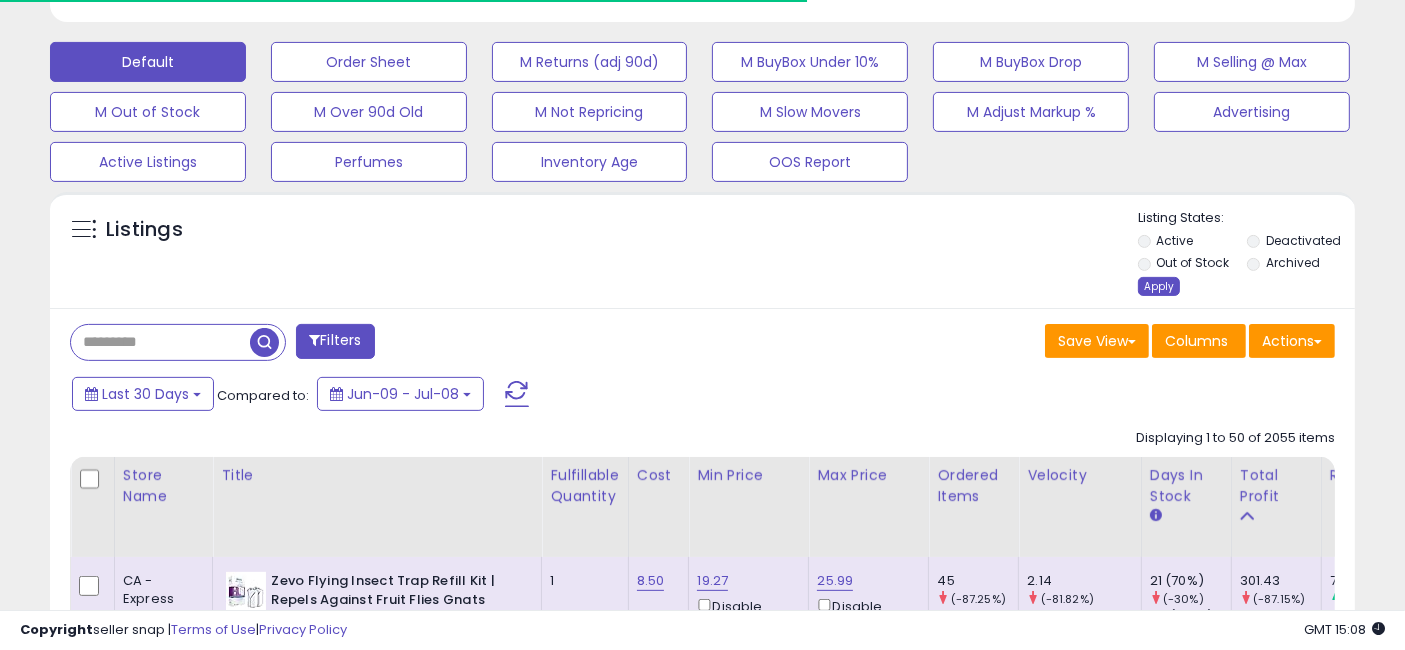 click on "Apply" at bounding box center (1159, 286) 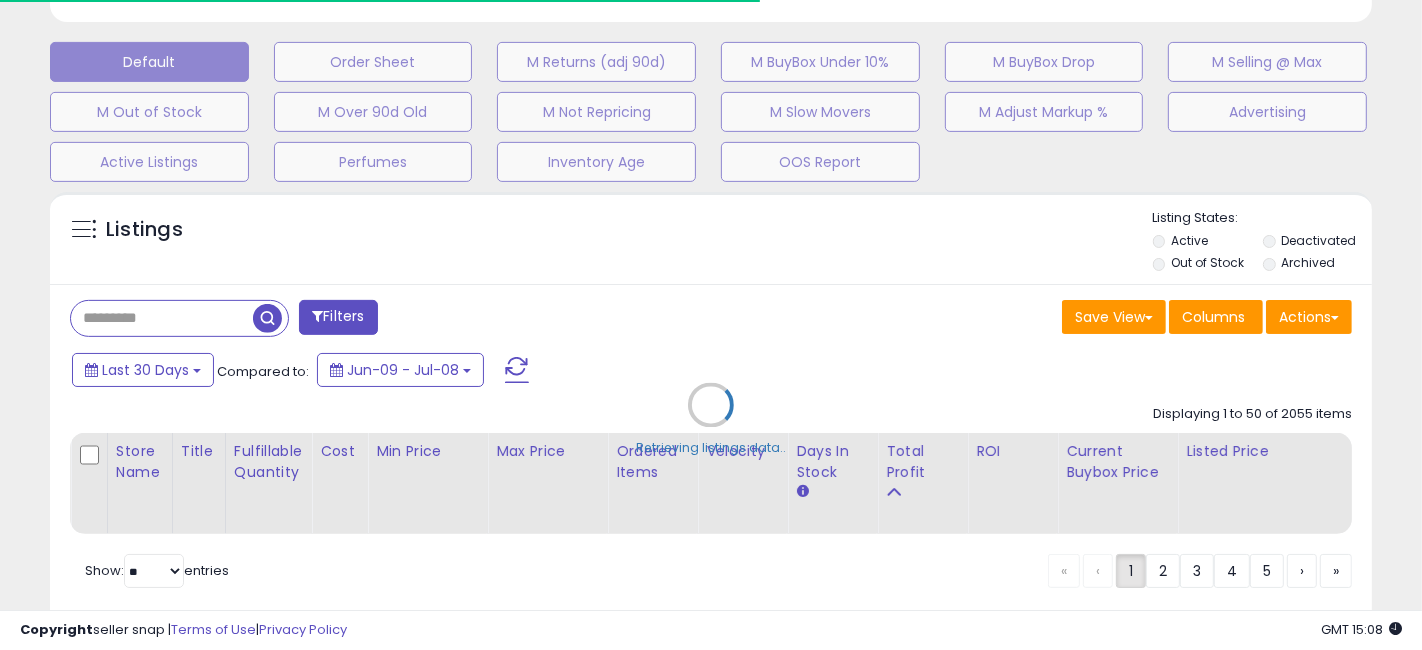 scroll, scrollTop: 999590, scrollLeft: 999234, axis: both 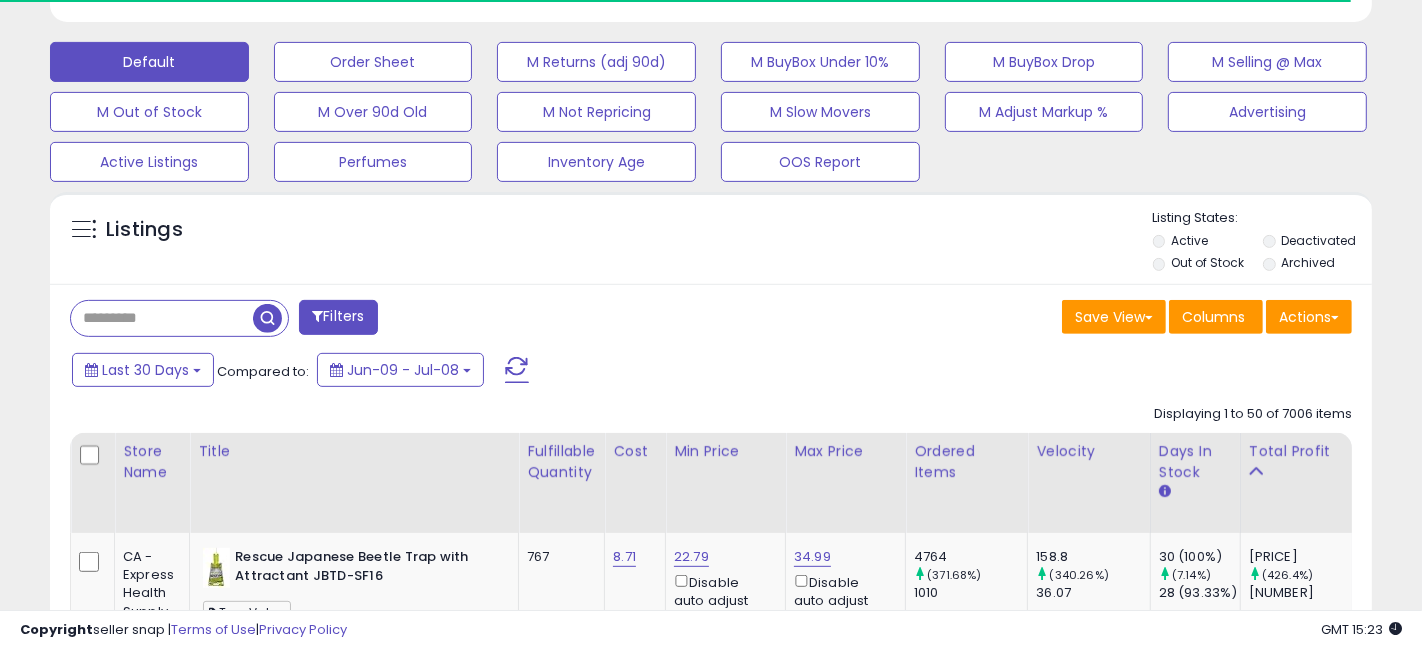 click at bounding box center (162, 318) 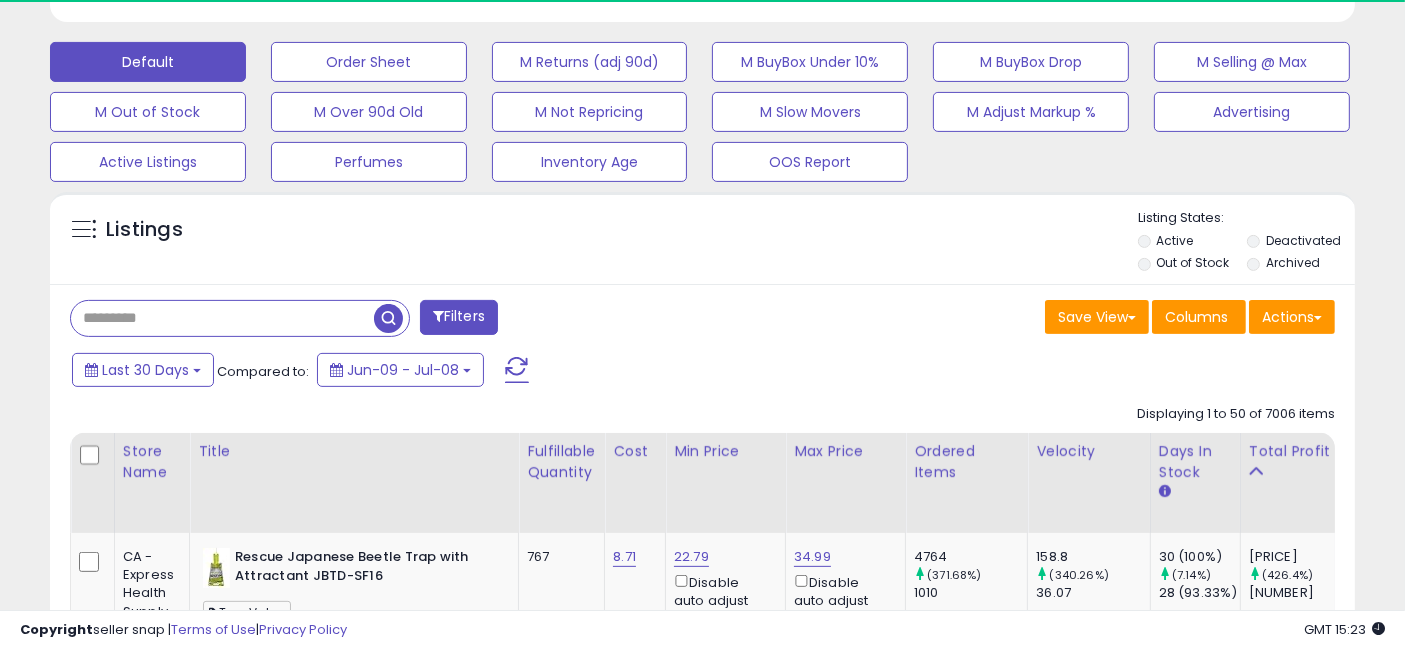 click at bounding box center (222, 318) 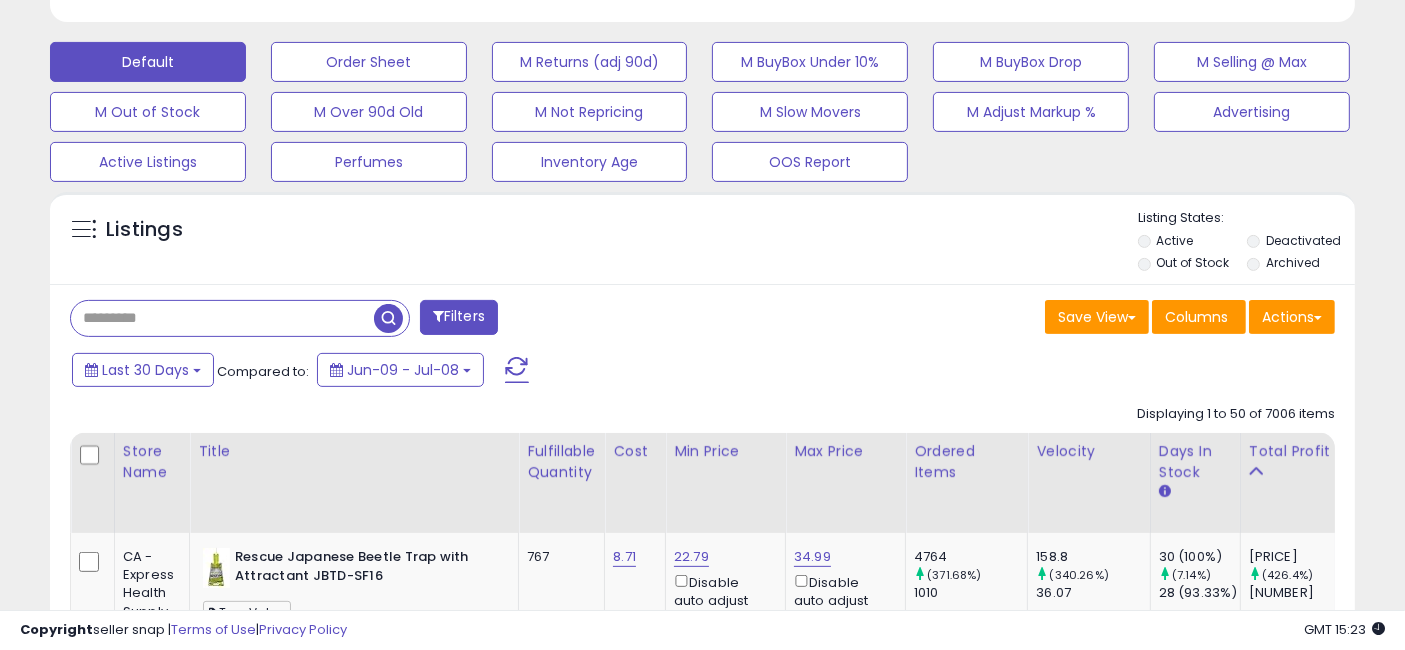 paste on "**********" 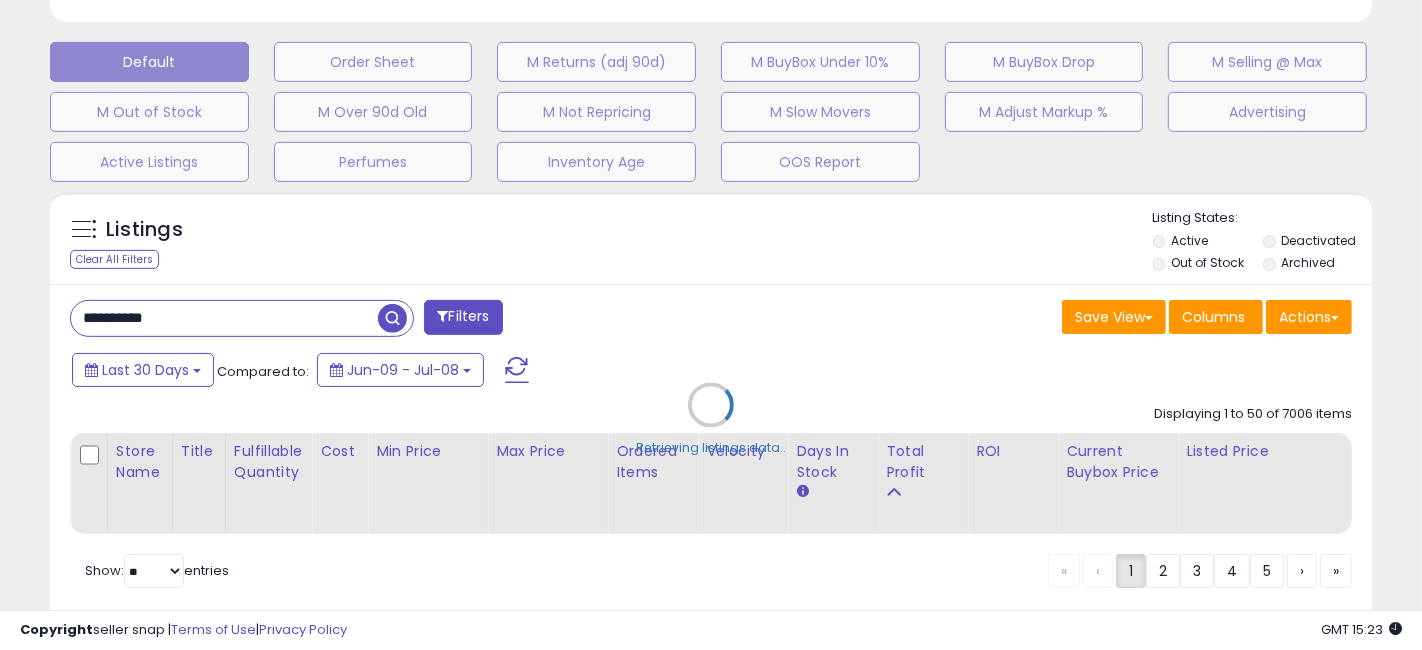 scroll, scrollTop: 999590, scrollLeft: 999234, axis: both 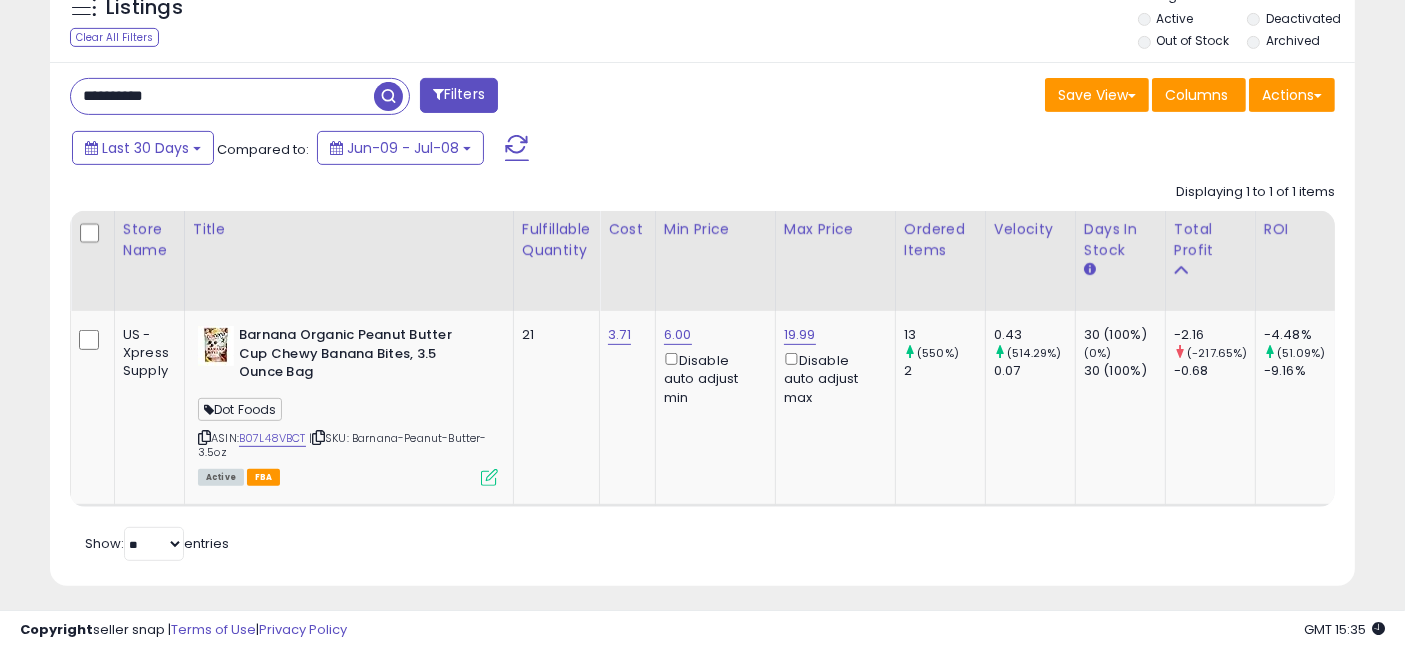 click on "**********" at bounding box center [222, 96] 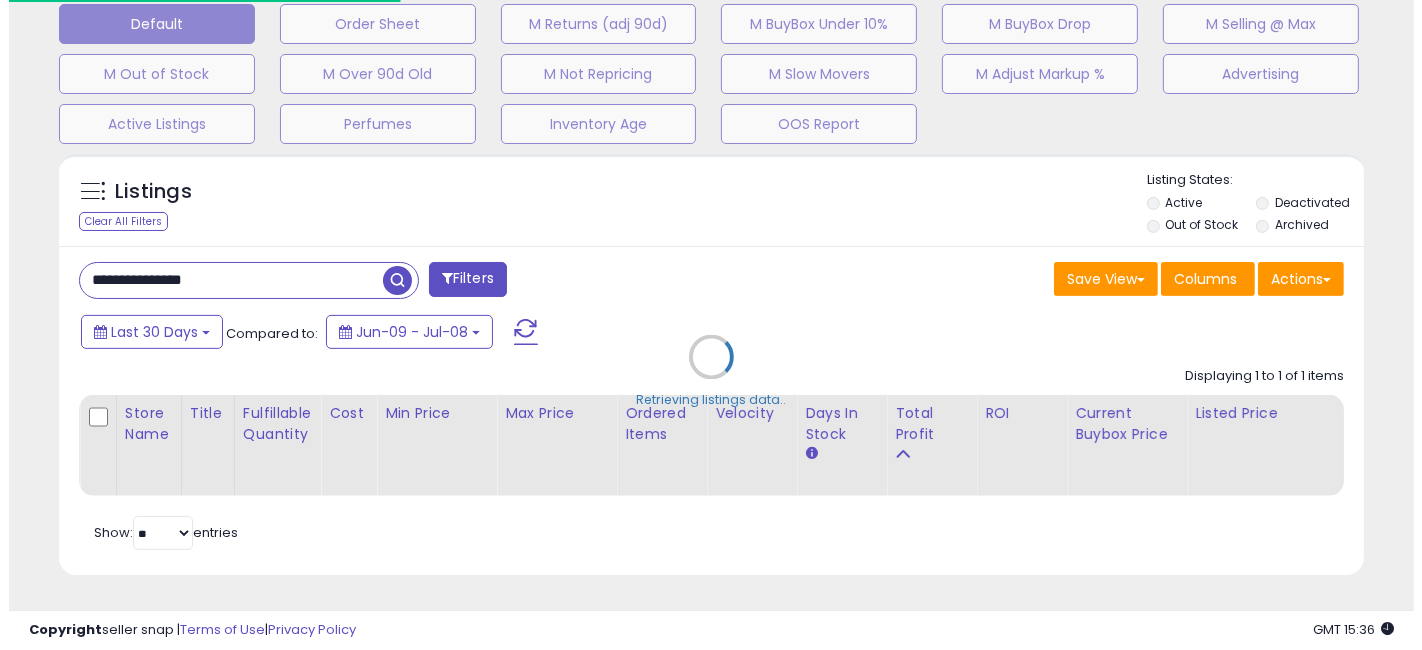 scroll, scrollTop: 641, scrollLeft: 0, axis: vertical 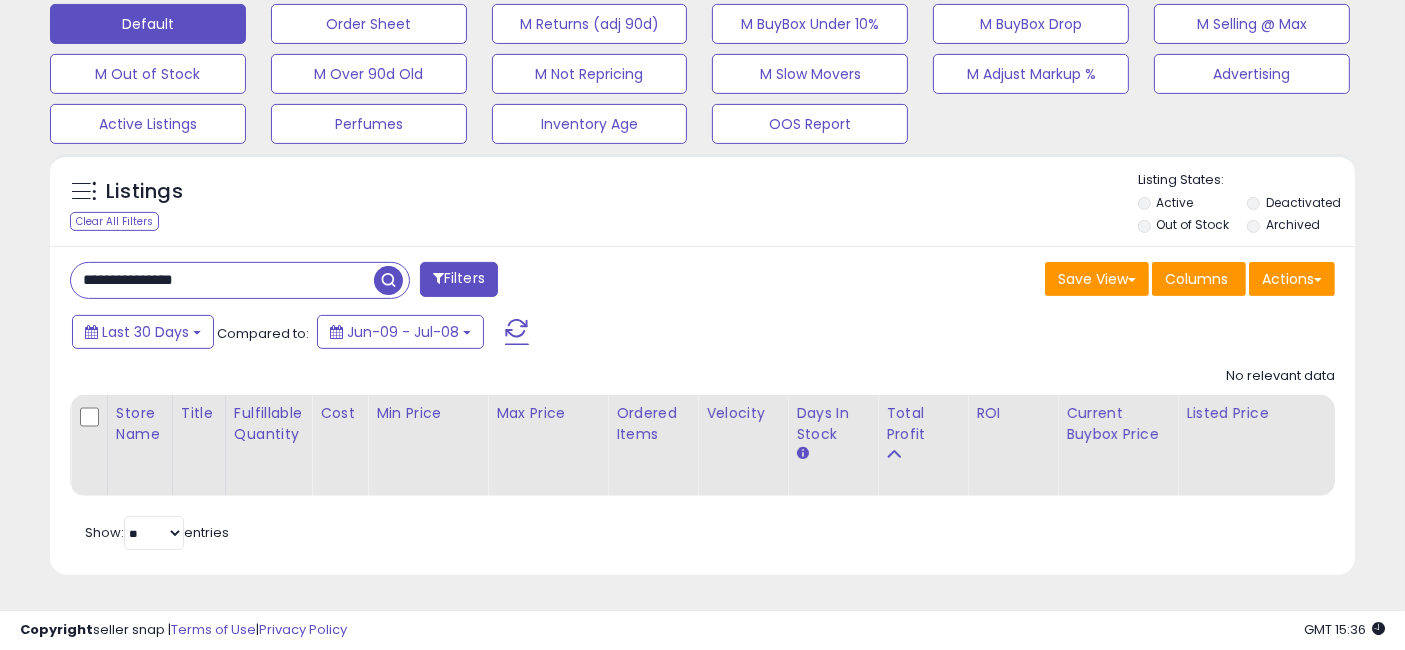 click on "**********" at bounding box center [222, 280] 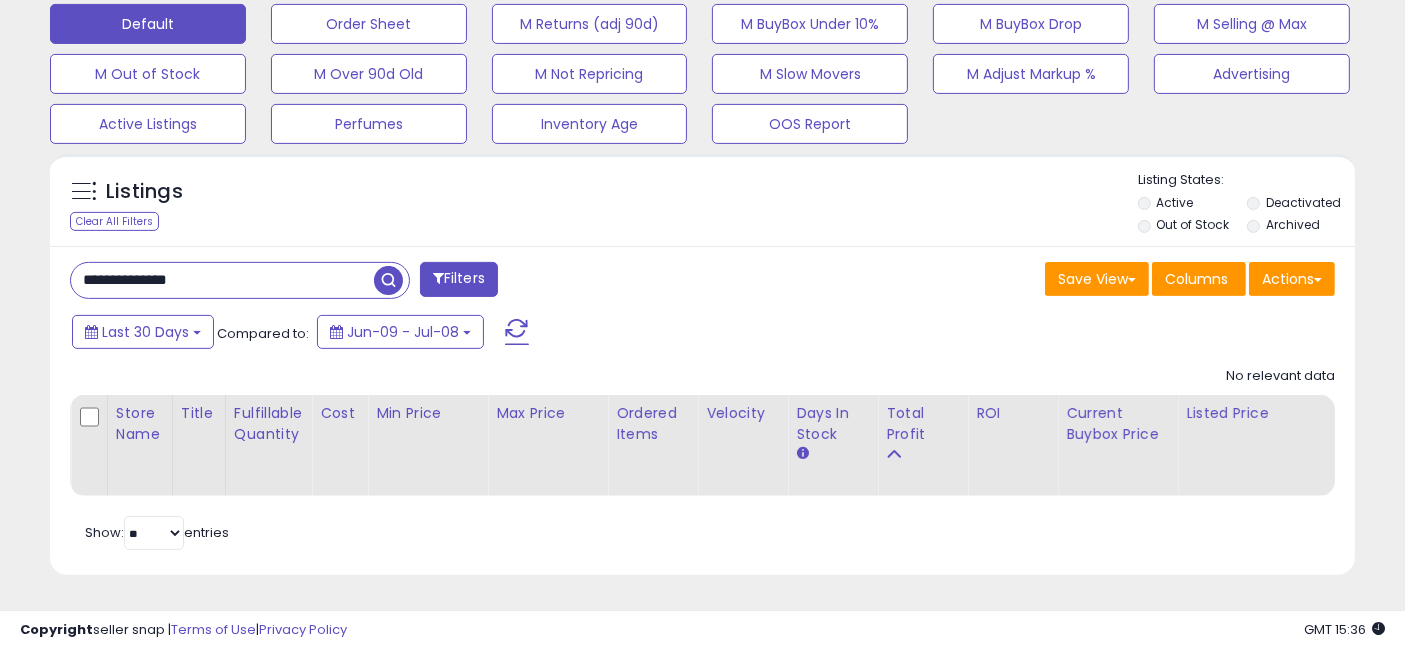 type on "**********" 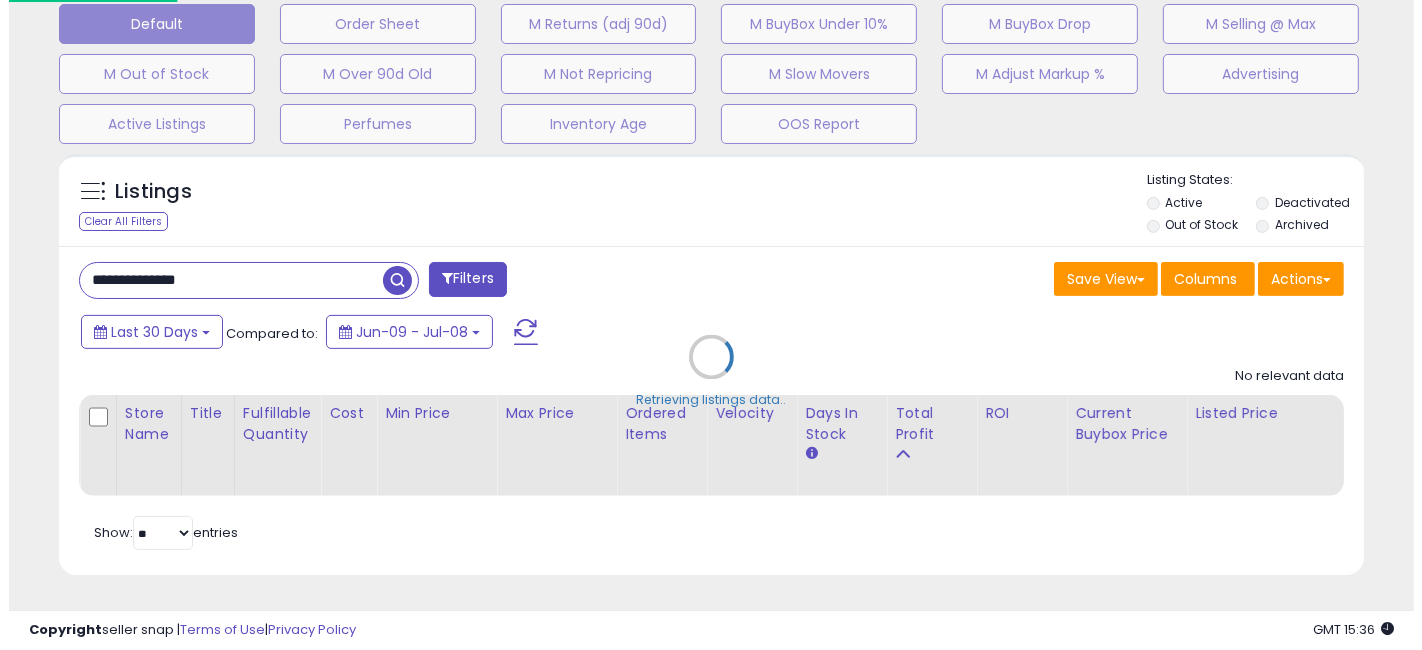 scroll, scrollTop: 999590, scrollLeft: 999234, axis: both 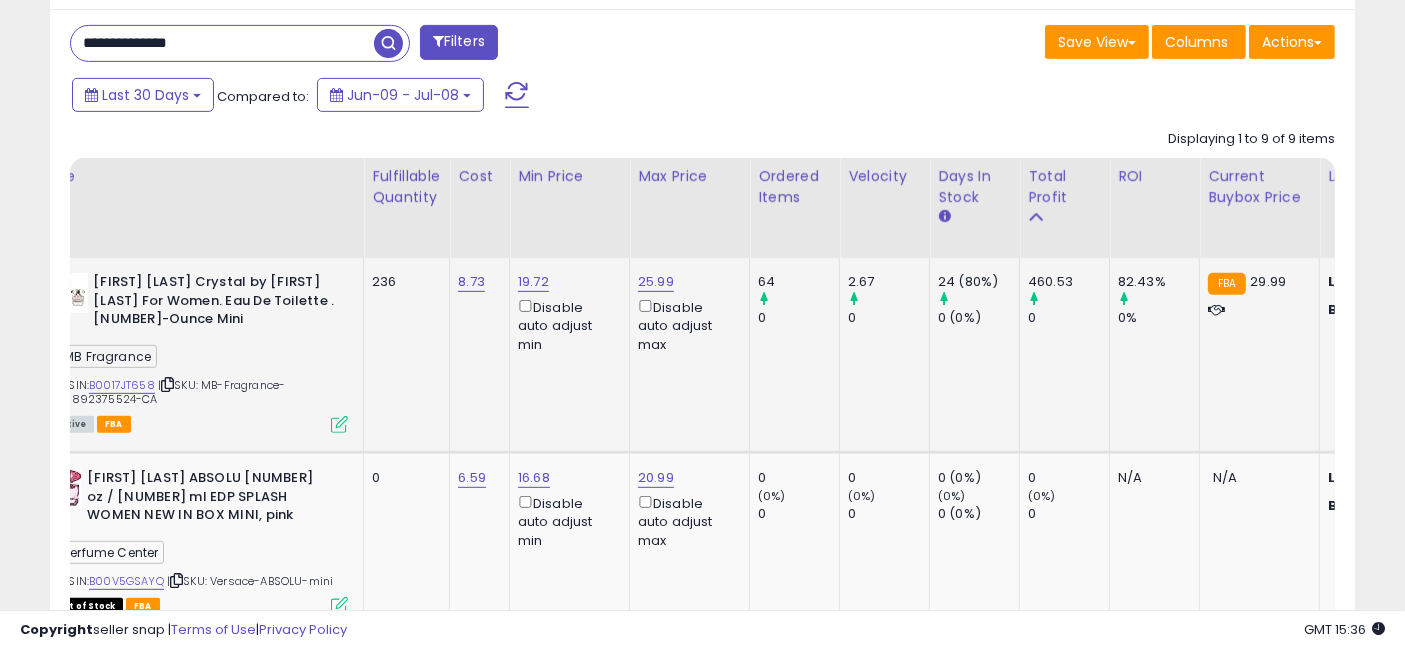 drag, startPoint x: 540, startPoint y: 352, endPoint x: 617, endPoint y: 352, distance: 77 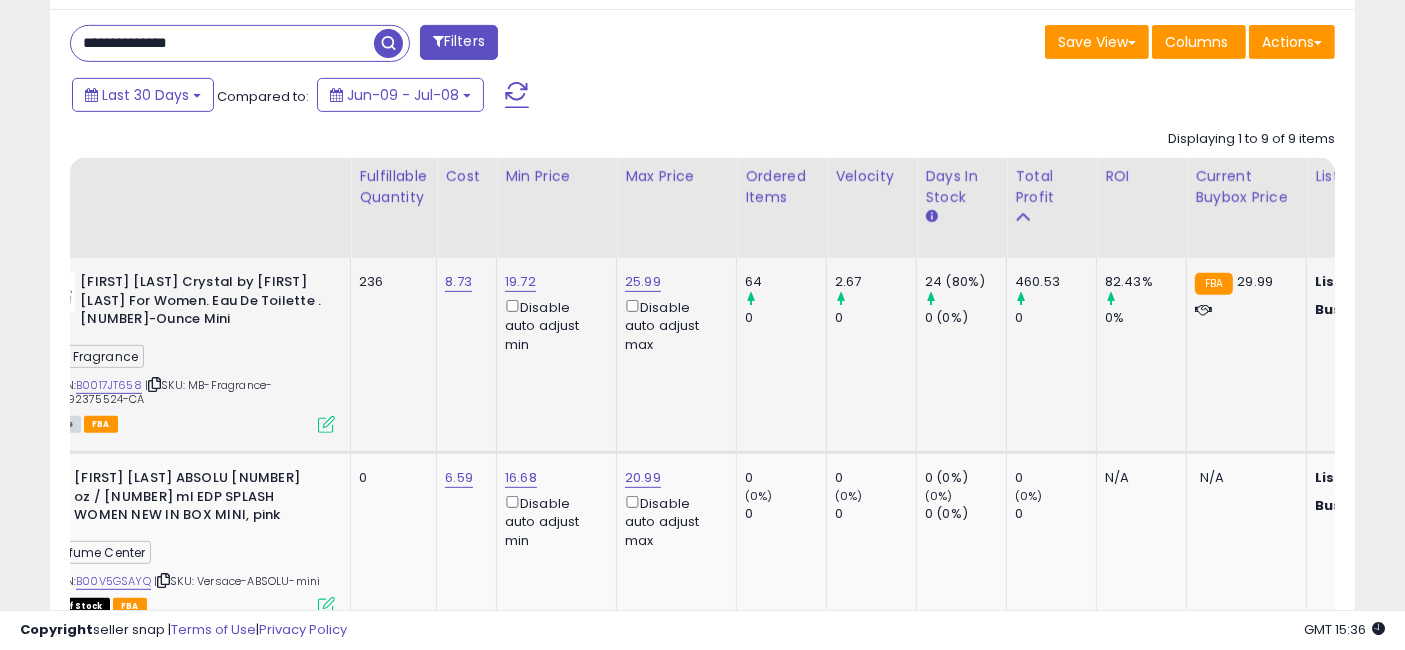 scroll, scrollTop: 0, scrollLeft: 193, axis: horizontal 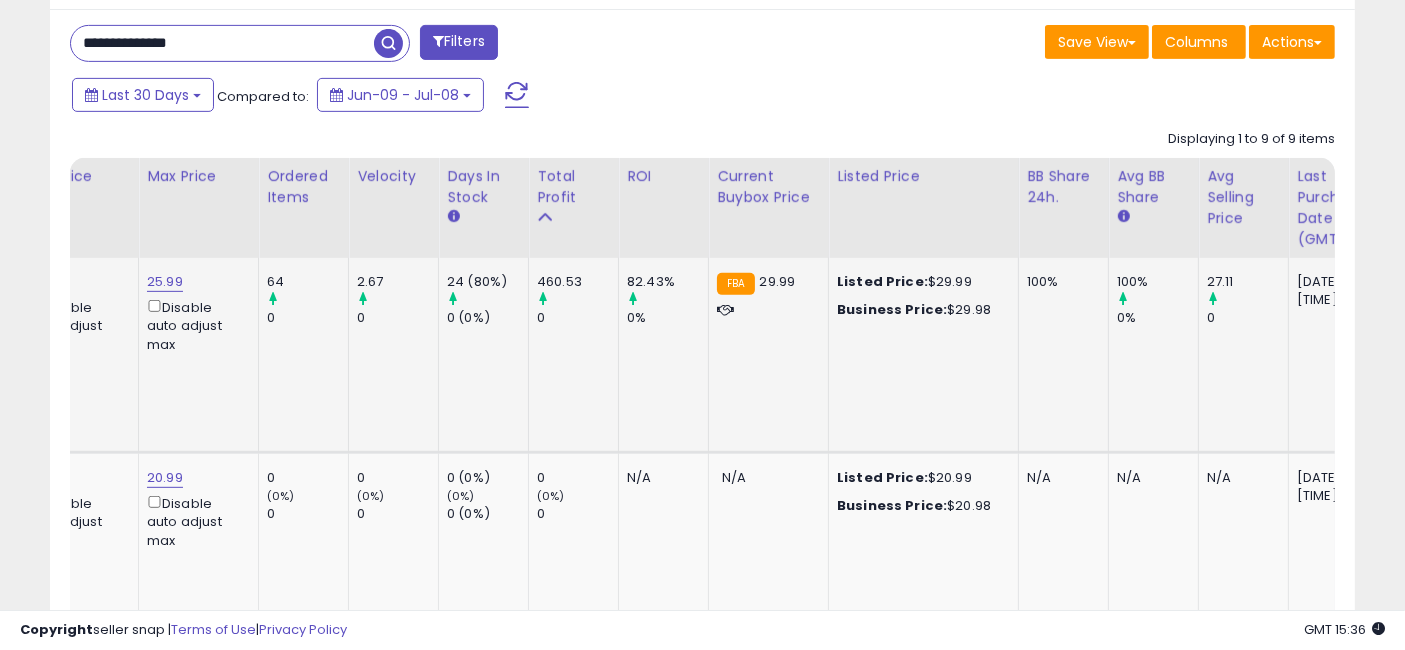 drag, startPoint x: 562, startPoint y: 383, endPoint x: 697, endPoint y: 394, distance: 135.4474 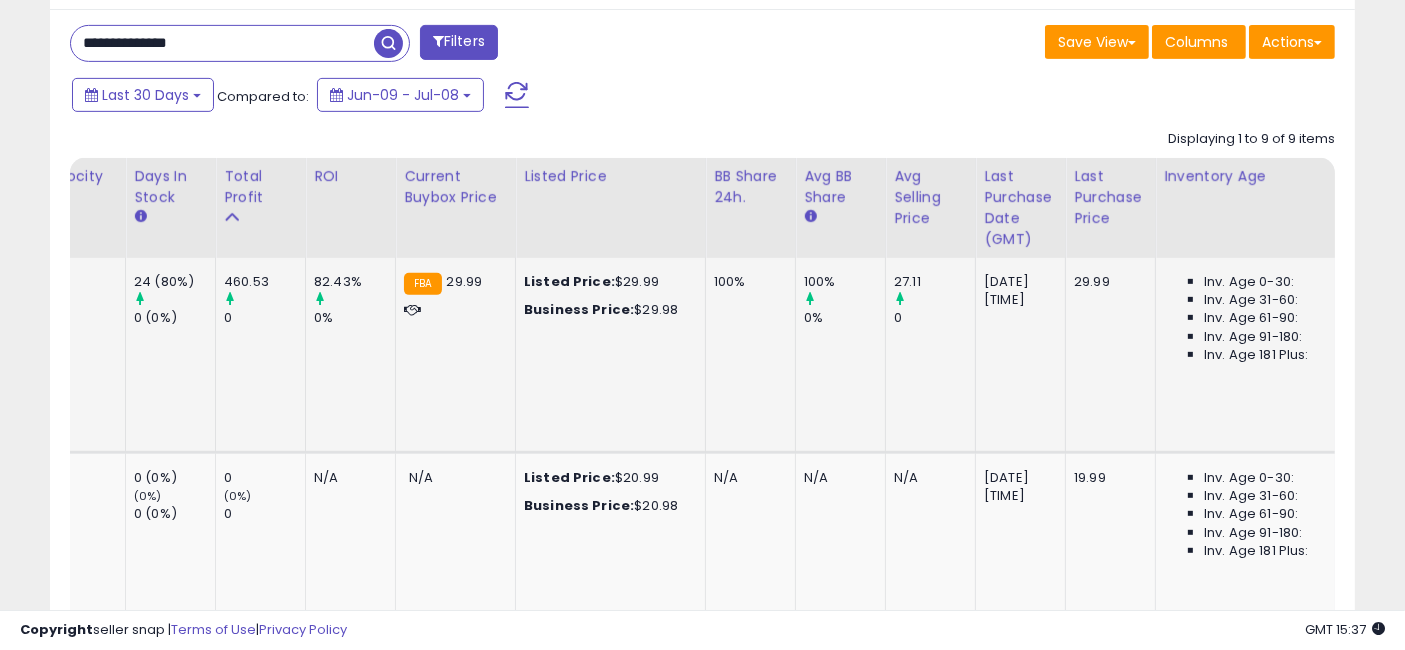 drag, startPoint x: 520, startPoint y: 377, endPoint x: 639, endPoint y: 376, distance: 119.0042 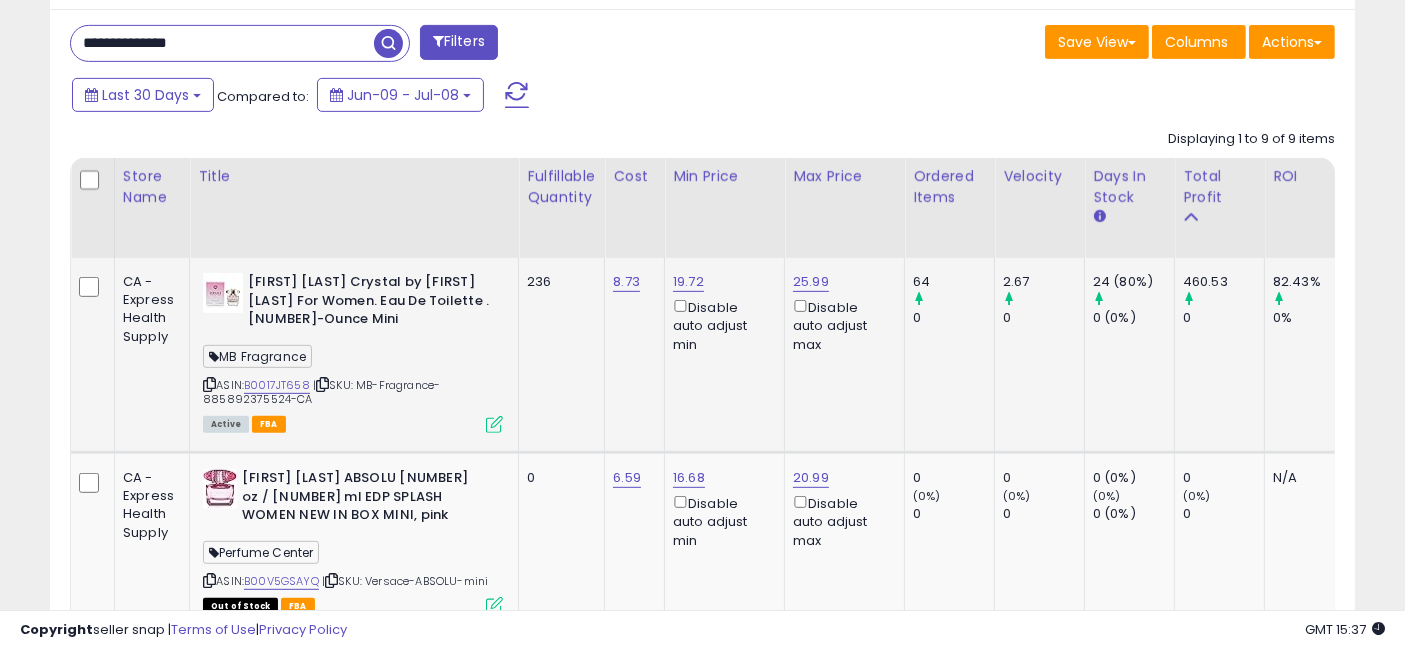 drag, startPoint x: 961, startPoint y: 387, endPoint x: 662, endPoint y: 363, distance: 299.96167 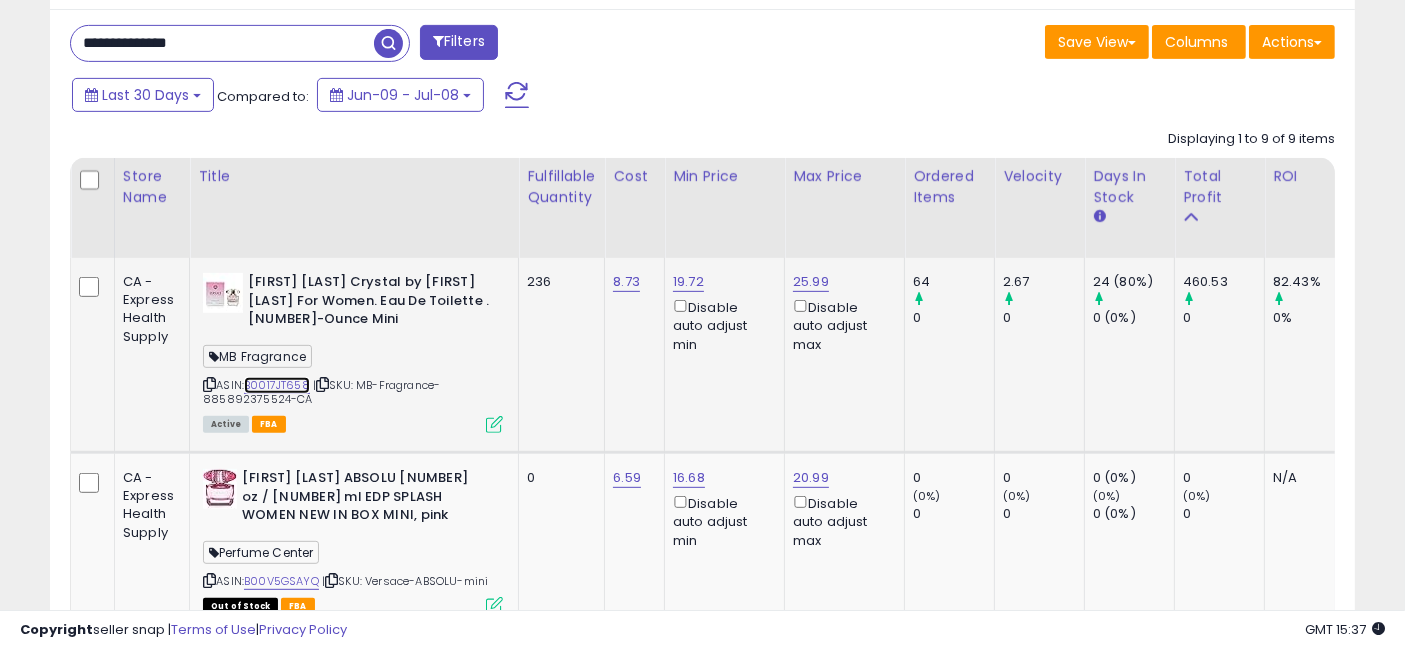 click on "B0017JT658" at bounding box center [277, 385] 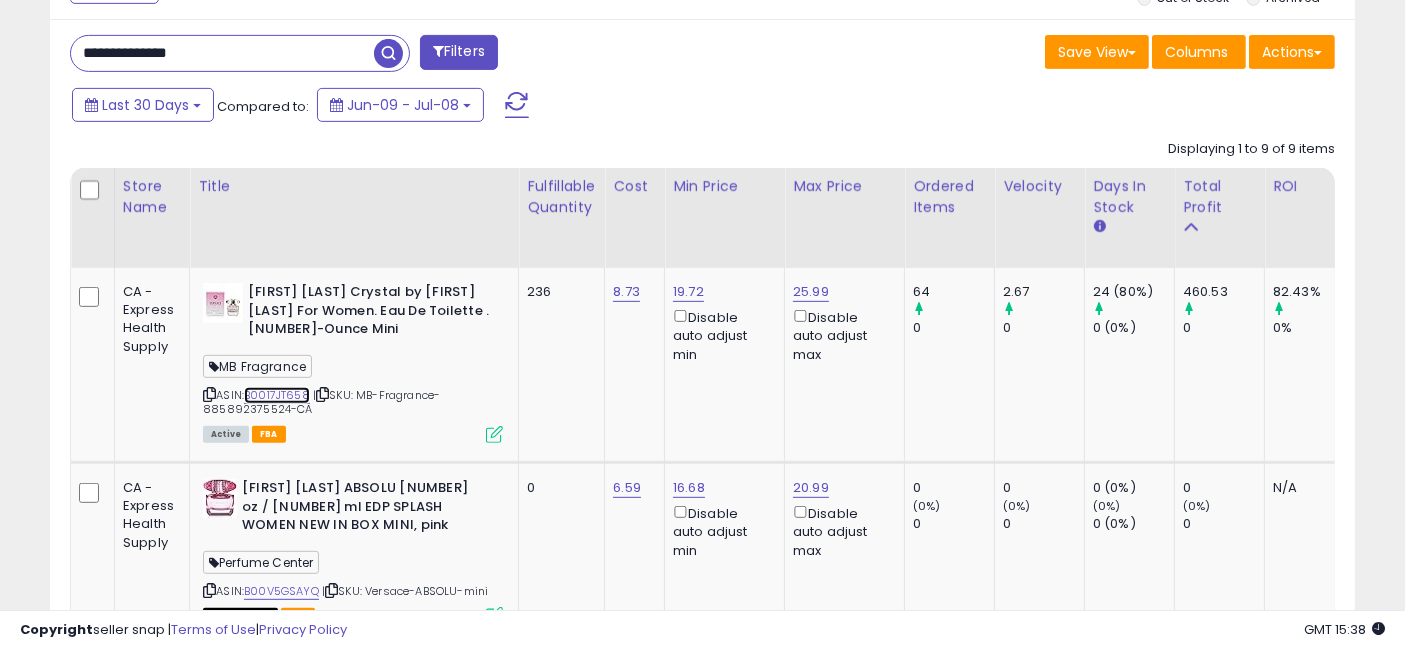 scroll, scrollTop: 974, scrollLeft: 0, axis: vertical 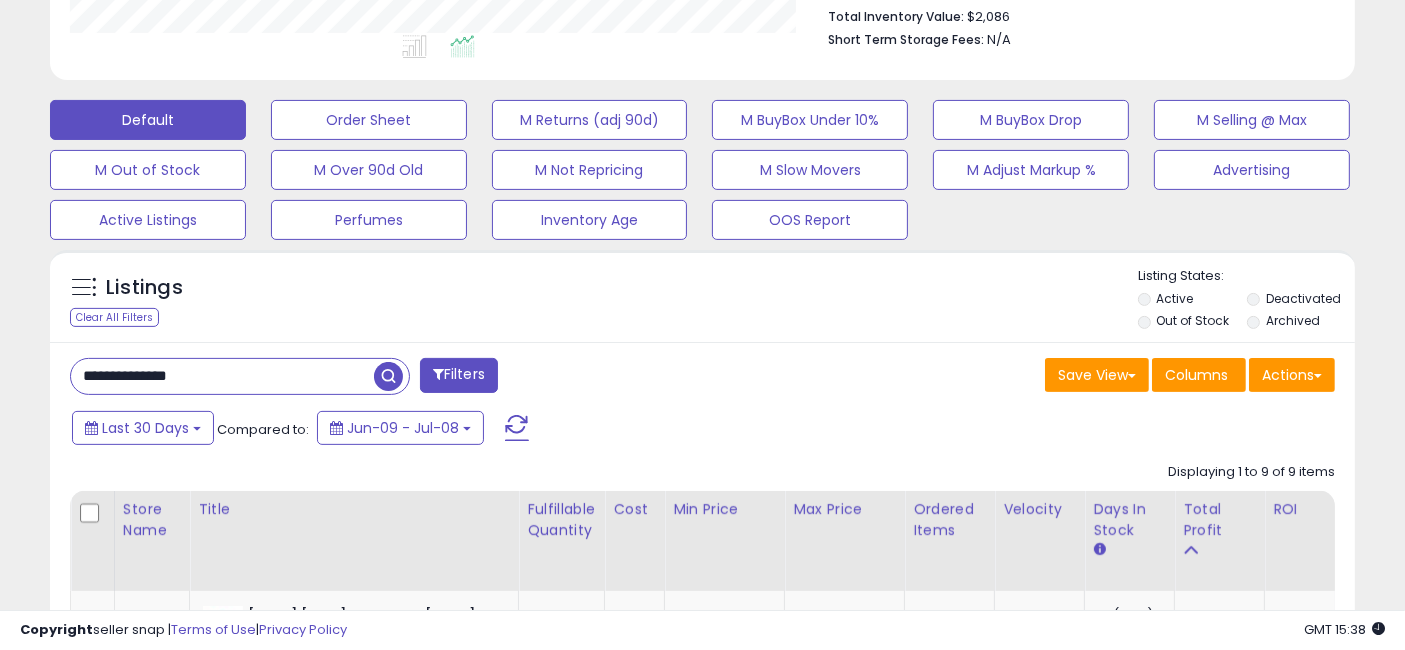 click on "**********" at bounding box center (222, 376) 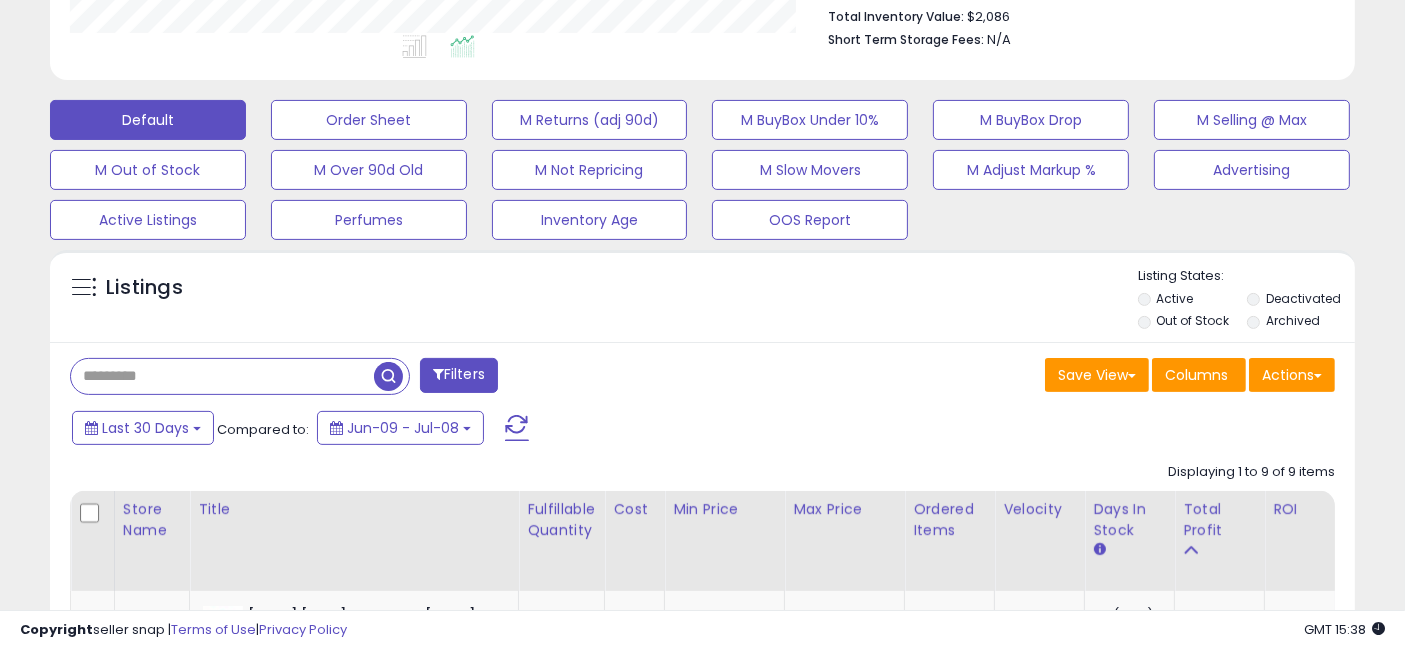 type 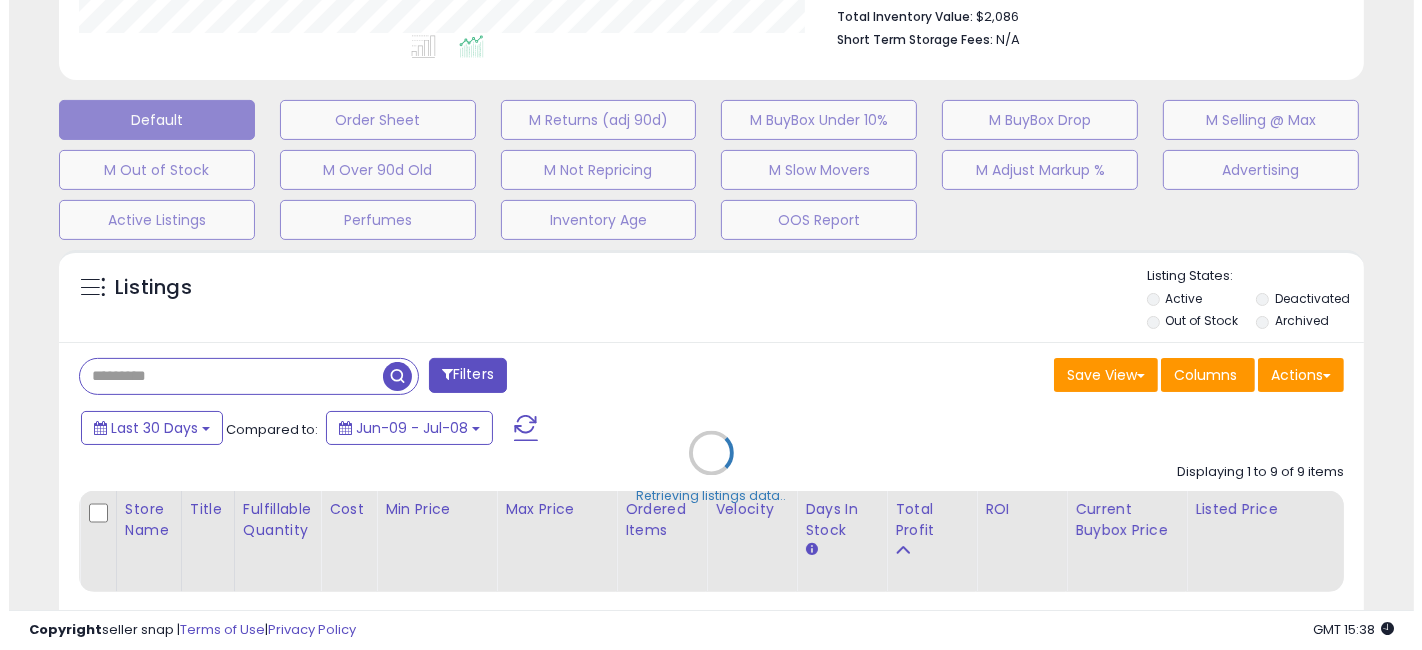 scroll, scrollTop: 999590, scrollLeft: 999234, axis: both 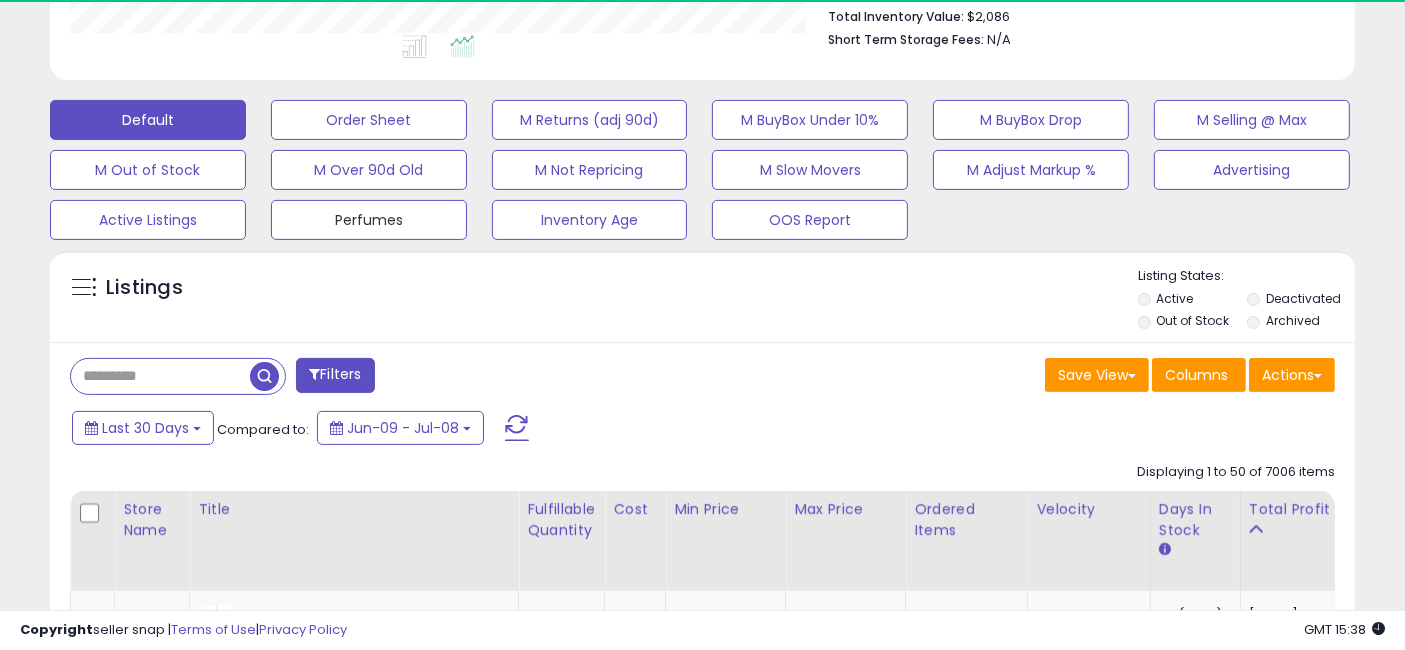 click on "Perfumes" at bounding box center (369, 120) 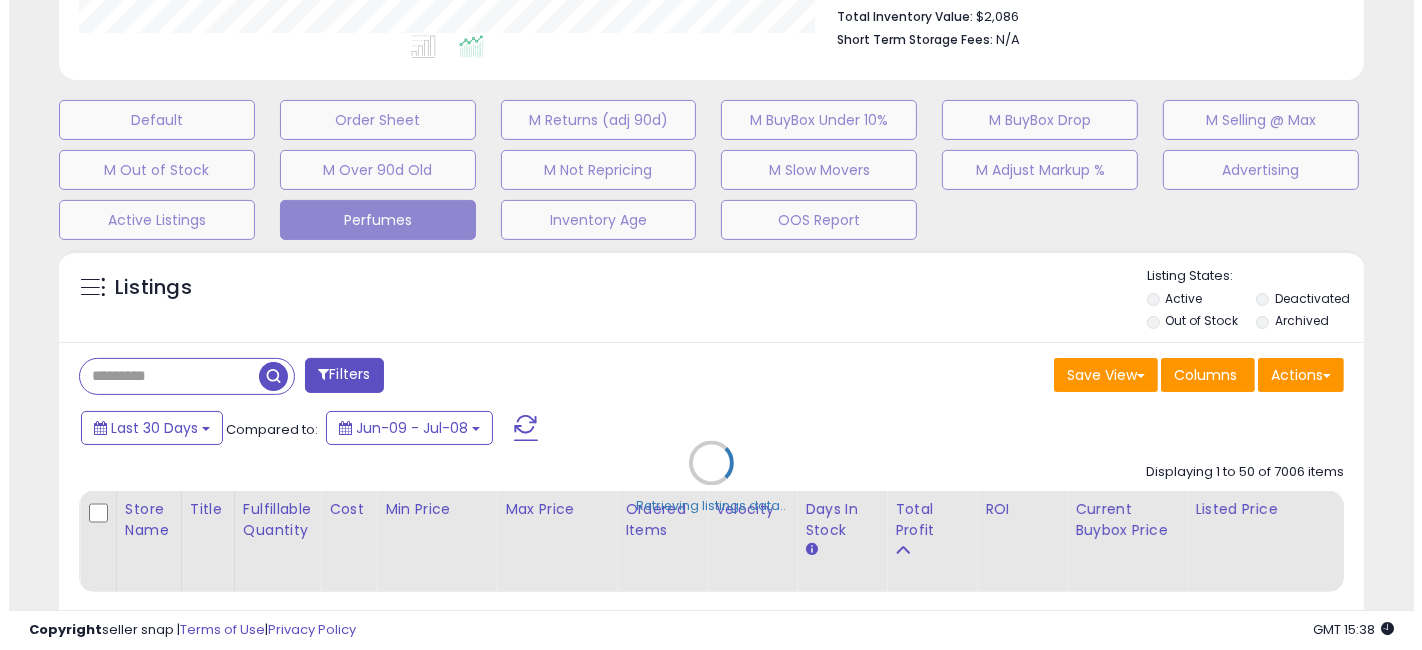 scroll, scrollTop: 410, scrollLeft: 765, axis: both 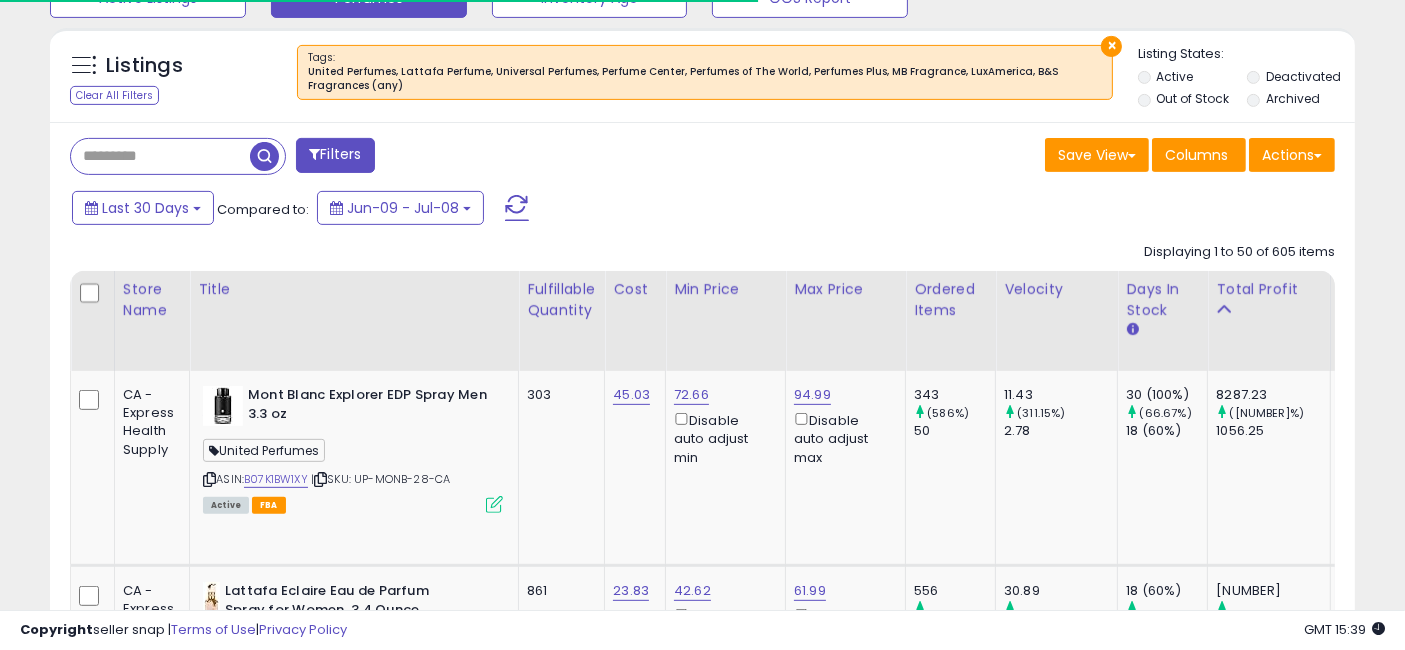 click on "Filters" at bounding box center [335, 155] 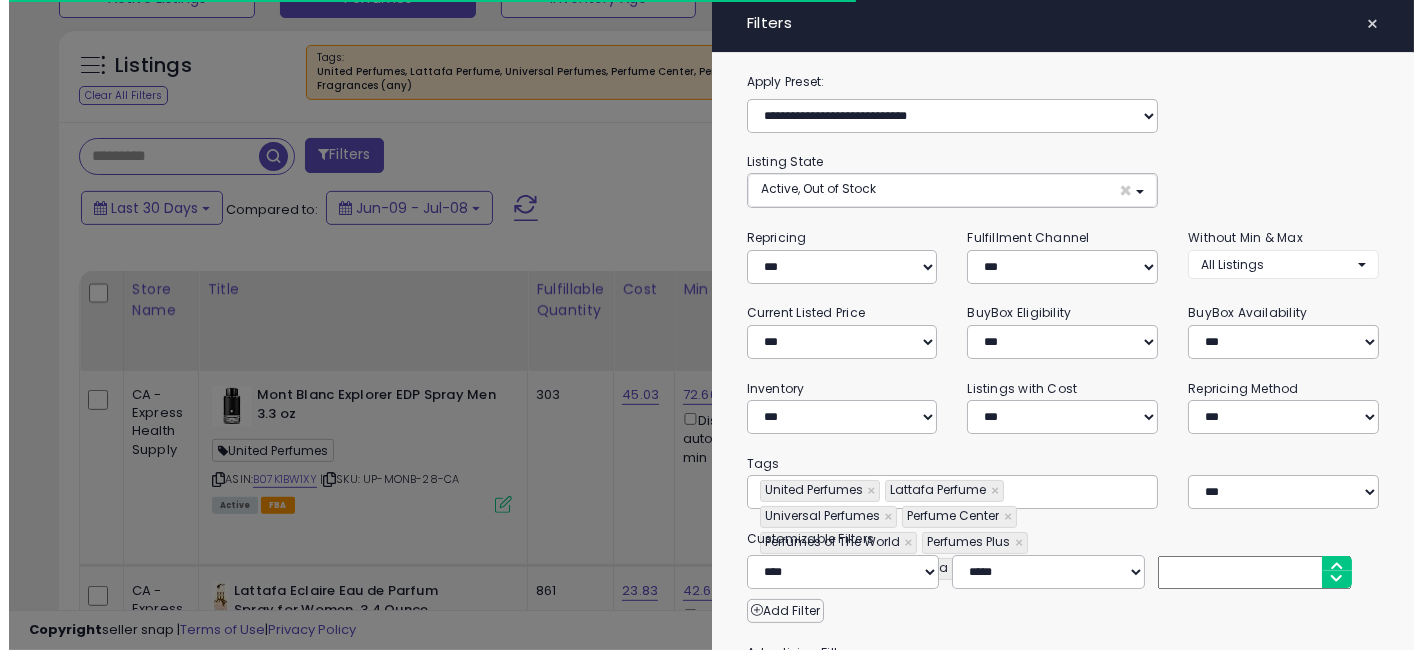 scroll, scrollTop: 999590, scrollLeft: 999234, axis: both 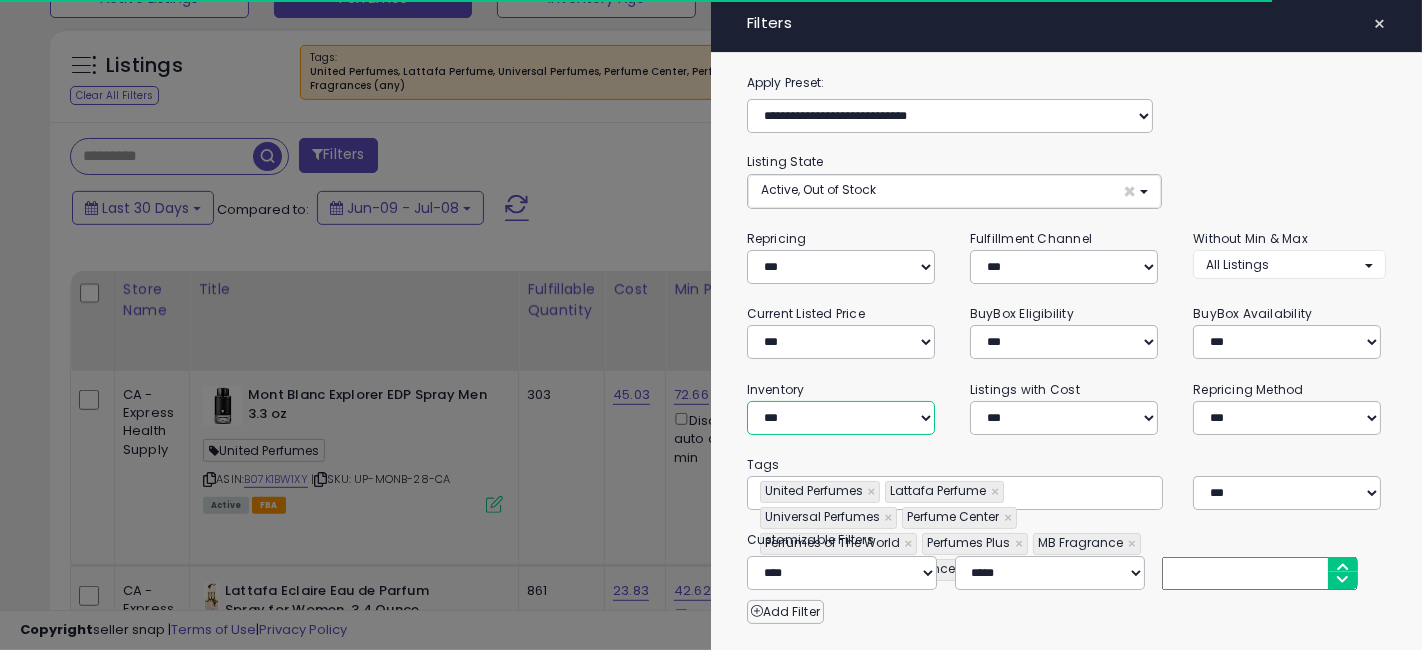 click on "**********" at bounding box center (841, 418) 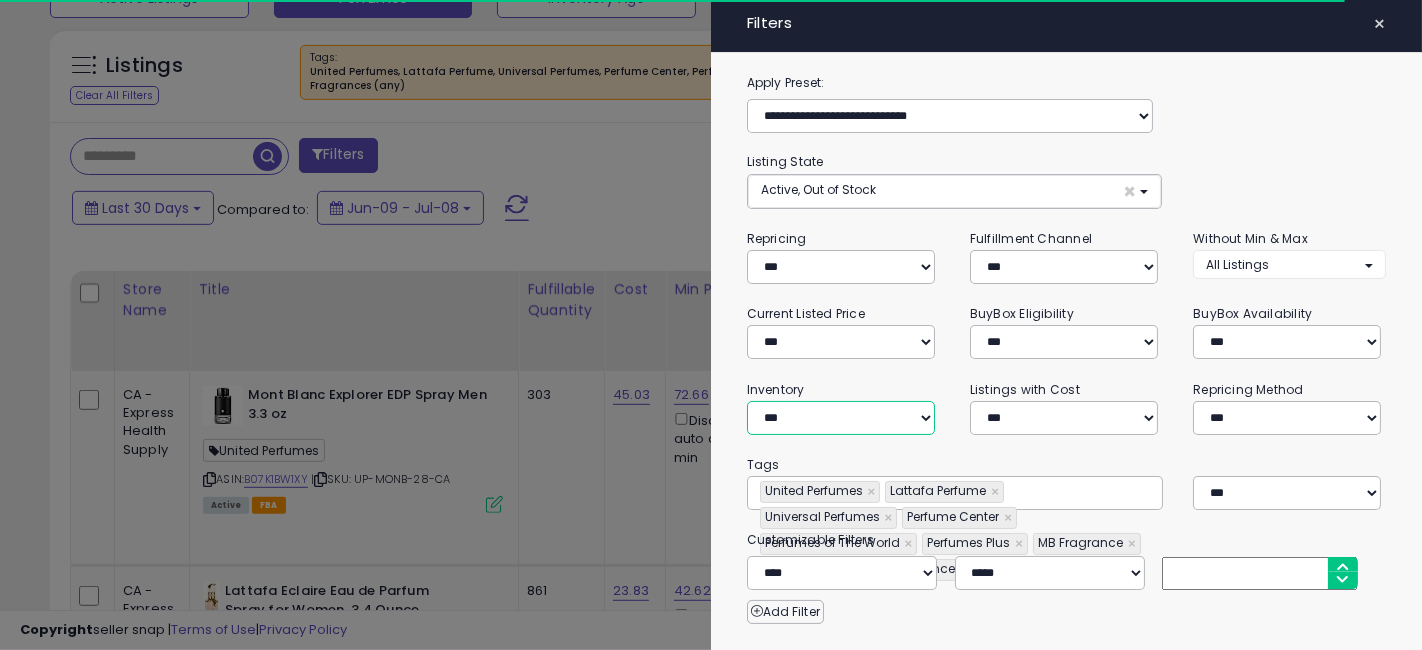 click on "**********" at bounding box center (841, 418) 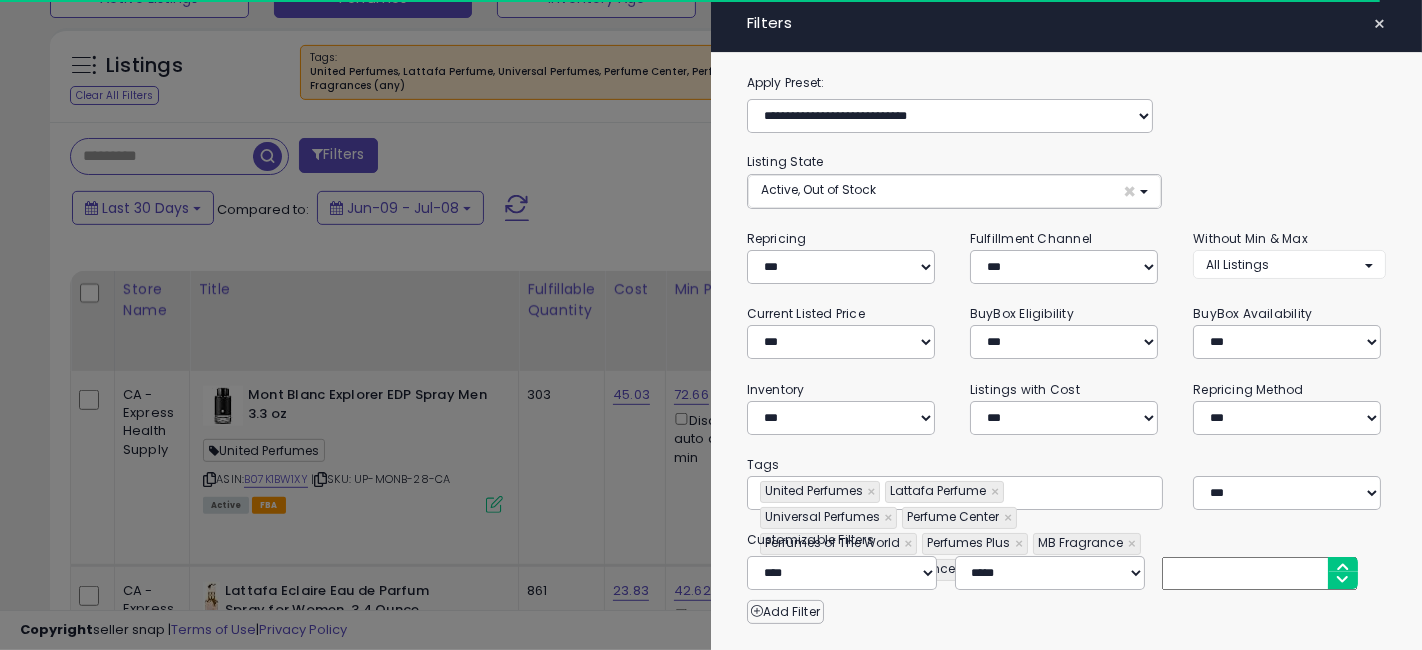 click on "**********" at bounding box center (843, 407) 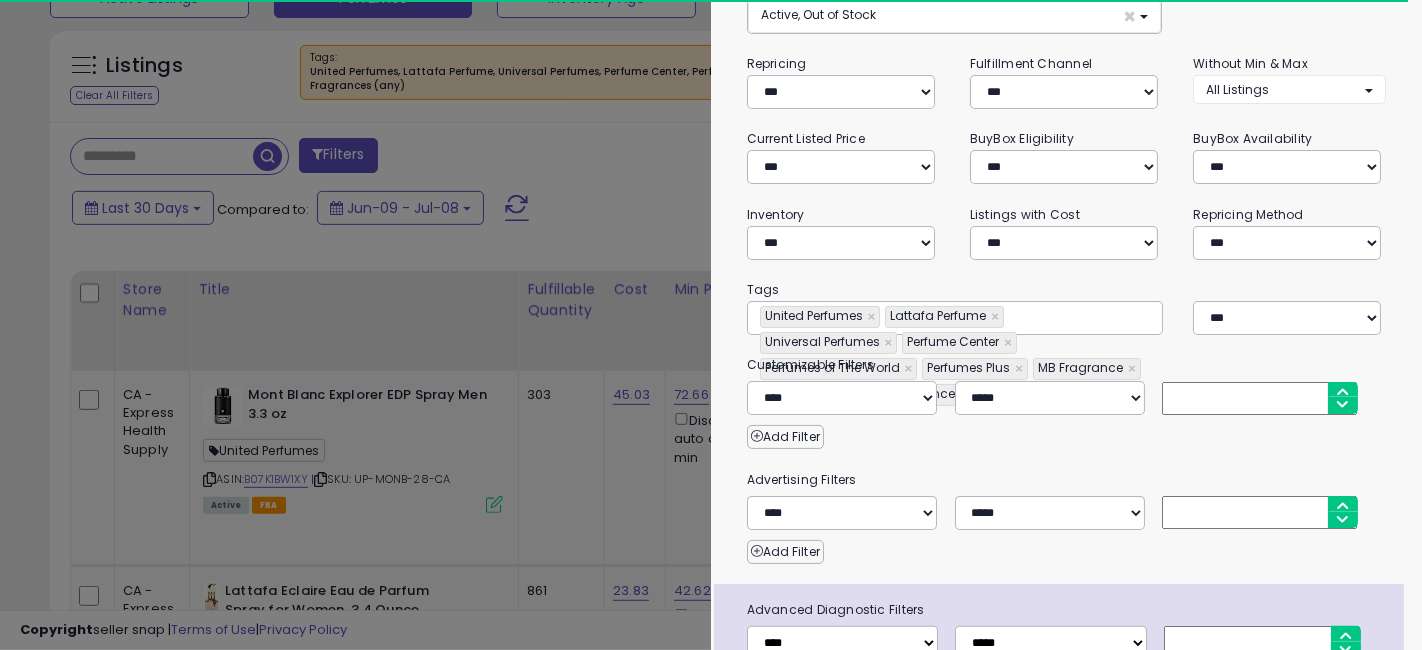 scroll, scrollTop: 222, scrollLeft: 0, axis: vertical 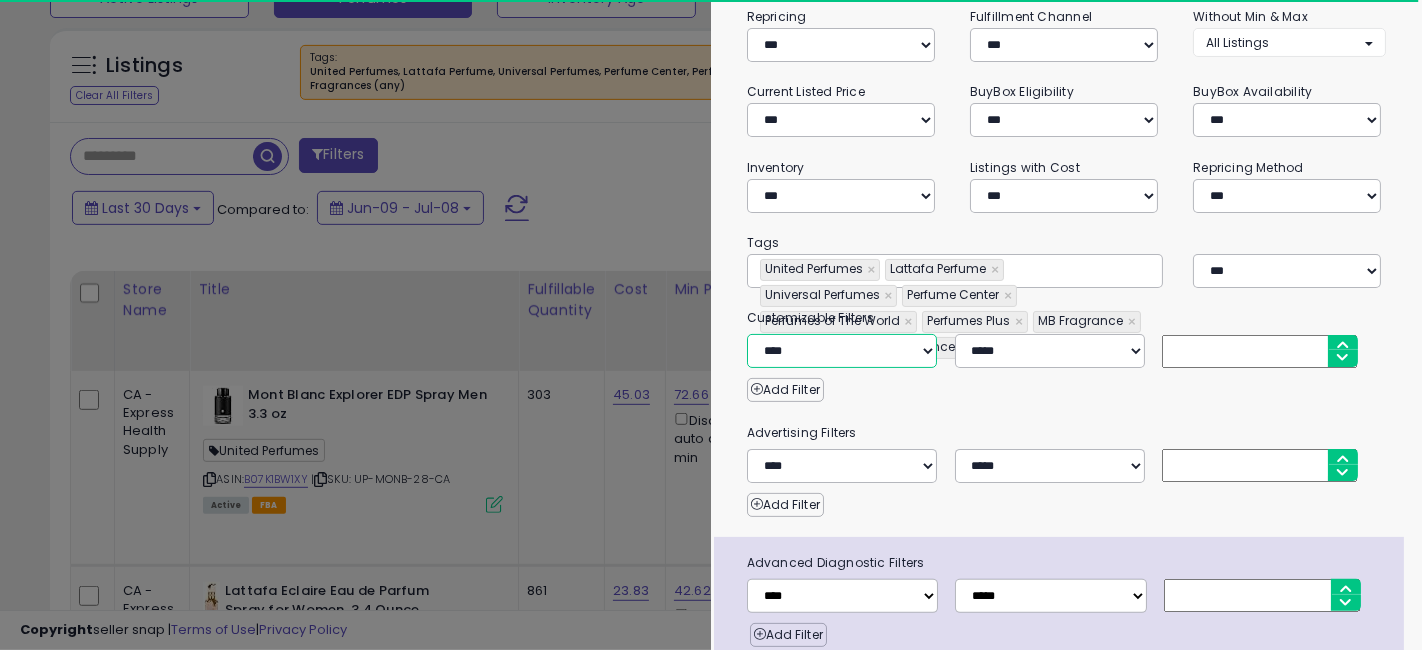 click on "**********" at bounding box center (842, 351) 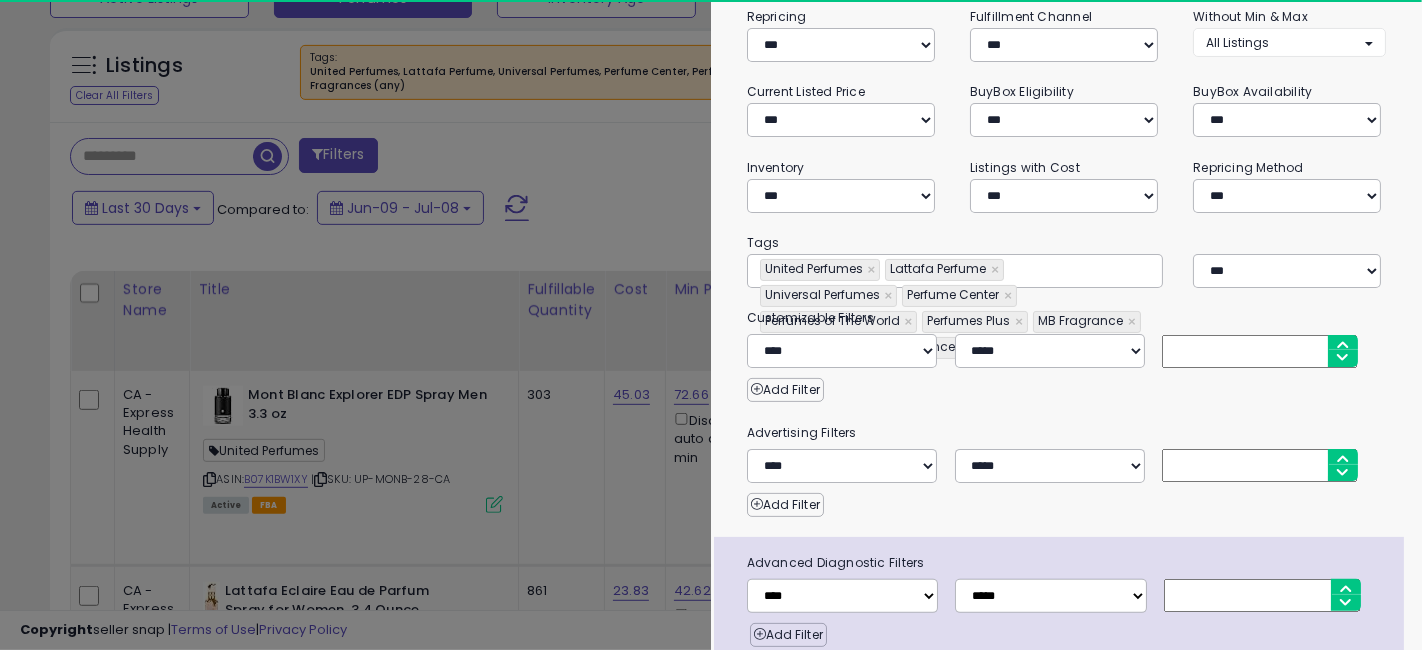 click on "**********" at bounding box center [1066, 292] 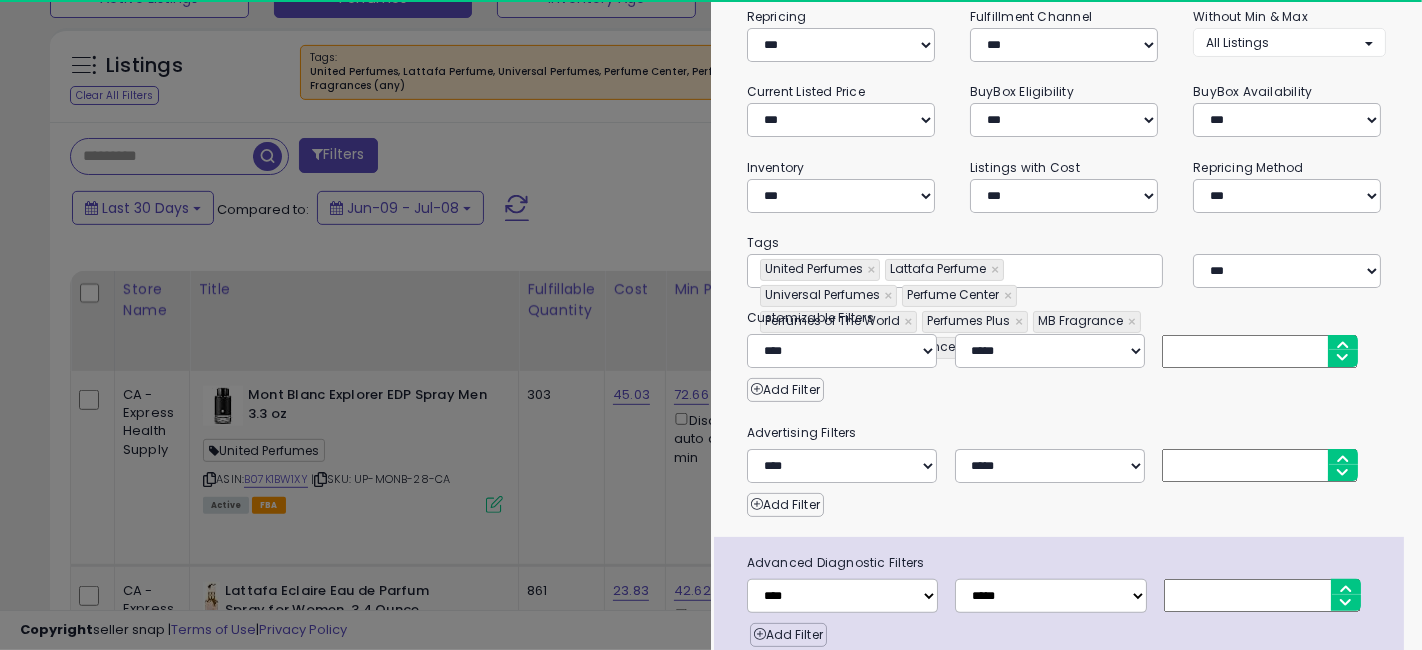 scroll, scrollTop: 0, scrollLeft: 0, axis: both 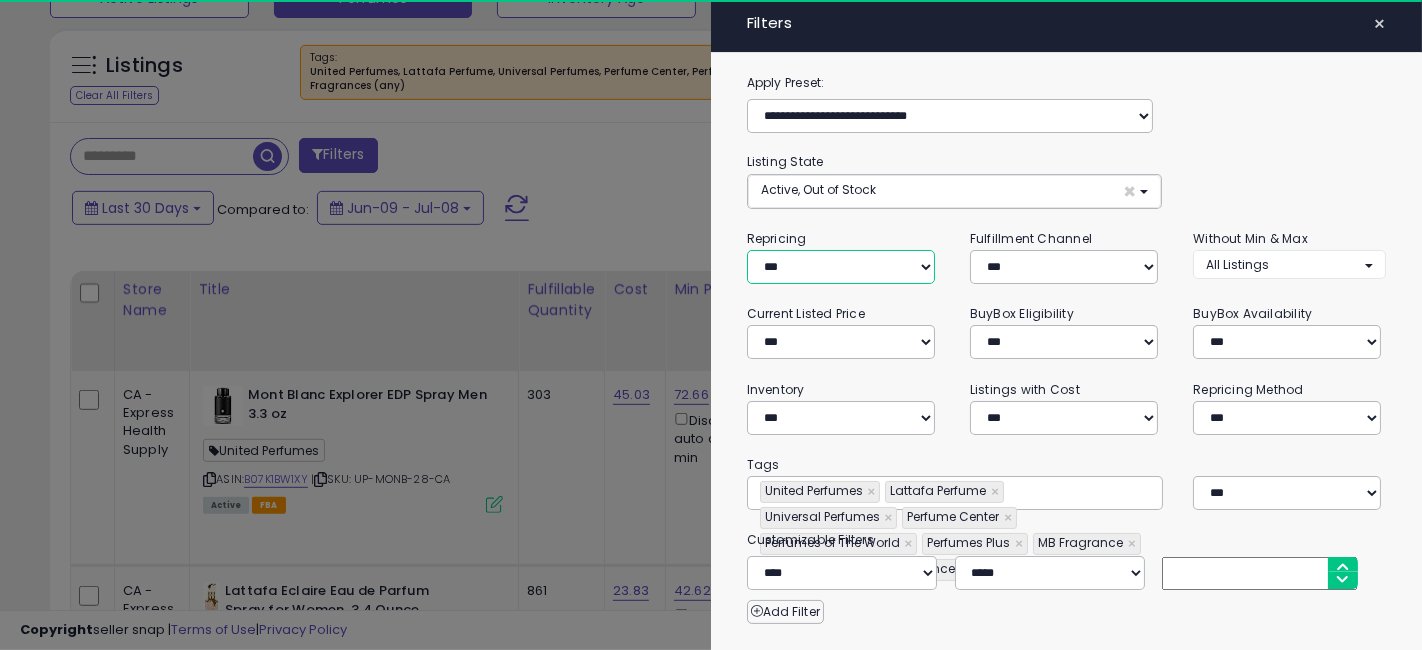 click on "**********" at bounding box center (841, 267) 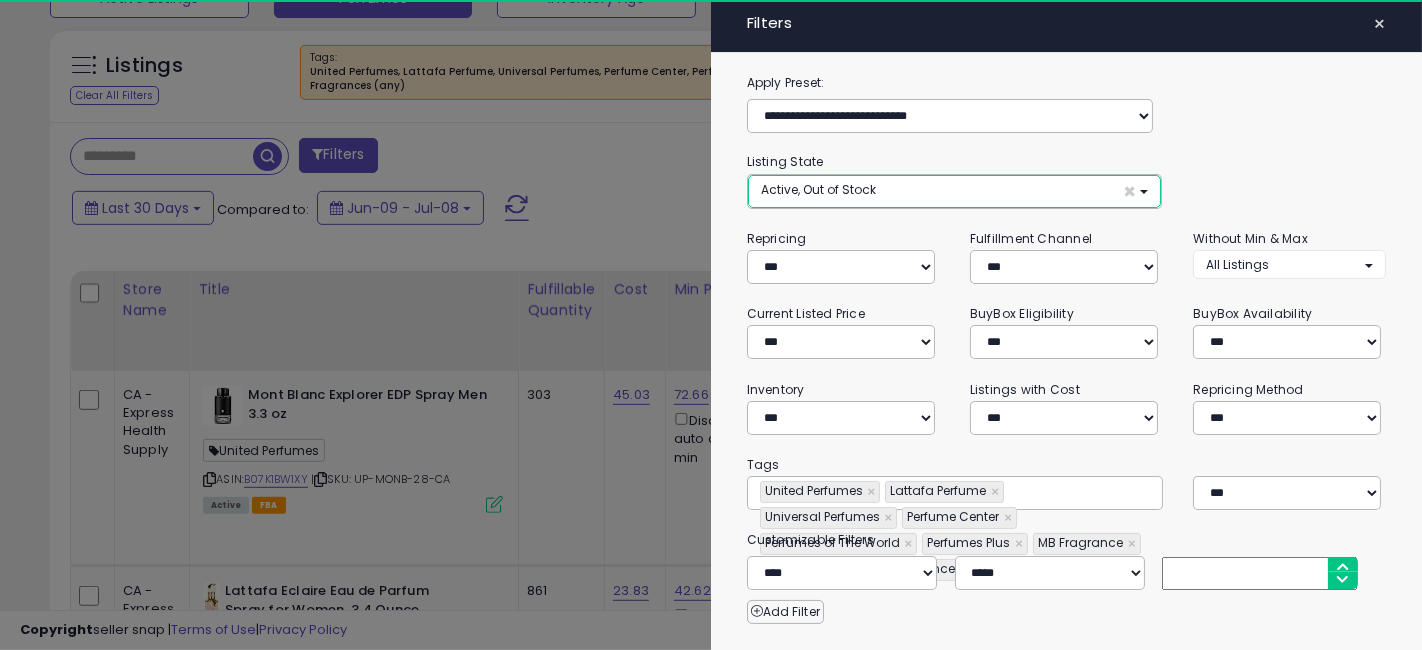 click on "Active, Out of Stock
×" at bounding box center [955, 191] 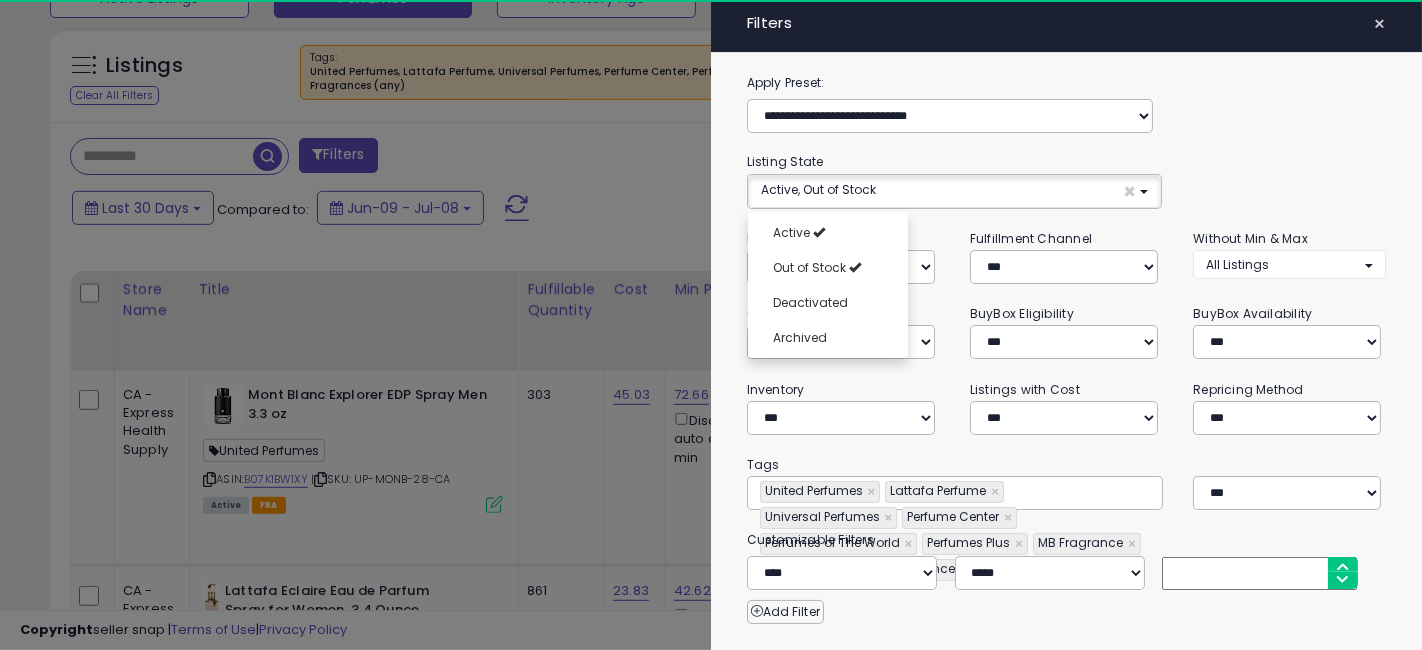 type on "**********" 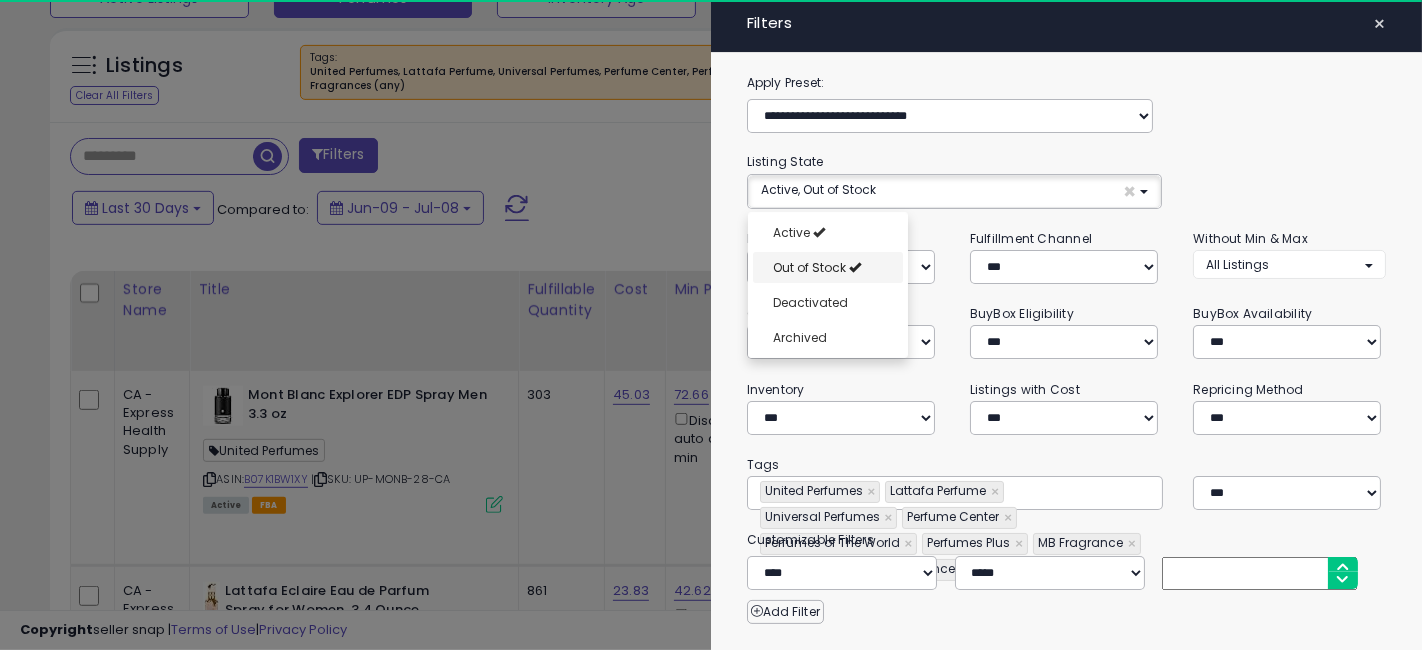 select on "**********" 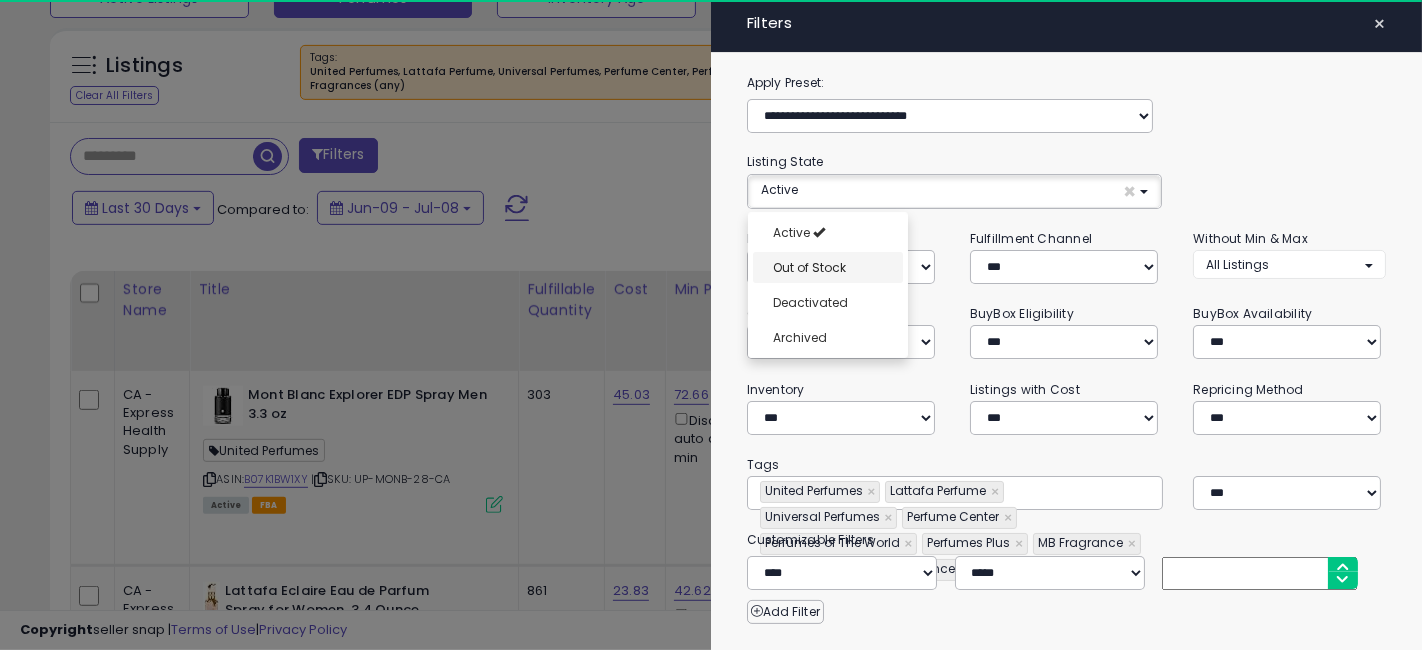 scroll, scrollTop: 15, scrollLeft: 0, axis: vertical 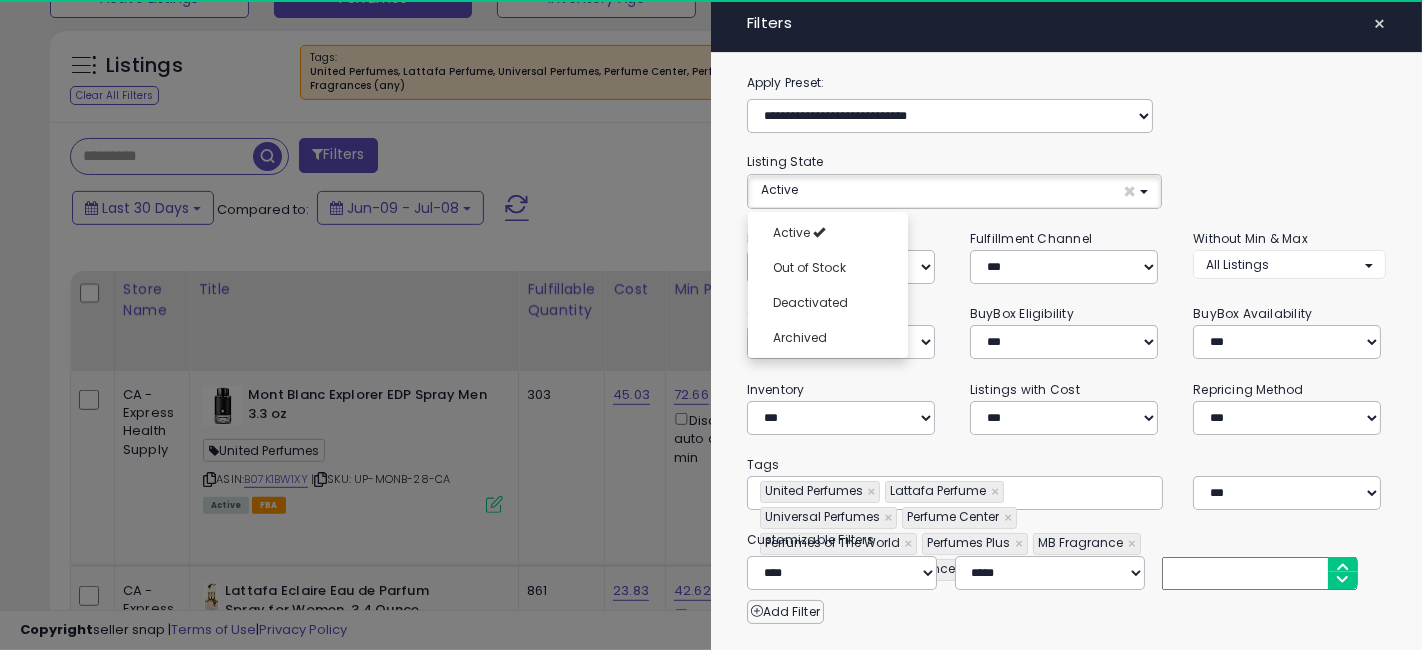 click on "**********" 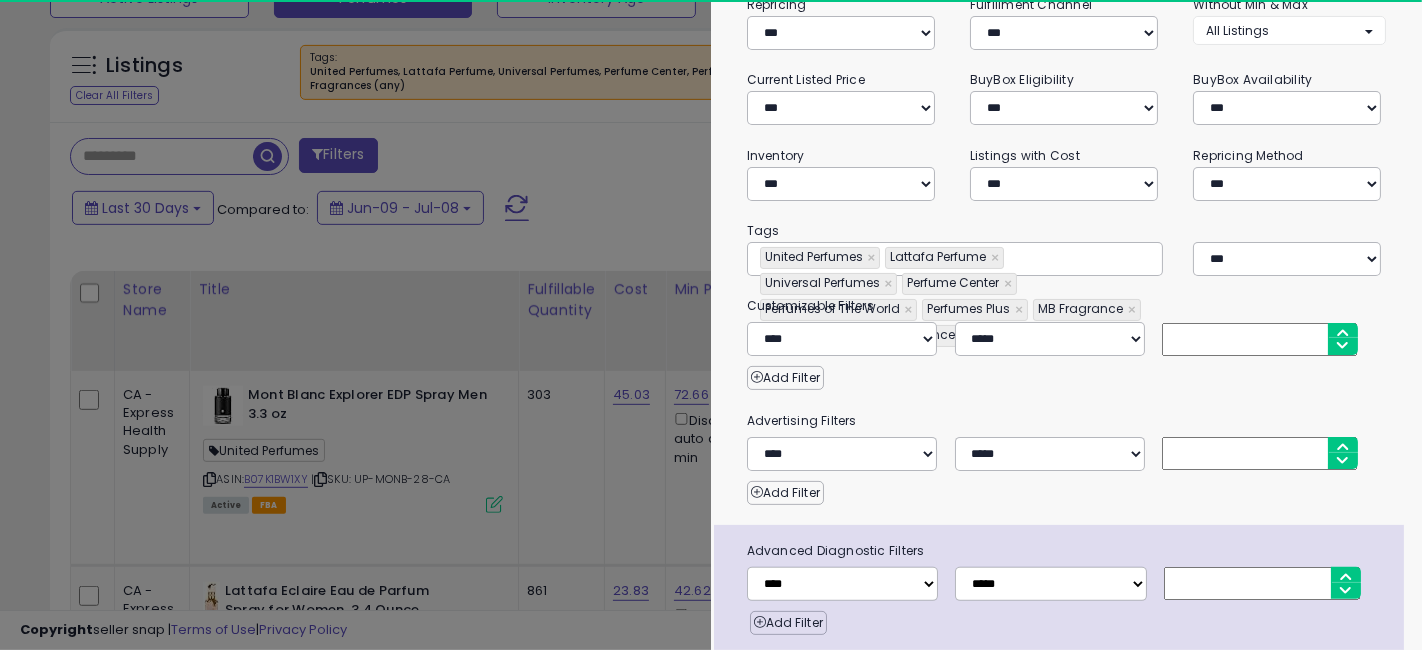 scroll, scrollTop: 298, scrollLeft: 0, axis: vertical 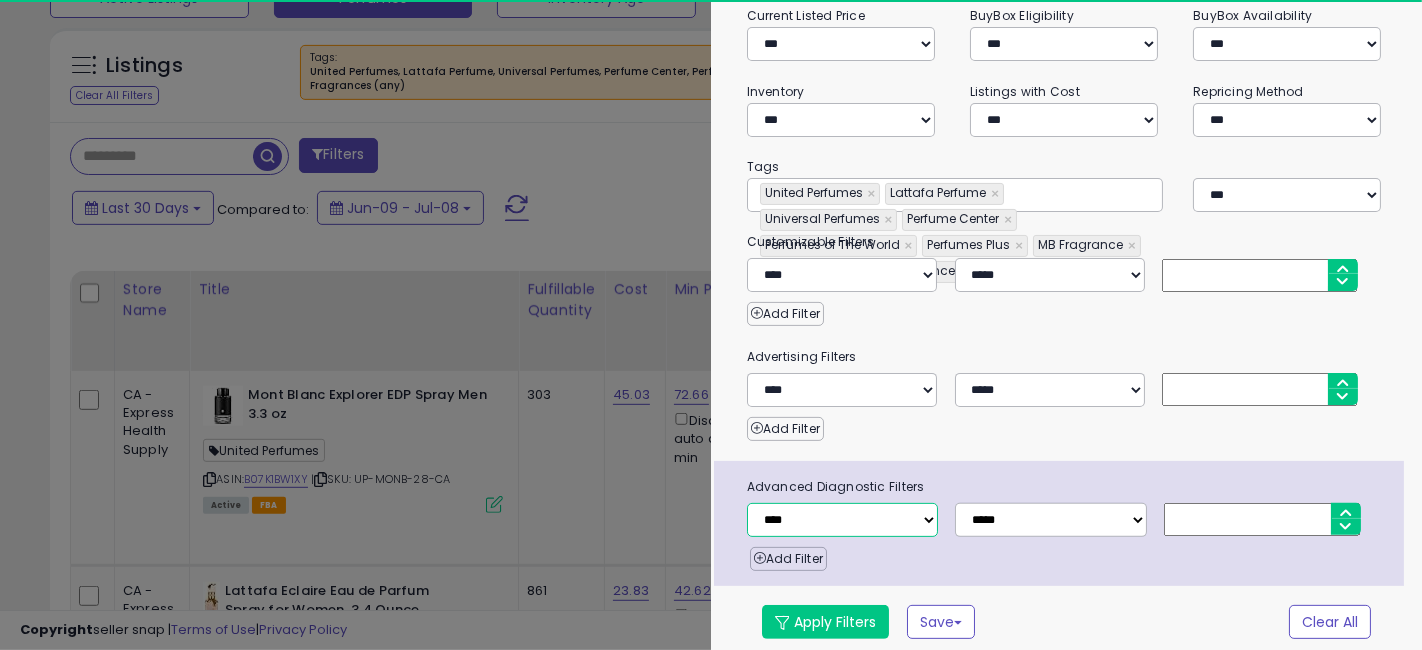 click on "**********" at bounding box center [842, 520] 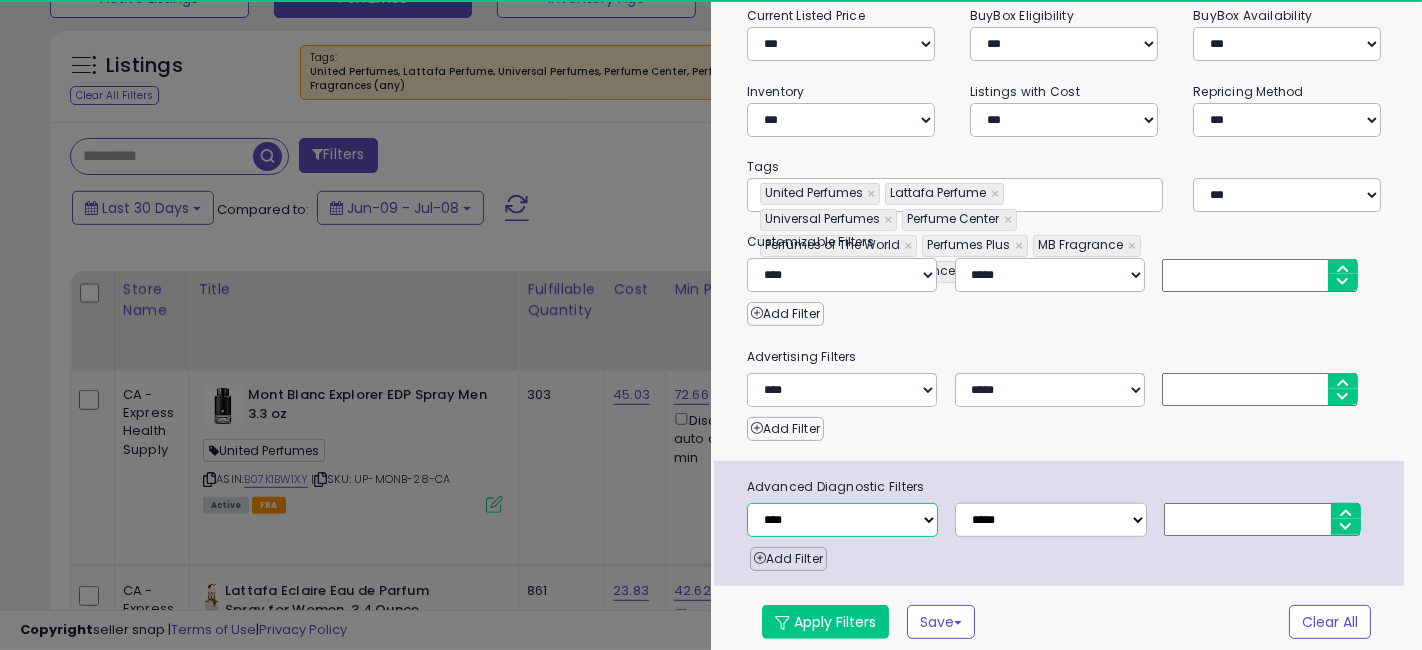 type on "**********" 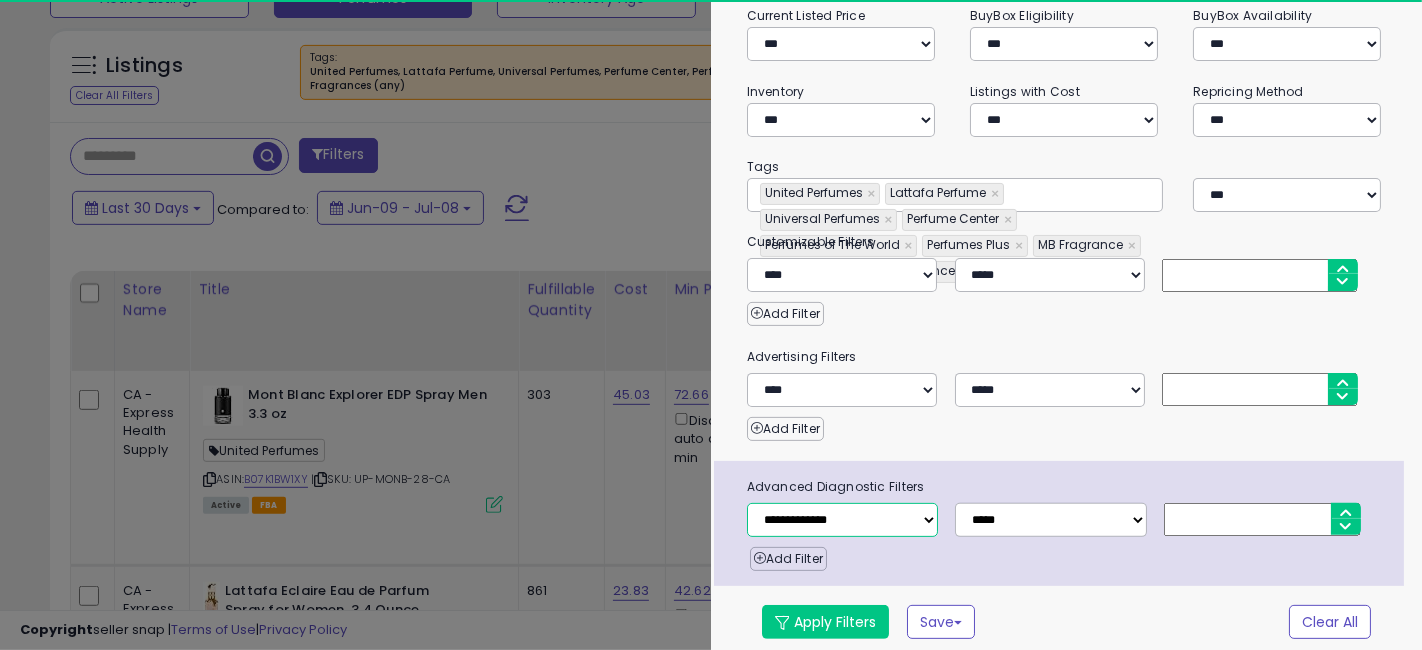 click on "**********" at bounding box center [842, 520] 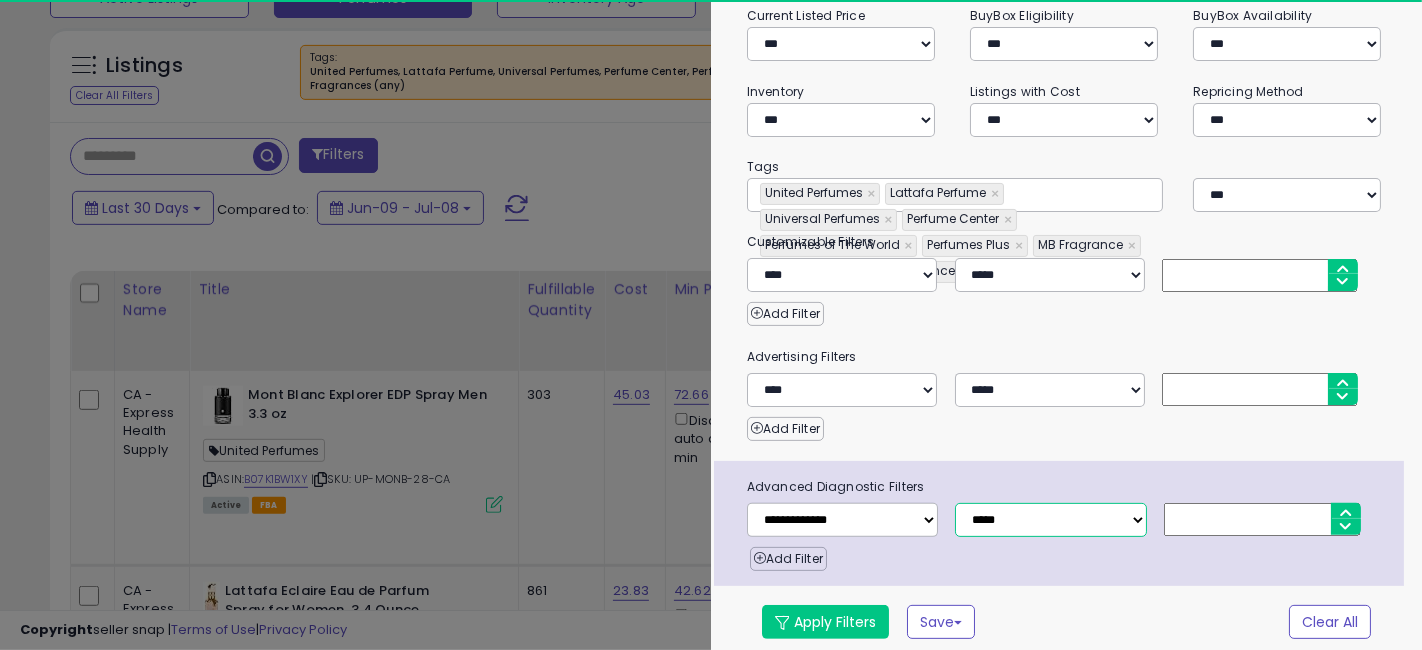 click on "**********" at bounding box center (1050, 520) 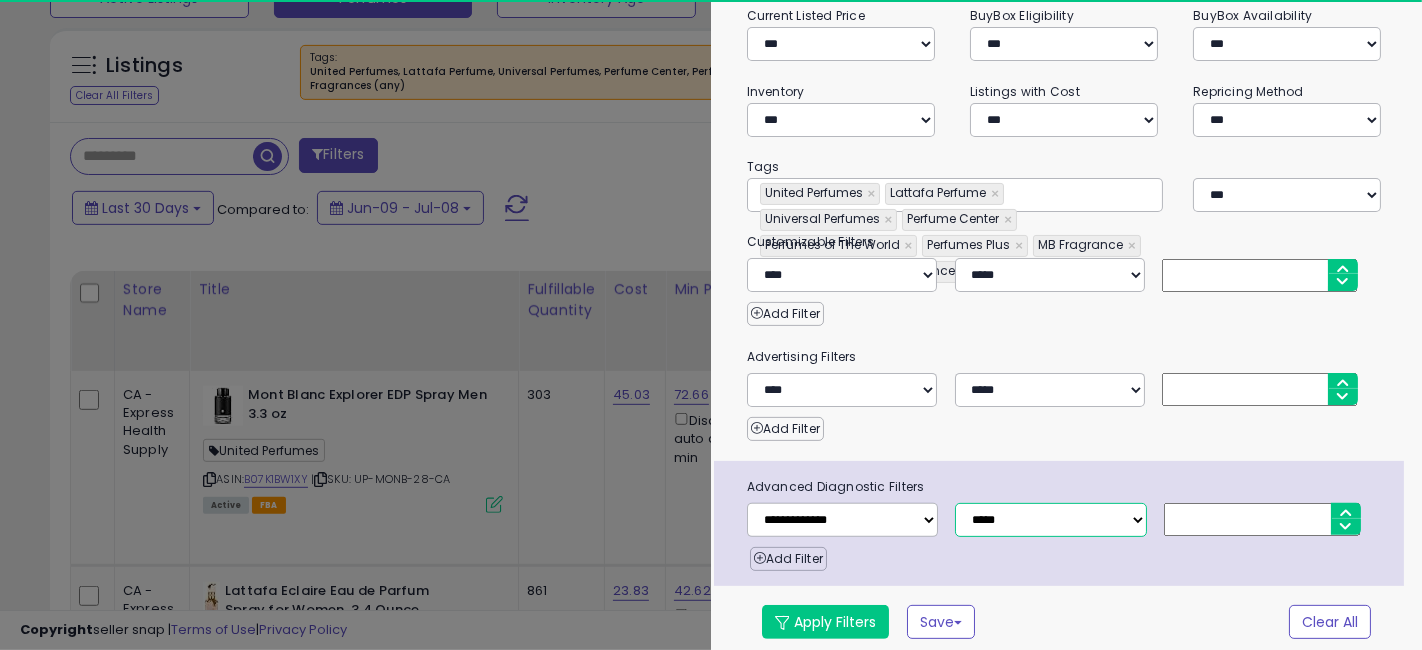 type on "**********" 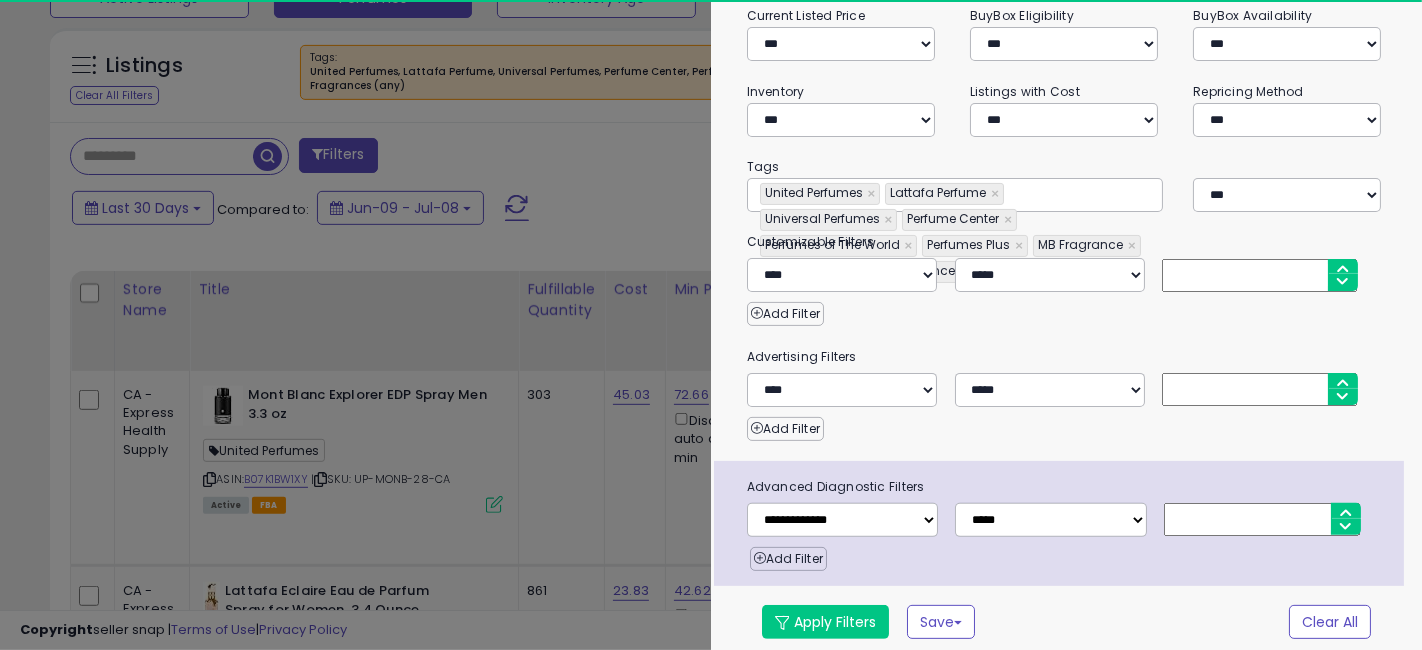 click at bounding box center (1262, 519) 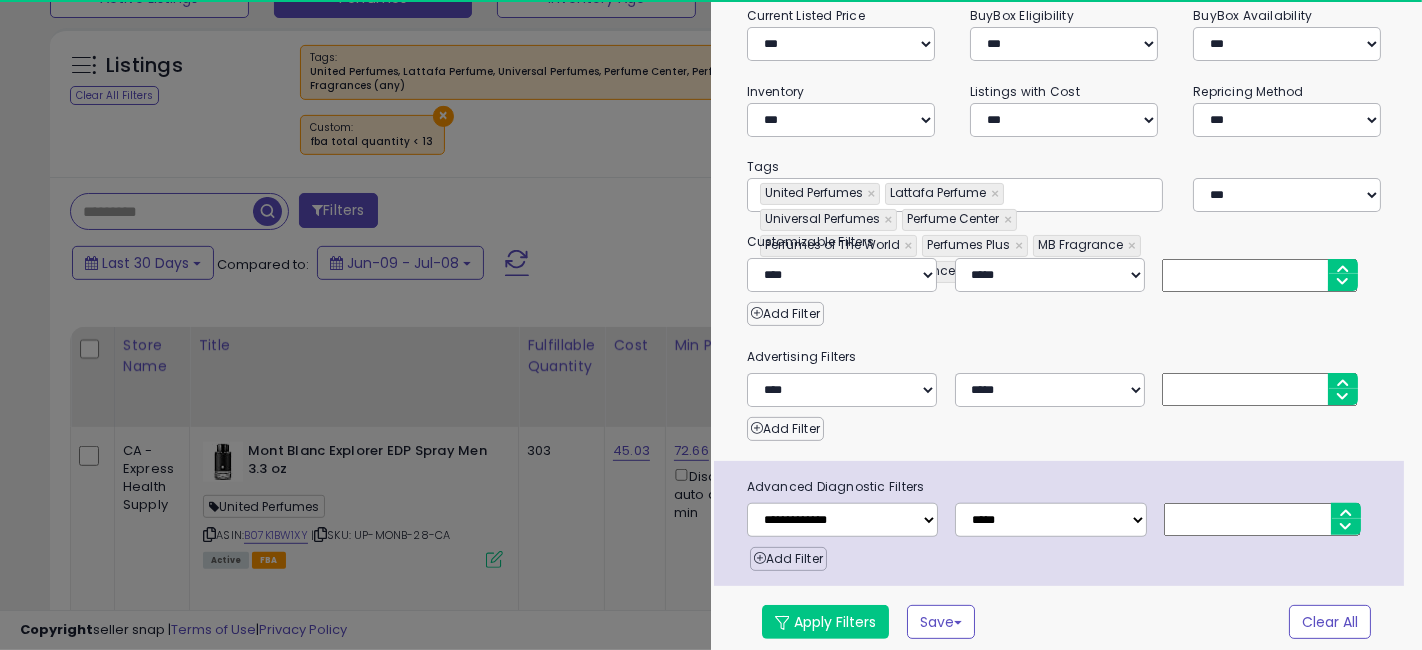 type on "**********" 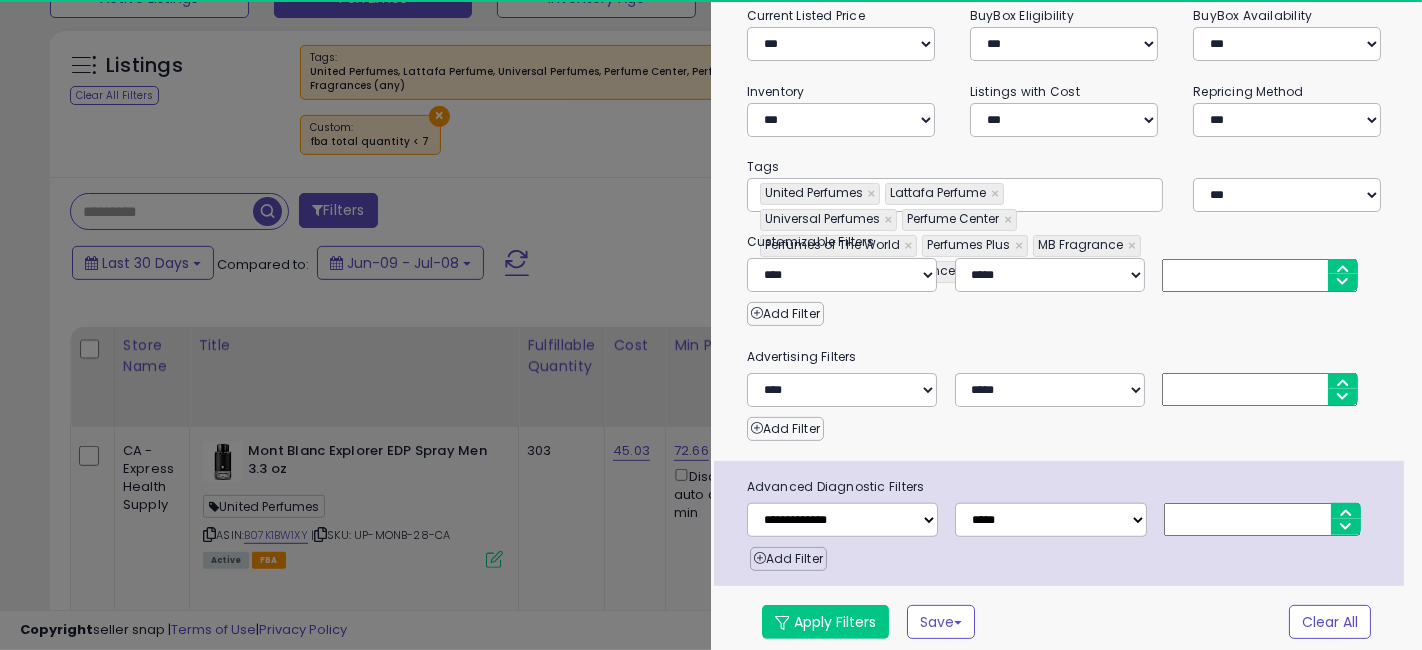 type on "**********" 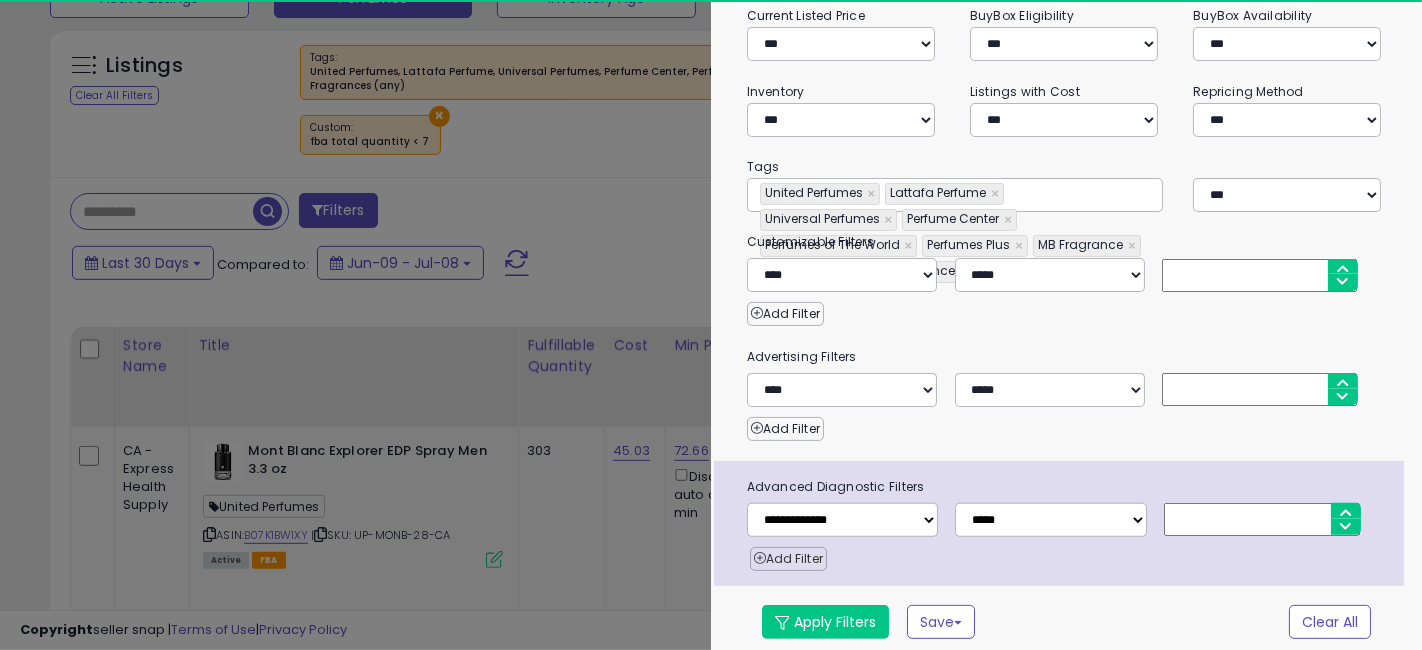 click on "Add Filter" at bounding box center (788, 559) 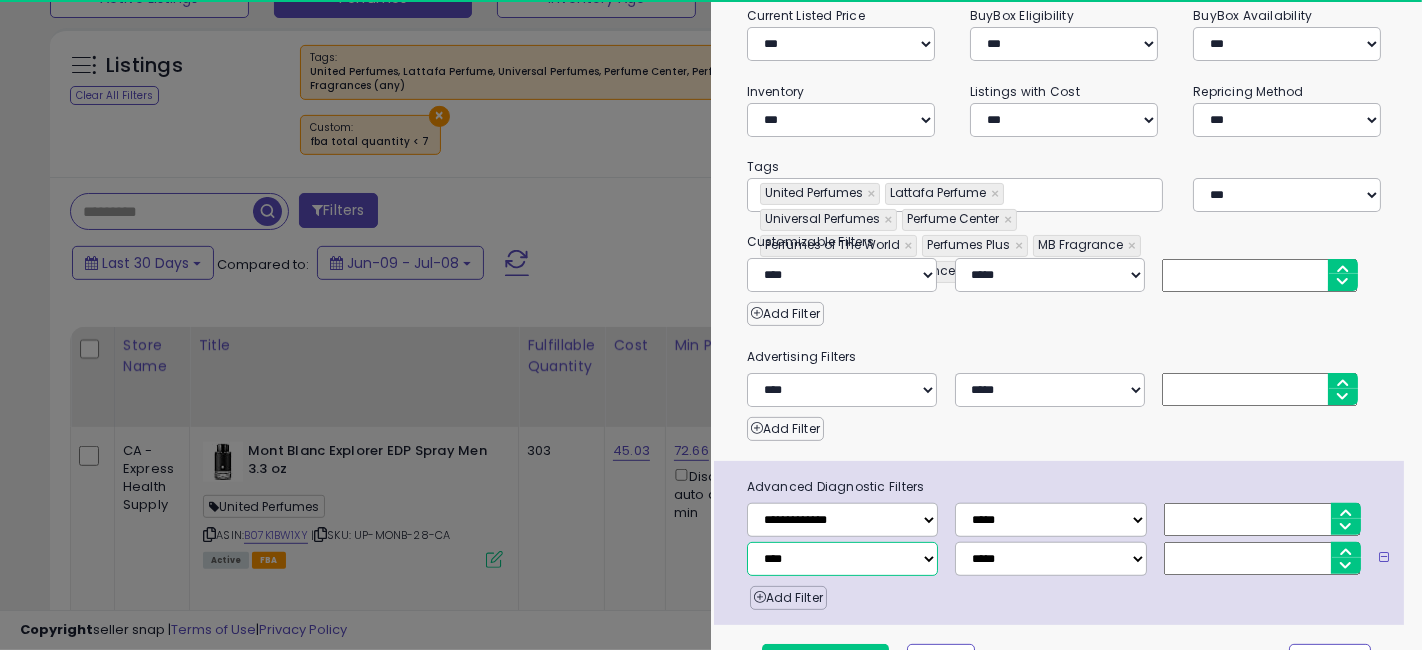 click on "**********" at bounding box center [842, 559] 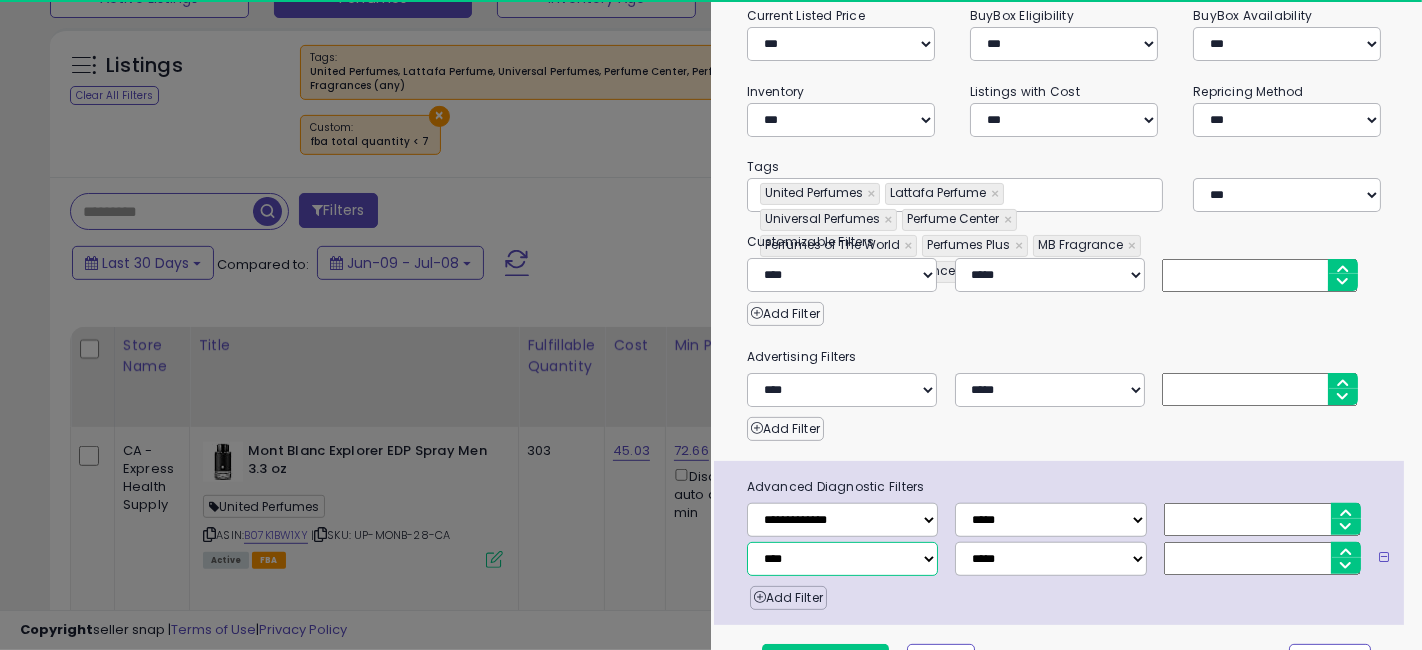 type on "**********" 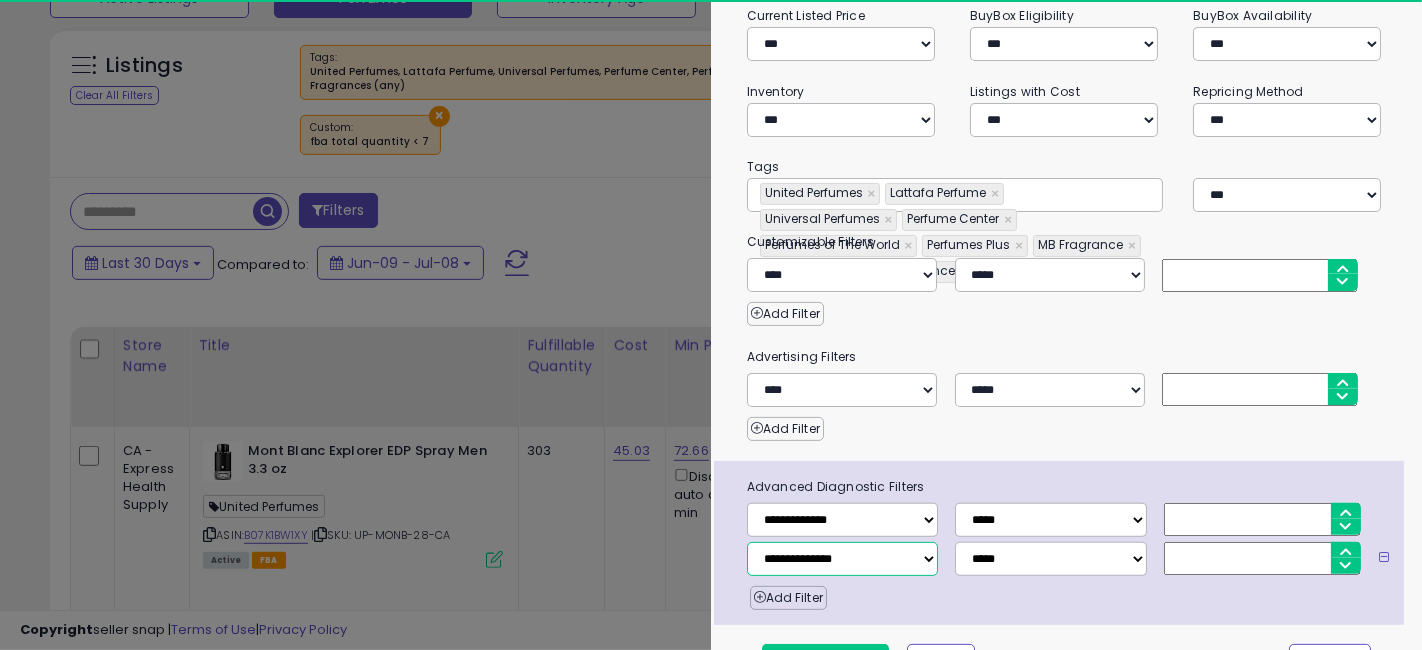 click on "**********" at bounding box center (842, 559) 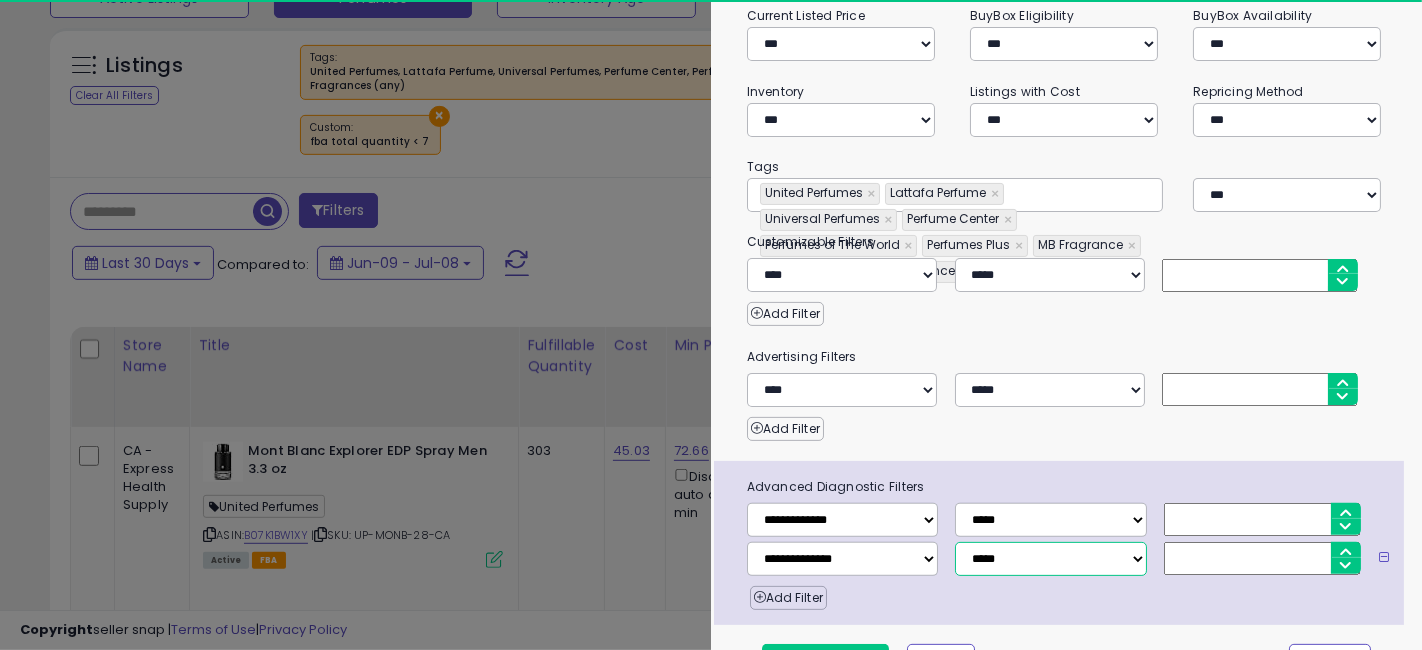 click on "**********" at bounding box center [1050, 559] 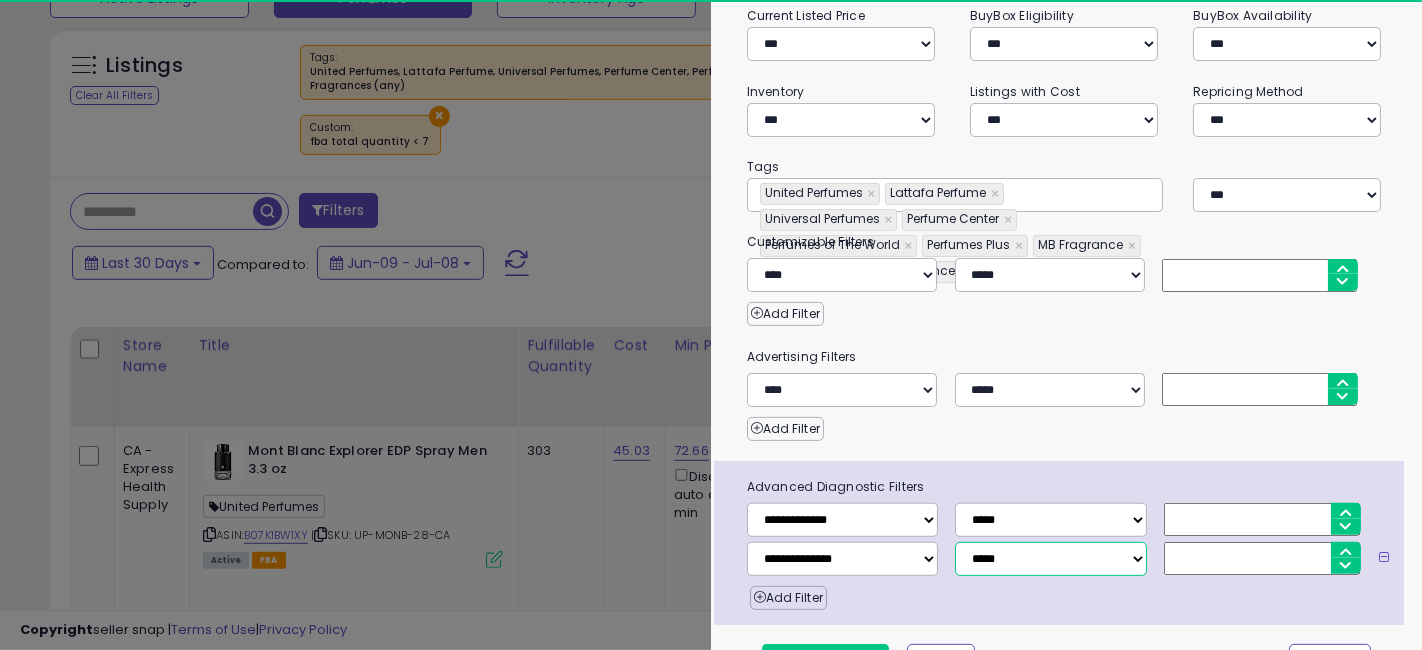 type on "**********" 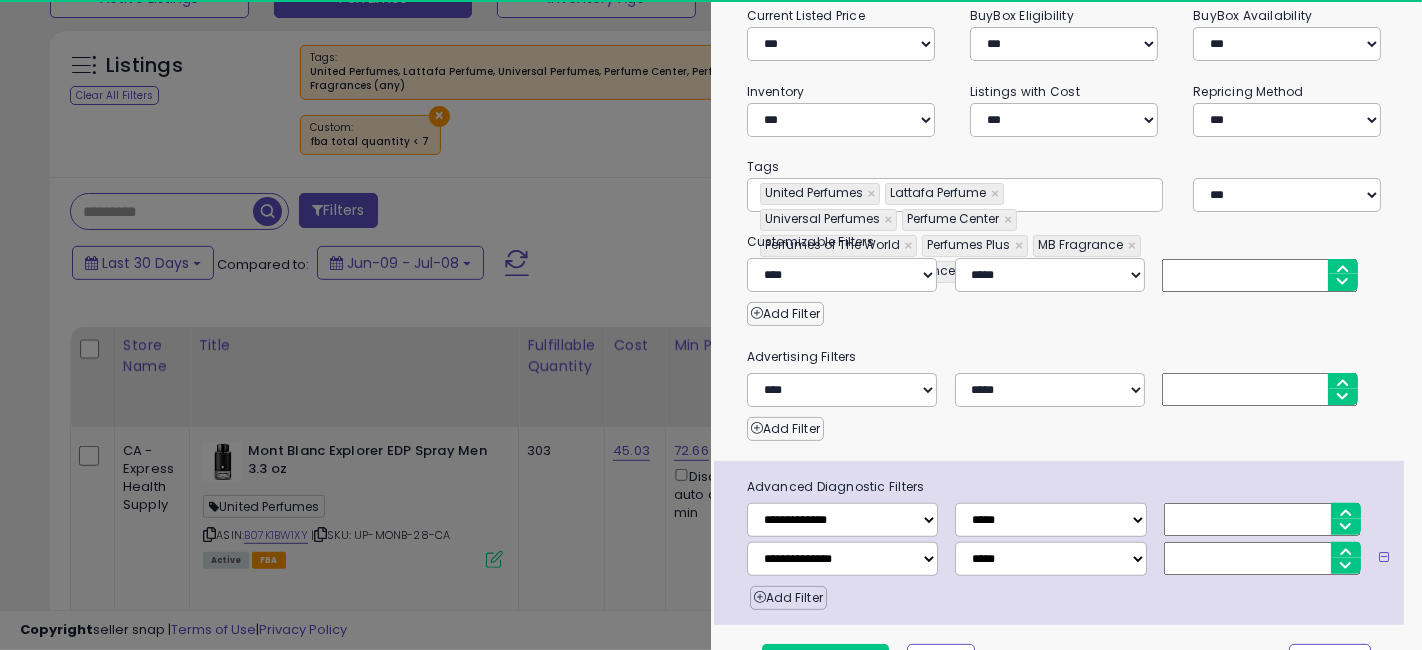 click at bounding box center [1262, 558] 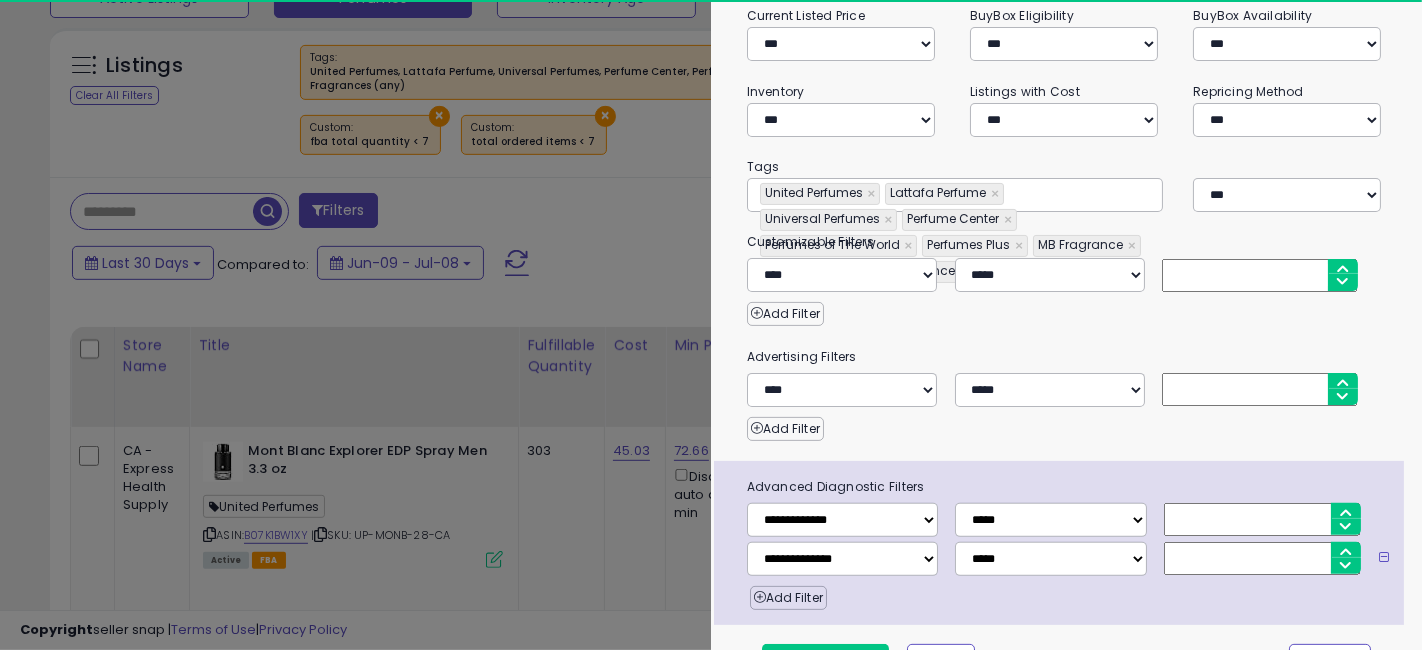 type on "**********" 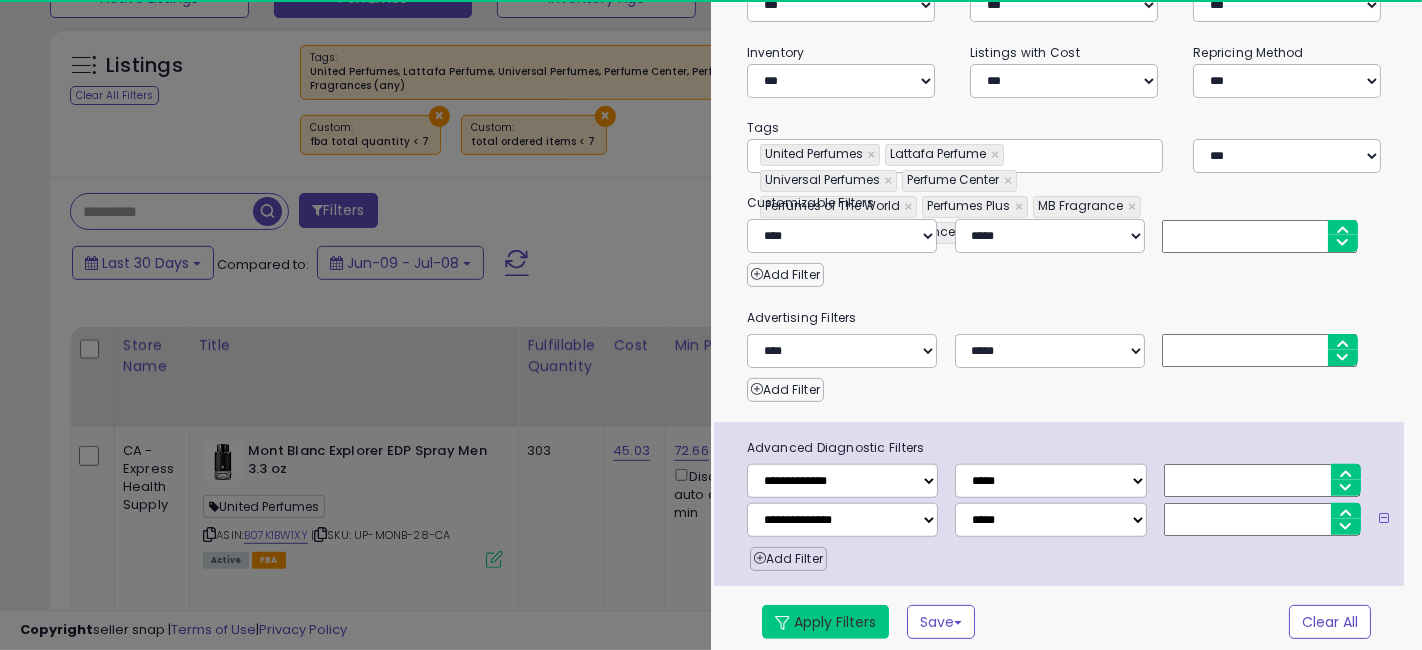 click on "Apply Filters" at bounding box center [825, 622] 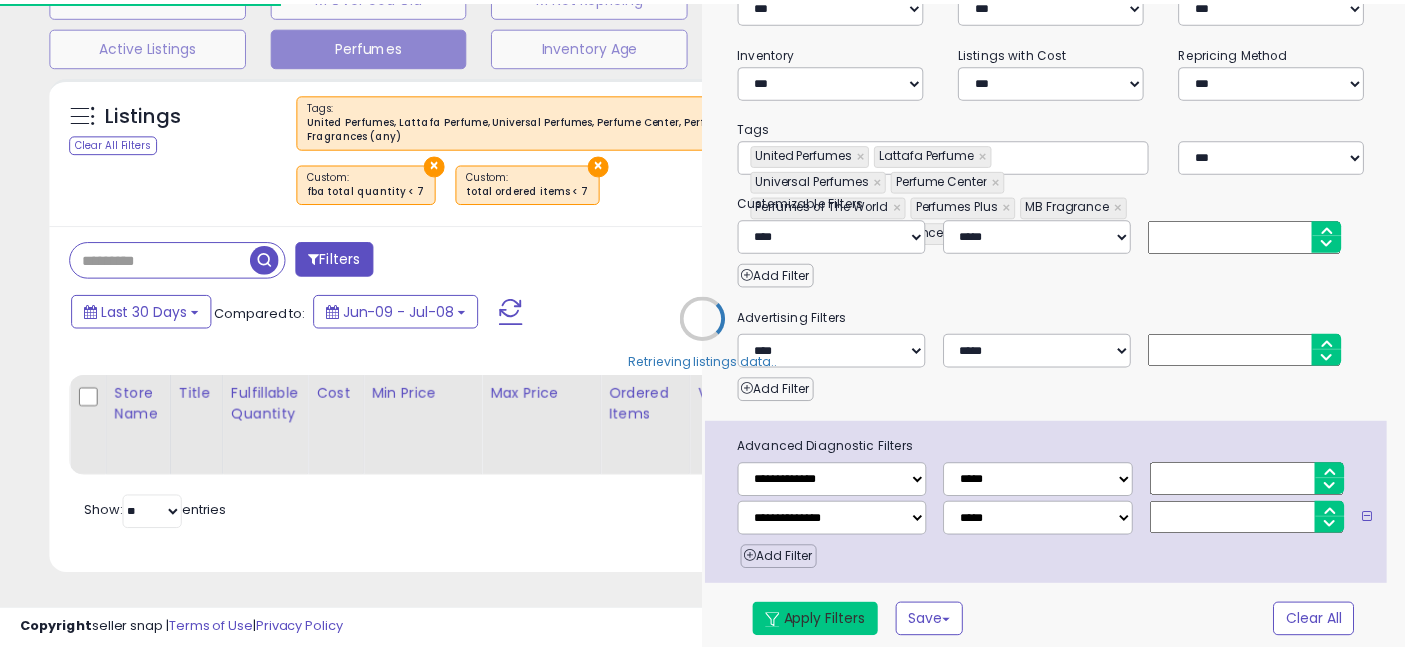 scroll, scrollTop: 701, scrollLeft: 0, axis: vertical 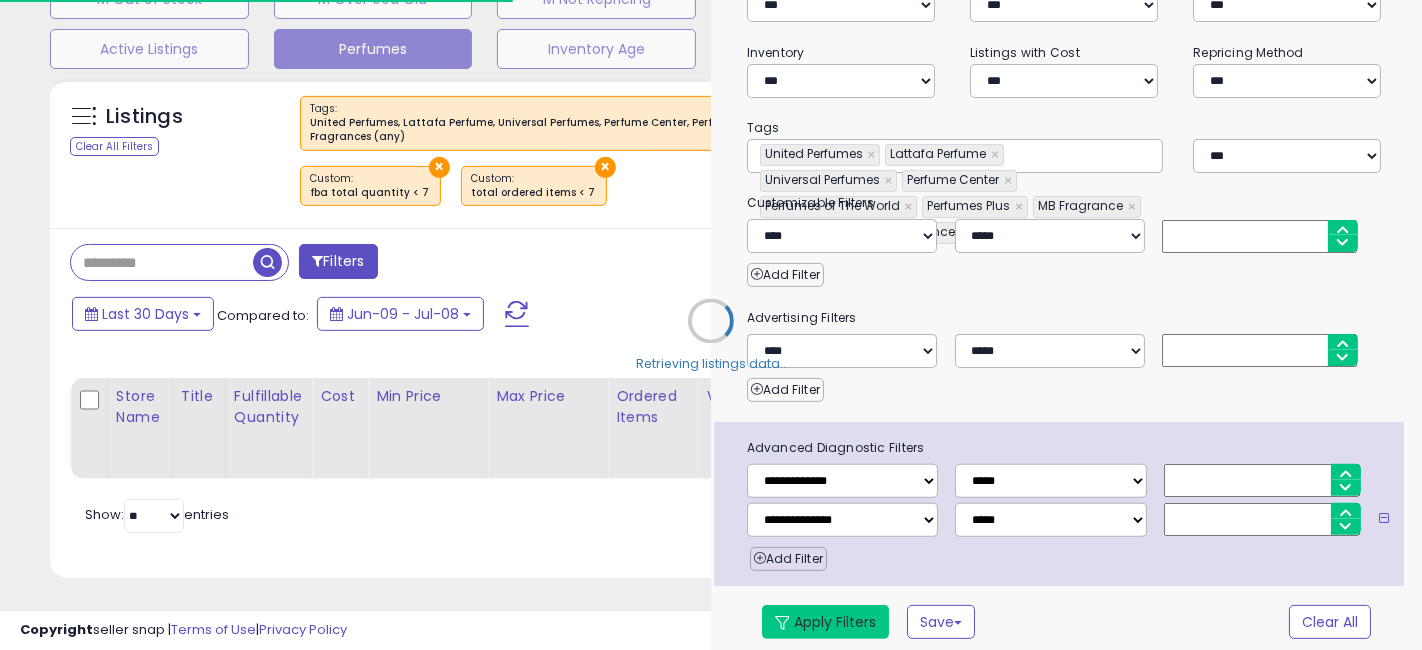type on "**********" 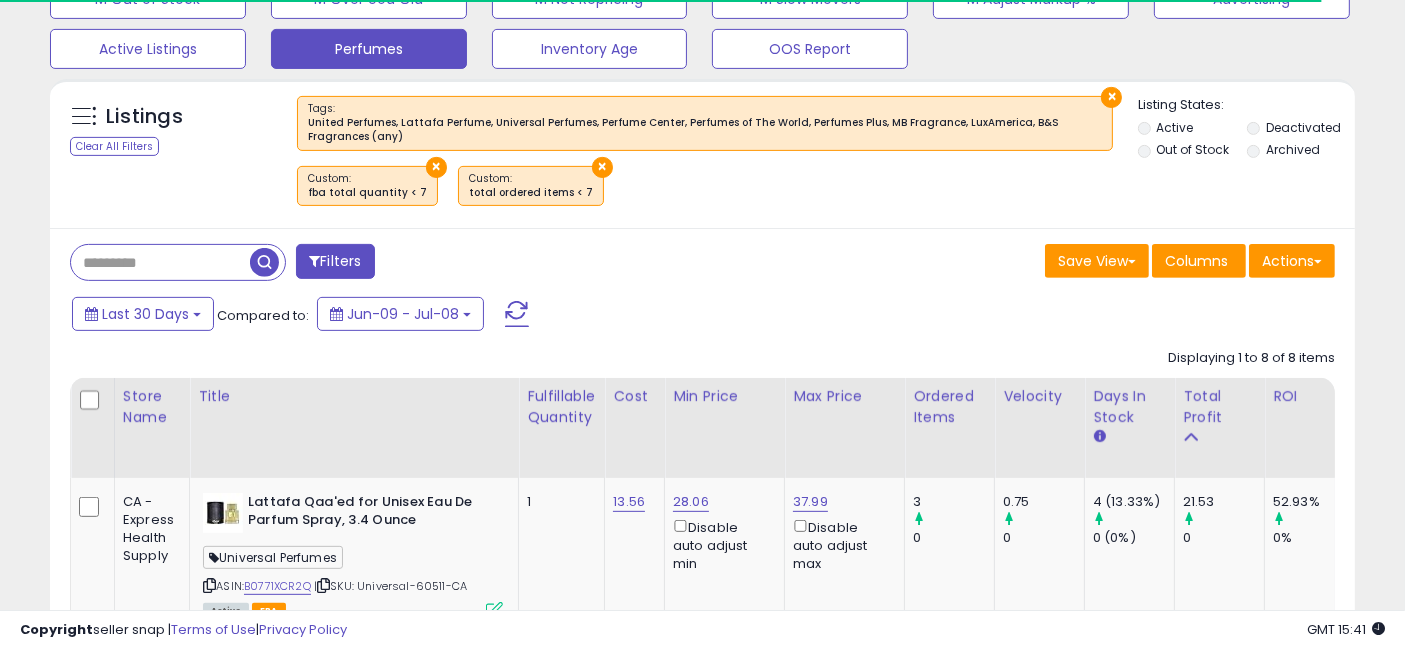 scroll, scrollTop: 410, scrollLeft: 755, axis: both 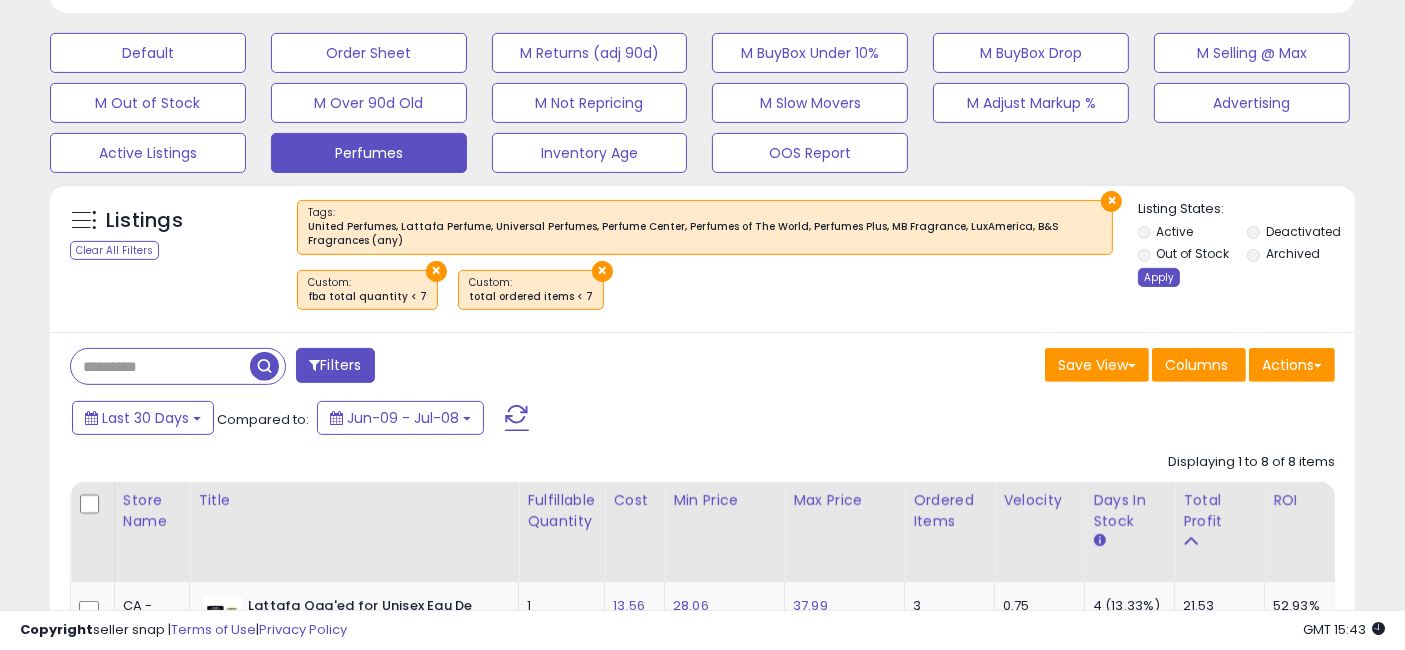 click on "Apply" at bounding box center [1159, 277] 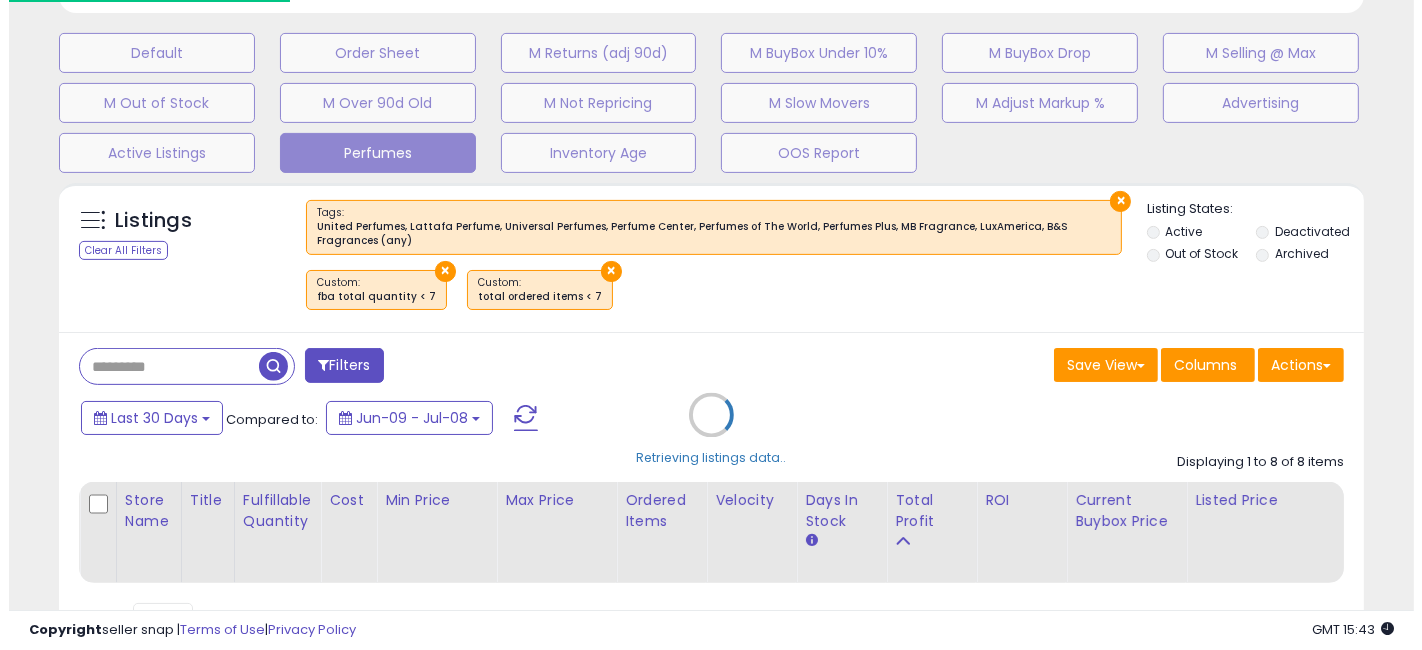 scroll, scrollTop: 999590, scrollLeft: 999234, axis: both 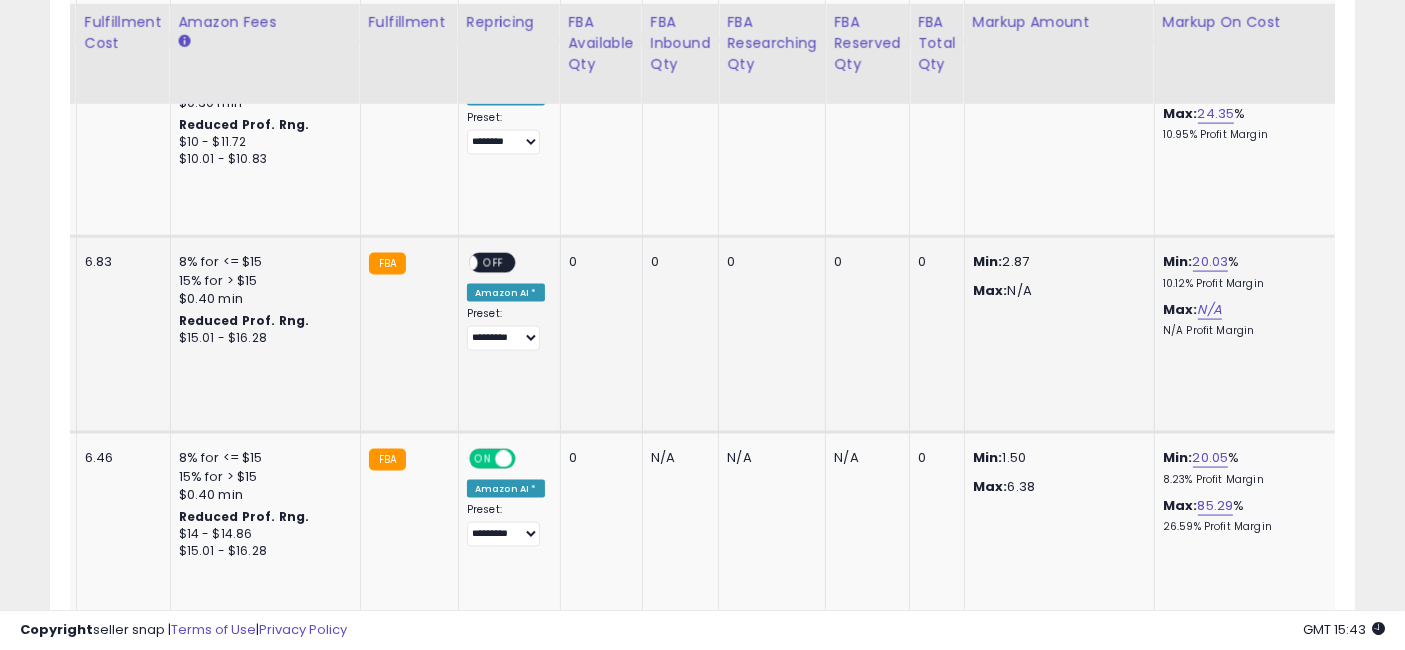 drag, startPoint x: 614, startPoint y: 322, endPoint x: 1200, endPoint y: 342, distance: 586.3412 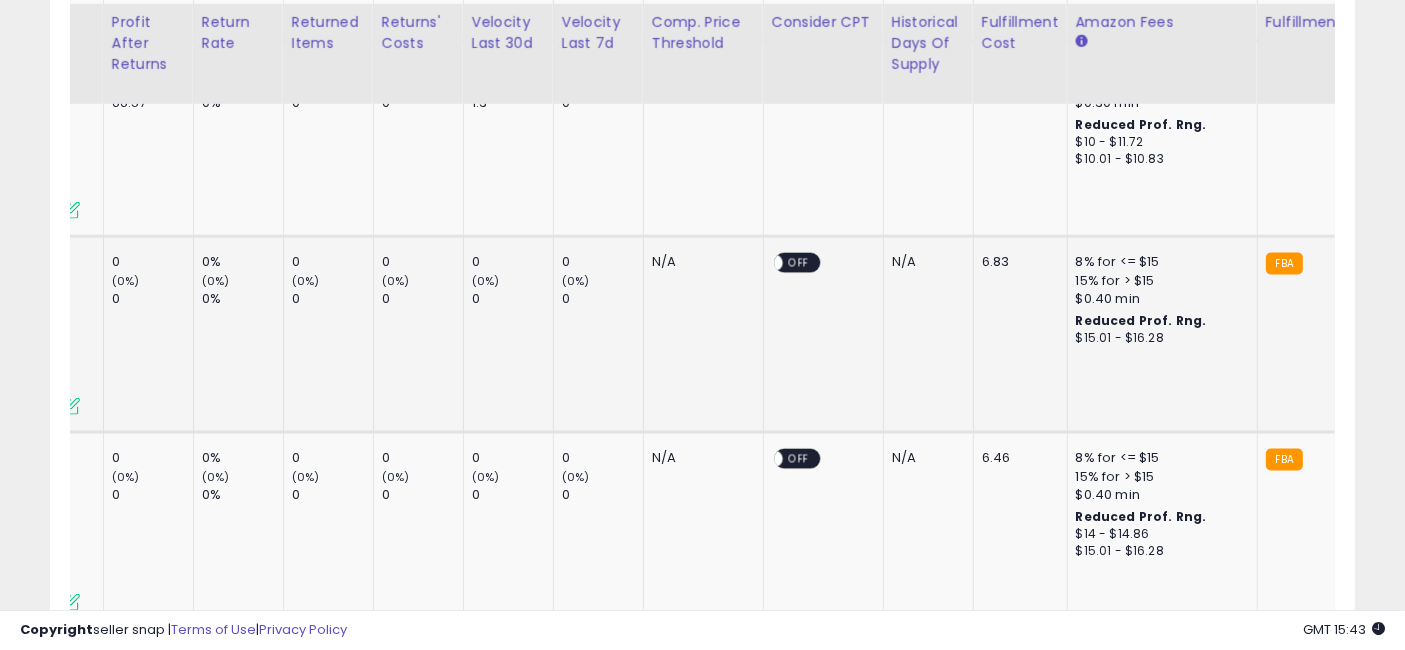 scroll, scrollTop: 0, scrollLeft: 0, axis: both 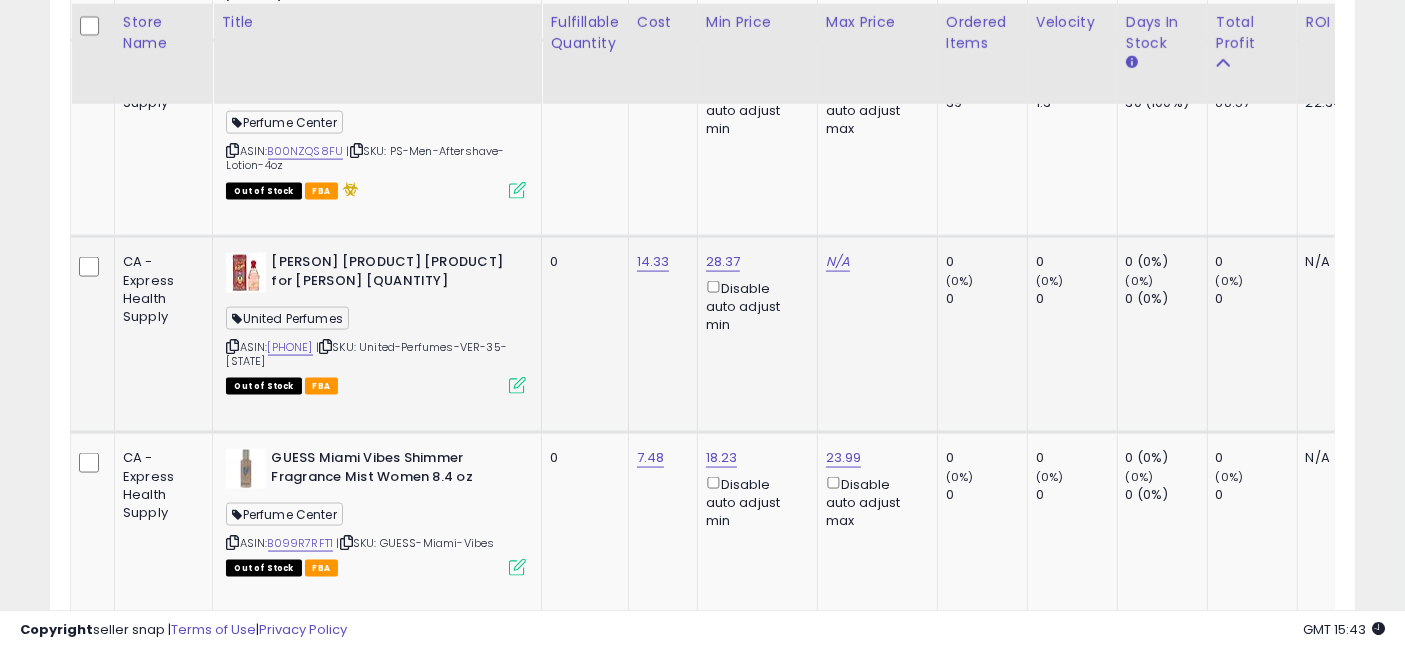 drag, startPoint x: 1156, startPoint y: 360, endPoint x: 677, endPoint y: 331, distance: 479.87708 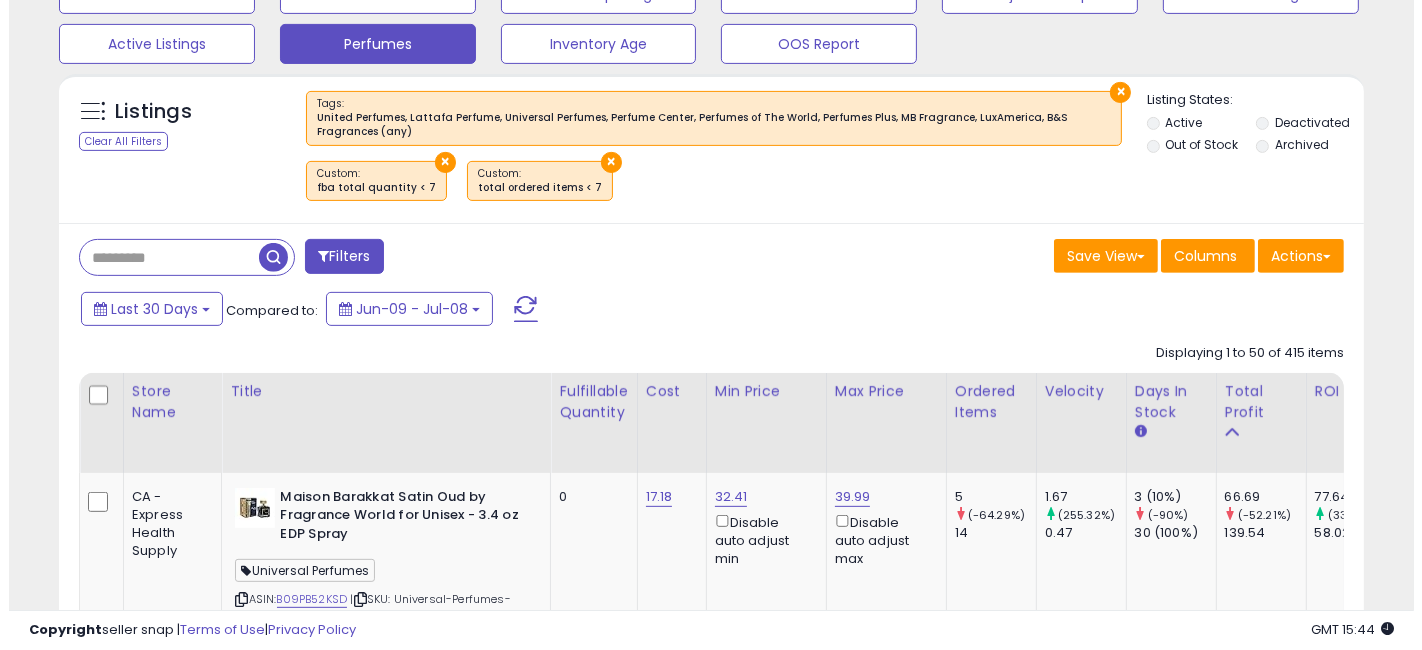 scroll, scrollTop: 597, scrollLeft: 0, axis: vertical 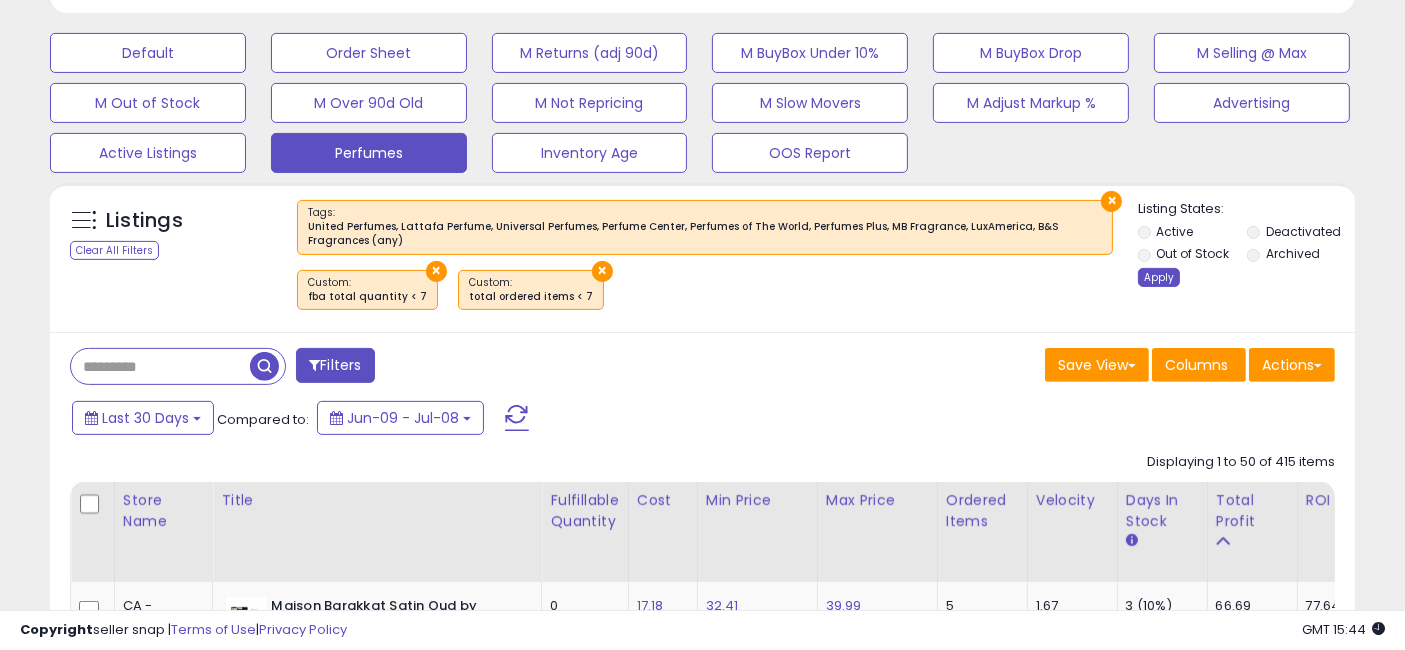 click on "Apply" at bounding box center [1159, 277] 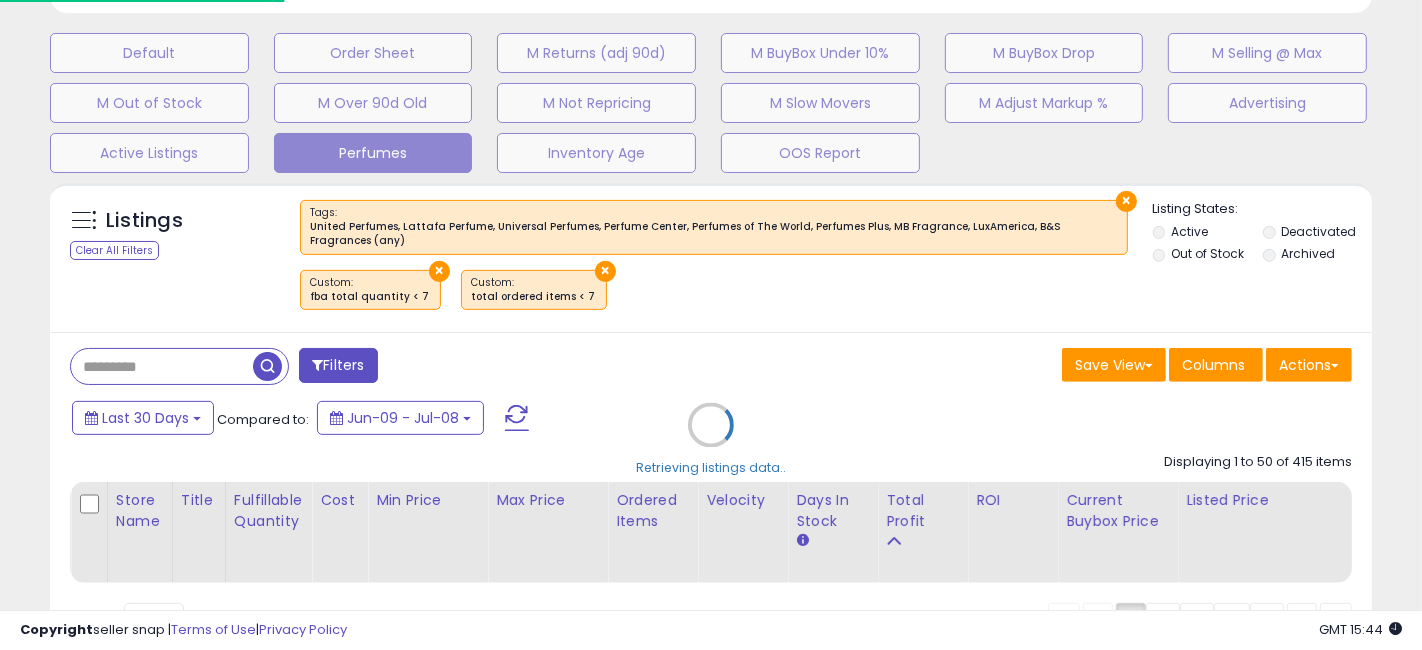 scroll, scrollTop: 999590, scrollLeft: 999234, axis: both 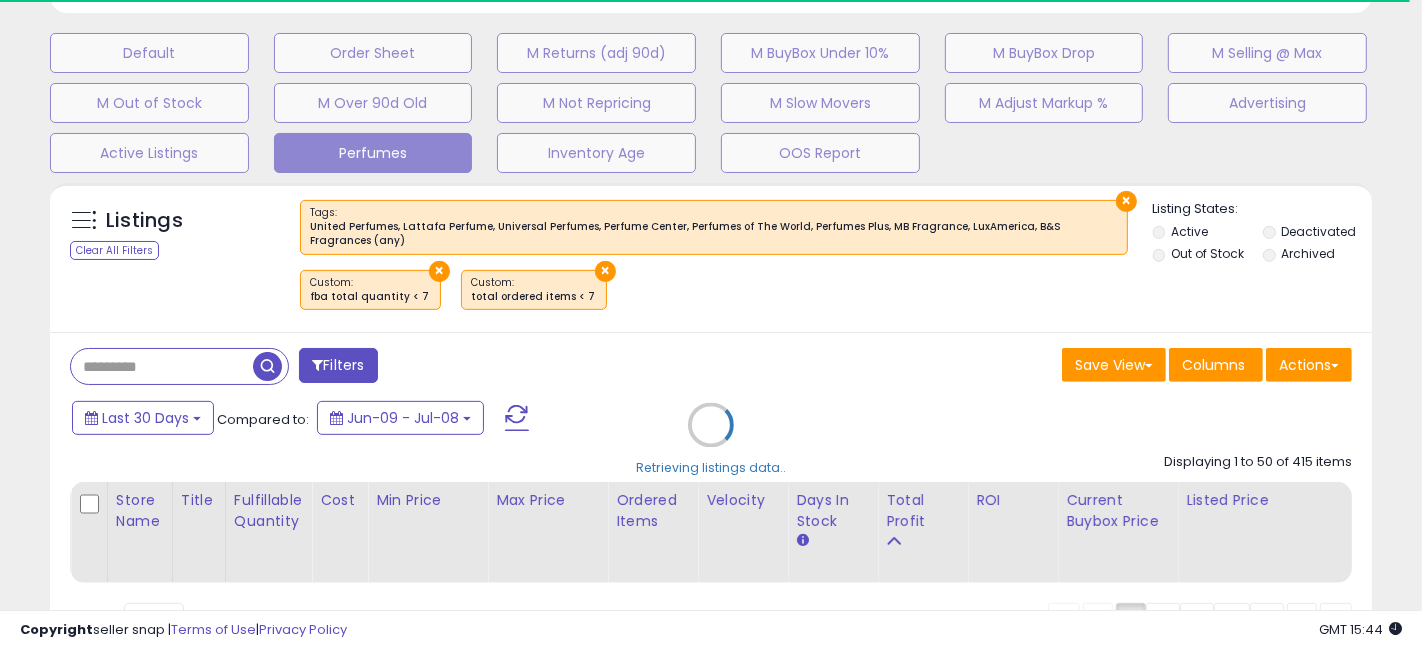 select on "*" 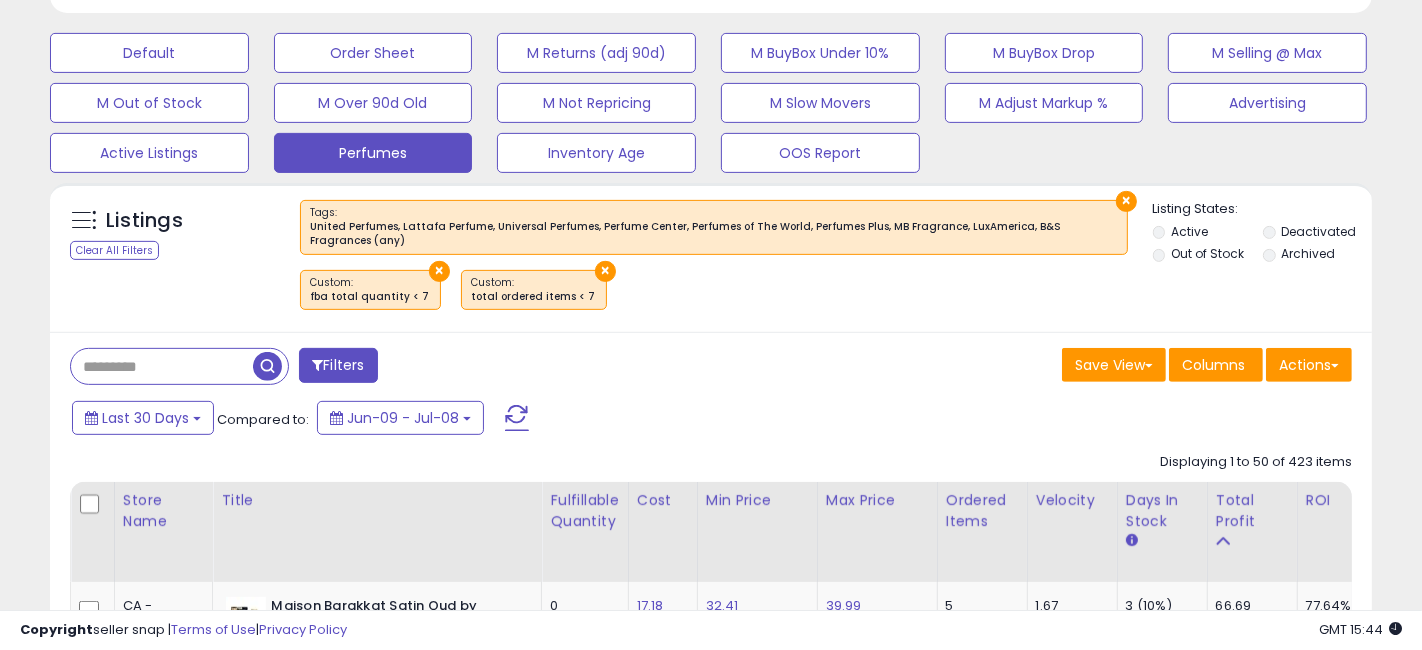 click on "Filters" at bounding box center [338, 365] 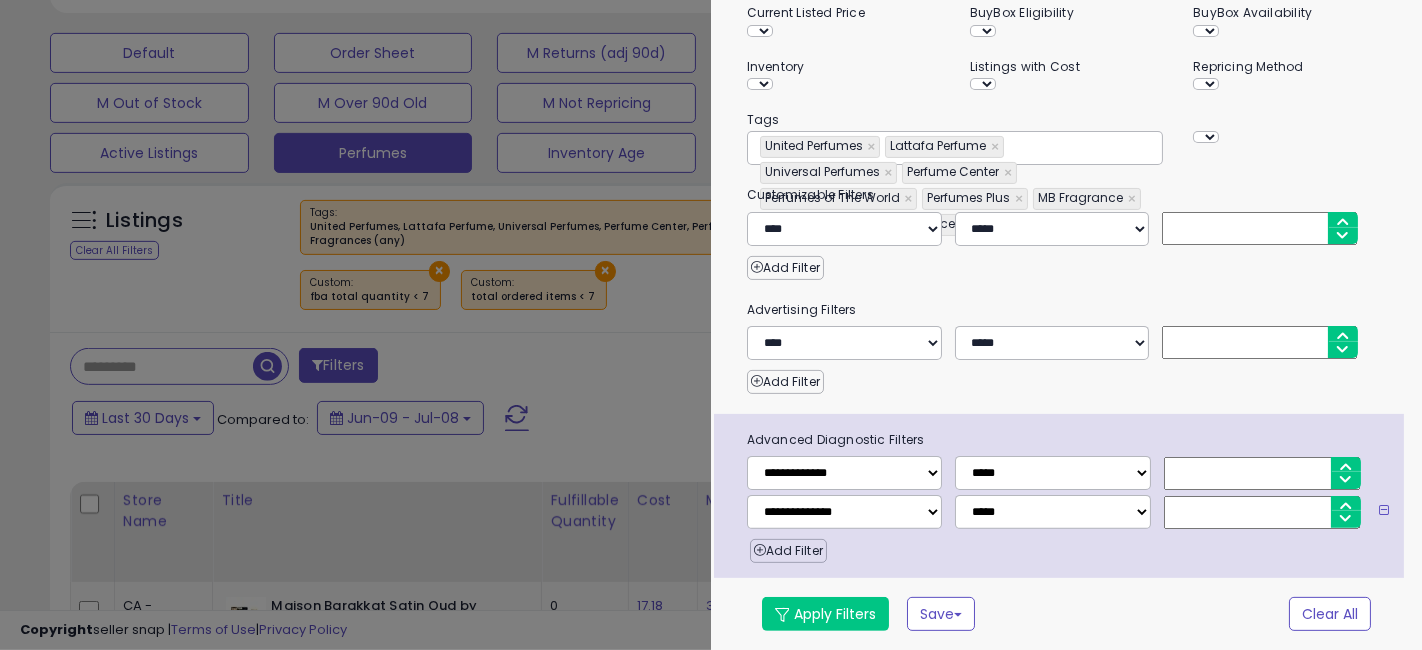 scroll, scrollTop: 410, scrollLeft: 765, axis: both 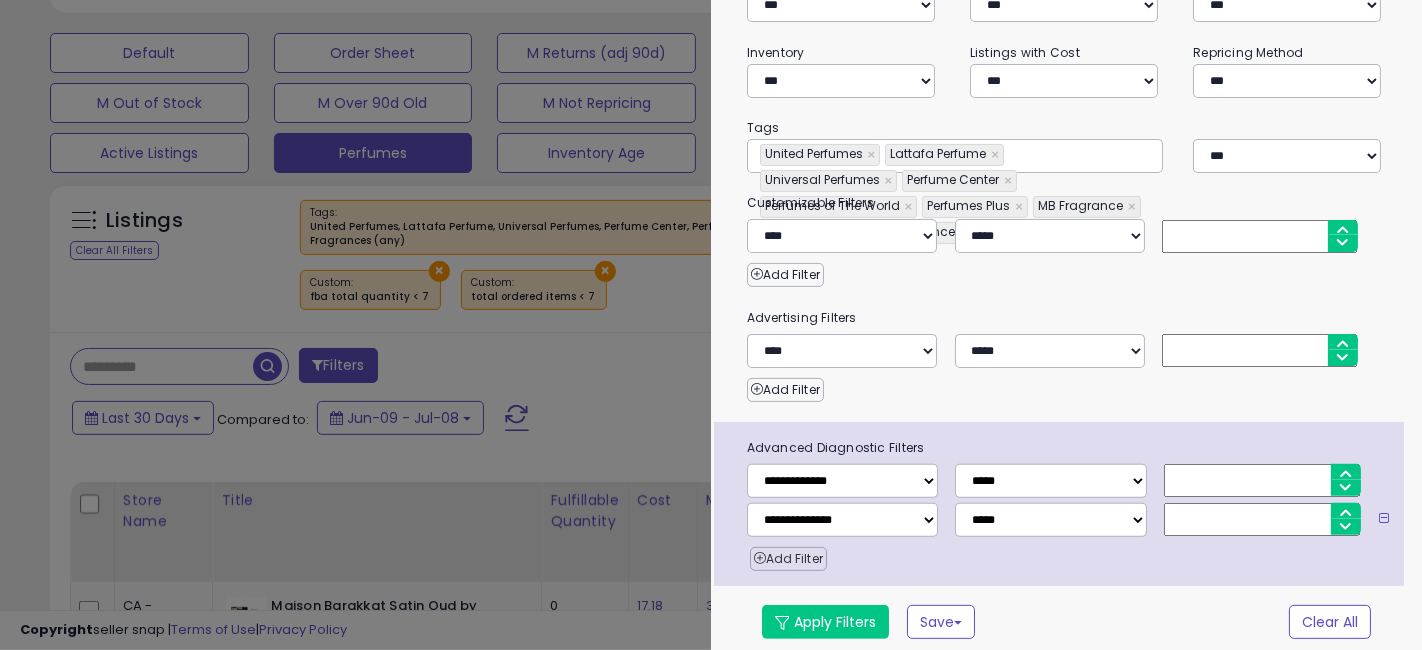 click on "Add Filter" at bounding box center (788, 559) 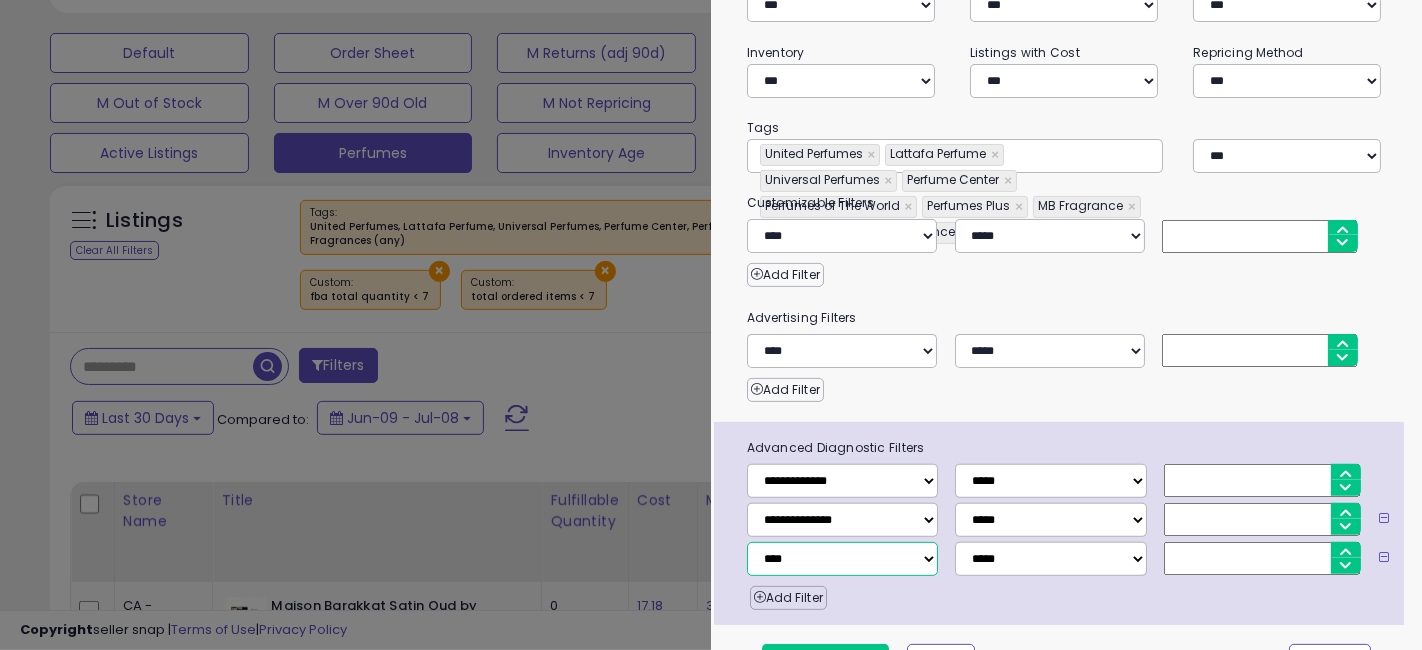 click on "**********" at bounding box center (842, 559) 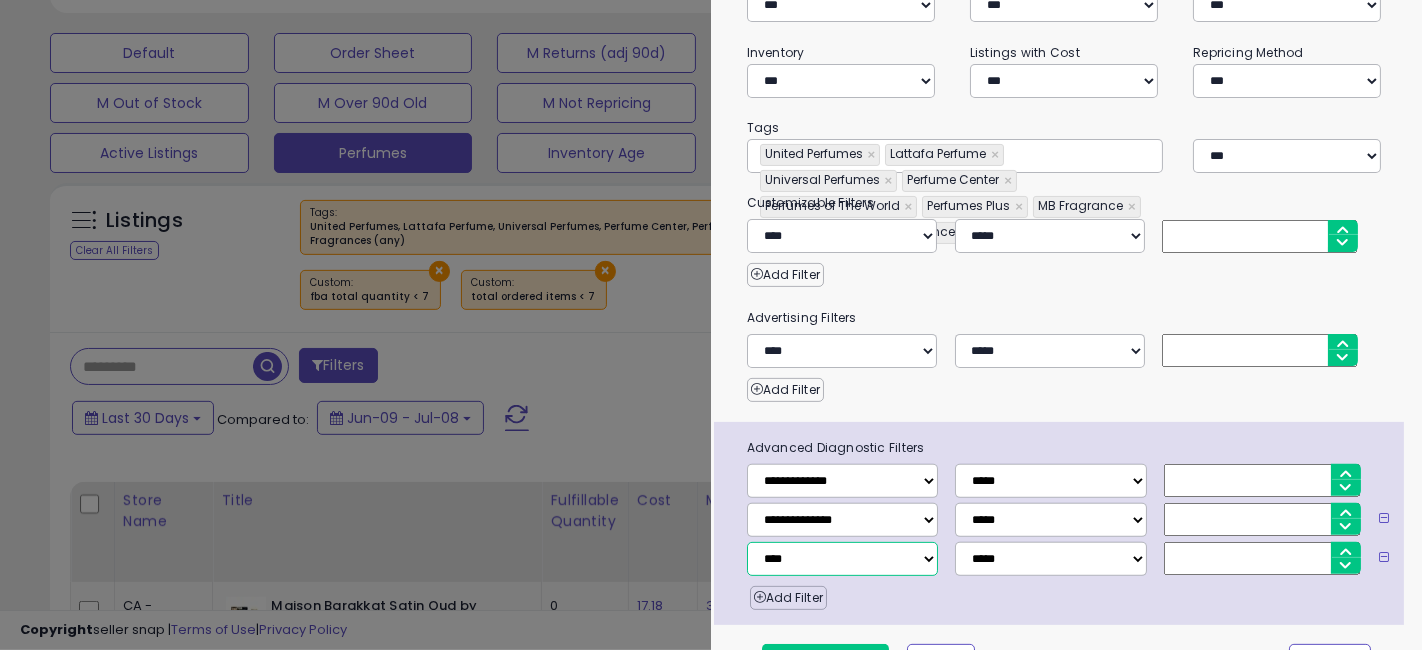 type on "**********" 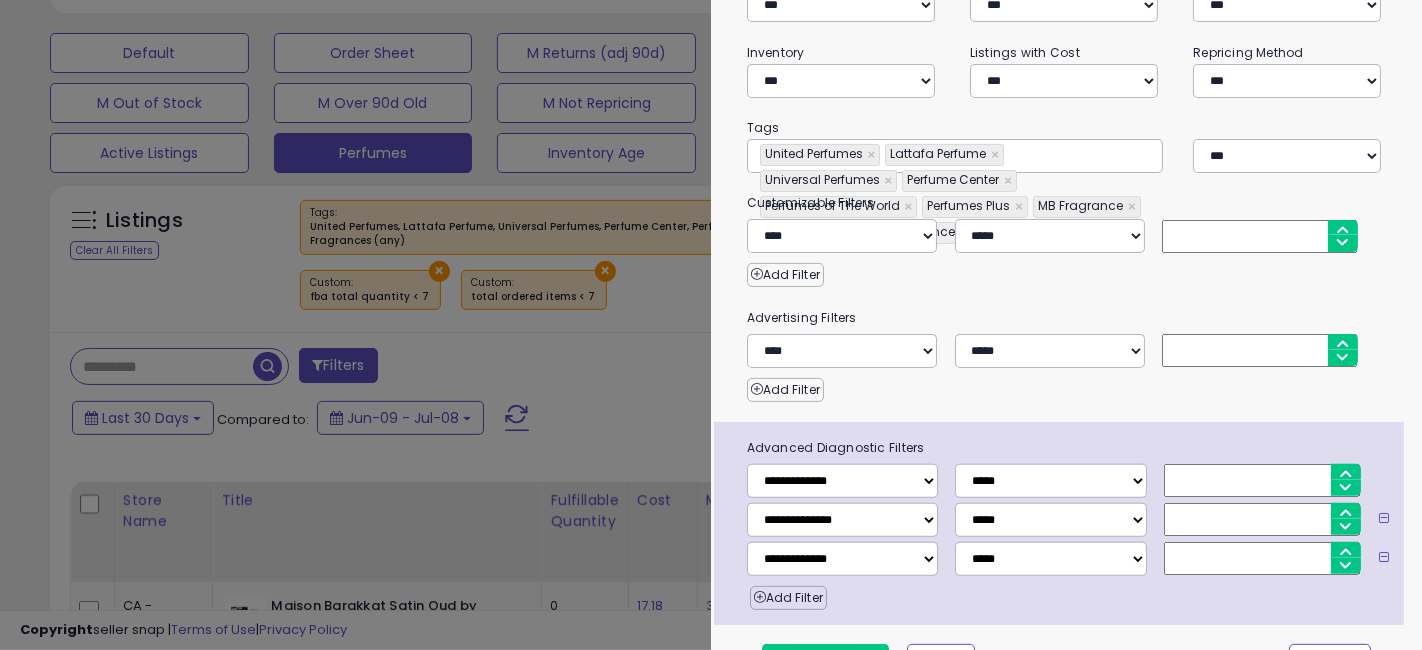 click at bounding box center (1262, 558) 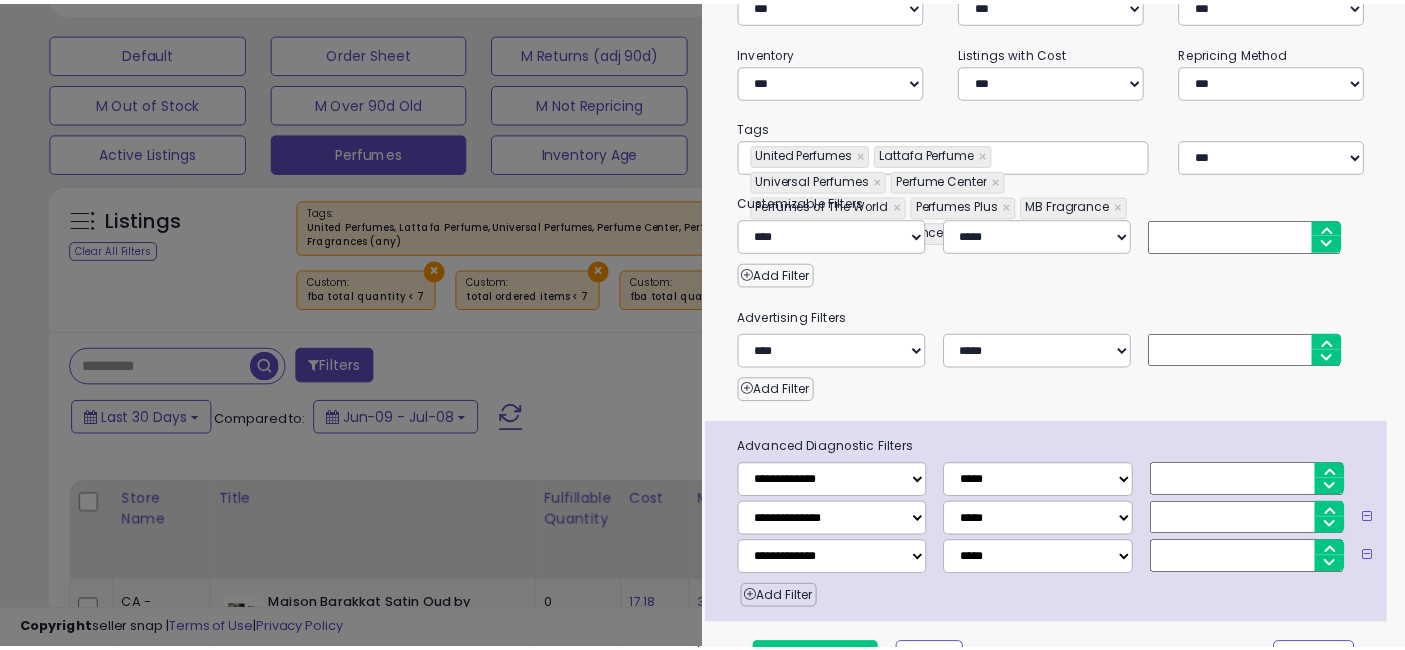 scroll, scrollTop: 376, scrollLeft: 0, axis: vertical 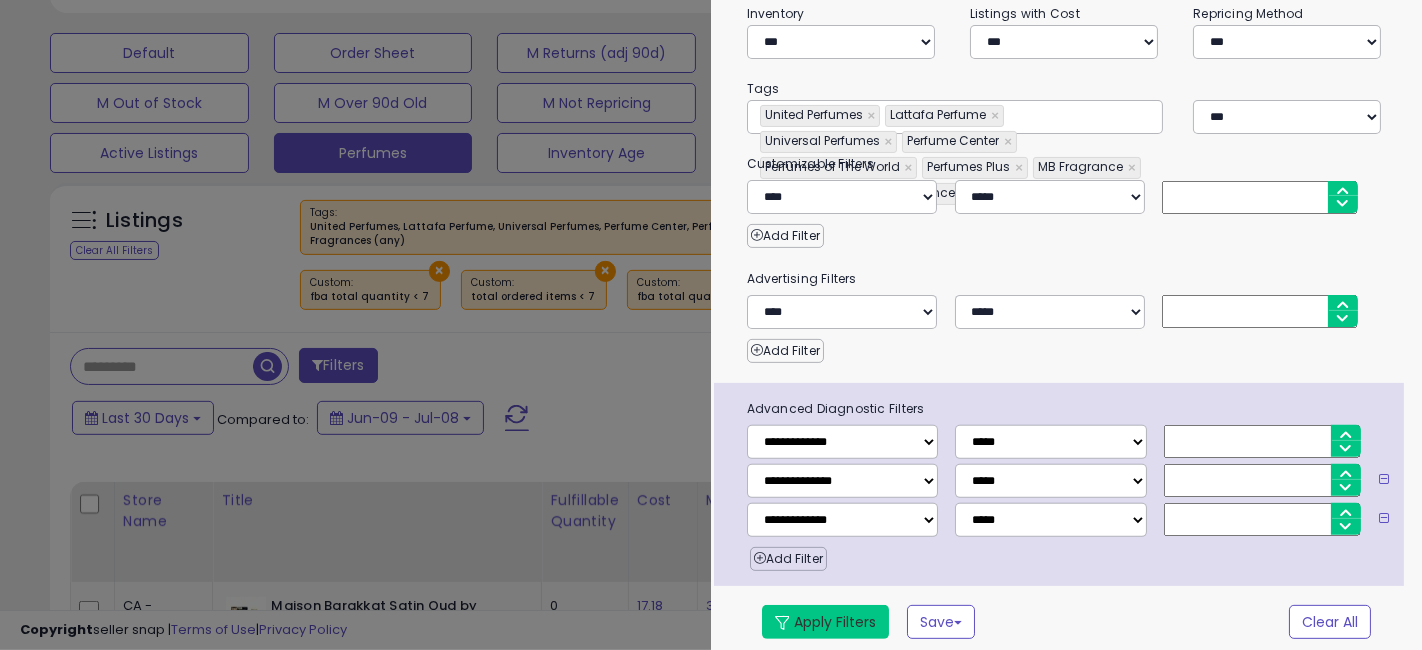 type on "**********" 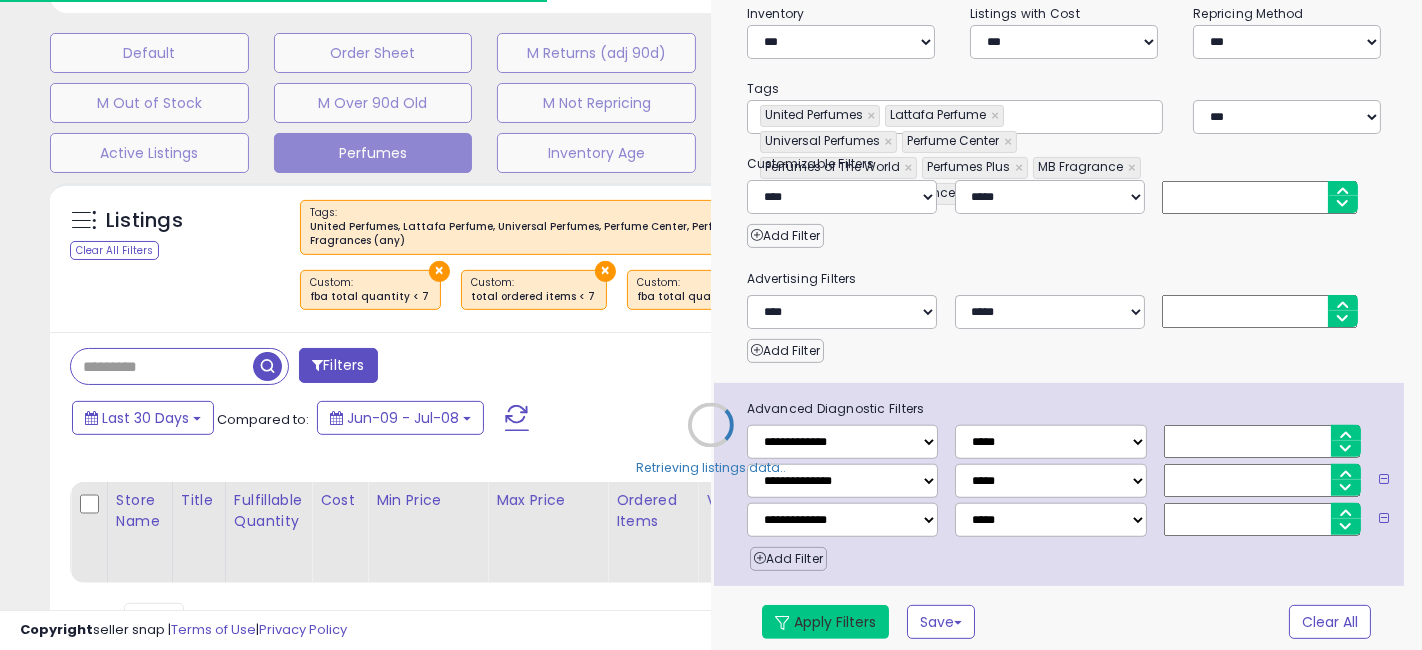 type on "**********" 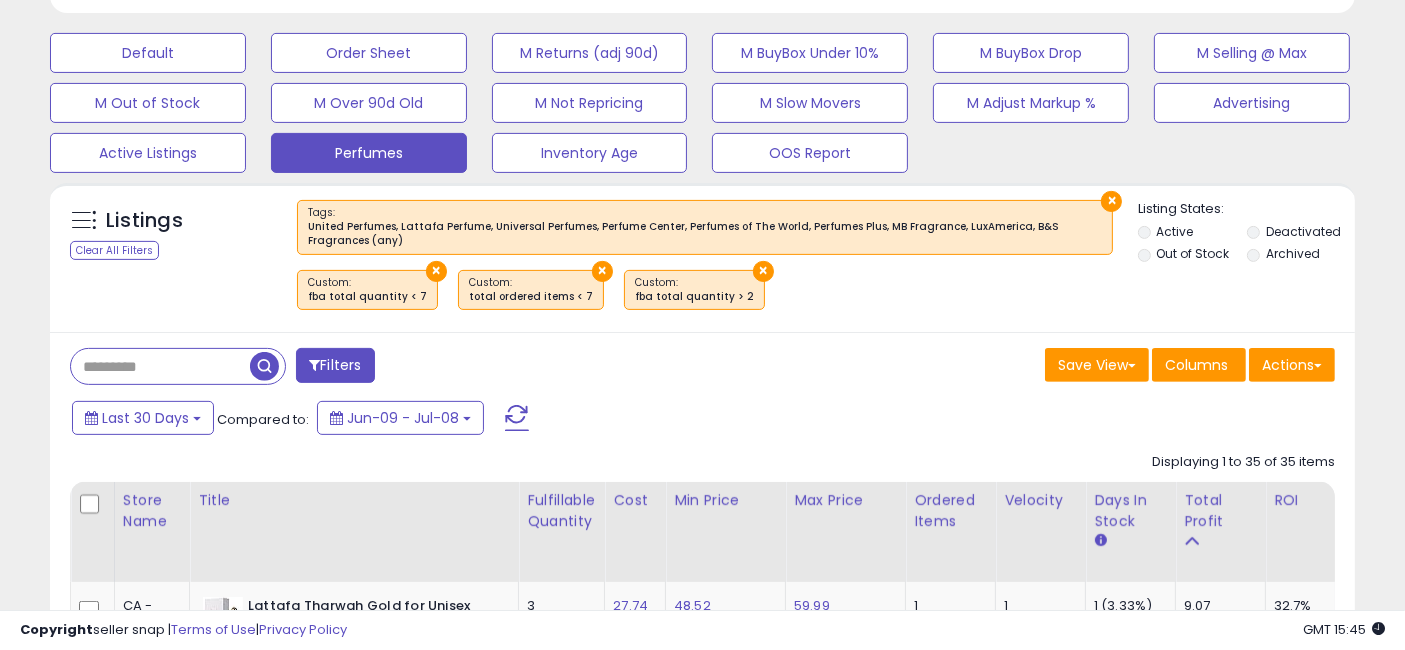 scroll, scrollTop: 410, scrollLeft: 755, axis: both 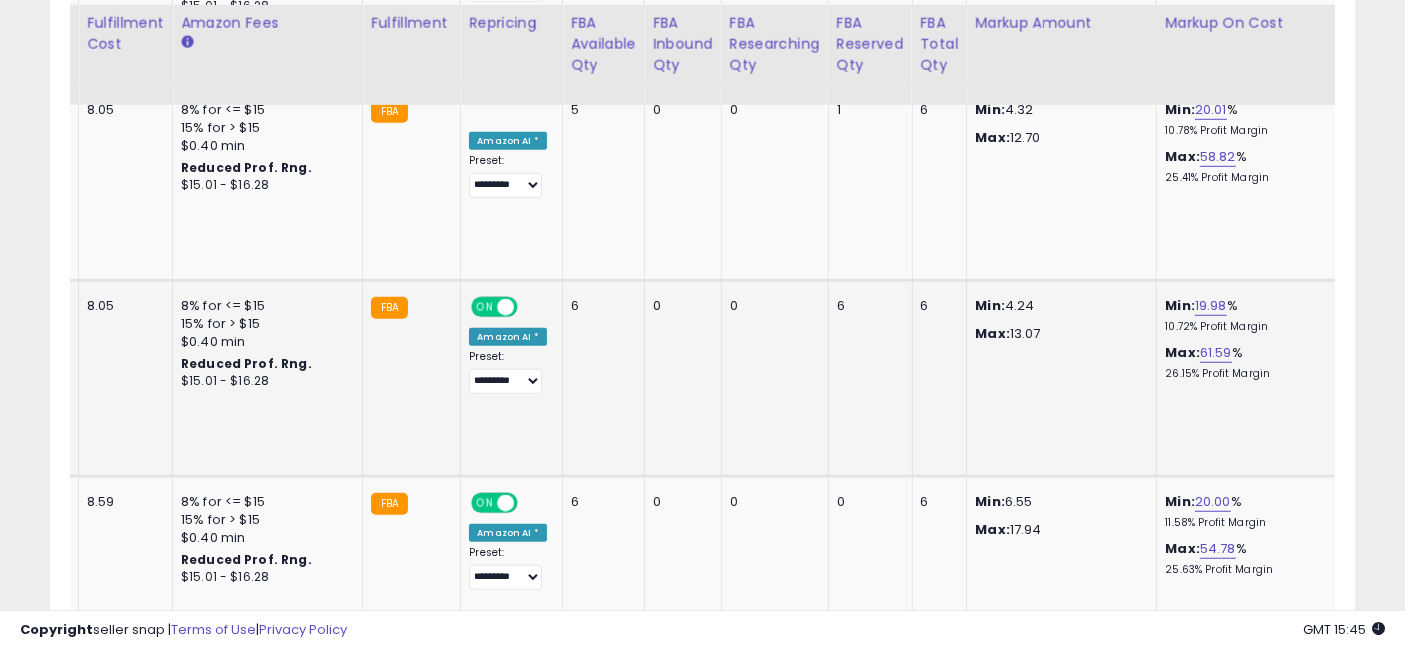drag, startPoint x: 550, startPoint y: 384, endPoint x: 1151, endPoint y: 406, distance: 601.4025 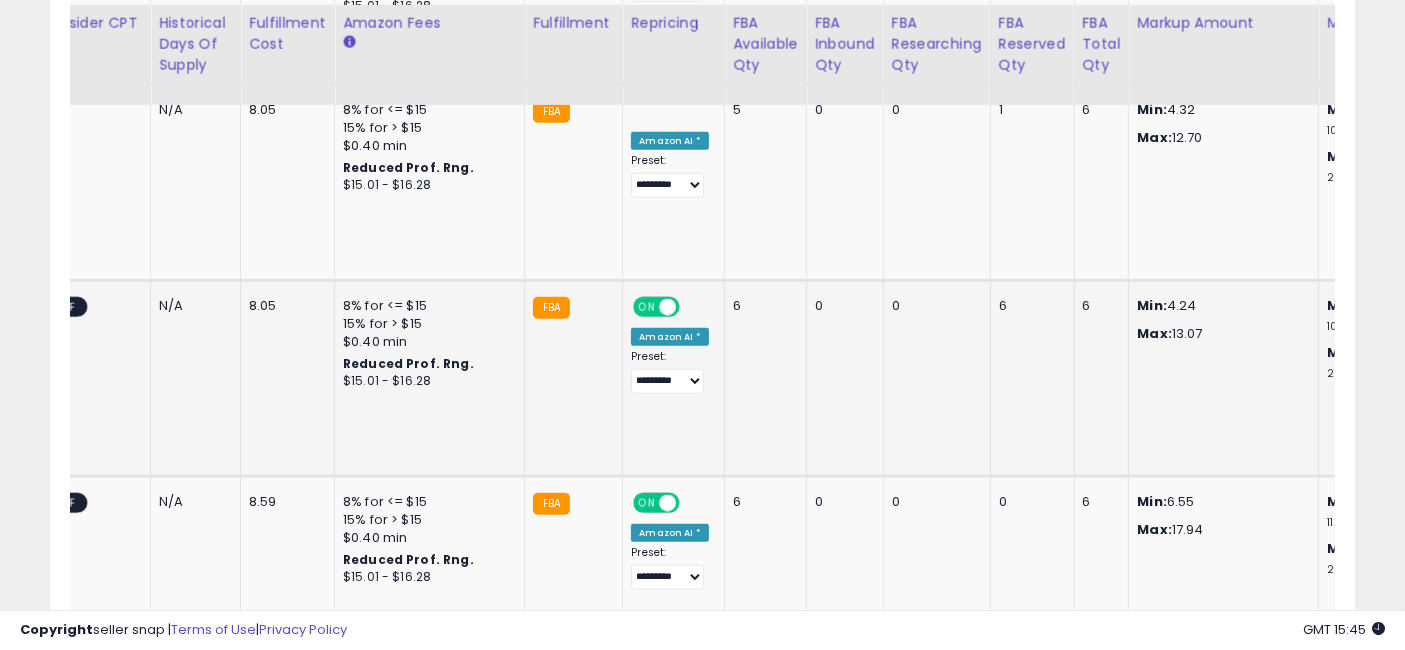 scroll, scrollTop: 0, scrollLeft: 3455, axis: horizontal 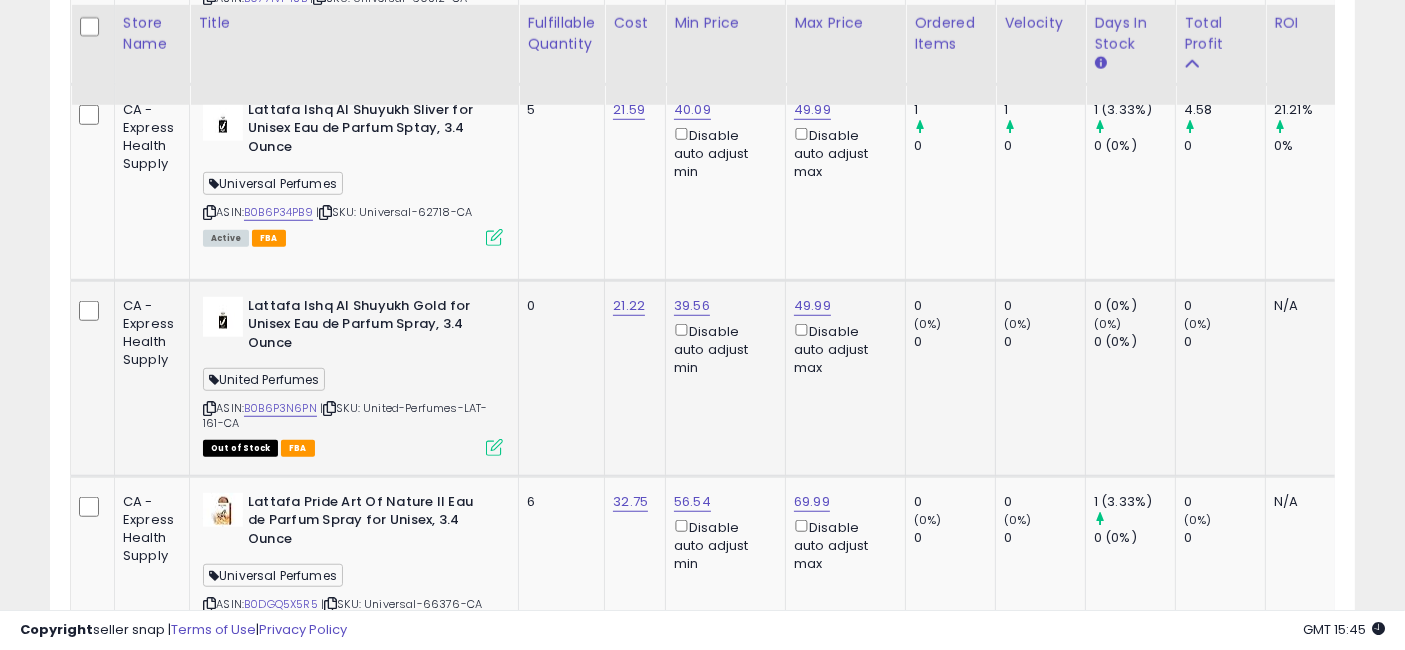 drag, startPoint x: 1115, startPoint y: 426, endPoint x: 531, endPoint y: 411, distance: 584.1926 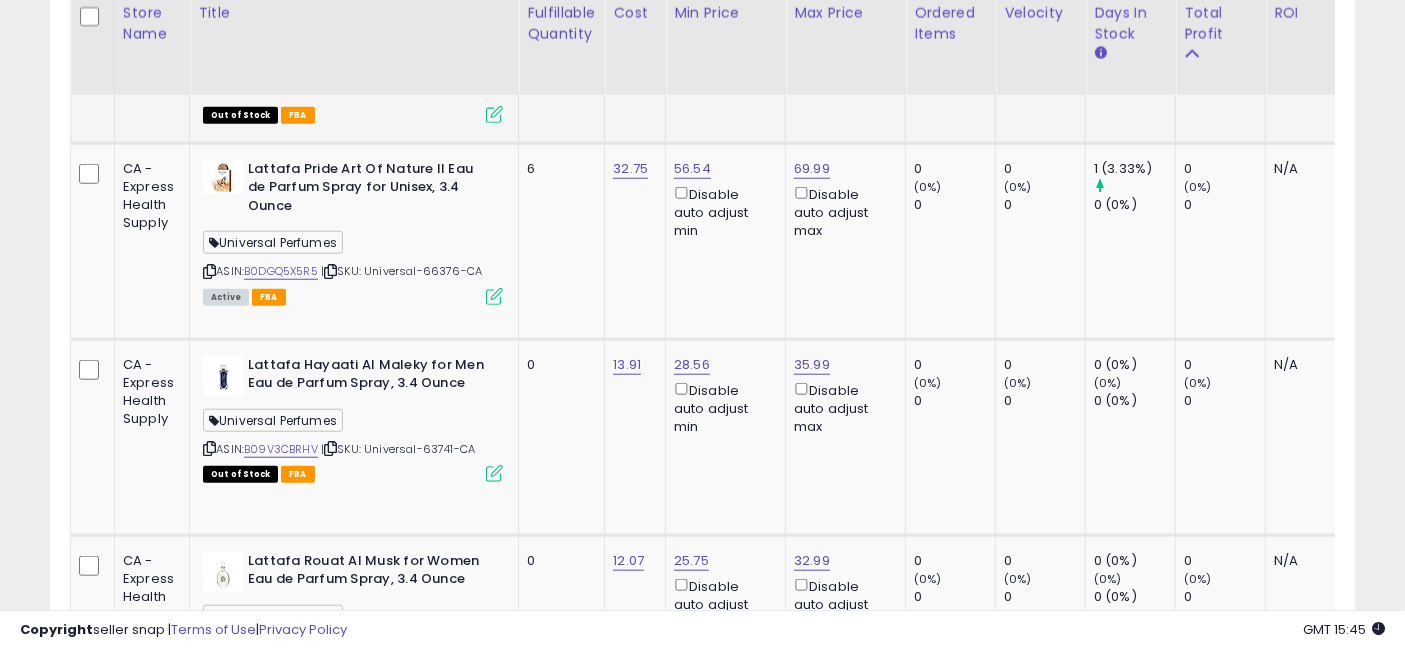 scroll, scrollTop: 1930, scrollLeft: 0, axis: vertical 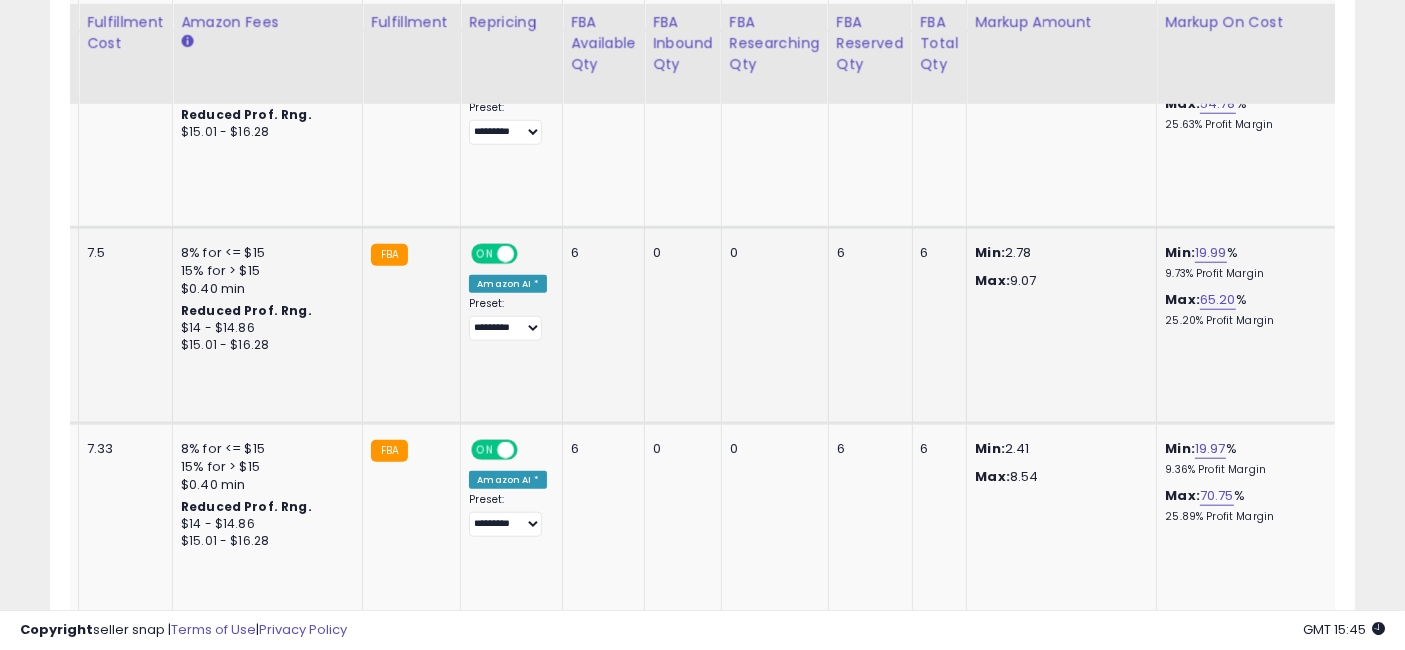 drag, startPoint x: 585, startPoint y: 355, endPoint x: 1193, endPoint y: 372, distance: 608.2376 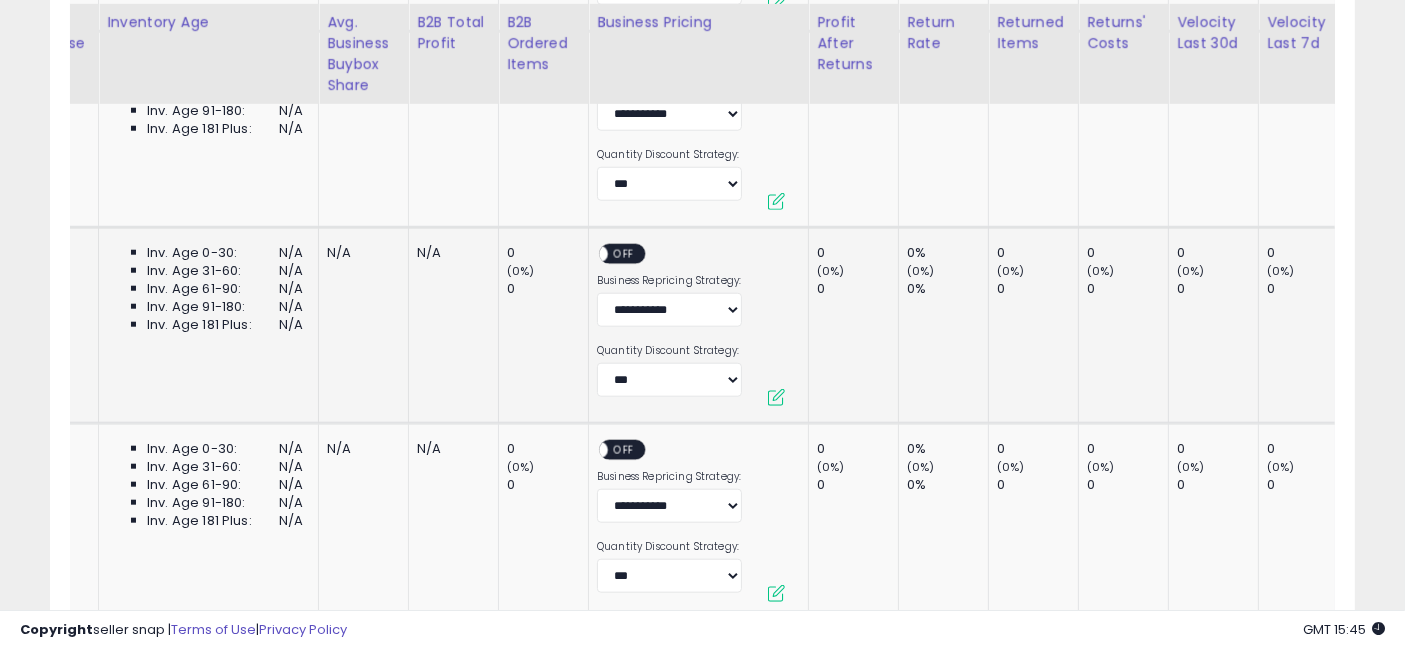 scroll, scrollTop: 0, scrollLeft: 2017, axis: horizontal 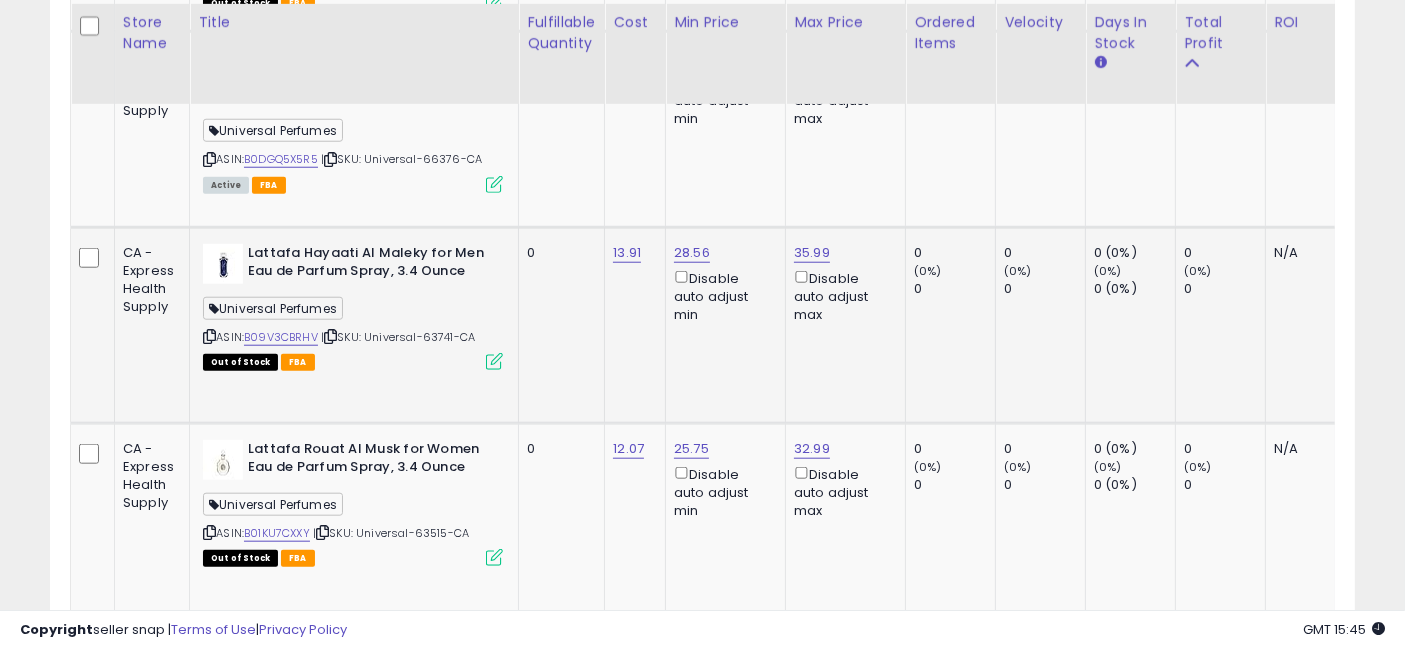 drag, startPoint x: 1094, startPoint y: 361, endPoint x: 362, endPoint y: 312, distance: 733.6382 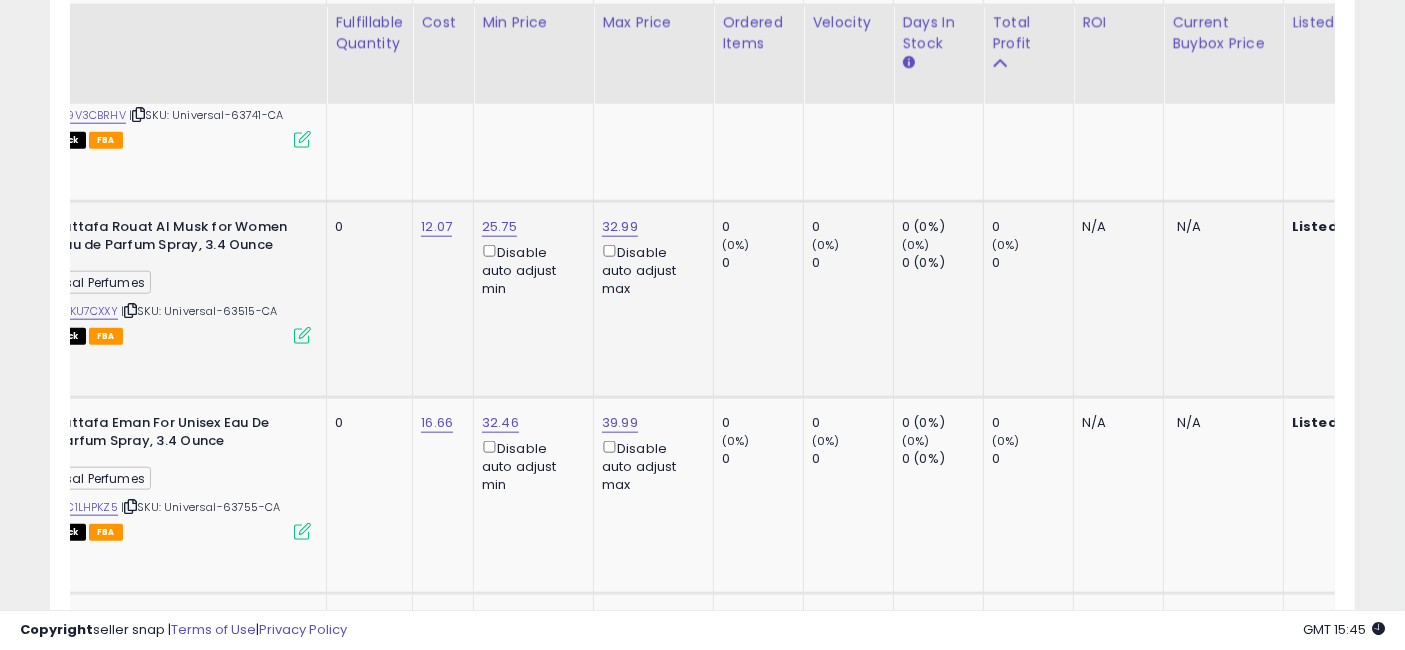 drag, startPoint x: 556, startPoint y: 312, endPoint x: 1127, endPoint y: 330, distance: 571.2836 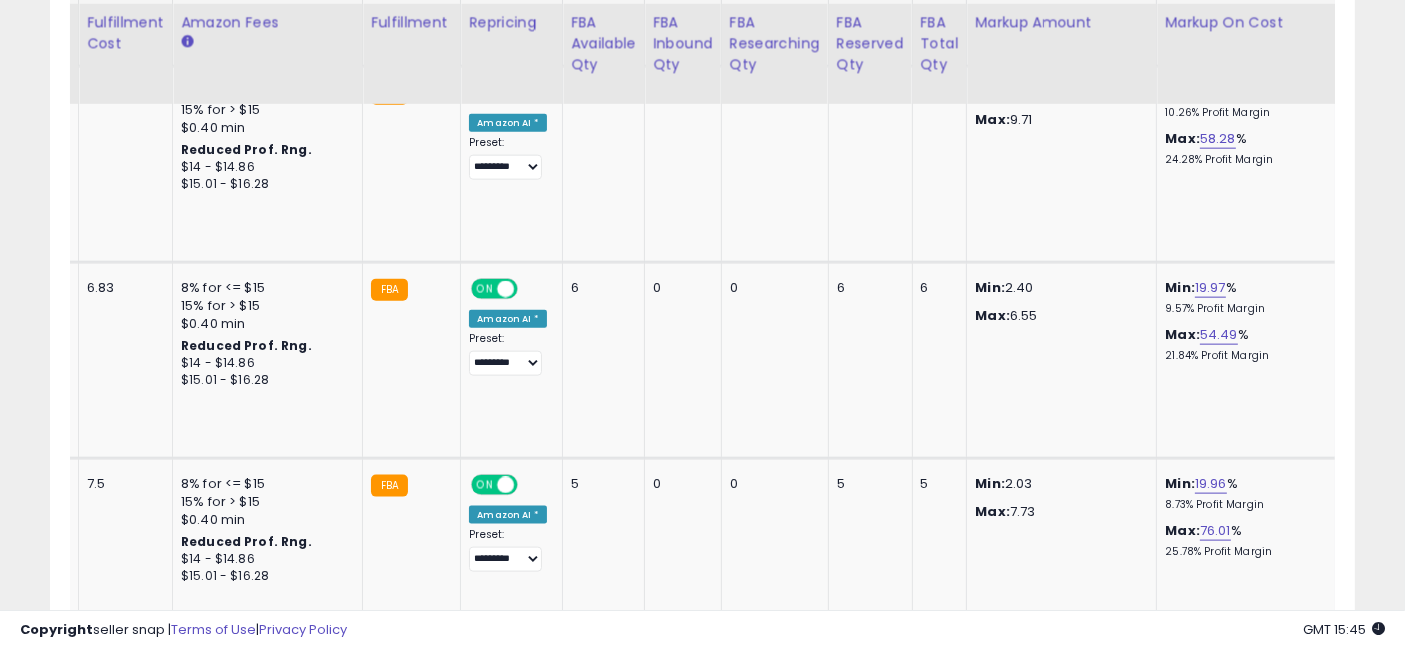 scroll, scrollTop: 2485, scrollLeft: 0, axis: vertical 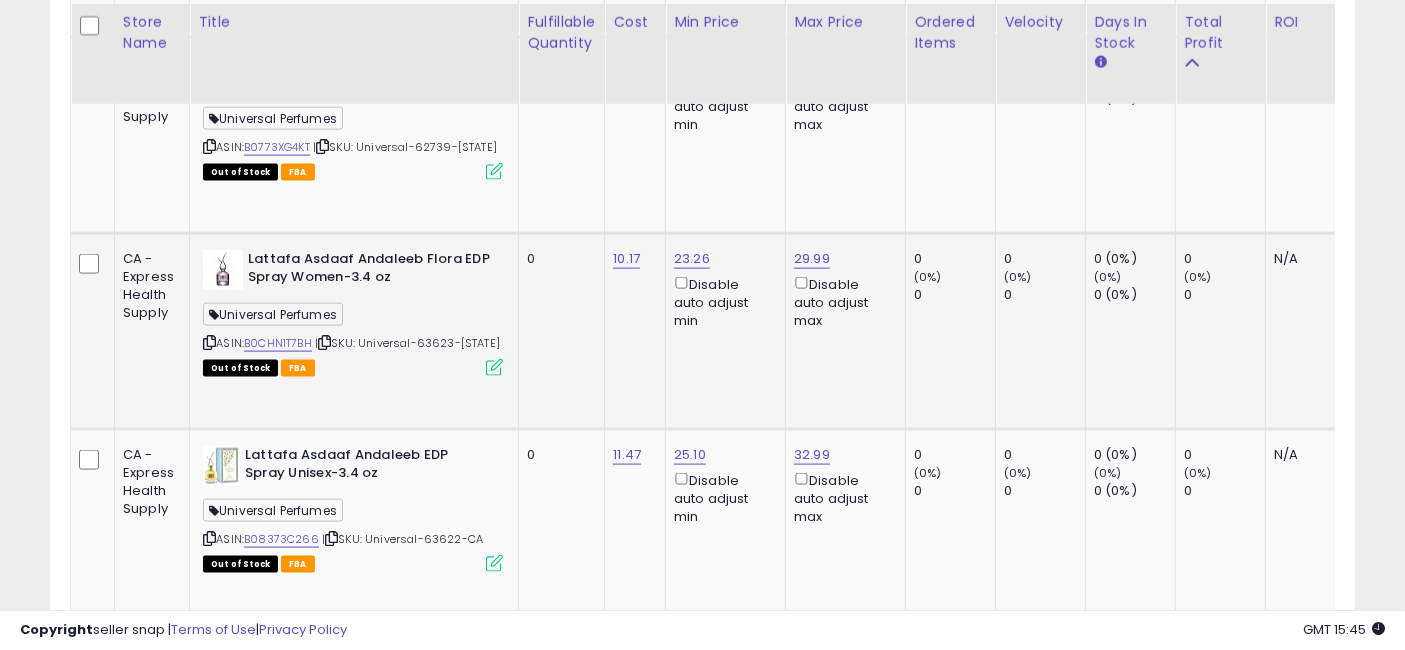 drag, startPoint x: 999, startPoint y: 375, endPoint x: 303, endPoint y: 275, distance: 703.1472 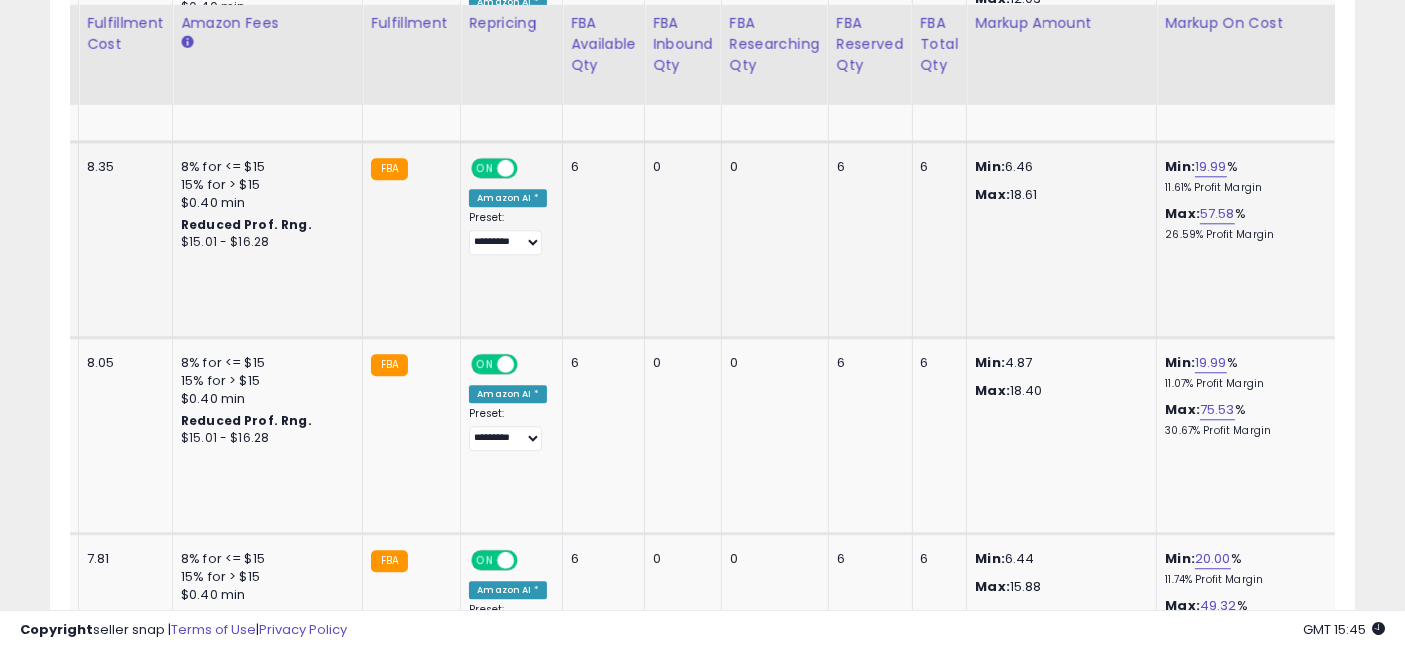 drag, startPoint x: 621, startPoint y: 265, endPoint x: 1221, endPoint y: 306, distance: 601.39923 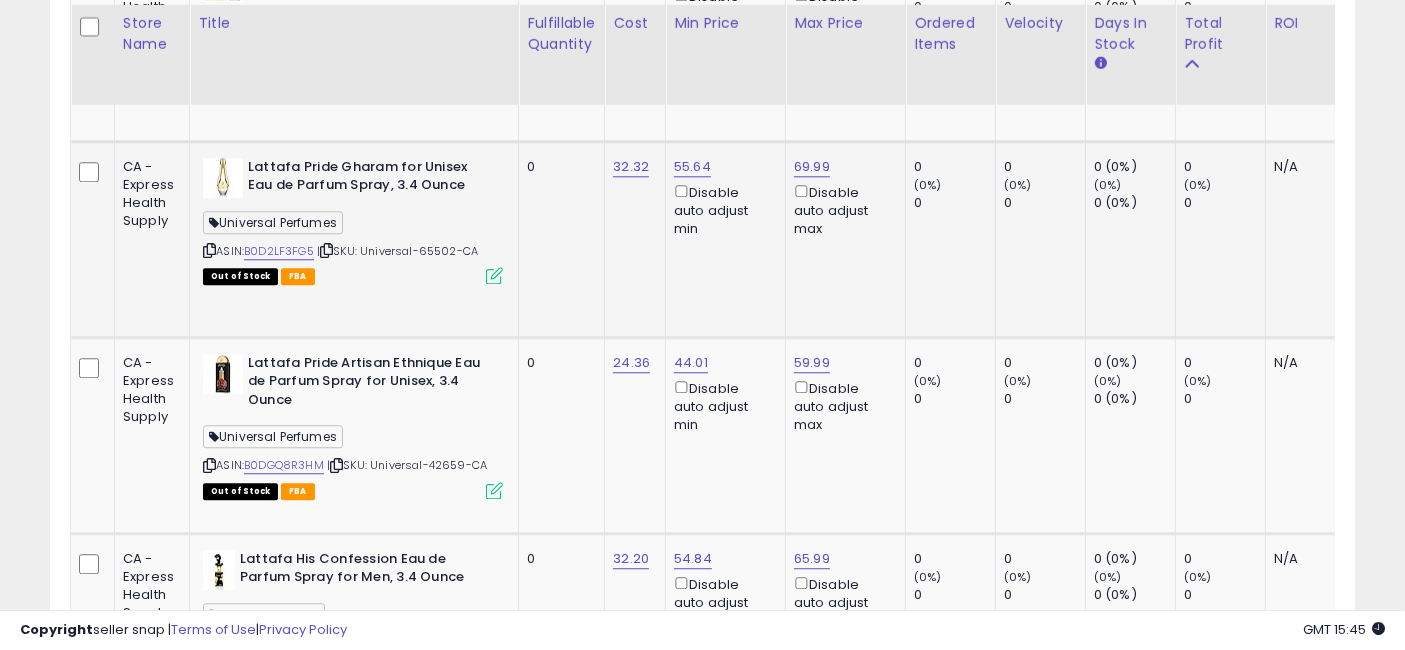 drag, startPoint x: 1077, startPoint y: 253, endPoint x: 517, endPoint y: 168, distance: 566.4142 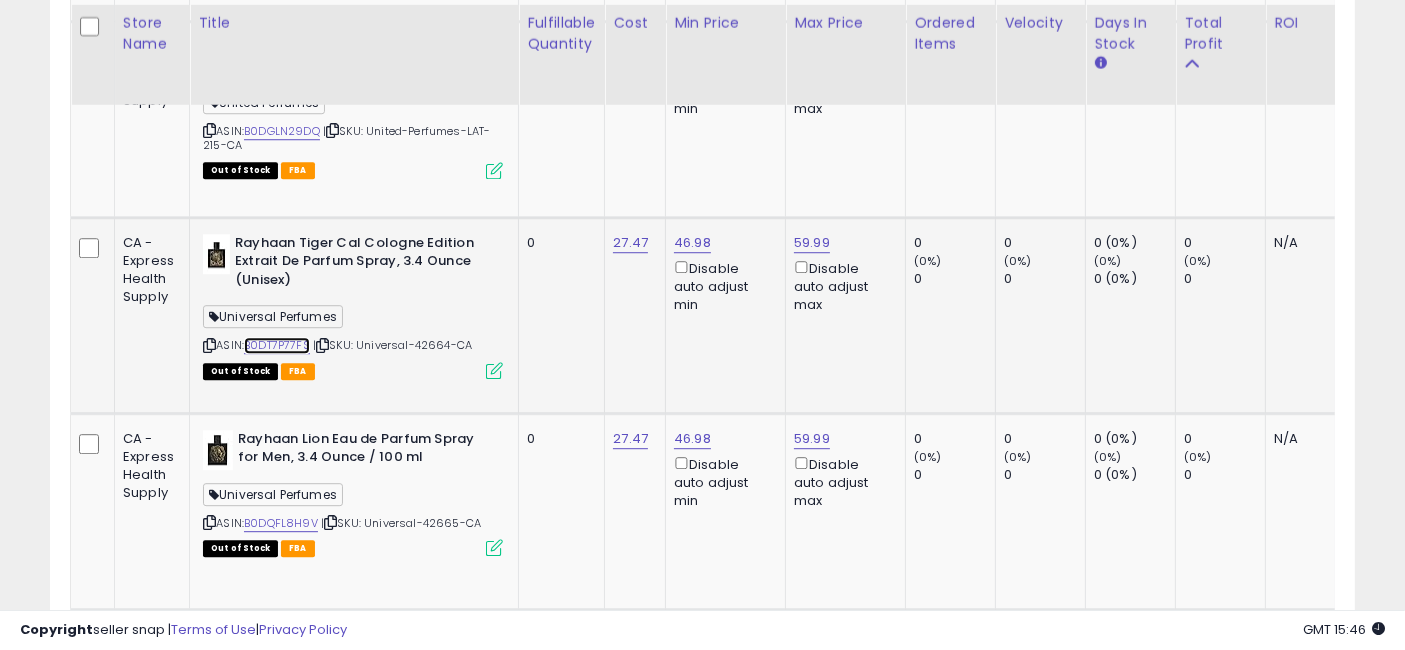 click on "B0DT7P77FS" at bounding box center [277, 345] 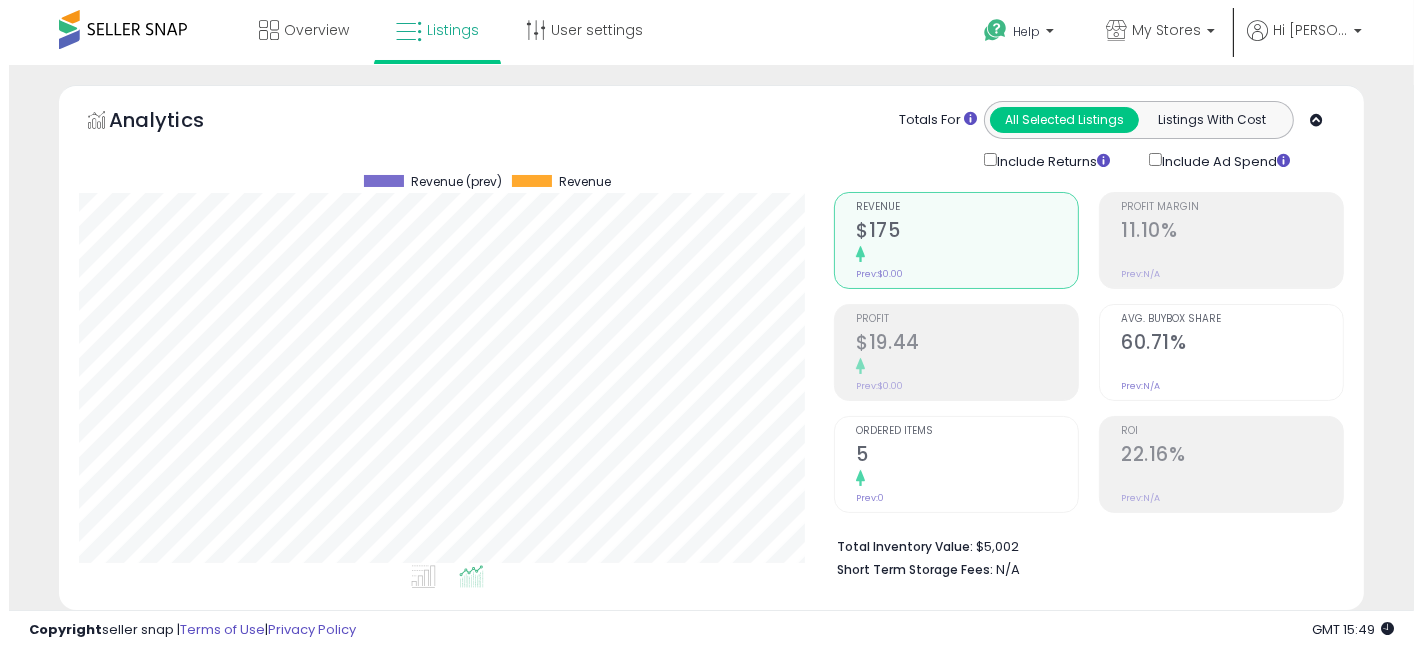 scroll, scrollTop: 333, scrollLeft: 0, axis: vertical 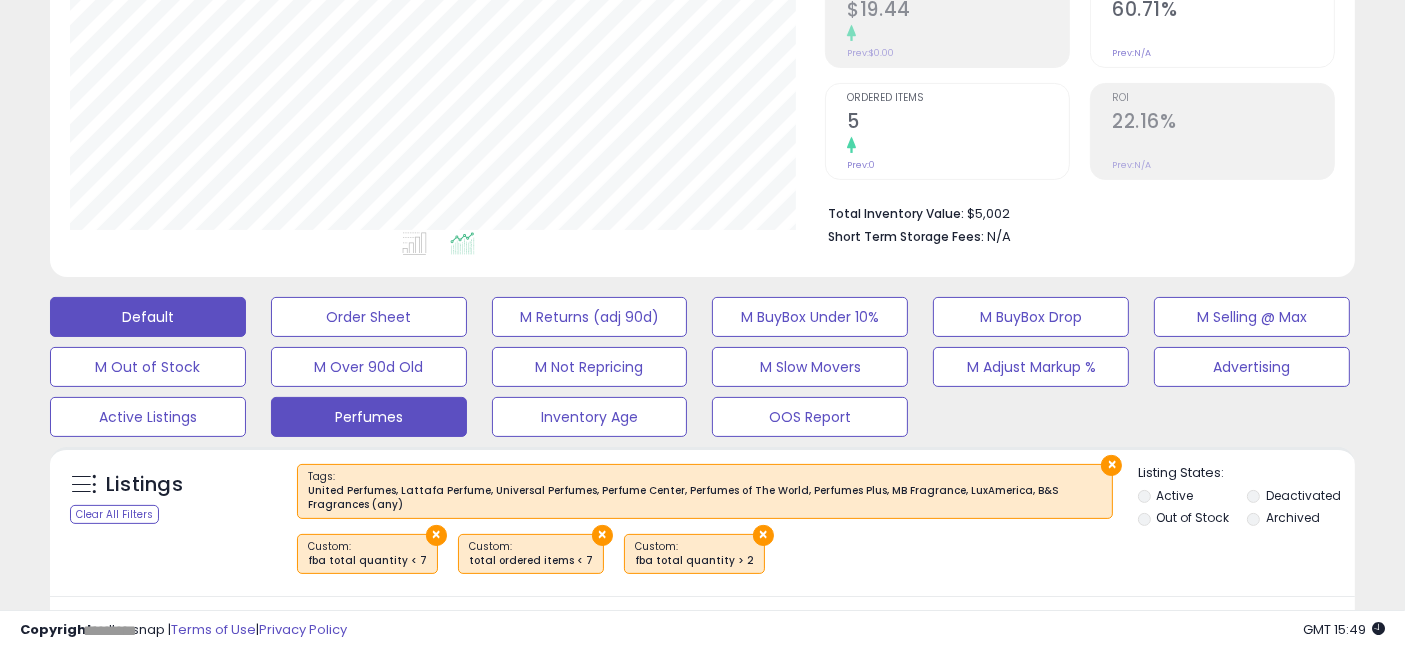 click on "Default" at bounding box center (148, 317) 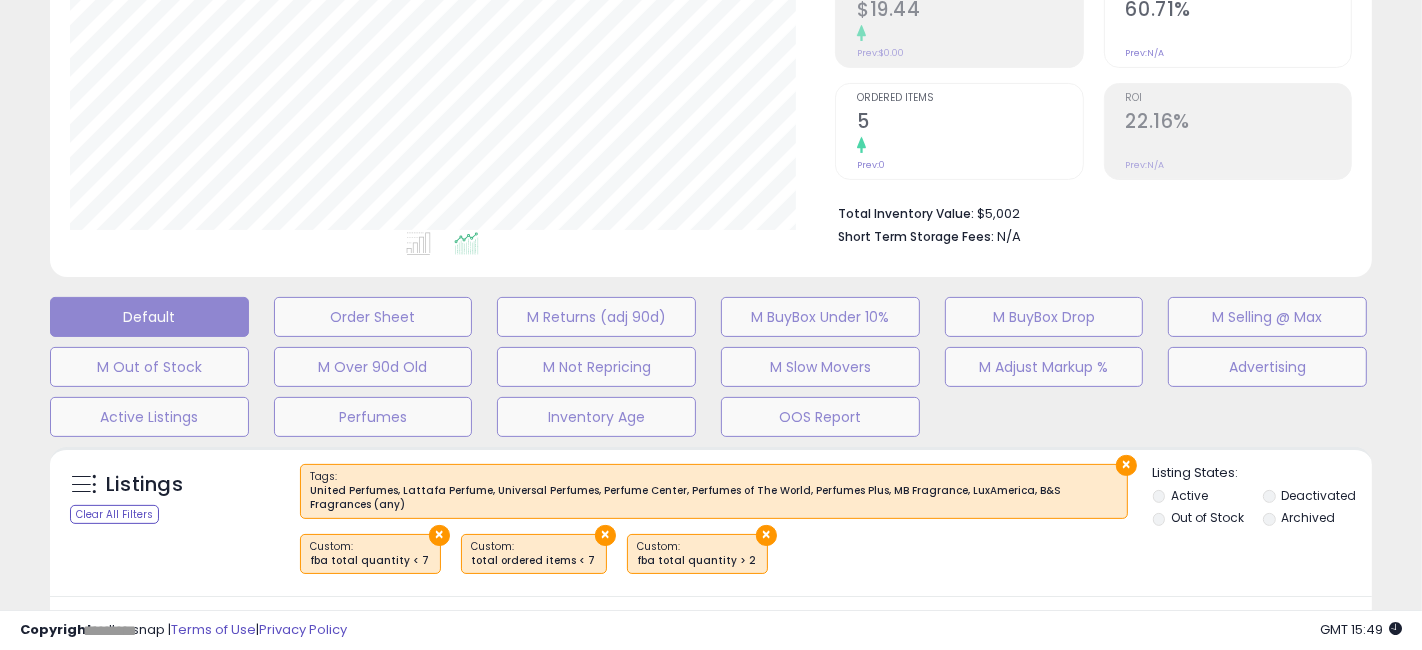 scroll, scrollTop: 999590, scrollLeft: 999234, axis: both 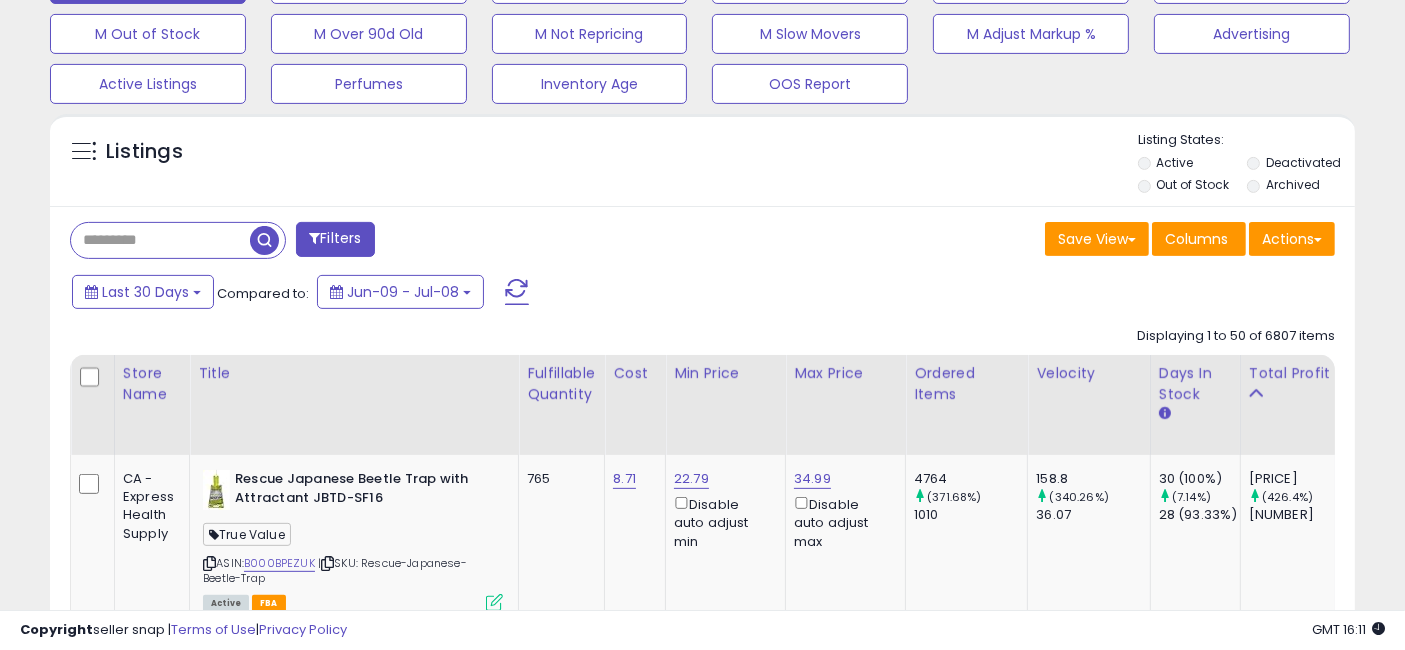 click at bounding box center [160, 240] 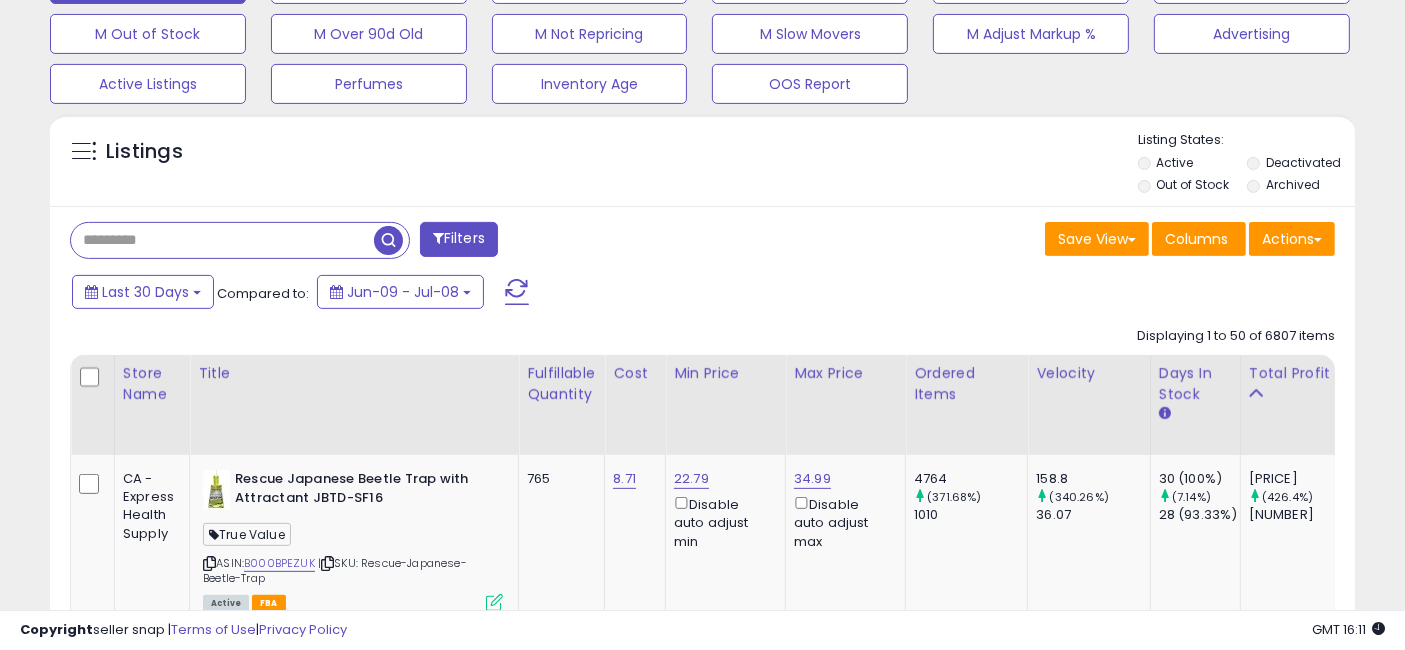 click on "Filters
Save View
Save As New View" at bounding box center (702, 5495) 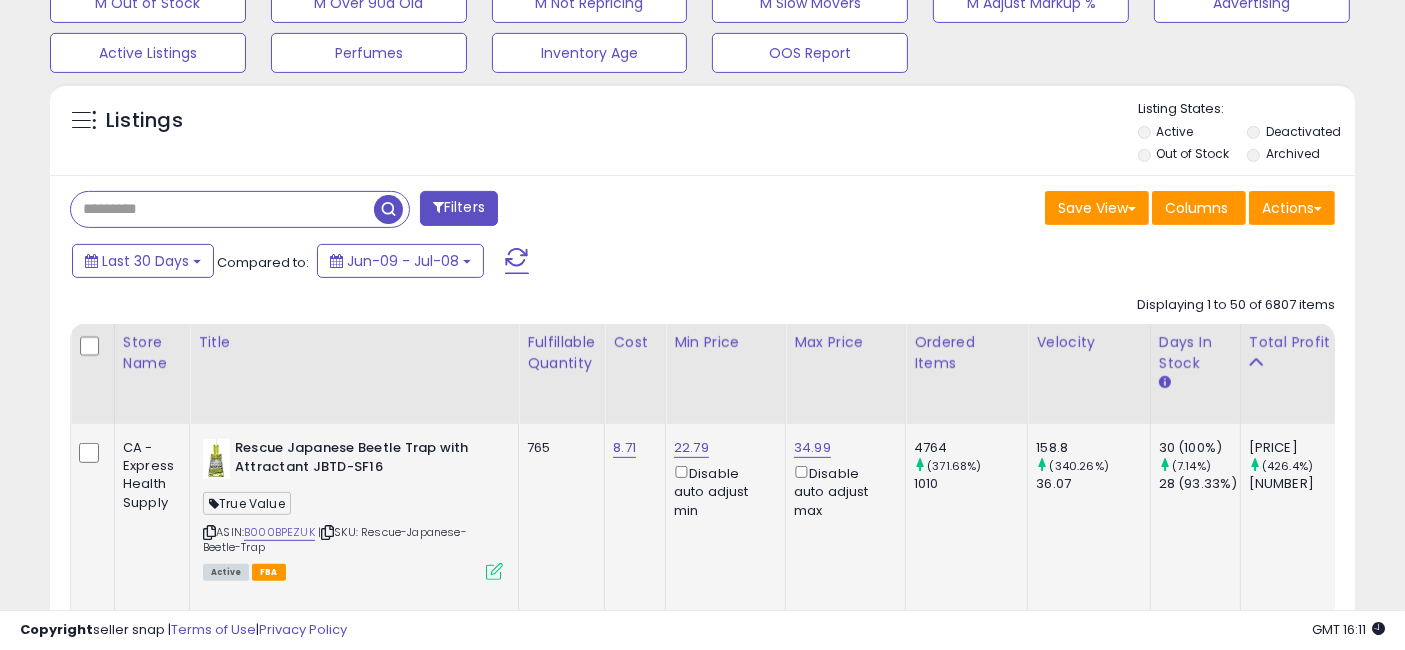 scroll, scrollTop: 888, scrollLeft: 0, axis: vertical 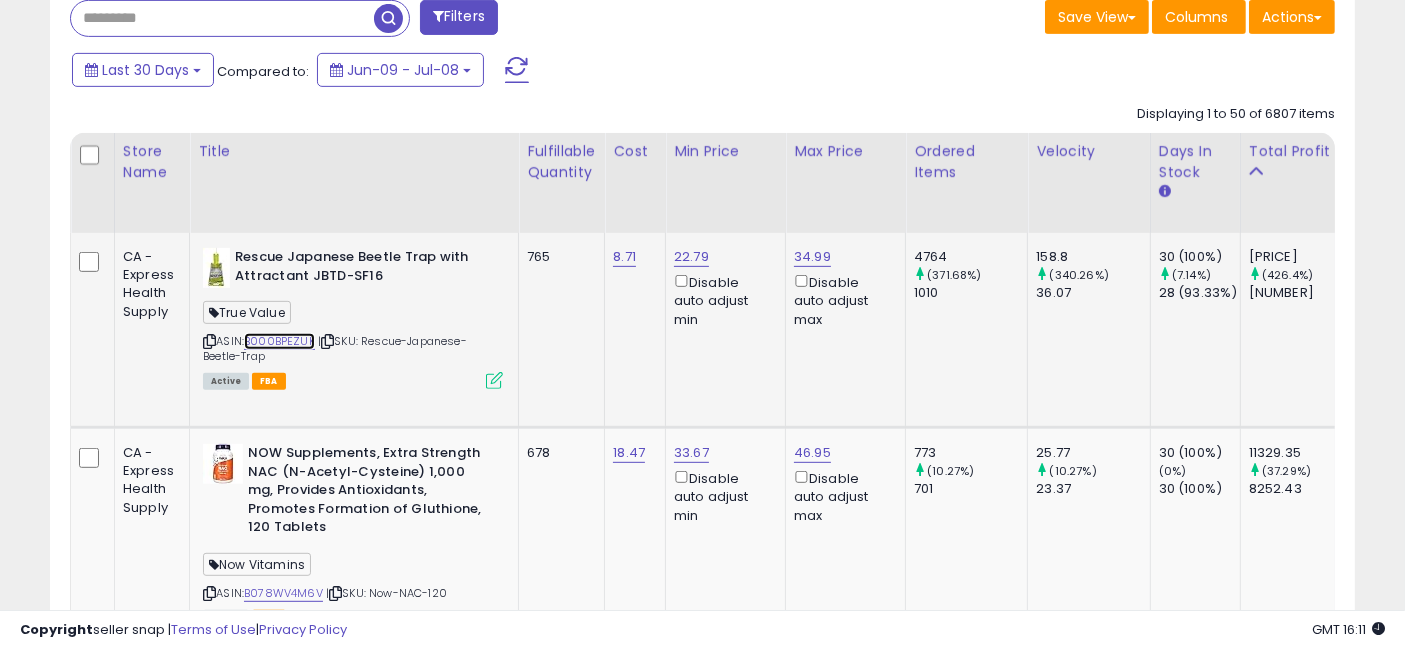 click on "B000BPEZUK" at bounding box center [279, 341] 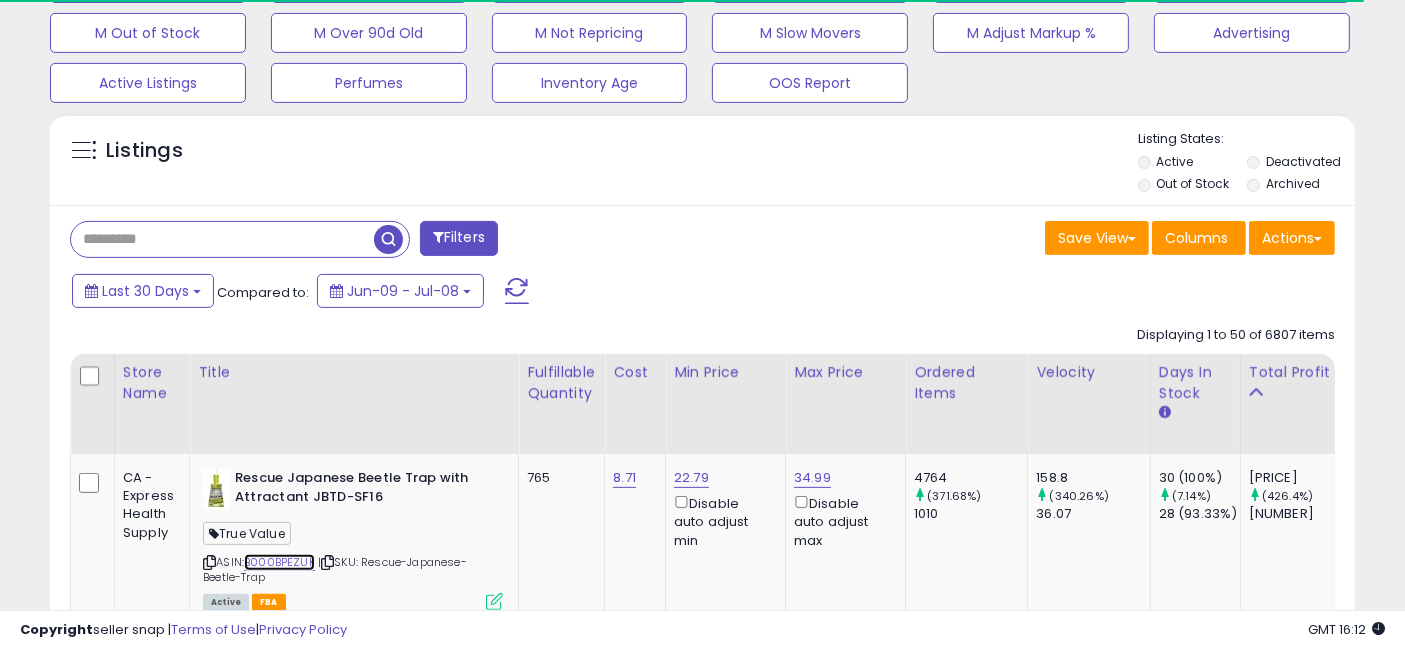 scroll, scrollTop: 666, scrollLeft: 0, axis: vertical 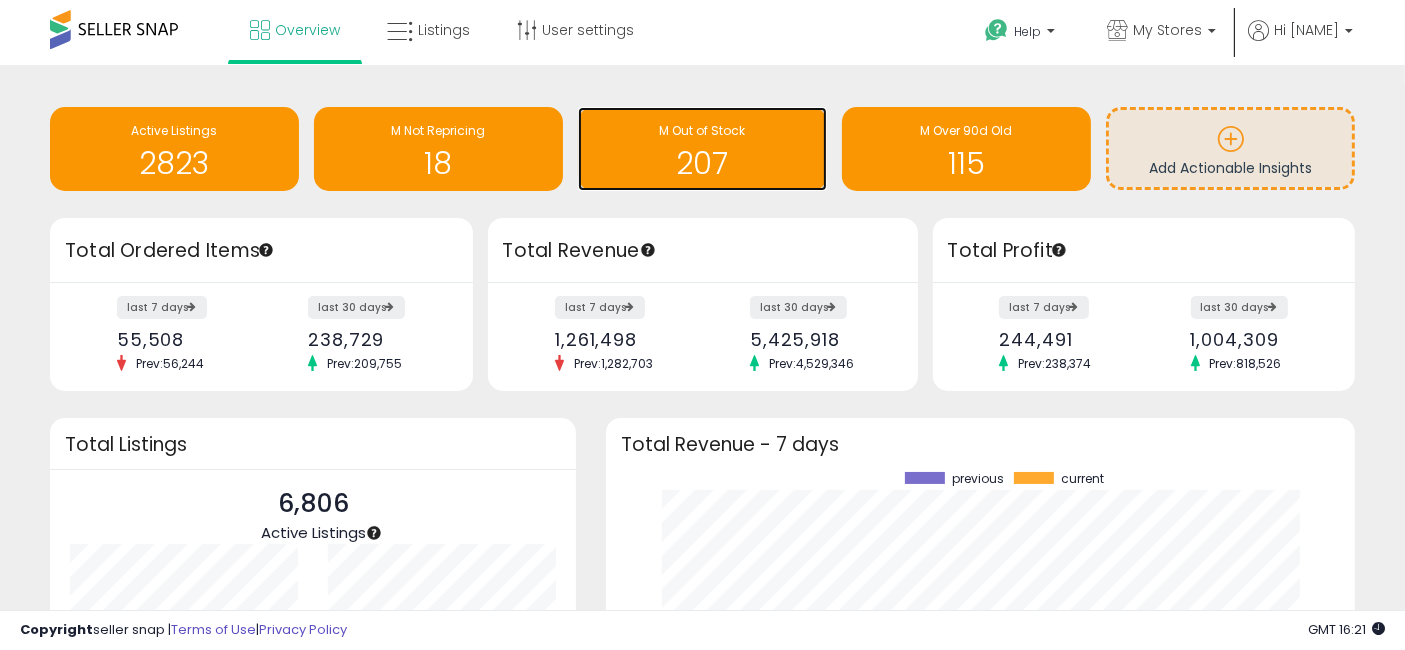 click on "207" at bounding box center (702, 163) 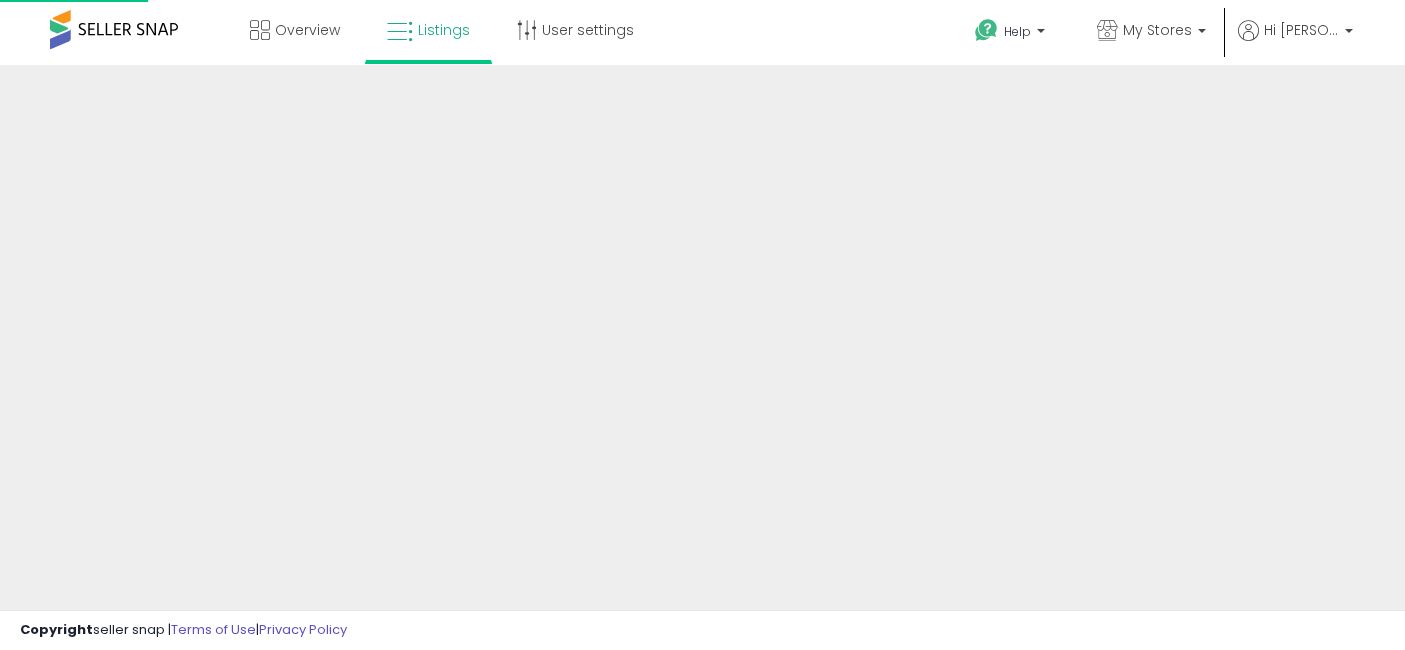scroll, scrollTop: 0, scrollLeft: 0, axis: both 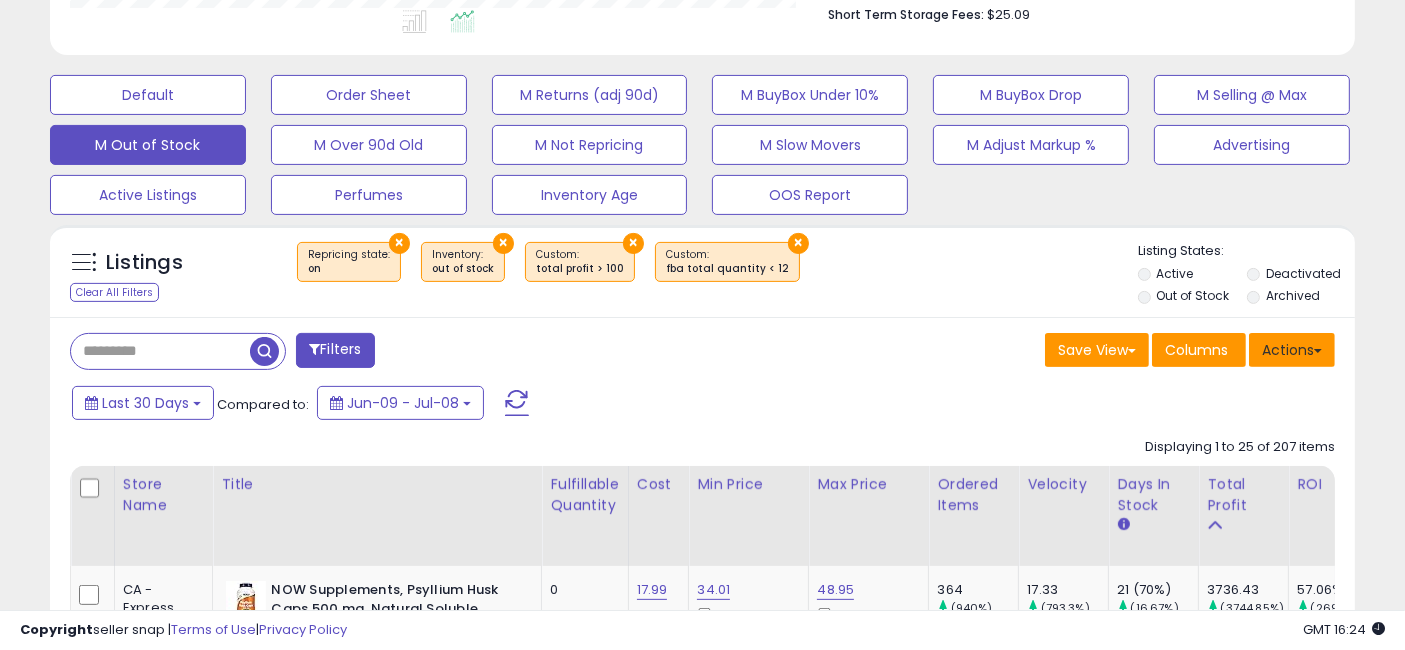 click on "Actions" at bounding box center (1292, 350) 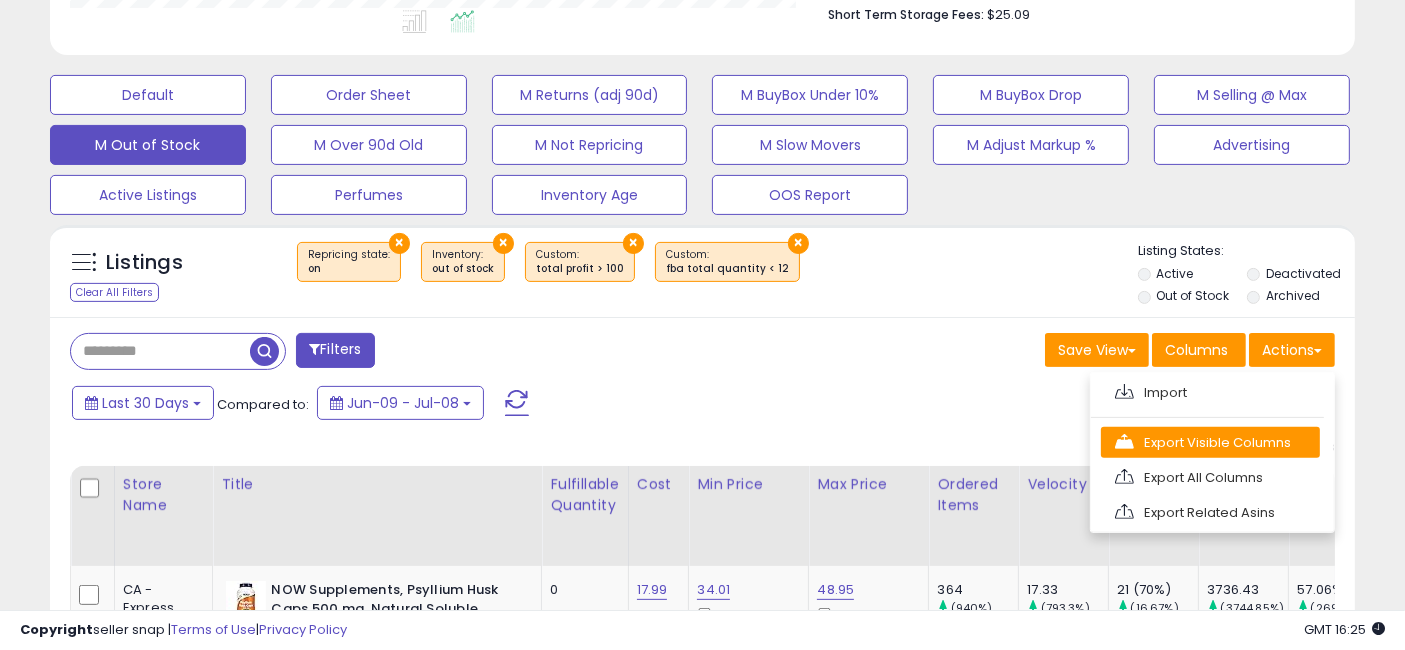 click on "Export Visible Columns" at bounding box center (1210, 442) 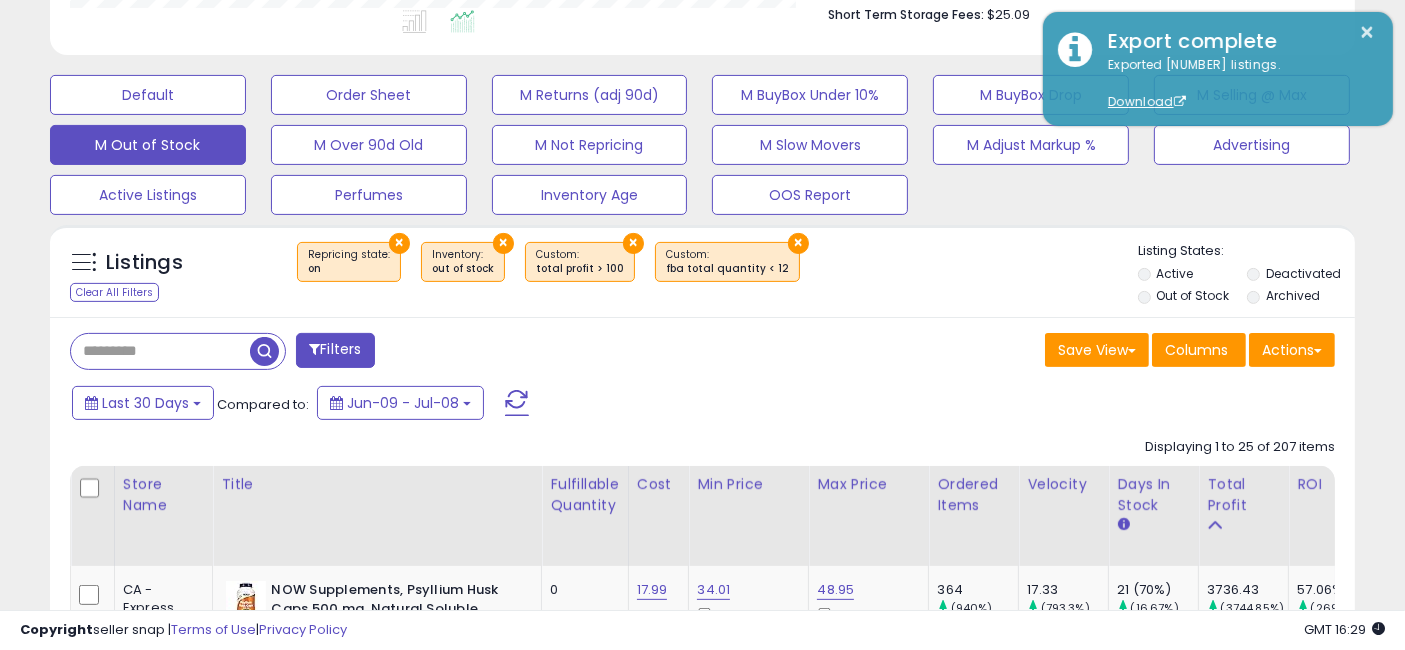 click on "Filters" at bounding box center [335, 350] 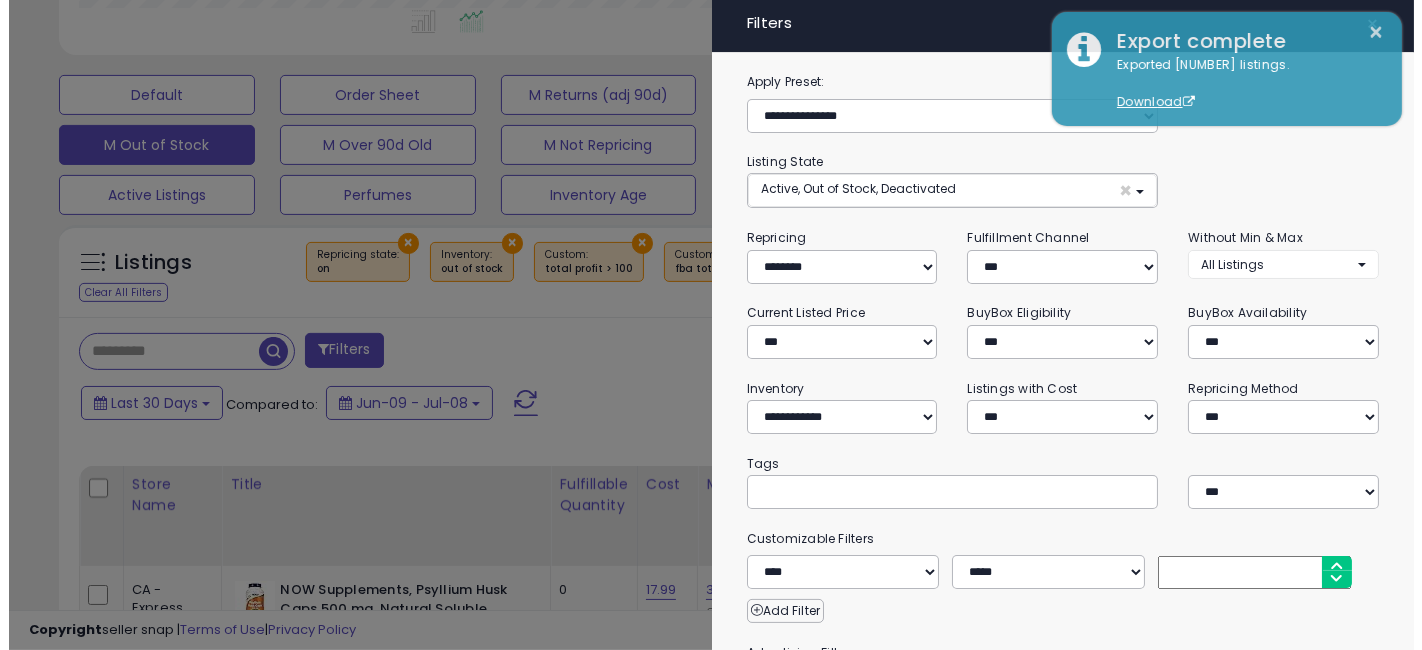 scroll, scrollTop: 999590, scrollLeft: 999234, axis: both 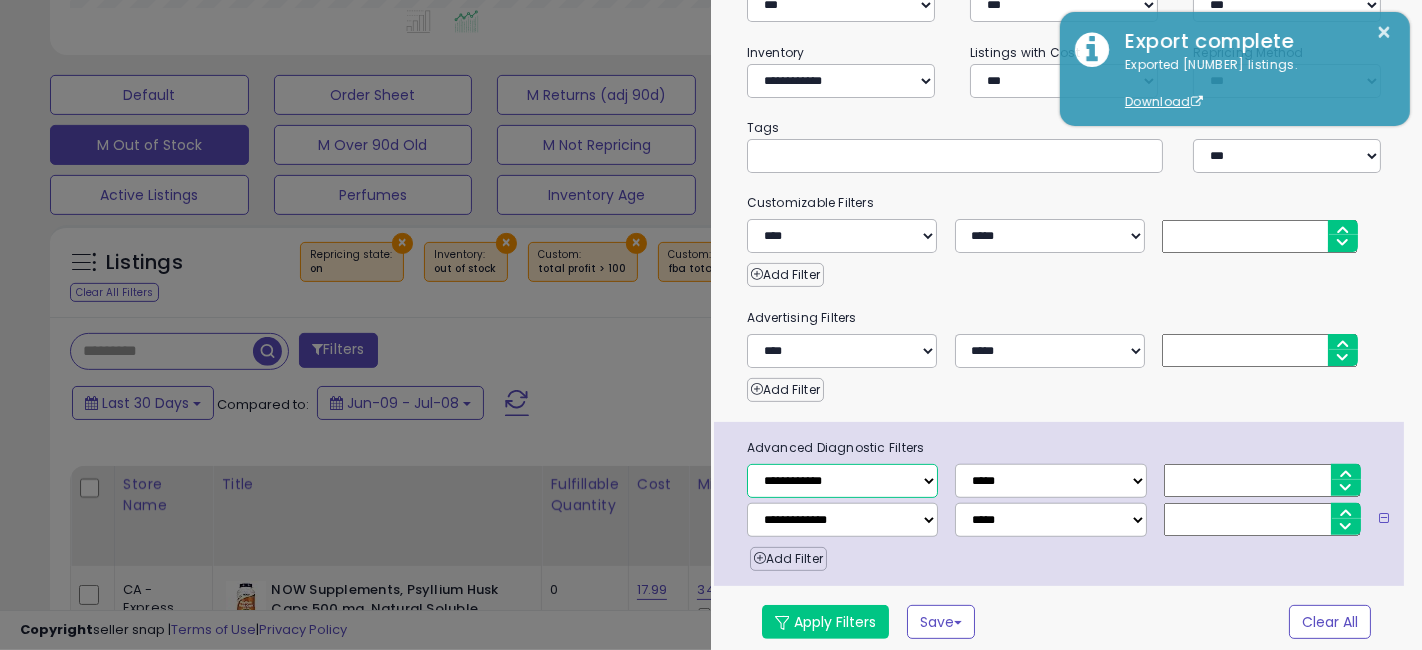 click on "**********" at bounding box center (842, 481) 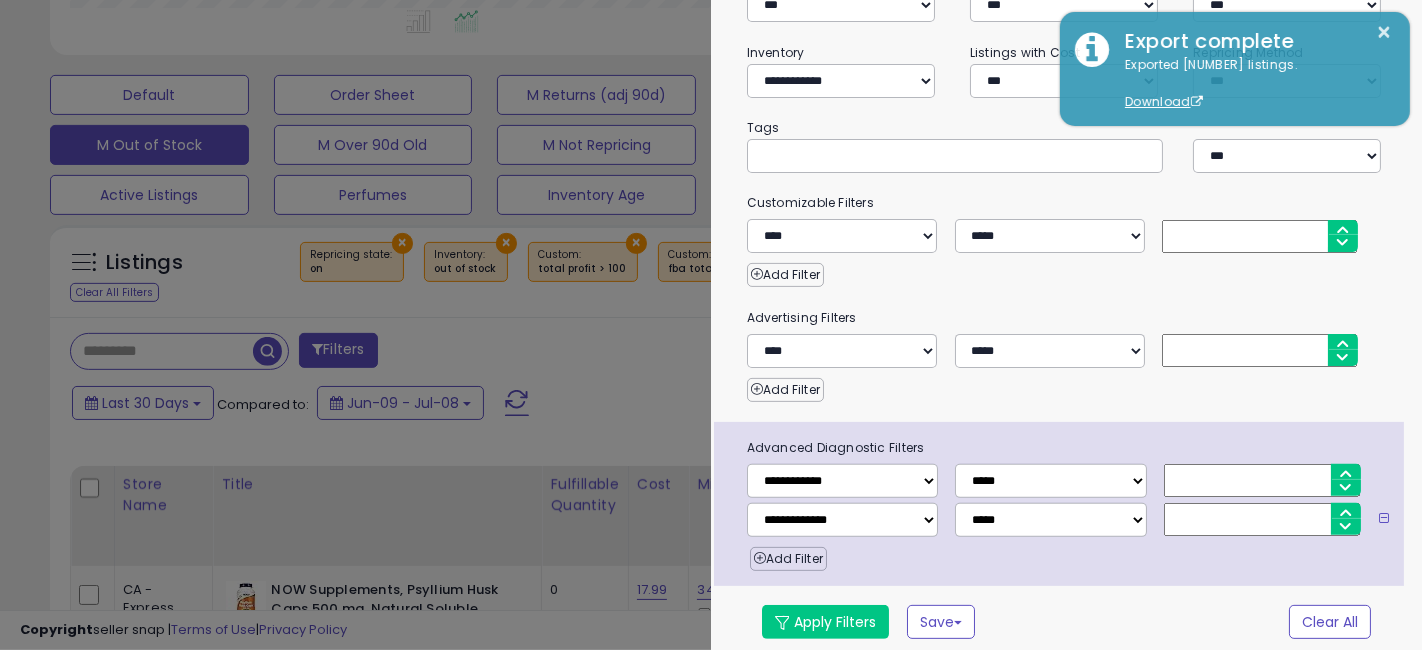 click on "**********" at bounding box center [1066, 196] 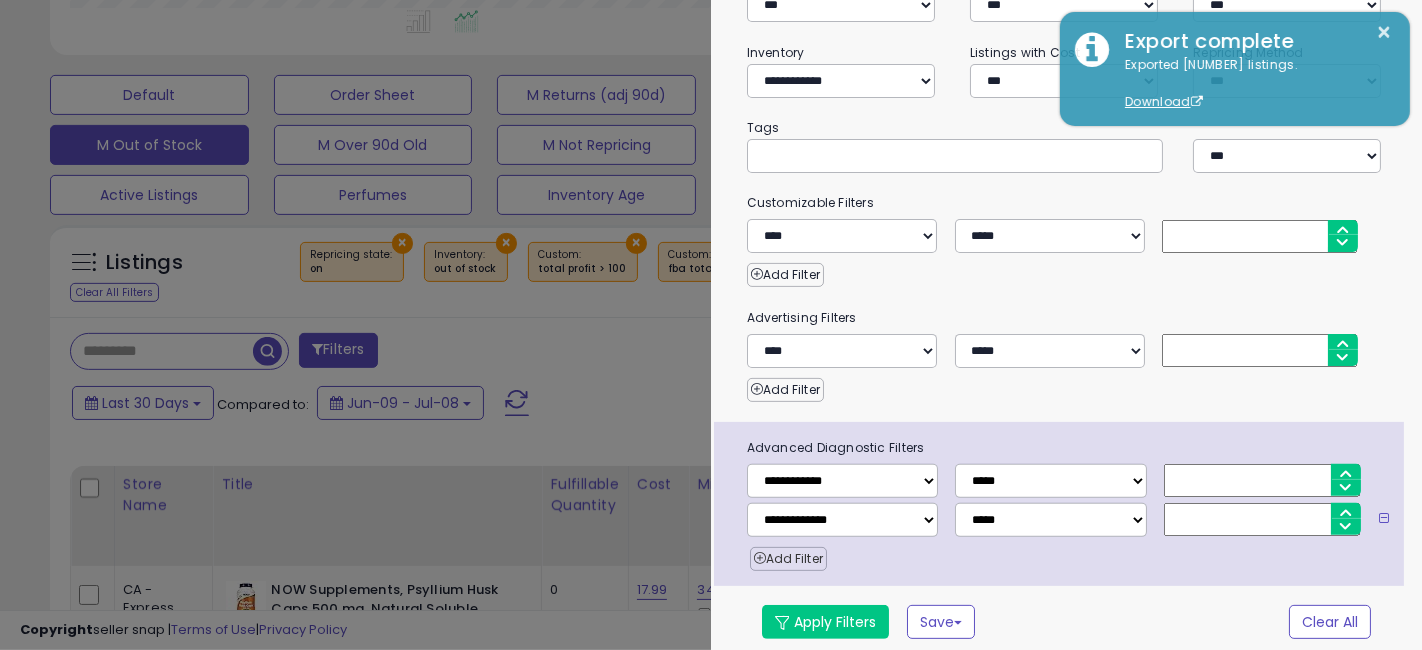 click on "Add Filter" at bounding box center (788, 559) 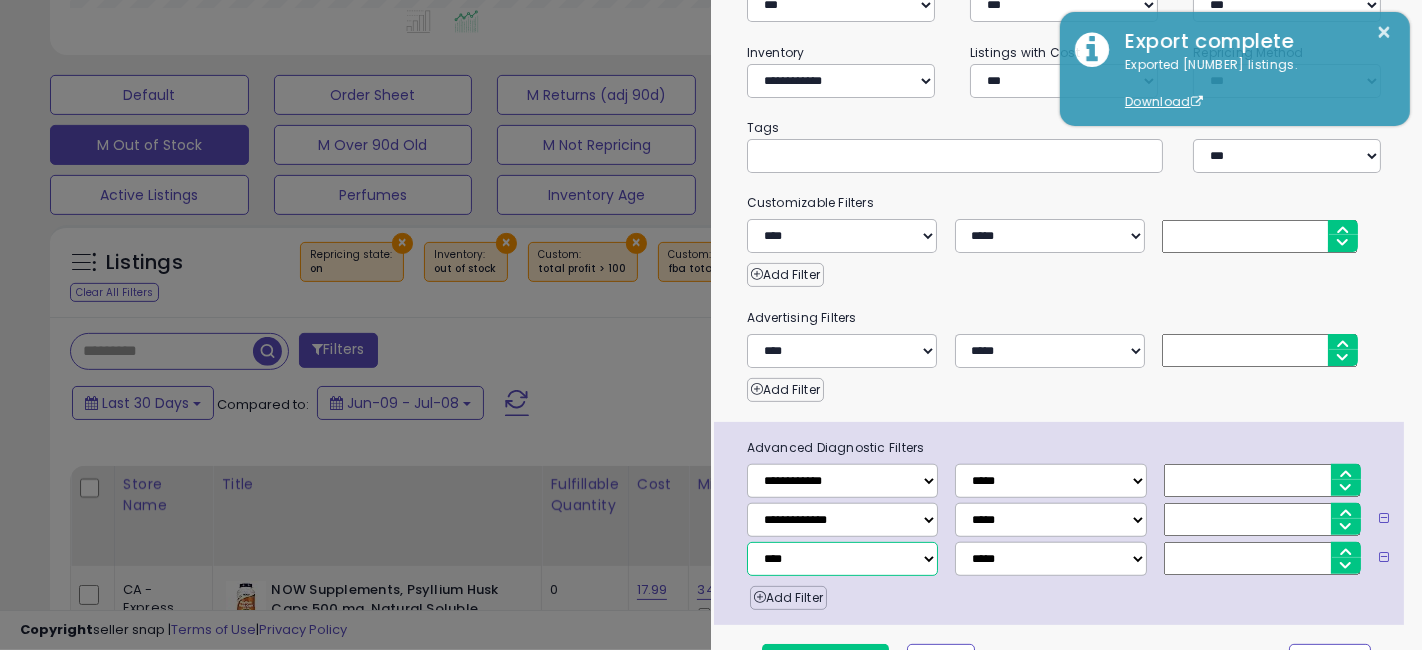 click on "**********" at bounding box center (842, 559) 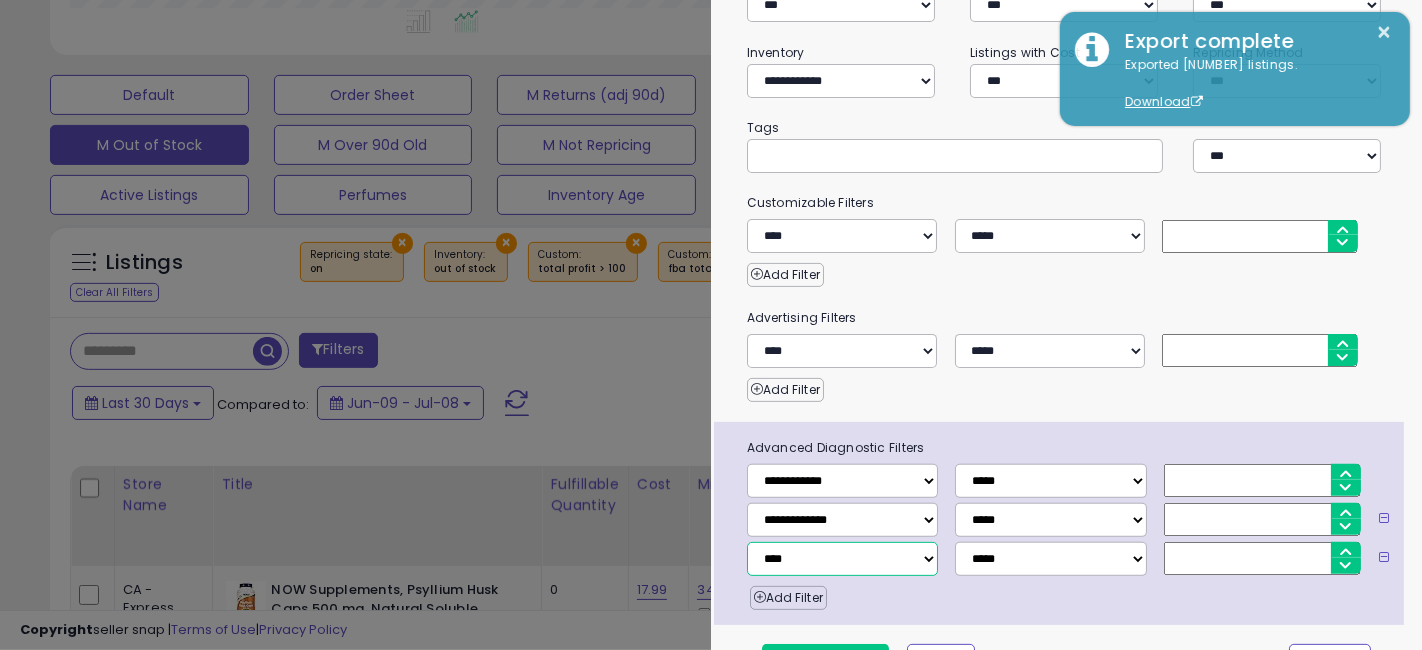 select on "**********" 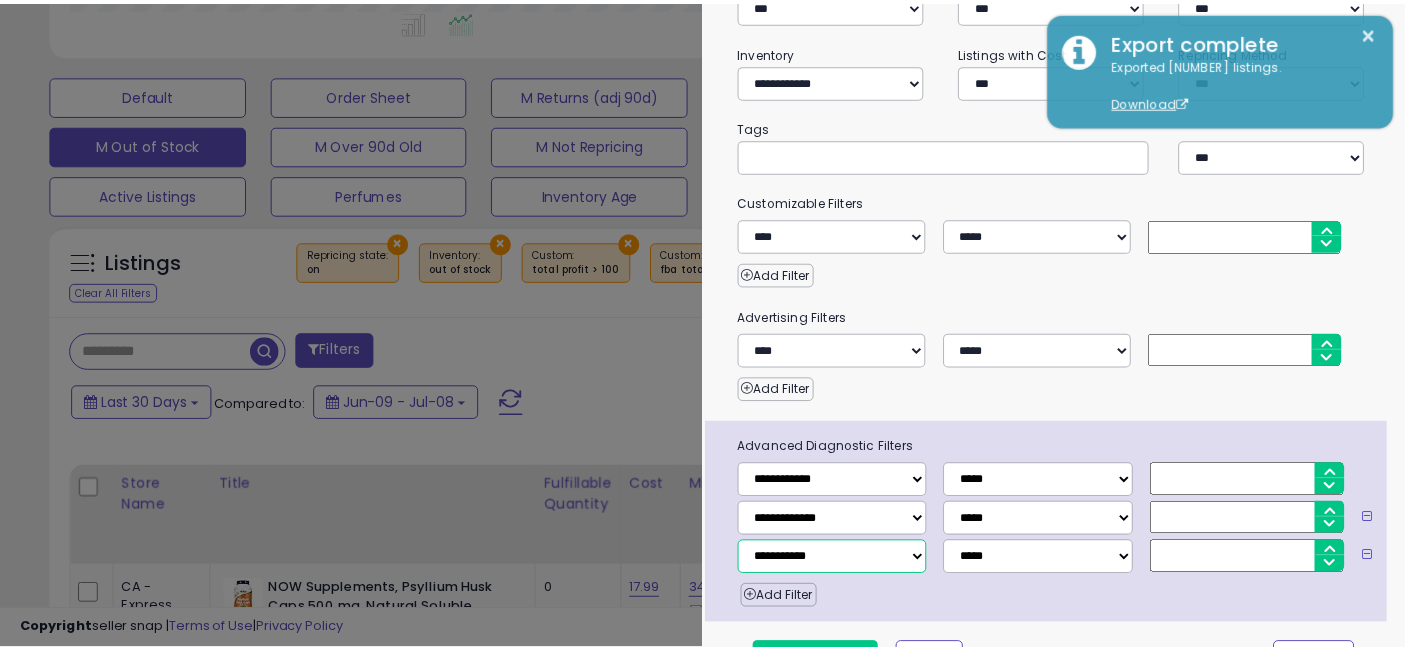 scroll, scrollTop: 376, scrollLeft: 0, axis: vertical 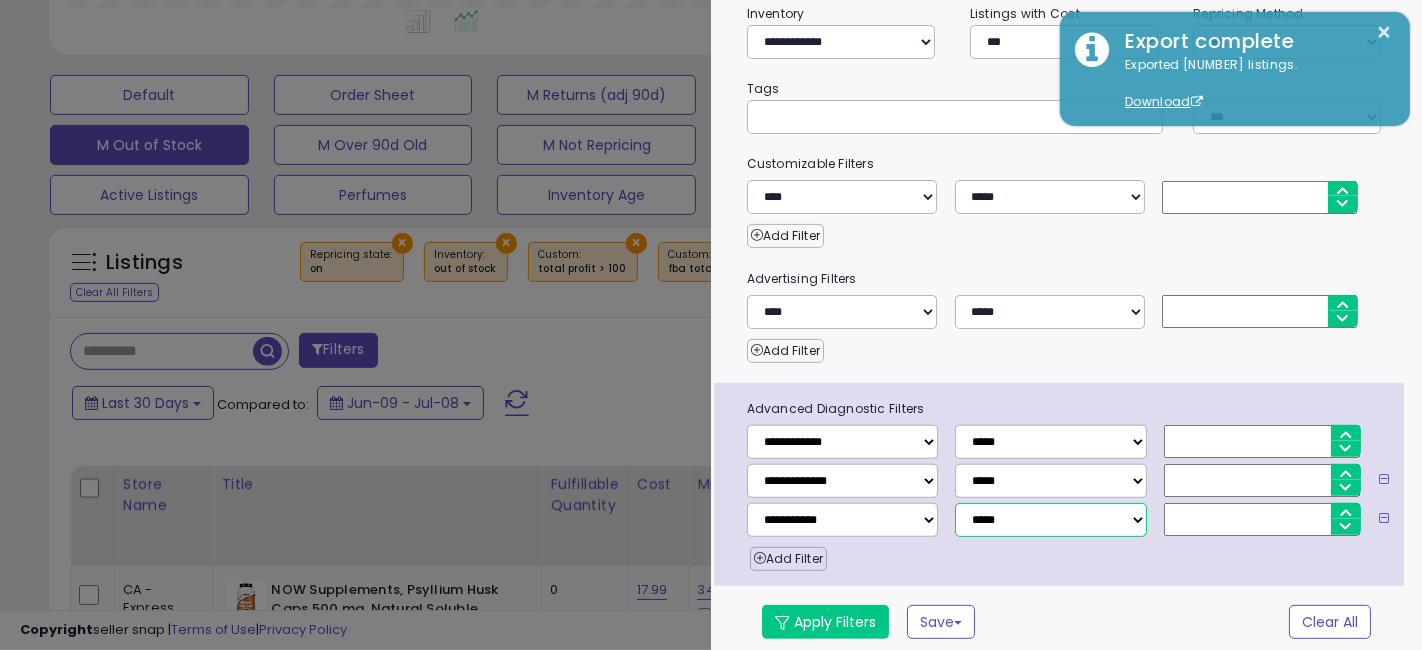 click on "**********" at bounding box center [1050, 520] 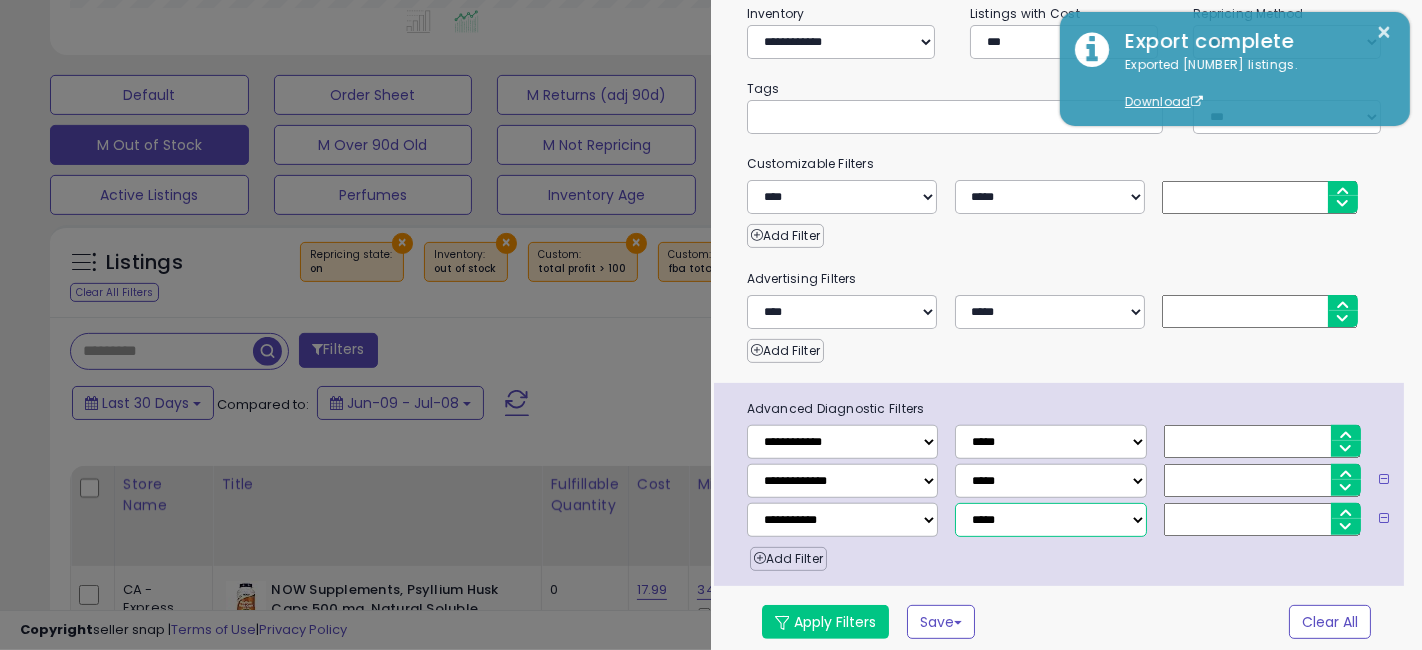select on "*" 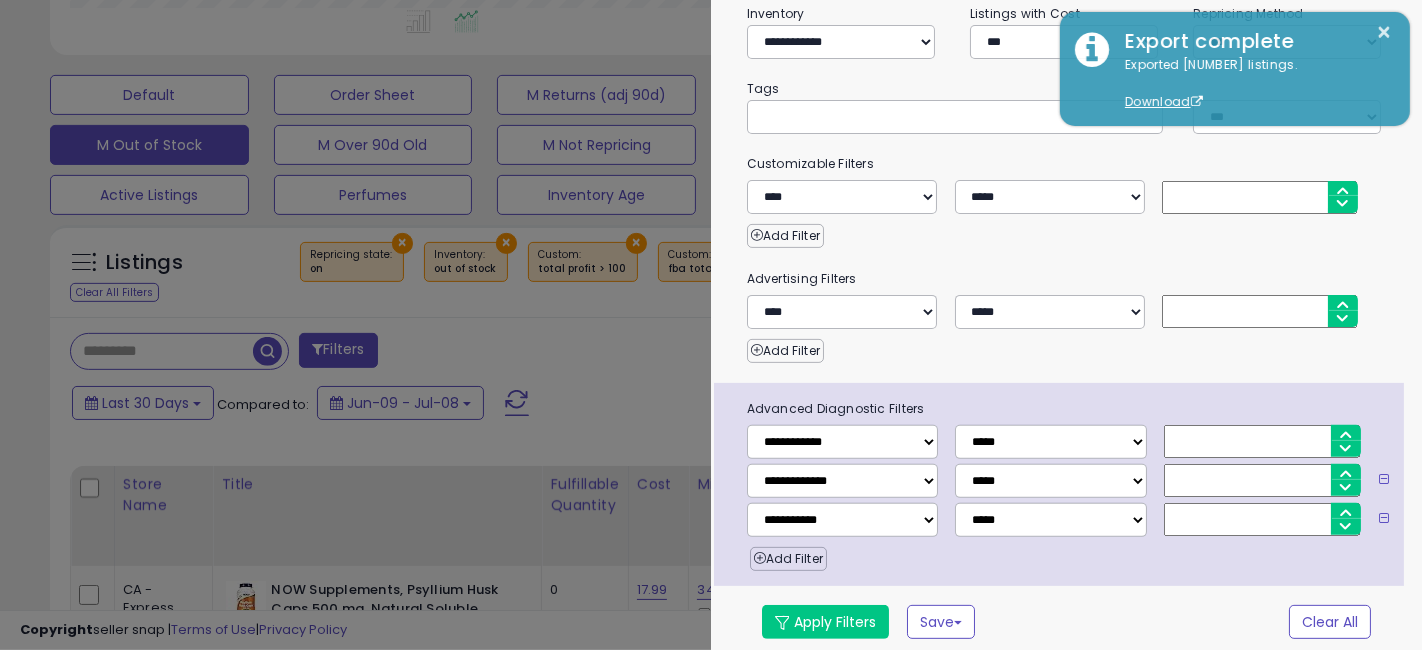 click at bounding box center (1262, 519) 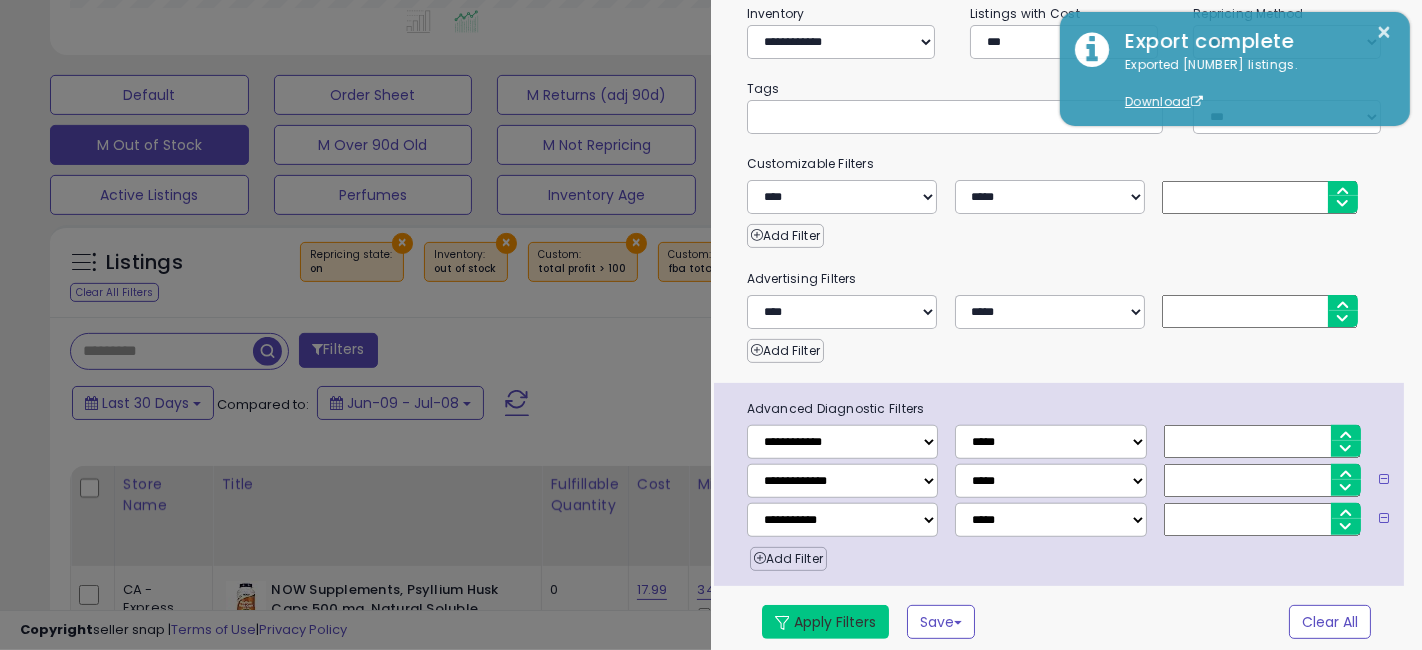 click on "Apply Filters" at bounding box center [825, 622] 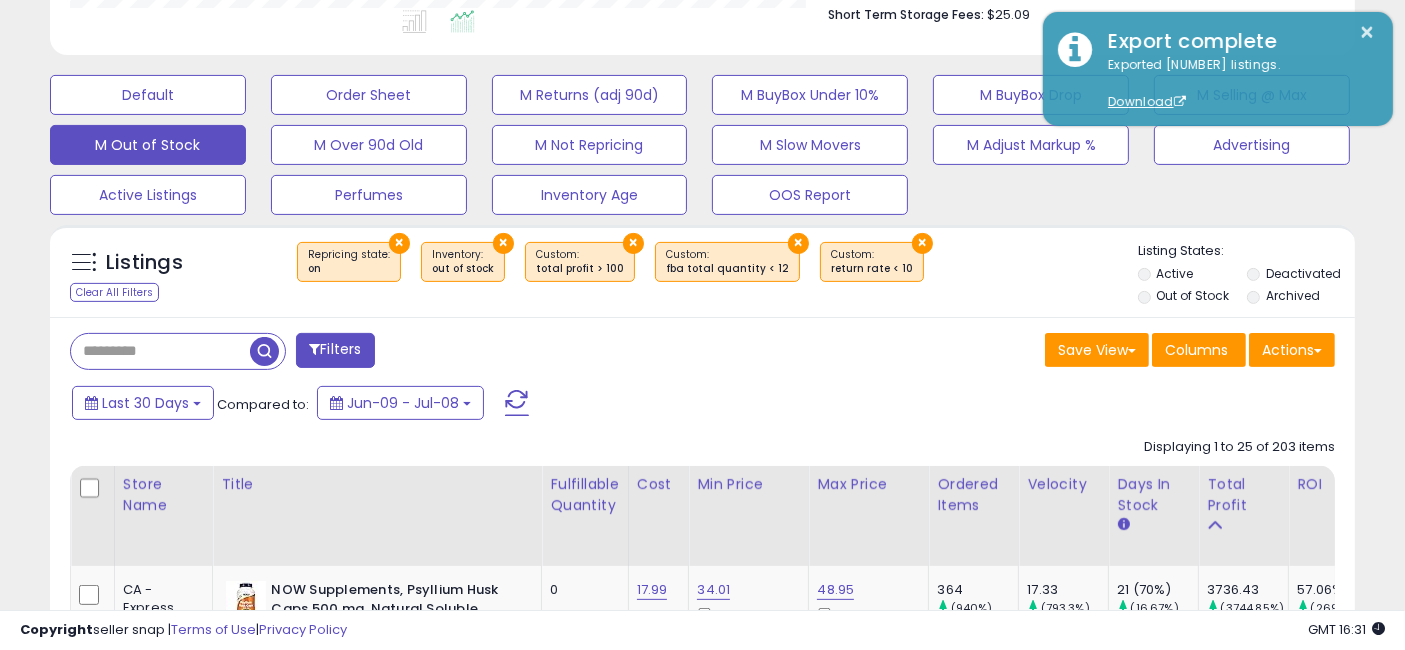 scroll, scrollTop: 410, scrollLeft: 755, axis: both 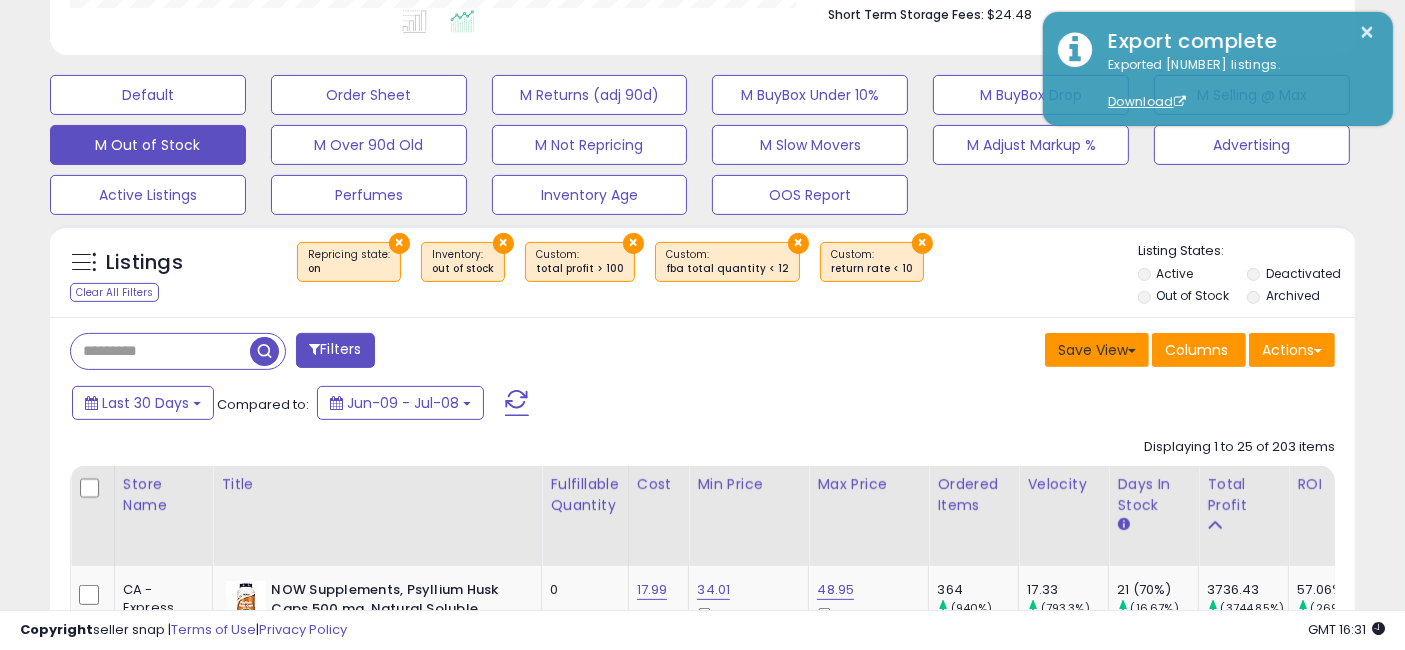 click on "Save View" at bounding box center [1097, 350] 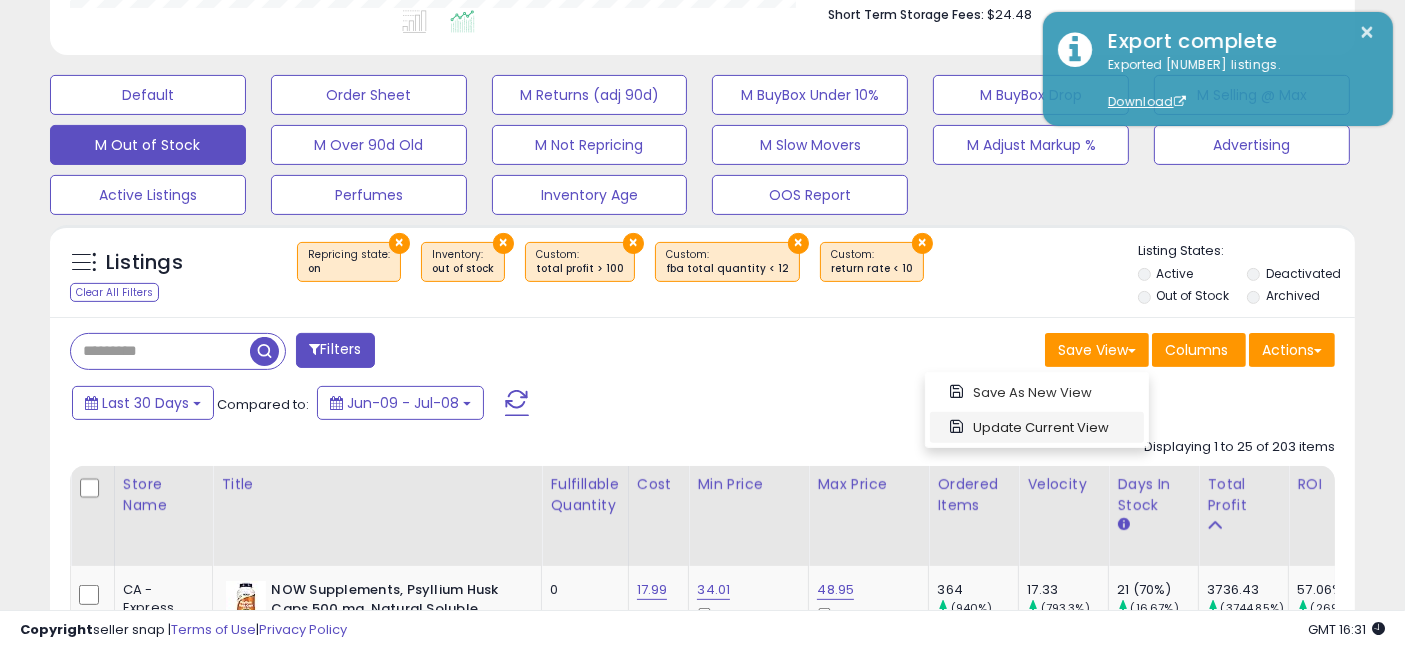 click on "Update Current View" at bounding box center (1037, 427) 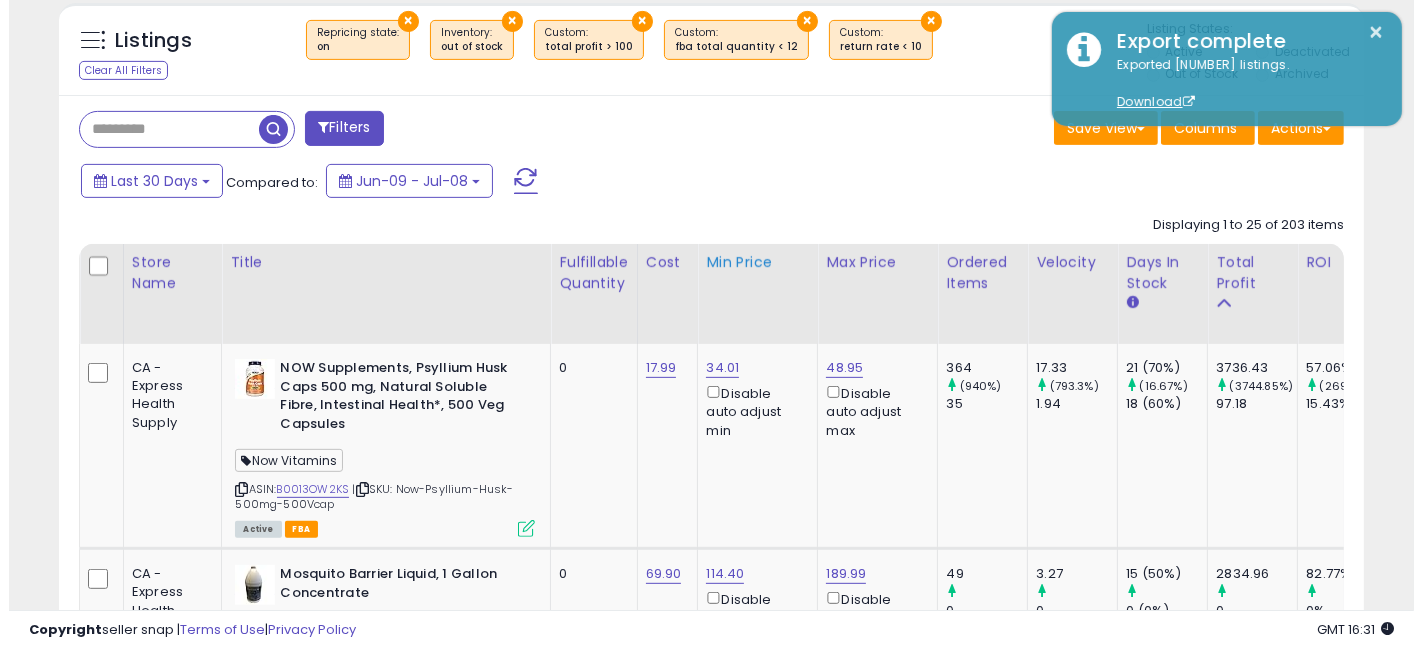 scroll, scrollTop: 555, scrollLeft: 0, axis: vertical 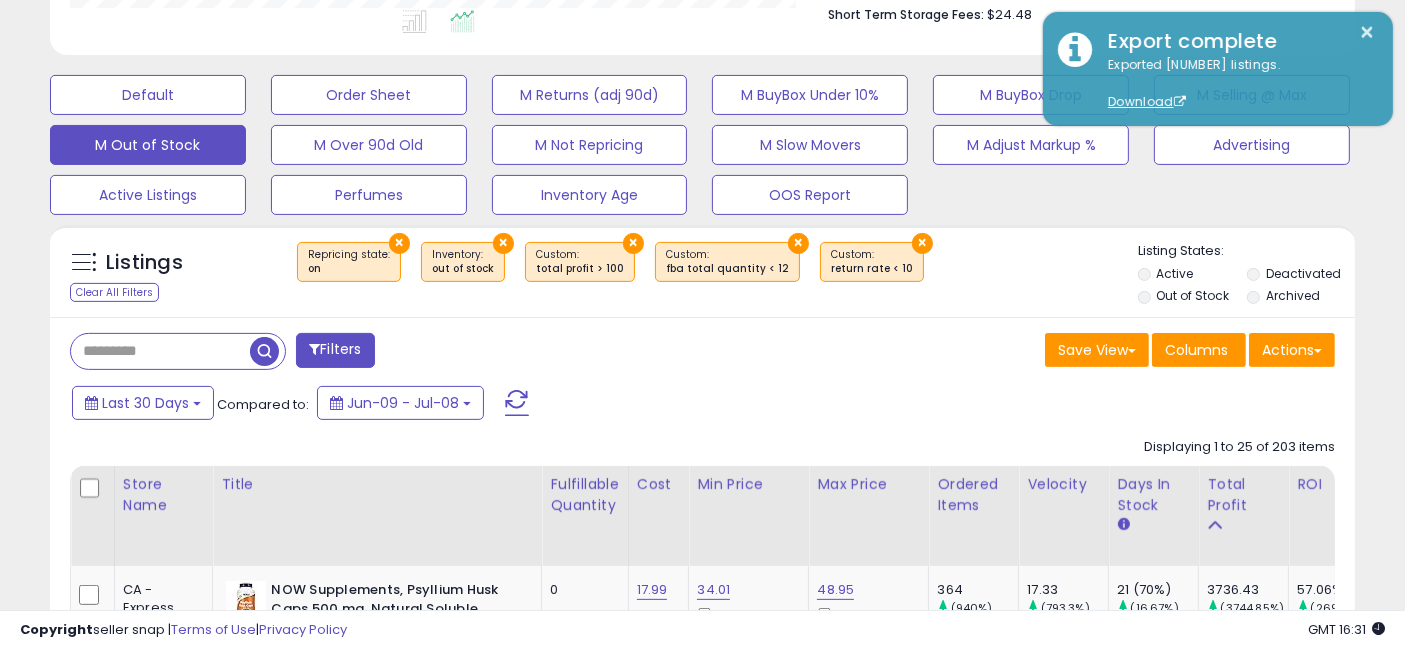 click at bounding box center [314, 349] 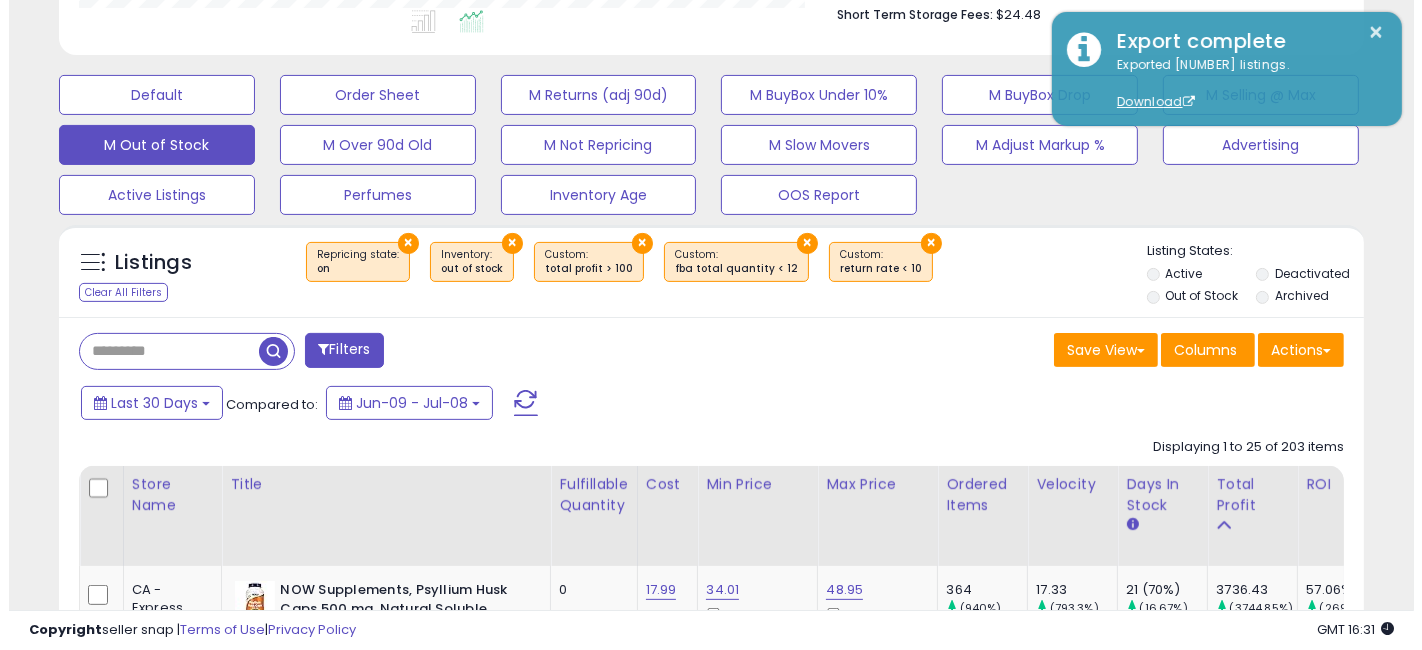 scroll, scrollTop: 374, scrollLeft: 0, axis: vertical 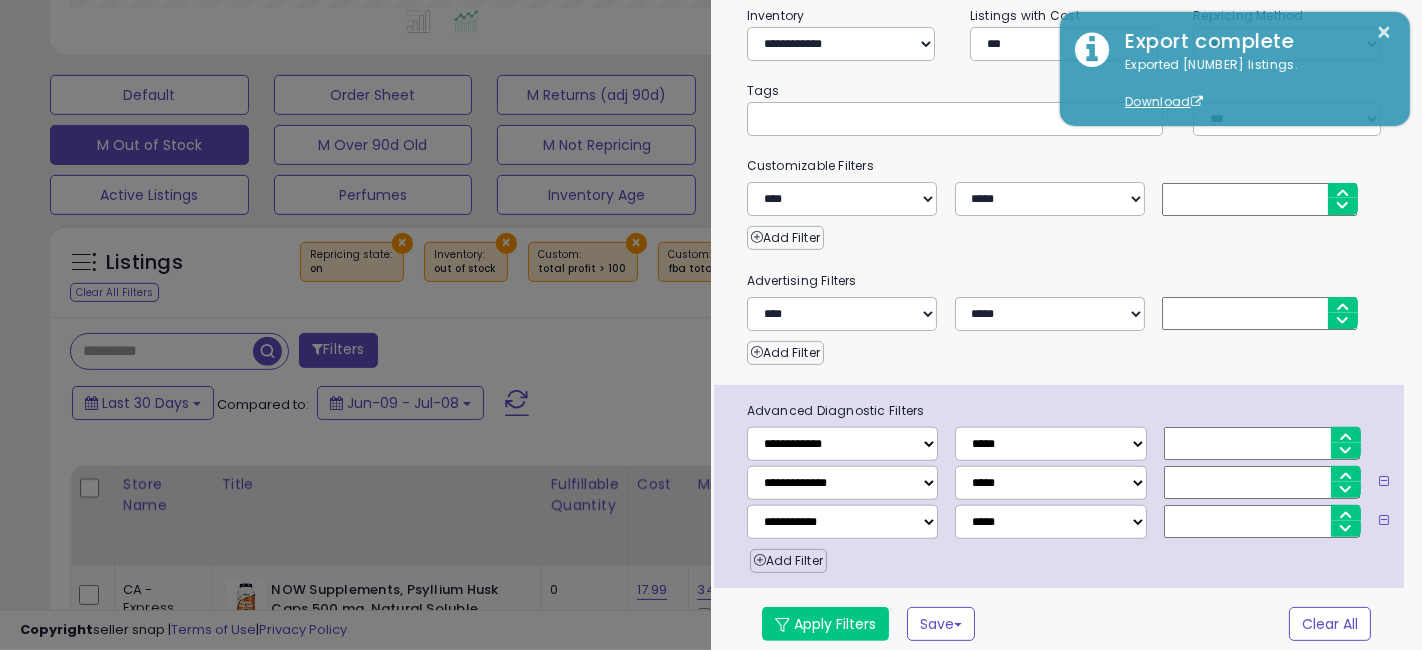 click on "**" at bounding box center (1262, 482) 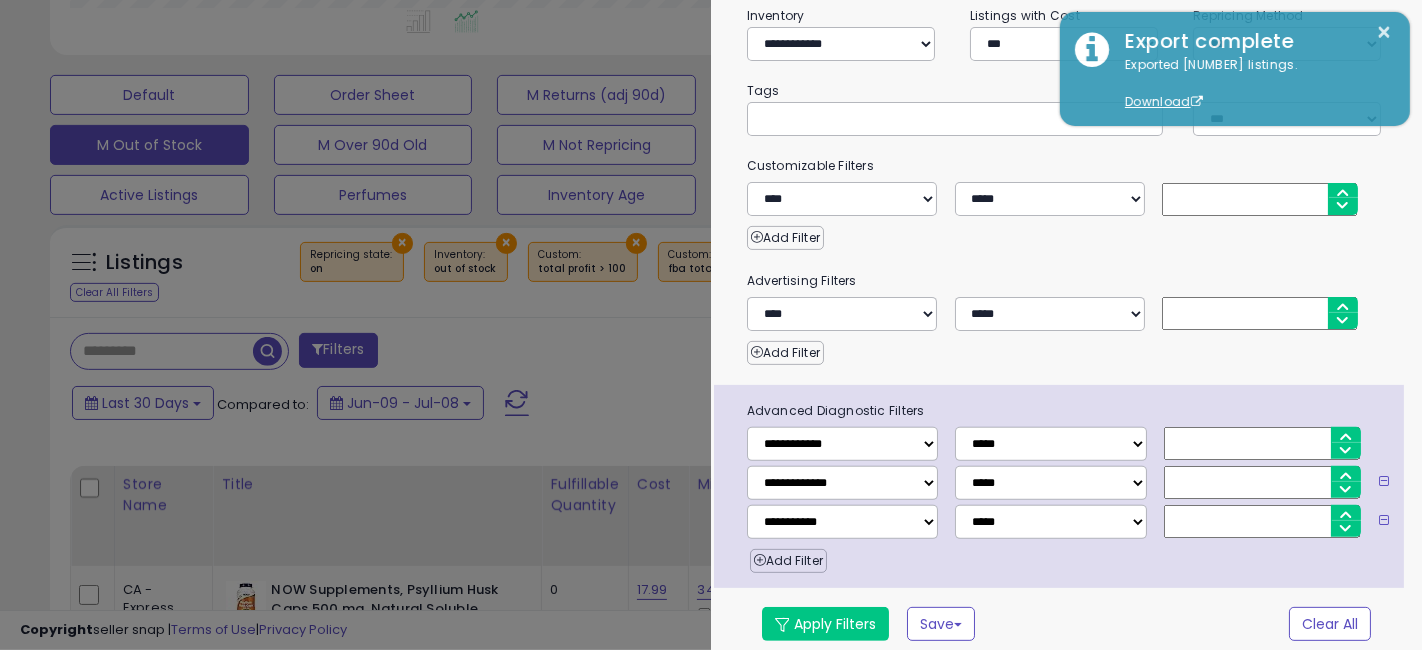 type on "*" 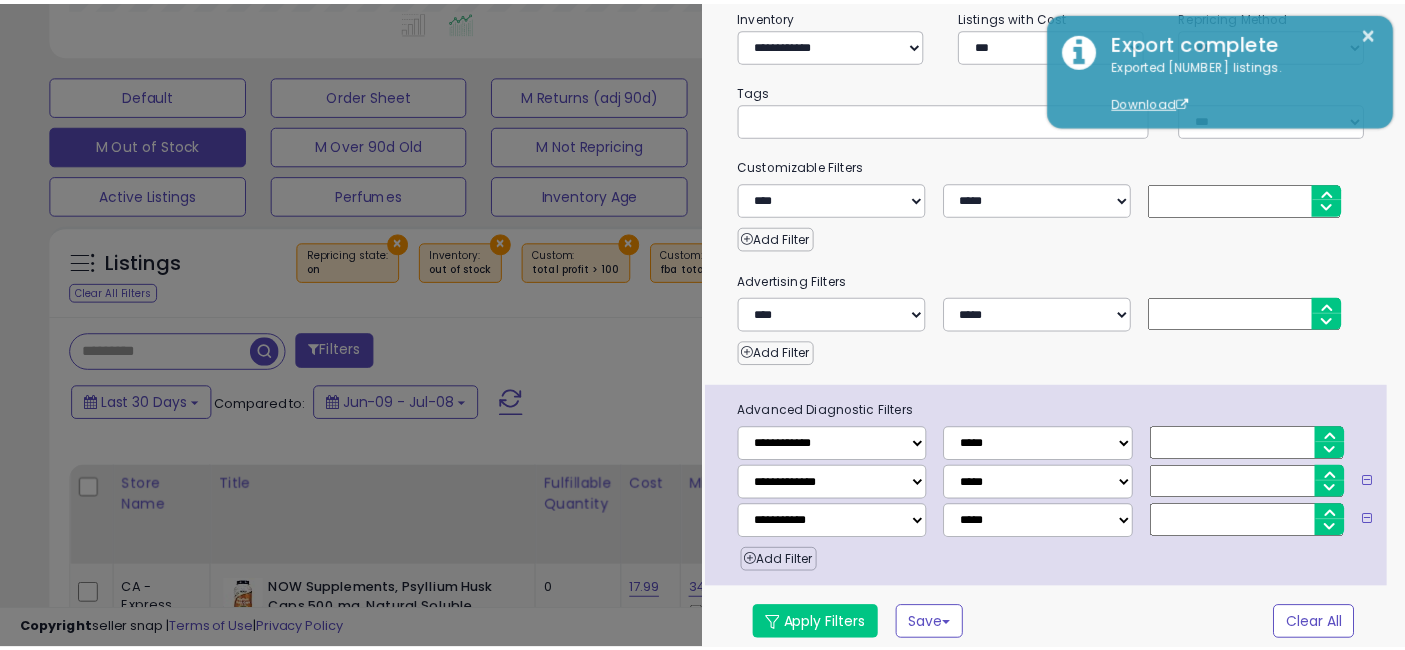 scroll, scrollTop: 376, scrollLeft: 0, axis: vertical 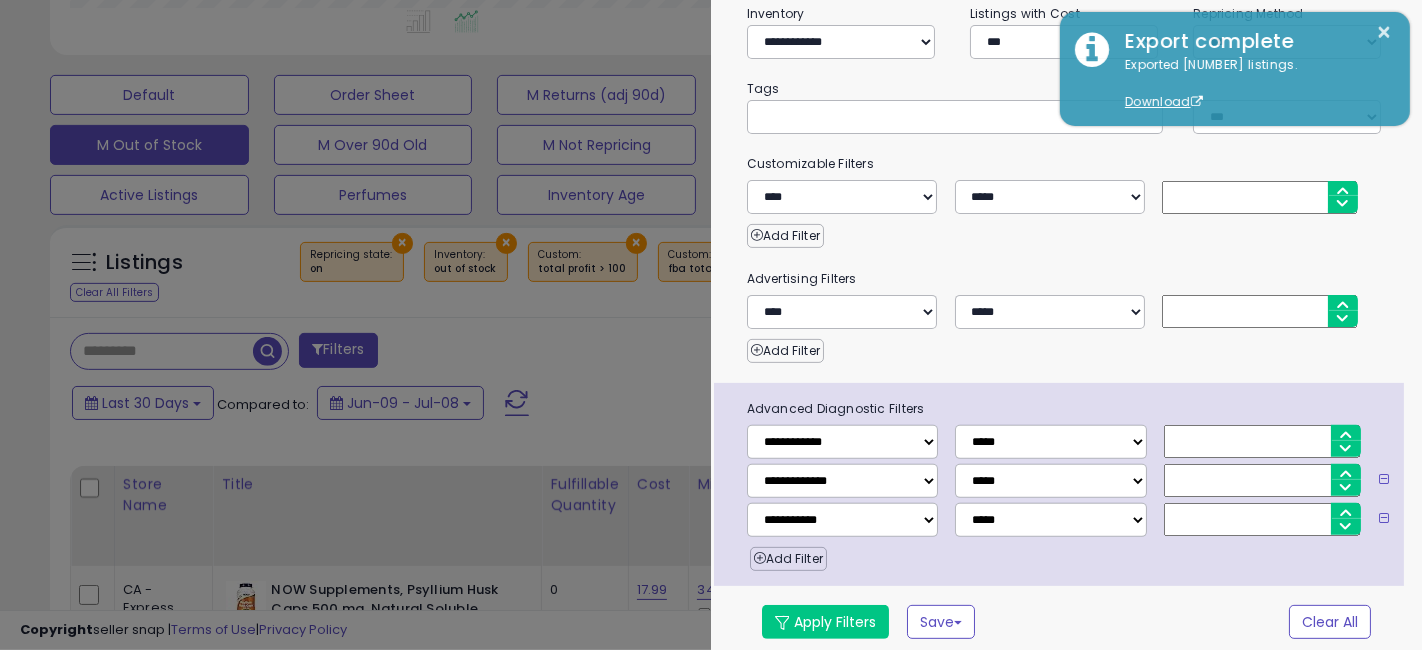 click on "*" at bounding box center (1262, 480) 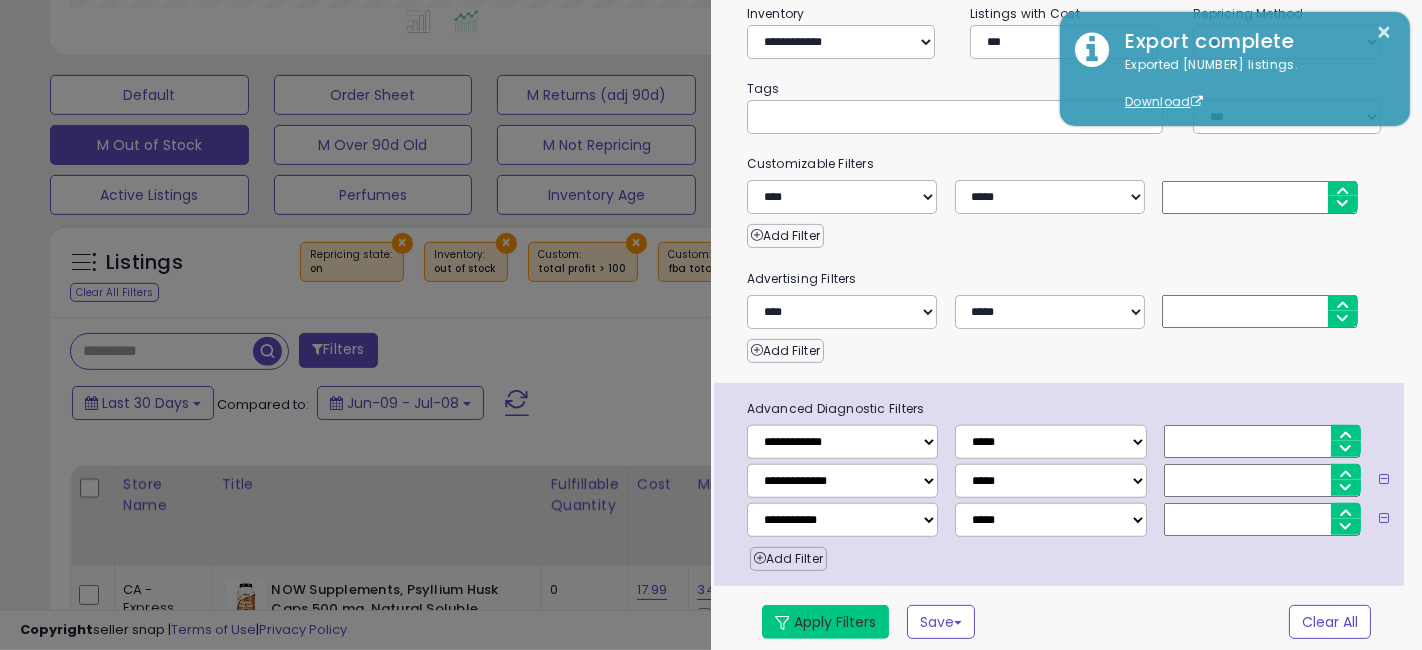 type on "**" 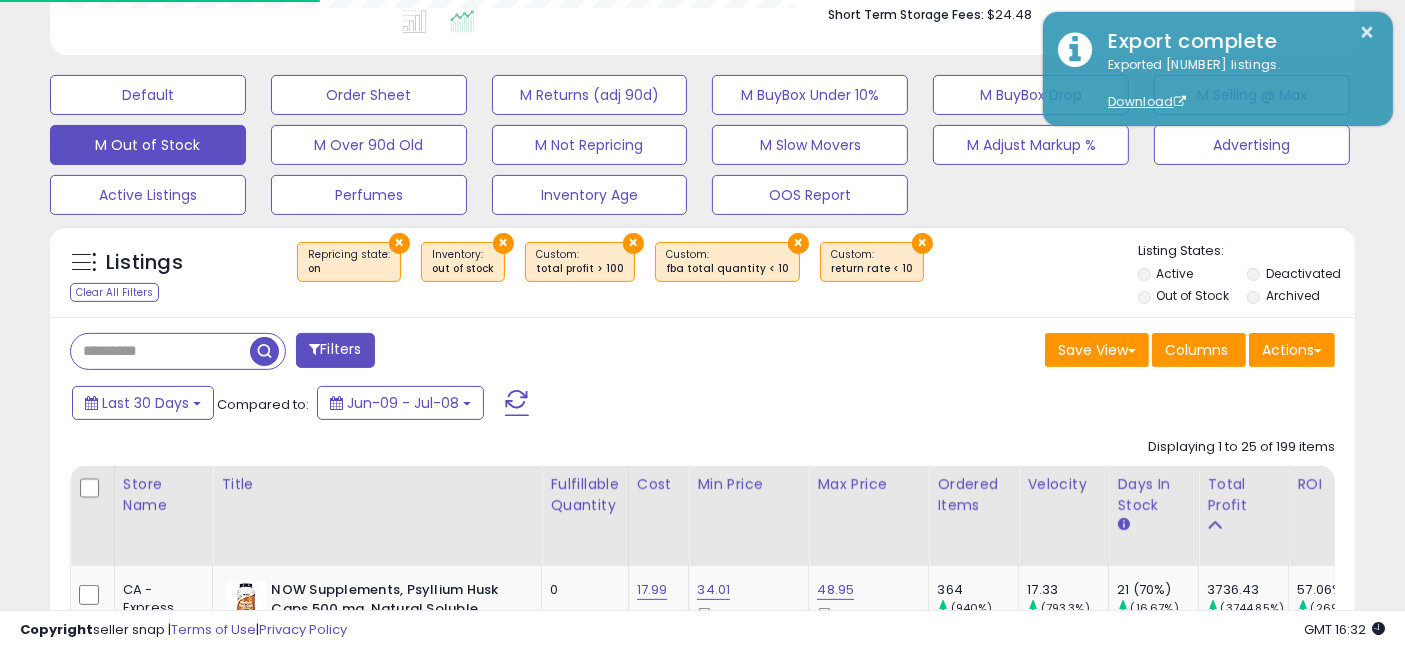 scroll, scrollTop: 410, scrollLeft: 755, axis: both 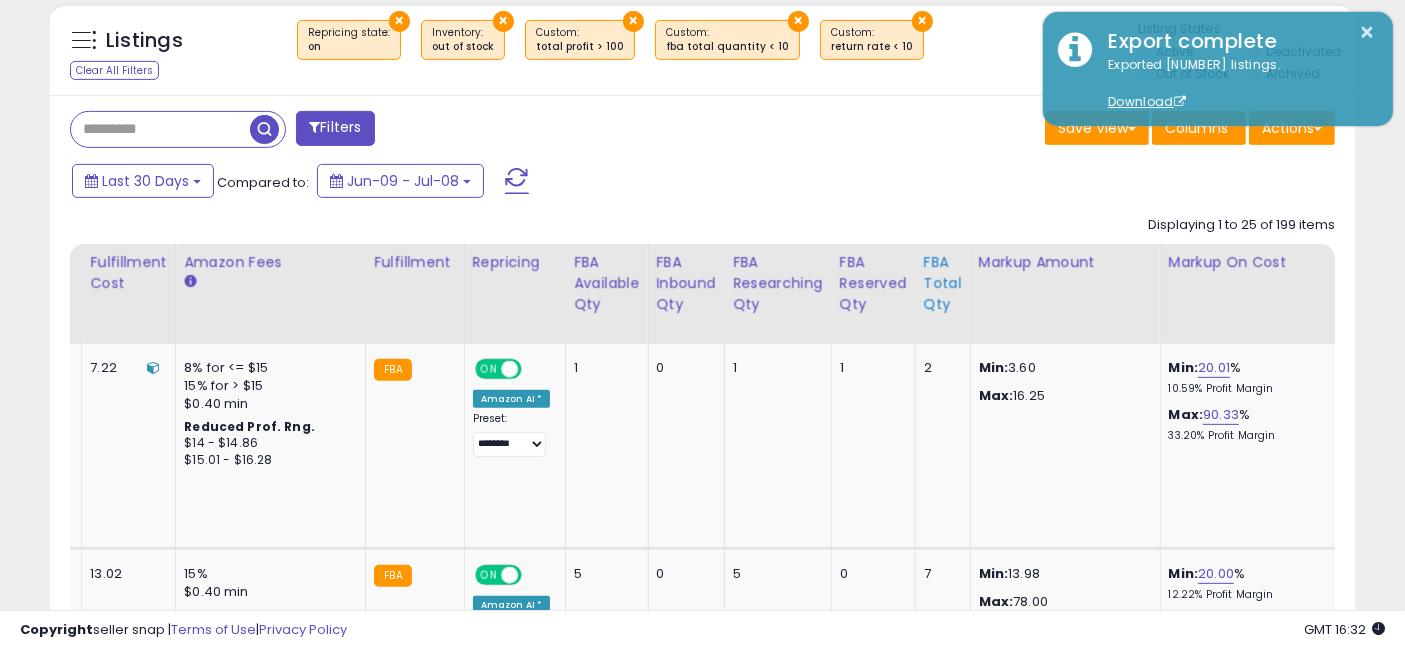 click on "FBA Total Qty" at bounding box center (943, 283) 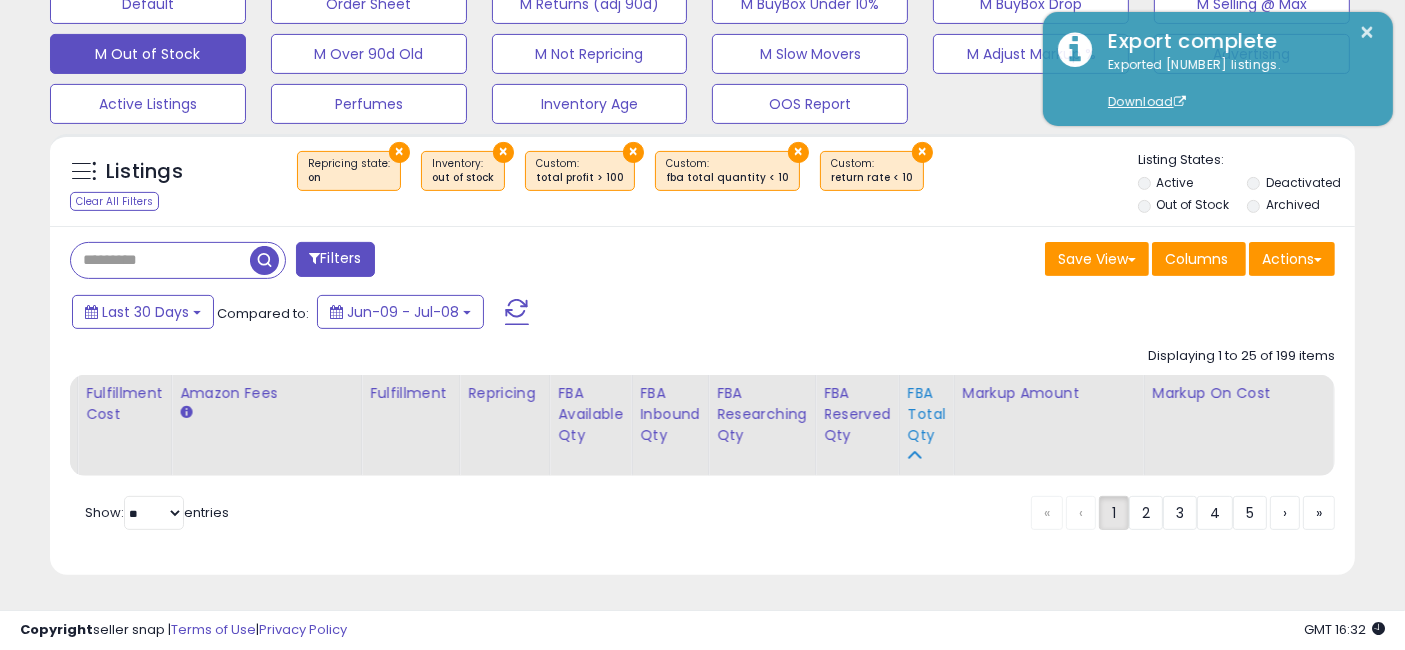 scroll, scrollTop: 660, scrollLeft: 0, axis: vertical 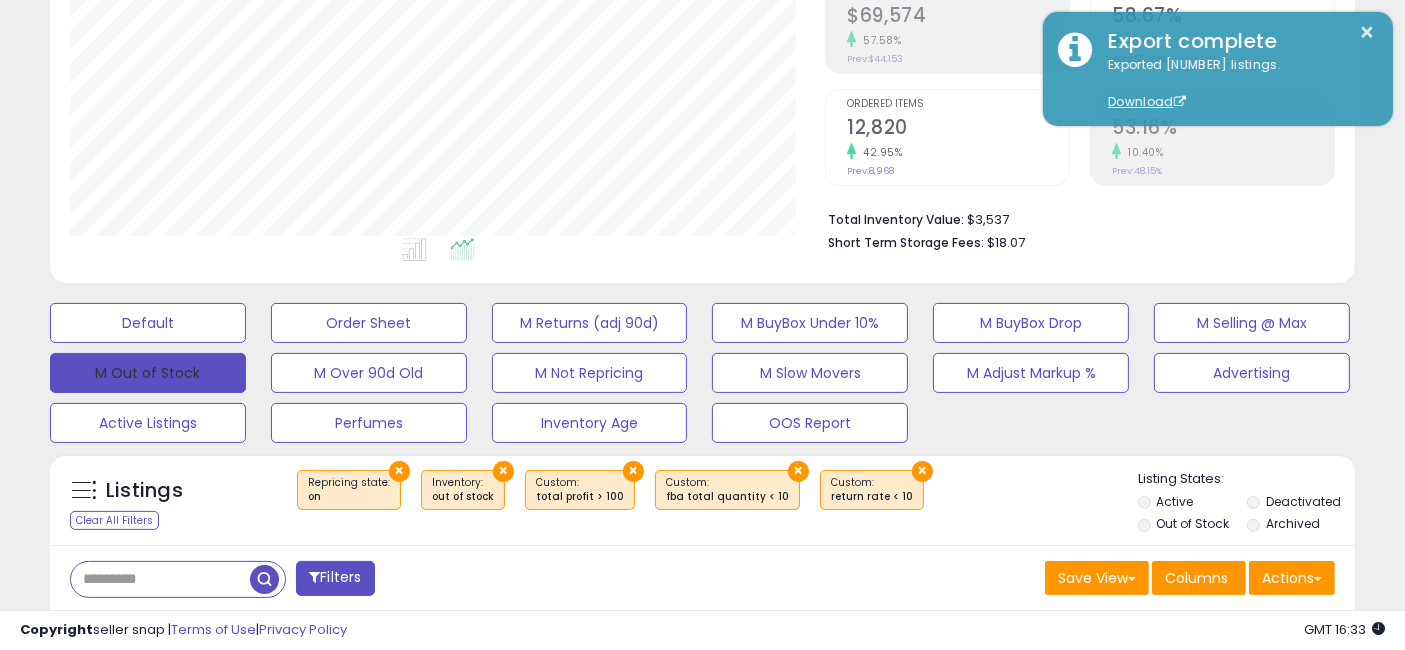 click on "M Out of Stock" at bounding box center (148, 373) 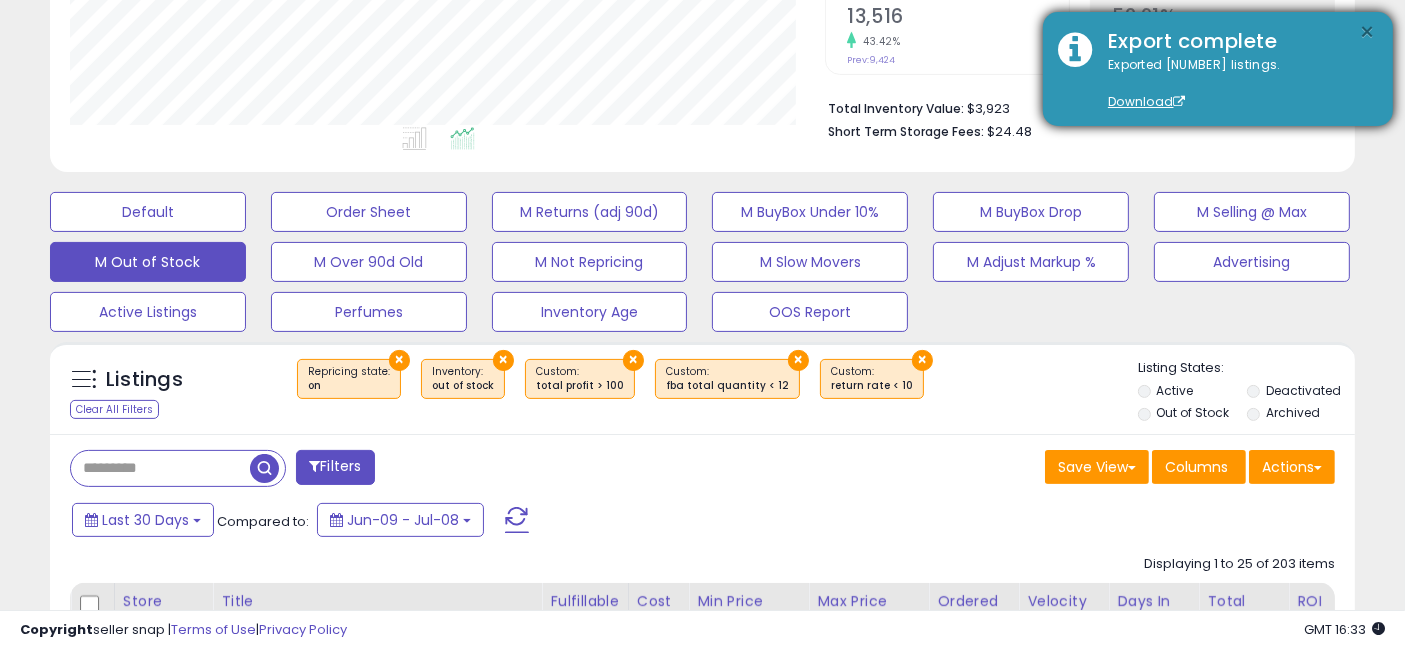 click on "×" at bounding box center (1368, 32) 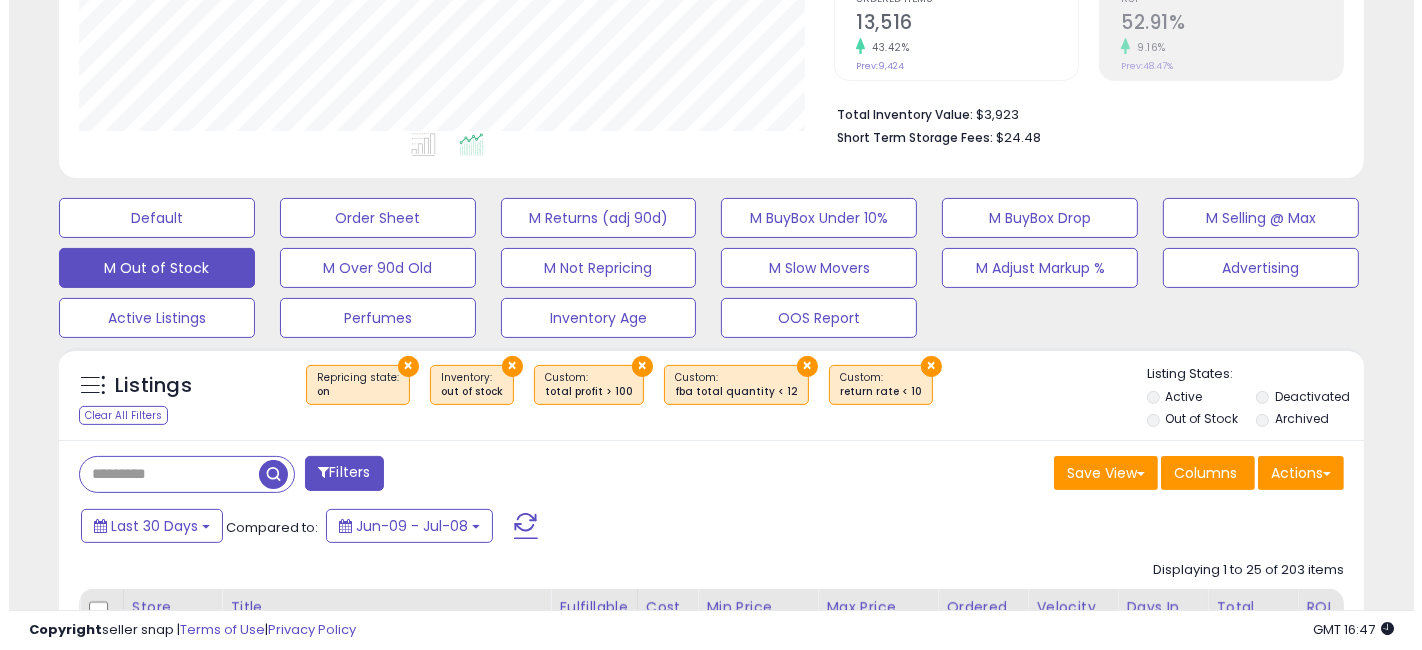 scroll, scrollTop: 555, scrollLeft: 0, axis: vertical 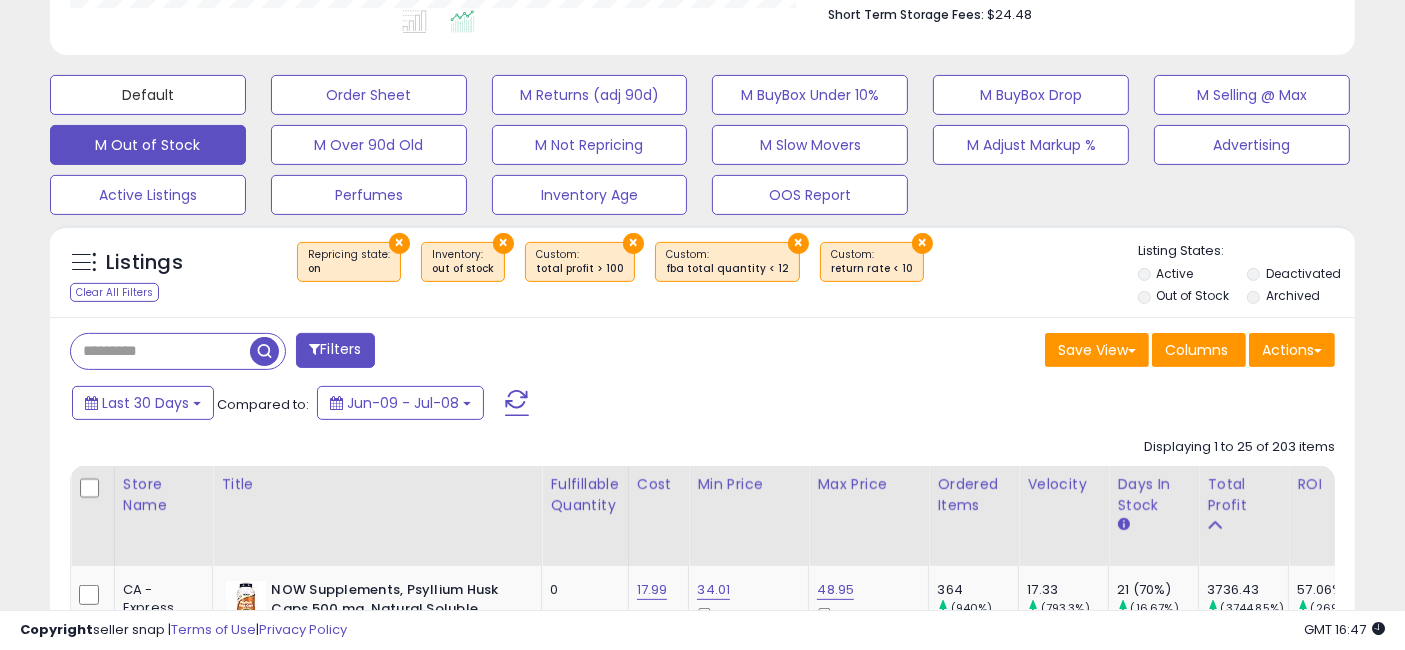 drag, startPoint x: 172, startPoint y: 93, endPoint x: 405, endPoint y: 164, distance: 243.5775 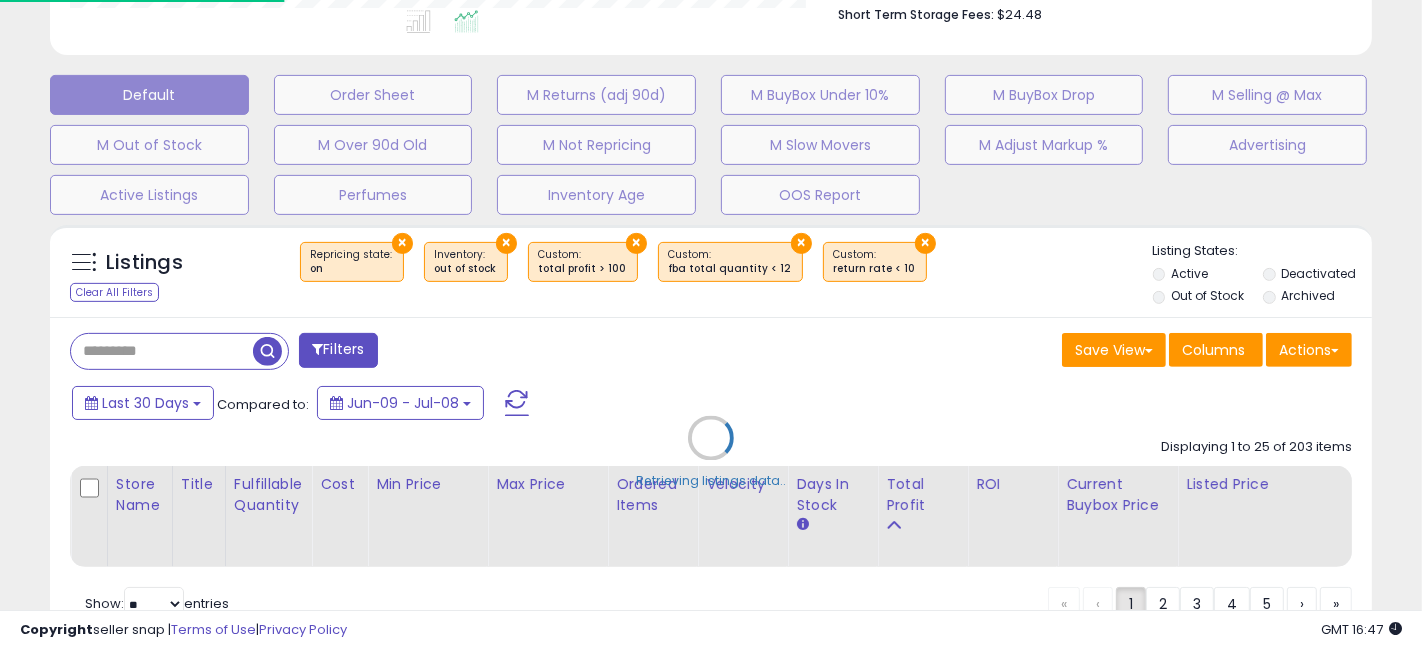 scroll, scrollTop: 999590, scrollLeft: 999234, axis: both 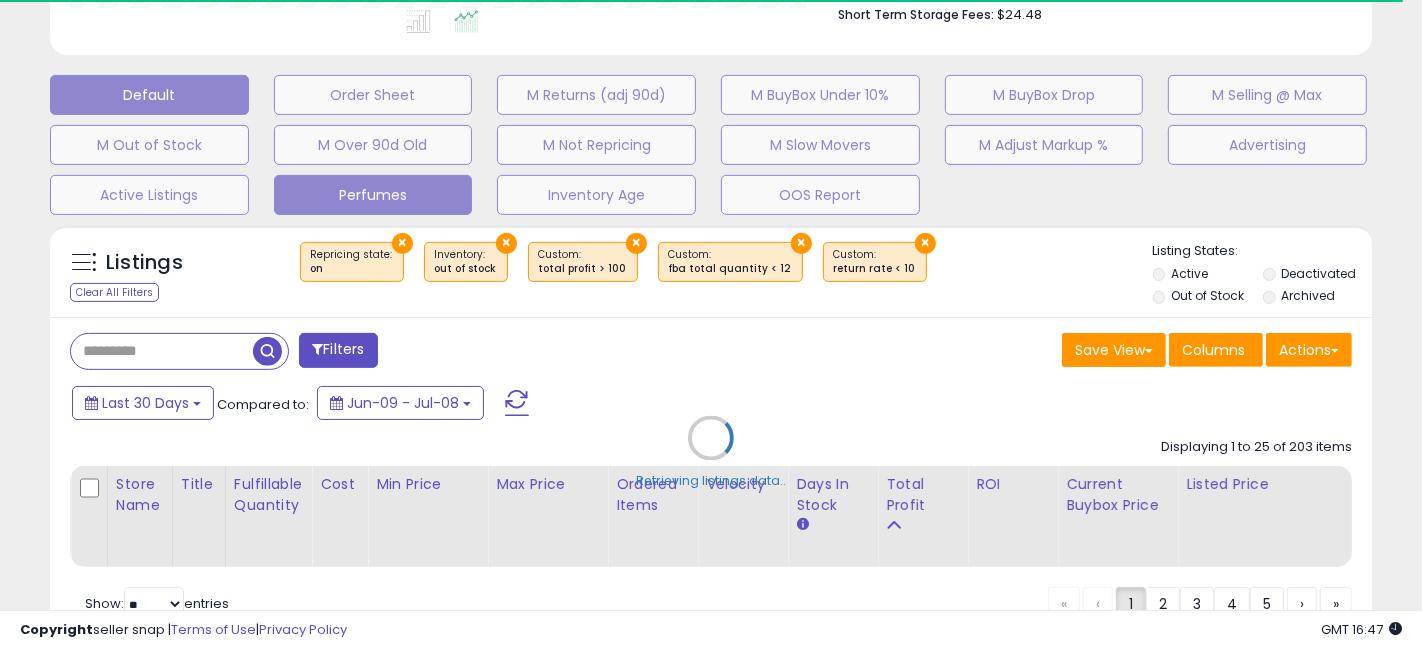 select on "**" 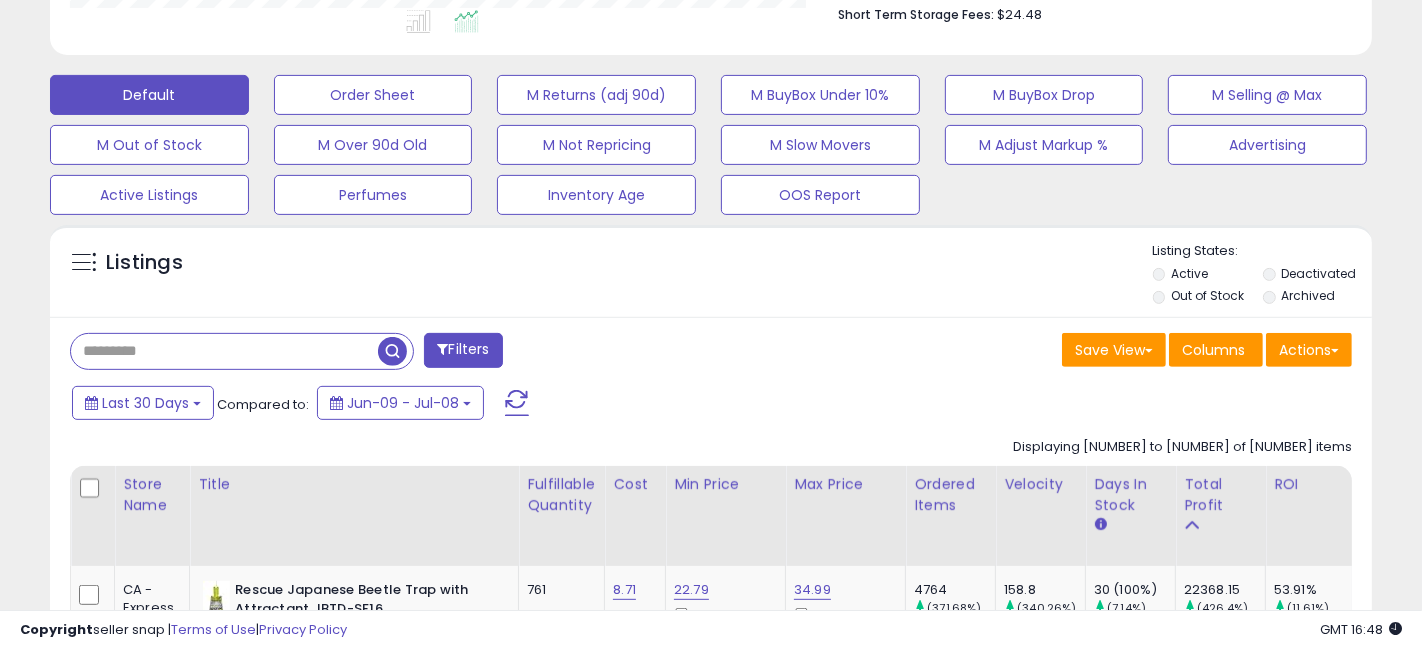 click at bounding box center (224, 351) 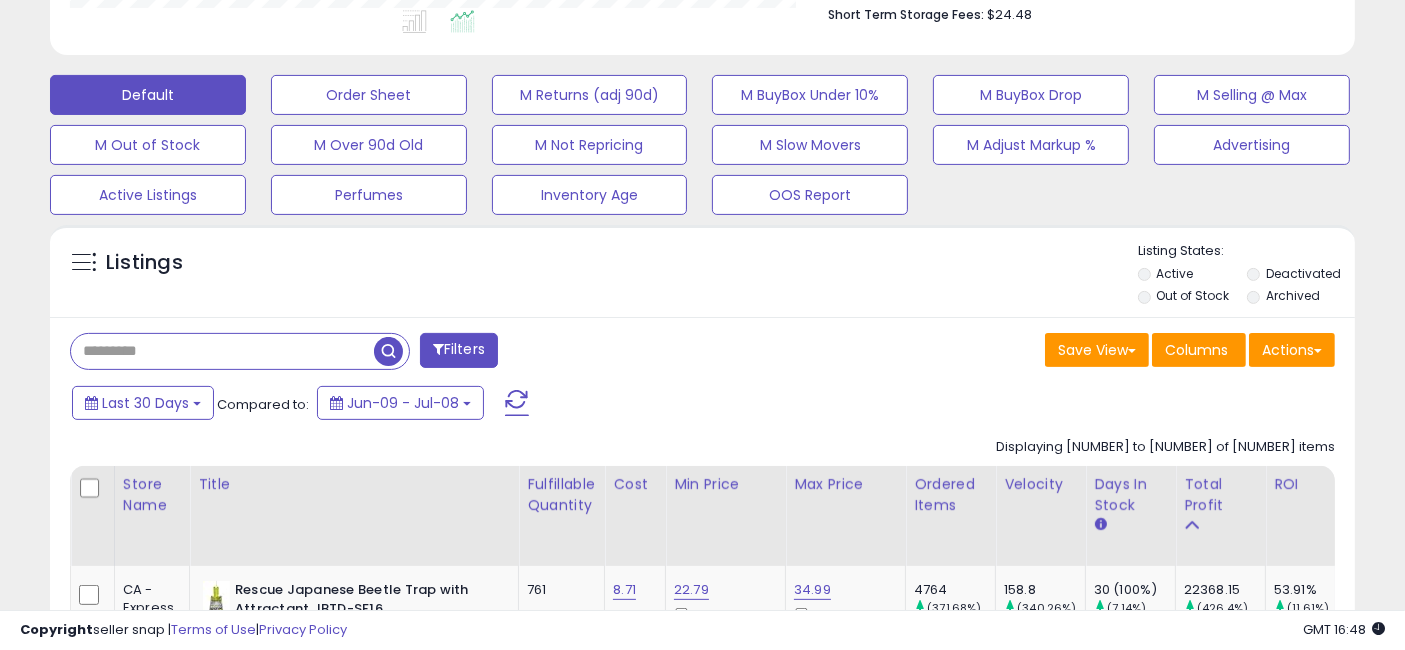 scroll, scrollTop: 410, scrollLeft: 755, axis: both 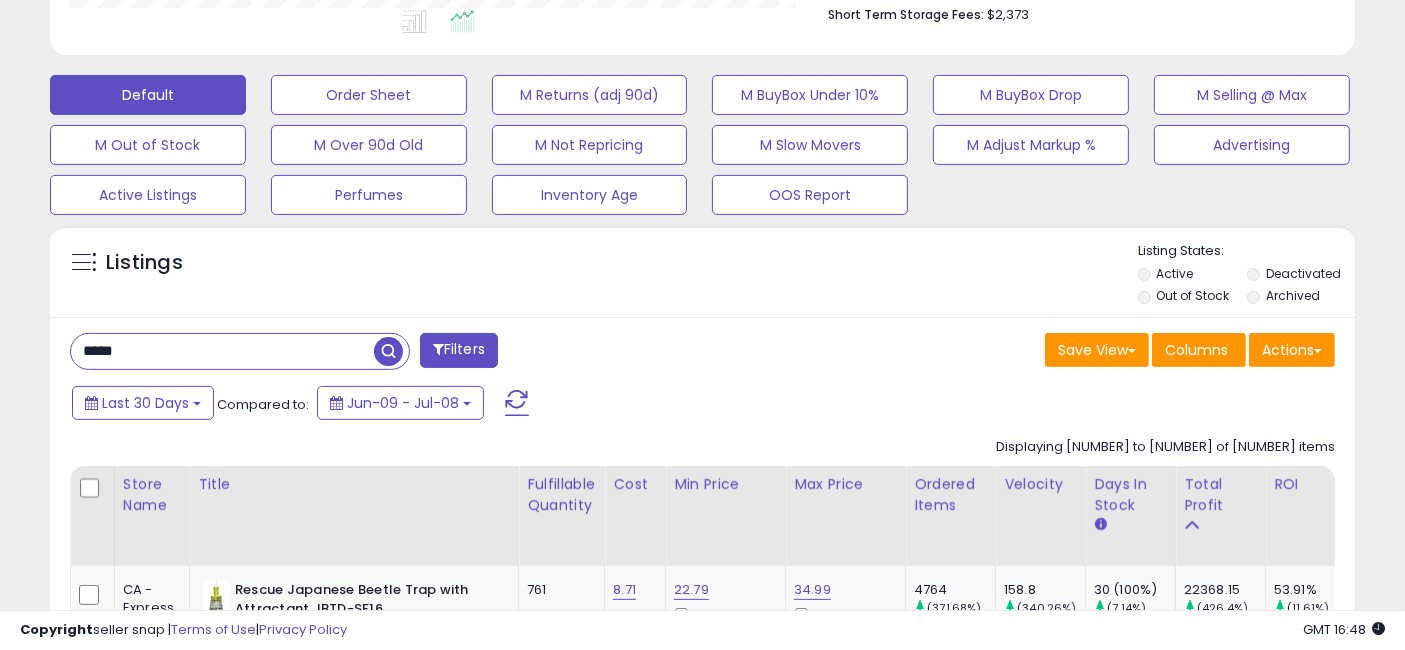 type on "*****" 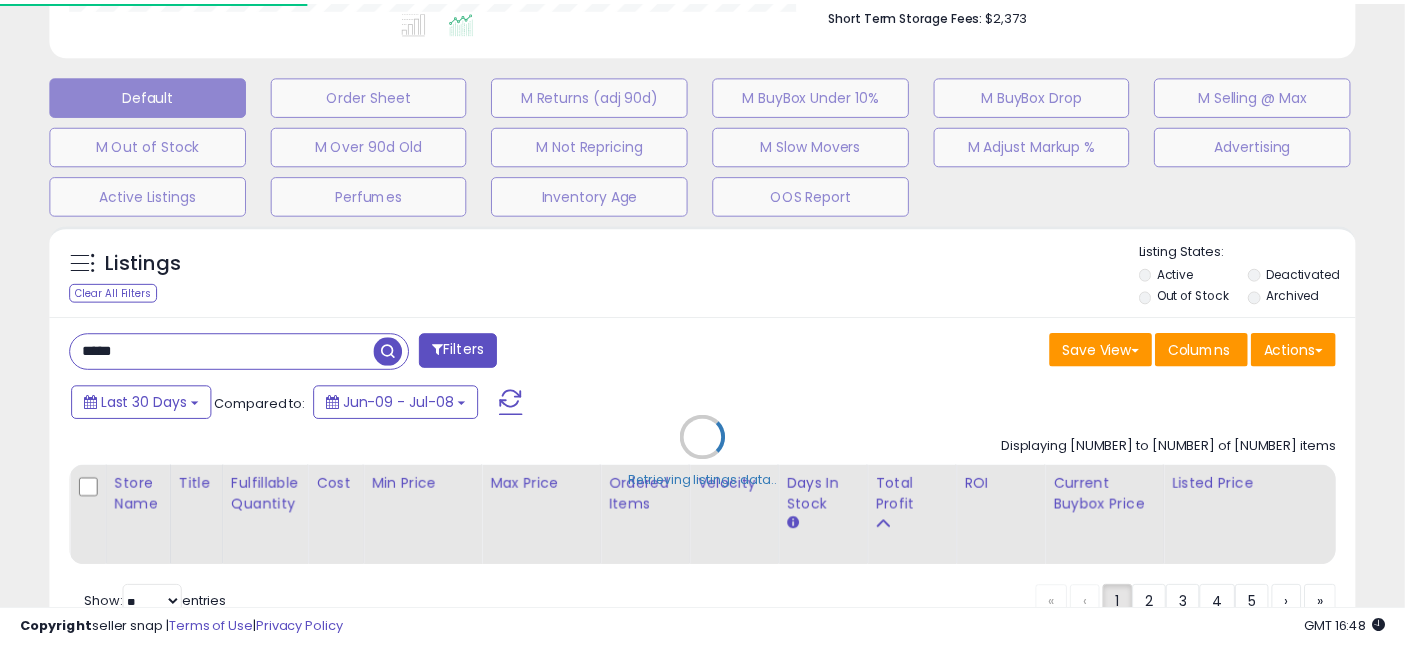 scroll, scrollTop: 0, scrollLeft: 0, axis: both 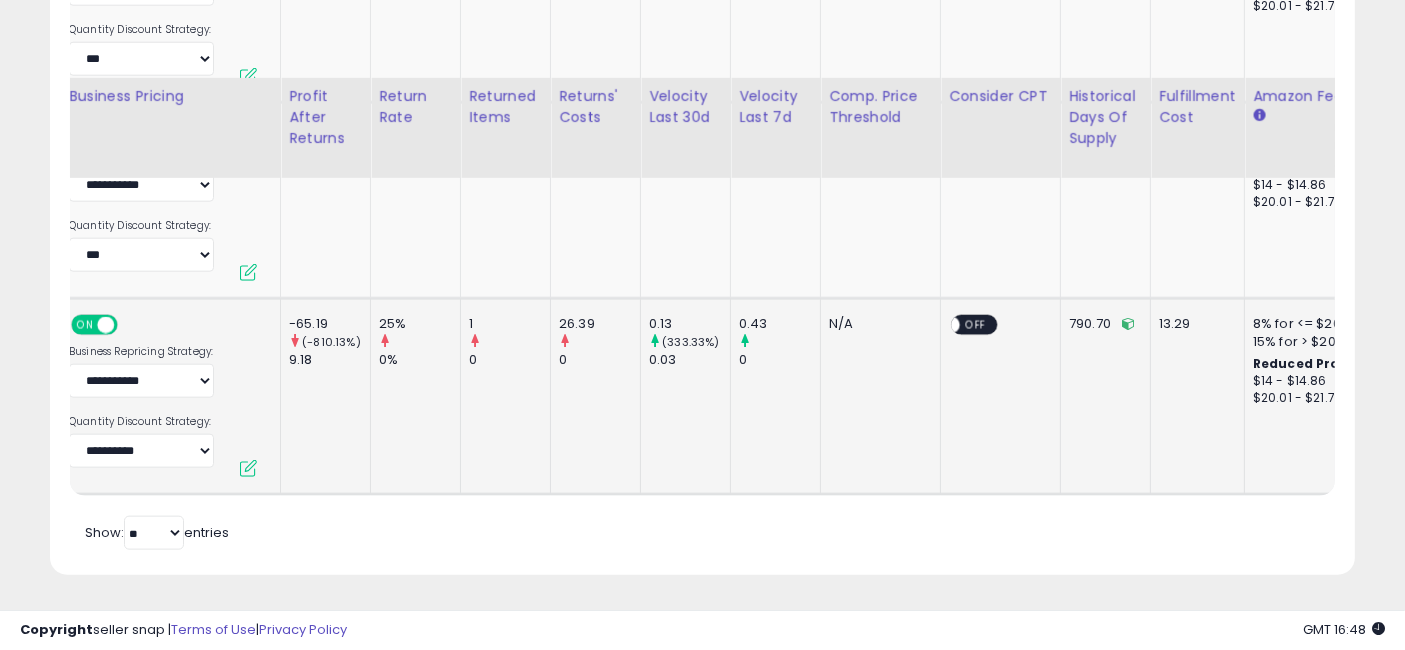 drag, startPoint x: 563, startPoint y: 404, endPoint x: 768, endPoint y: 413, distance: 205.19746 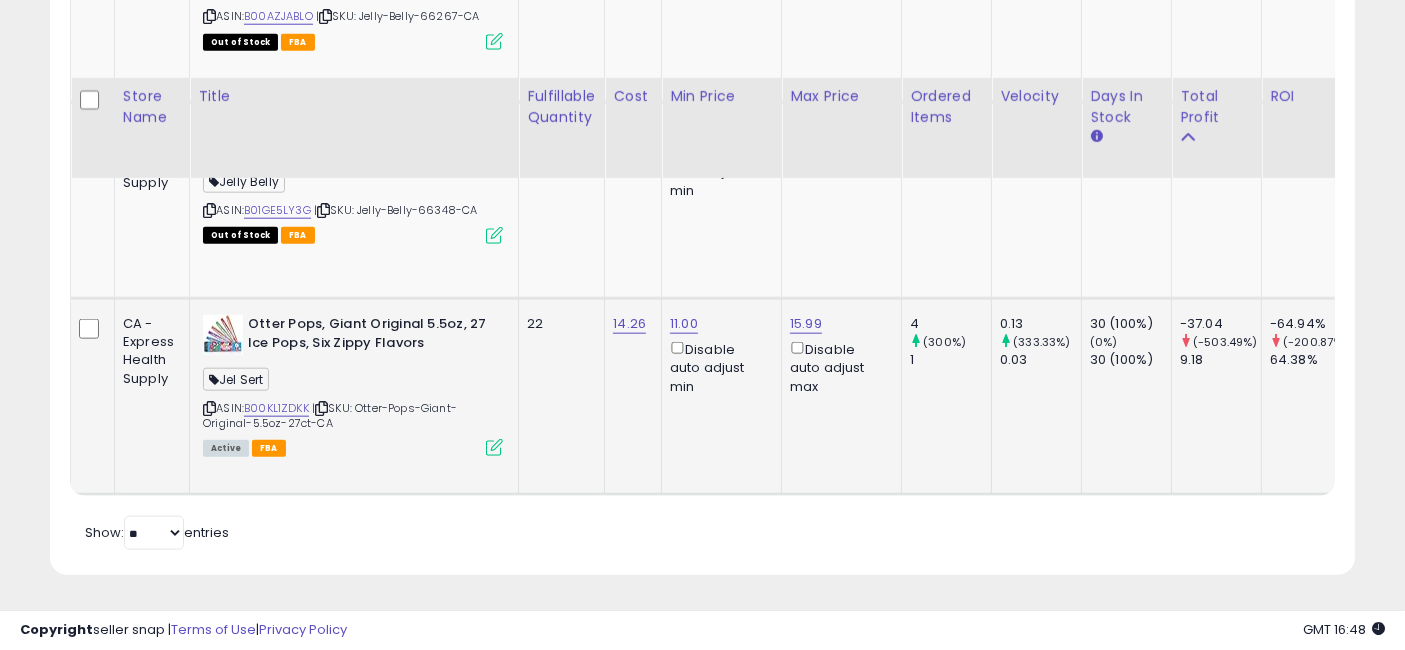 drag, startPoint x: 823, startPoint y: 399, endPoint x: 475, endPoint y: 387, distance: 348.20685 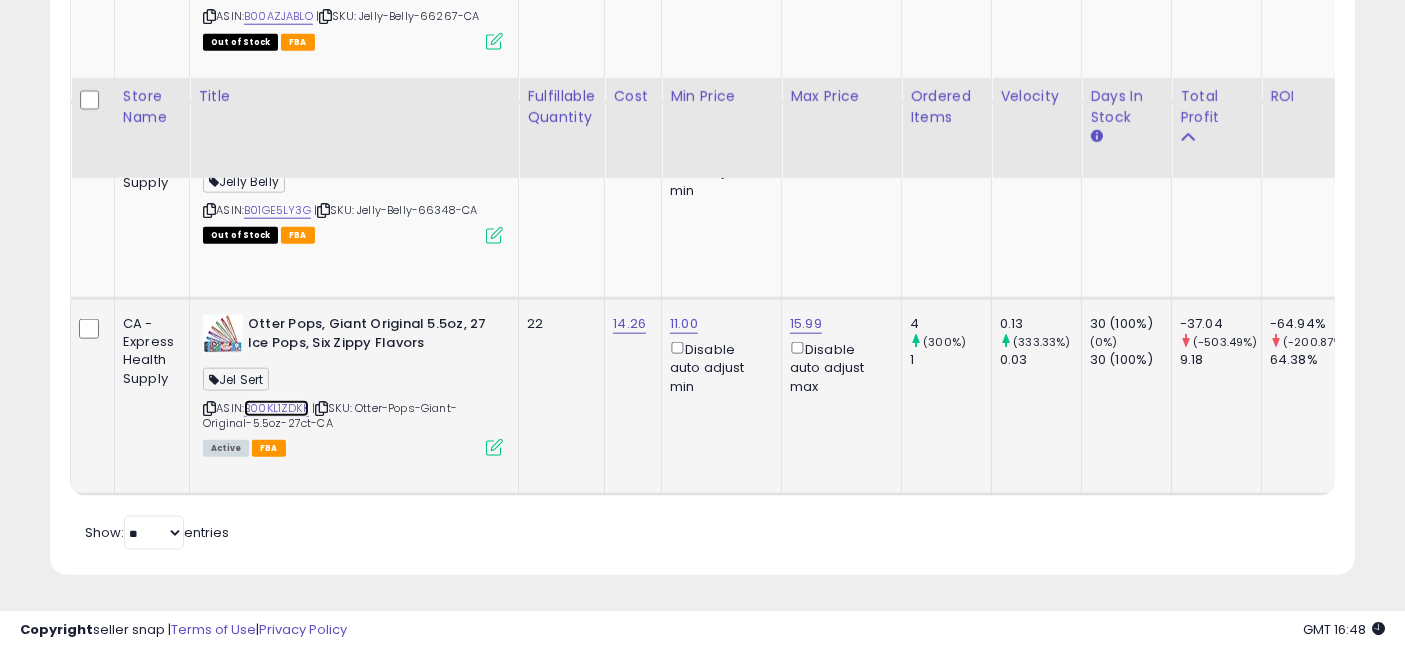 click on "B00KL1ZDKK" at bounding box center [276, 408] 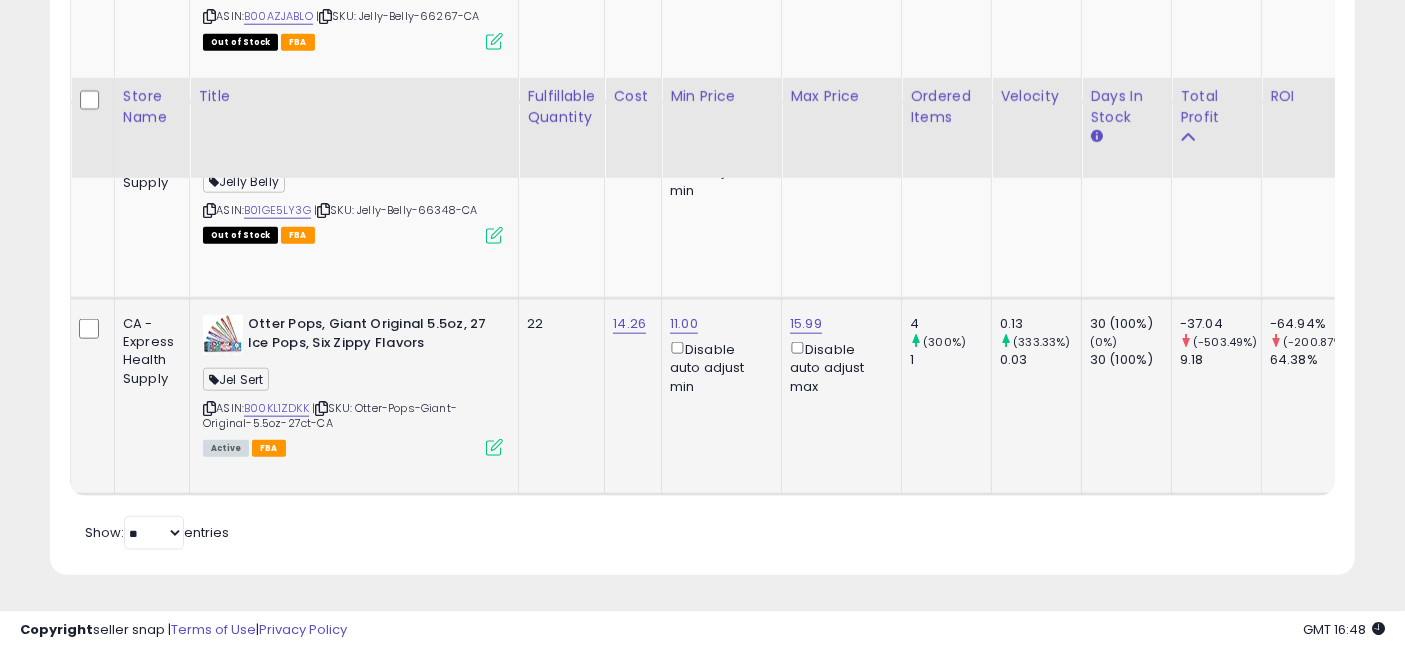 click at bounding box center [494, 447] 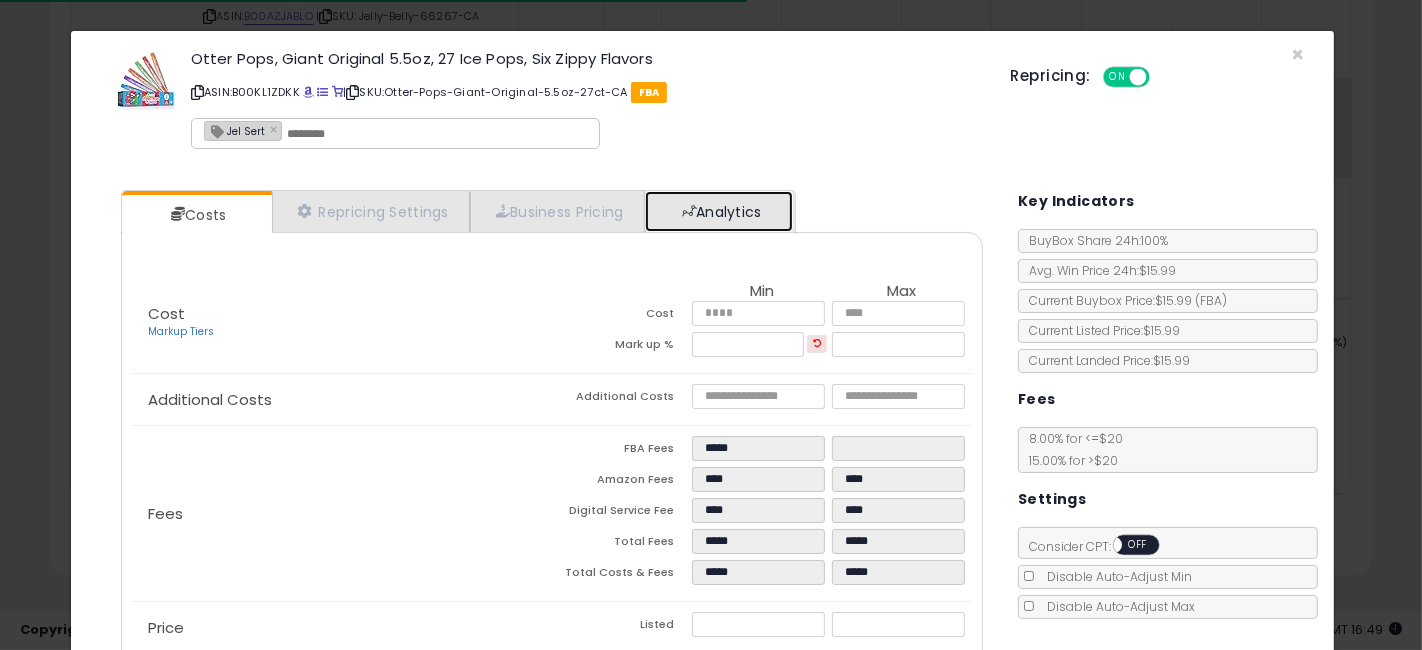 click on "Analytics" at bounding box center (719, 211) 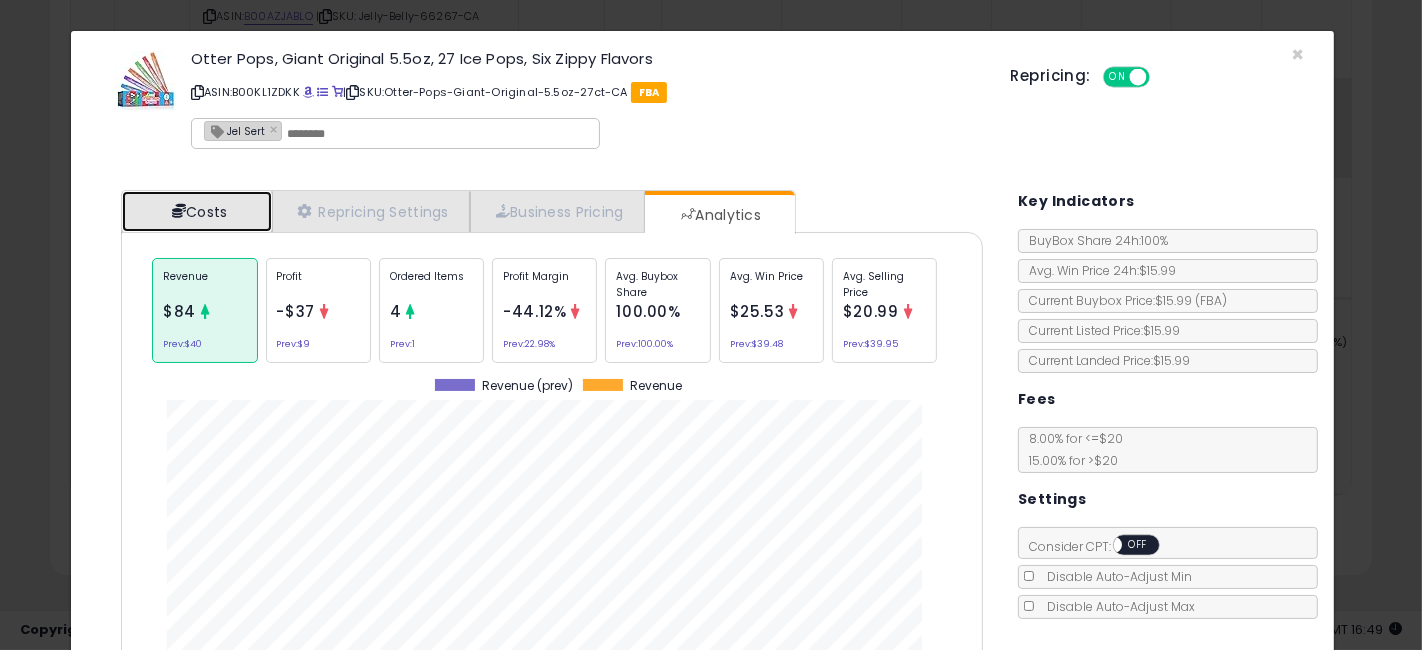 click on "Costs" at bounding box center (197, 211) 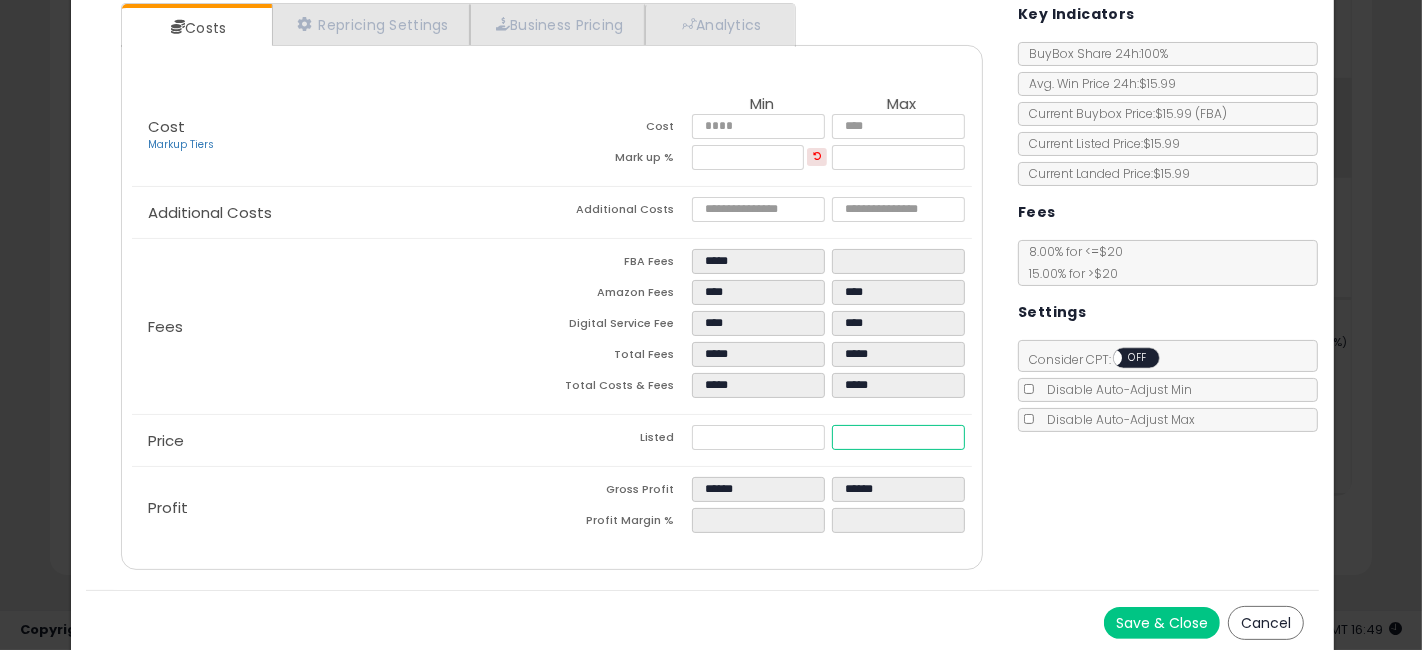 click on "*****" at bounding box center [898, 437] 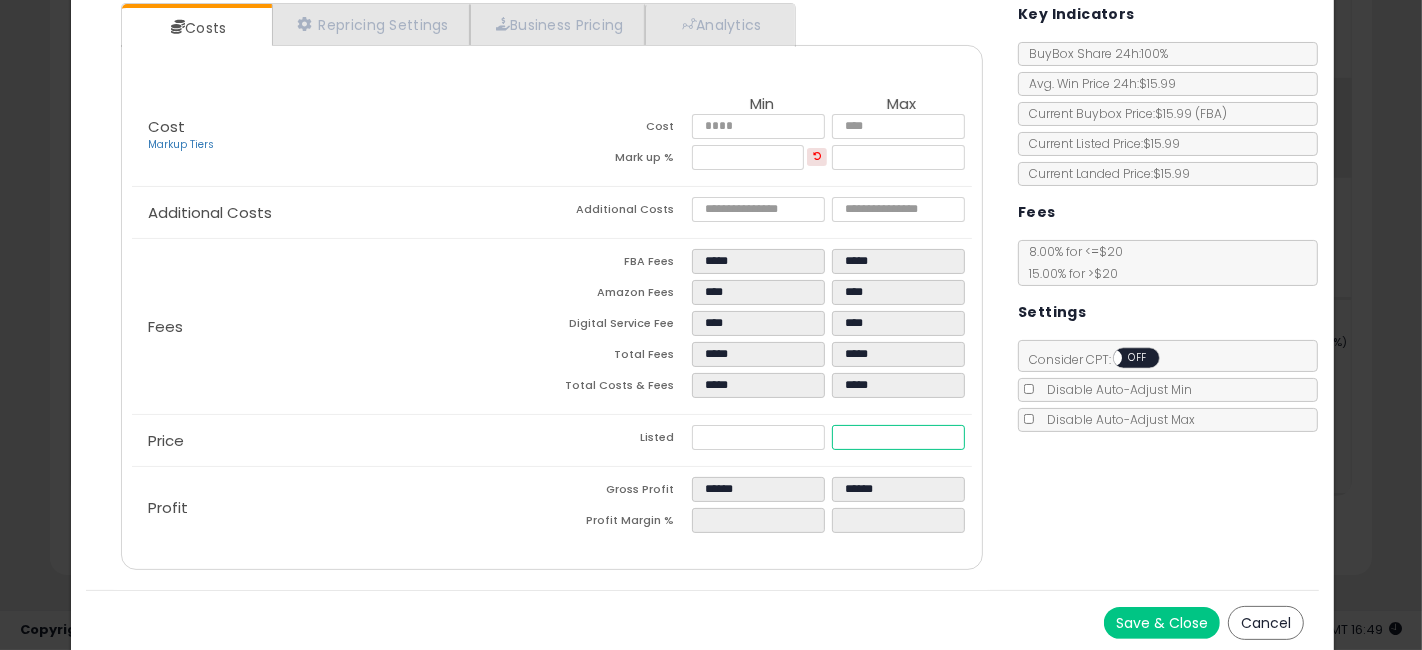 type on "*****" 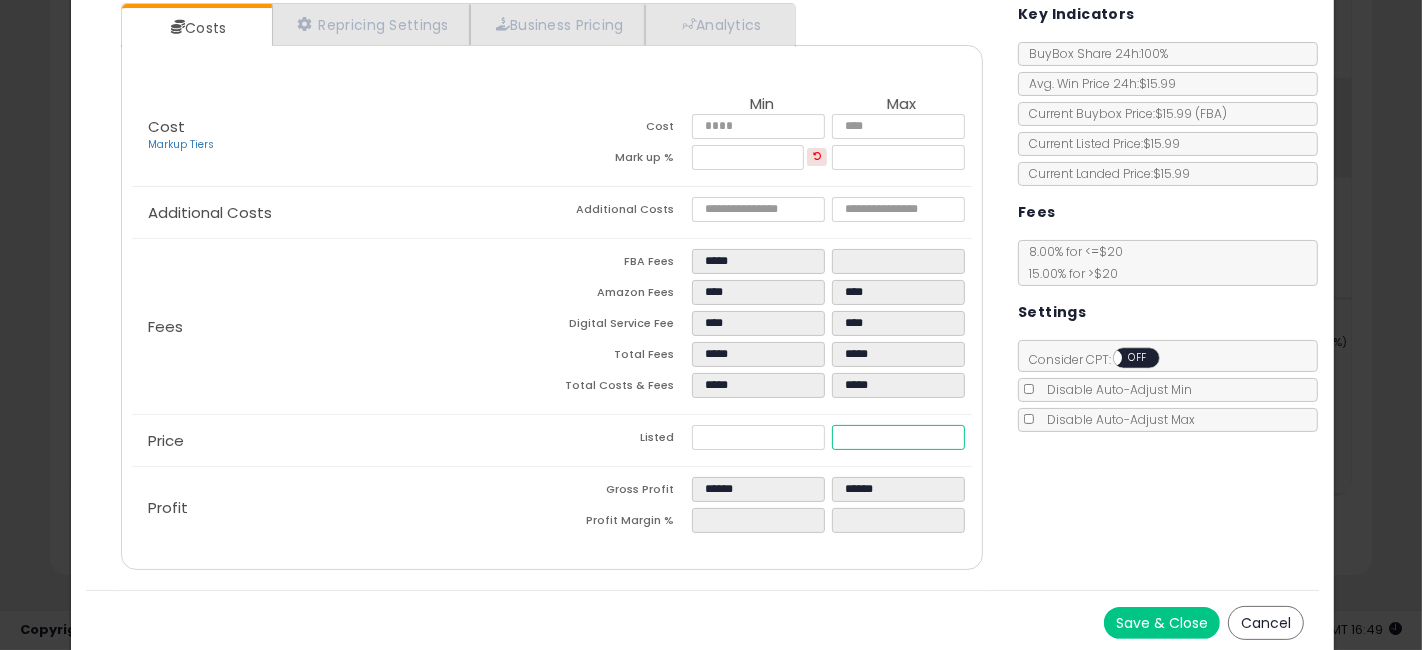 type on "*****" 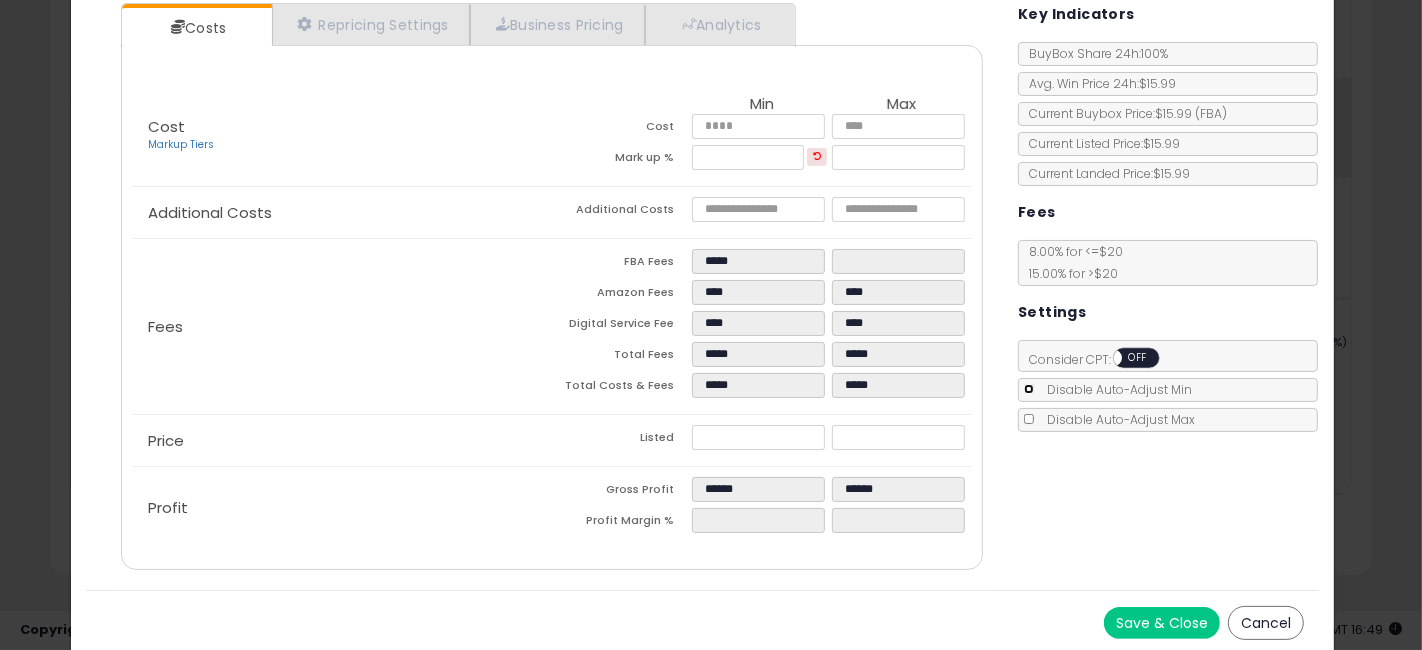 type on "******" 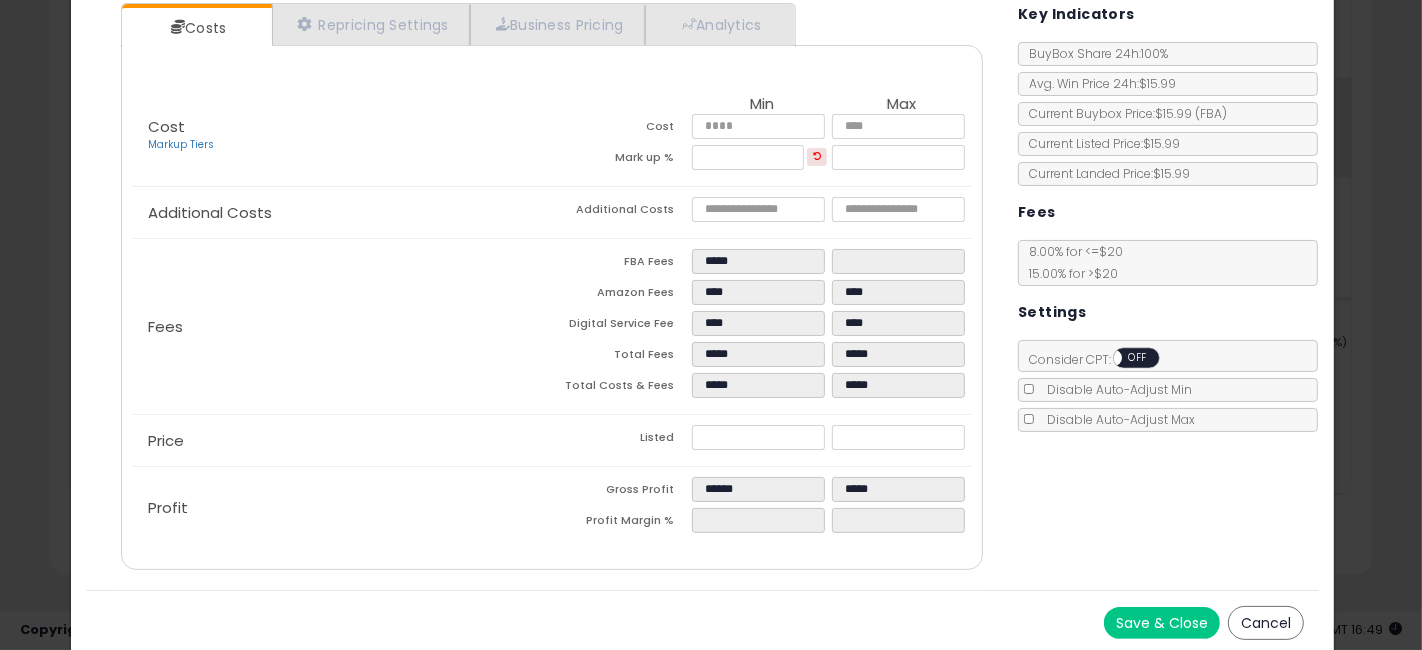 click on "Costs
Repricing Settings
Business Pricing
Analytics
Cost" at bounding box center (702, 289) 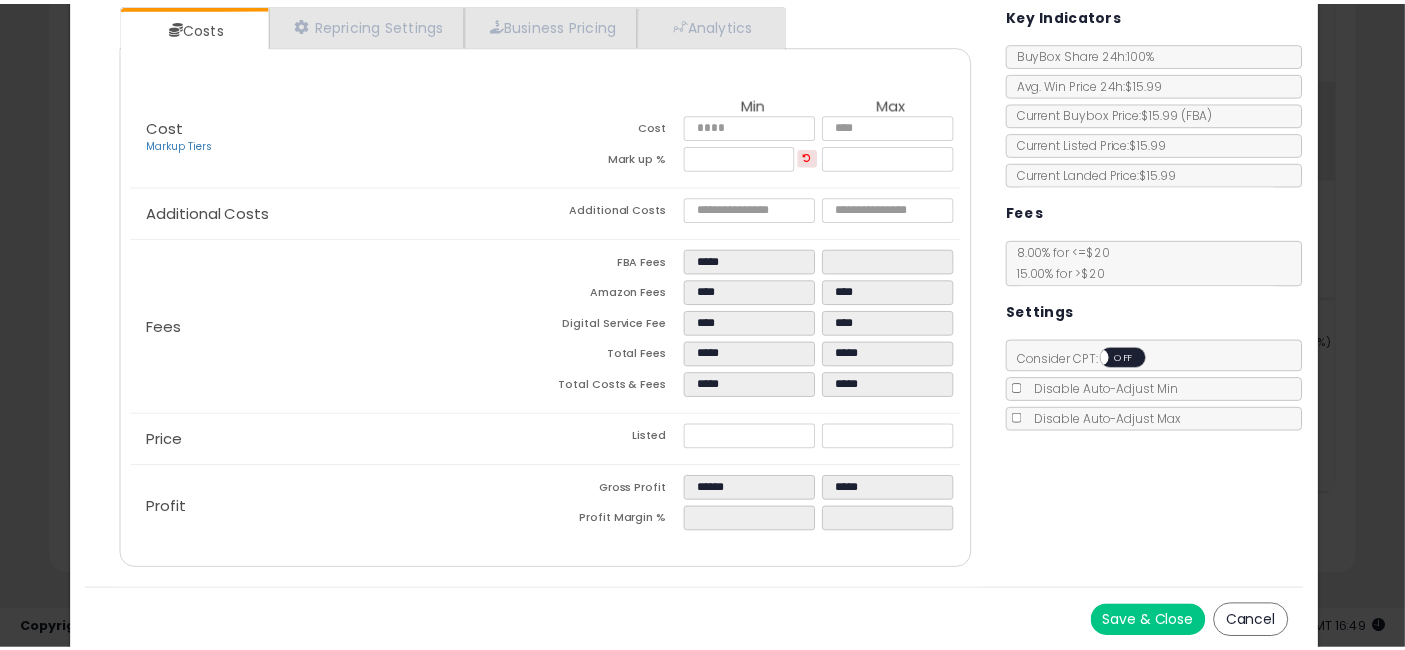 scroll, scrollTop: 0, scrollLeft: 0, axis: both 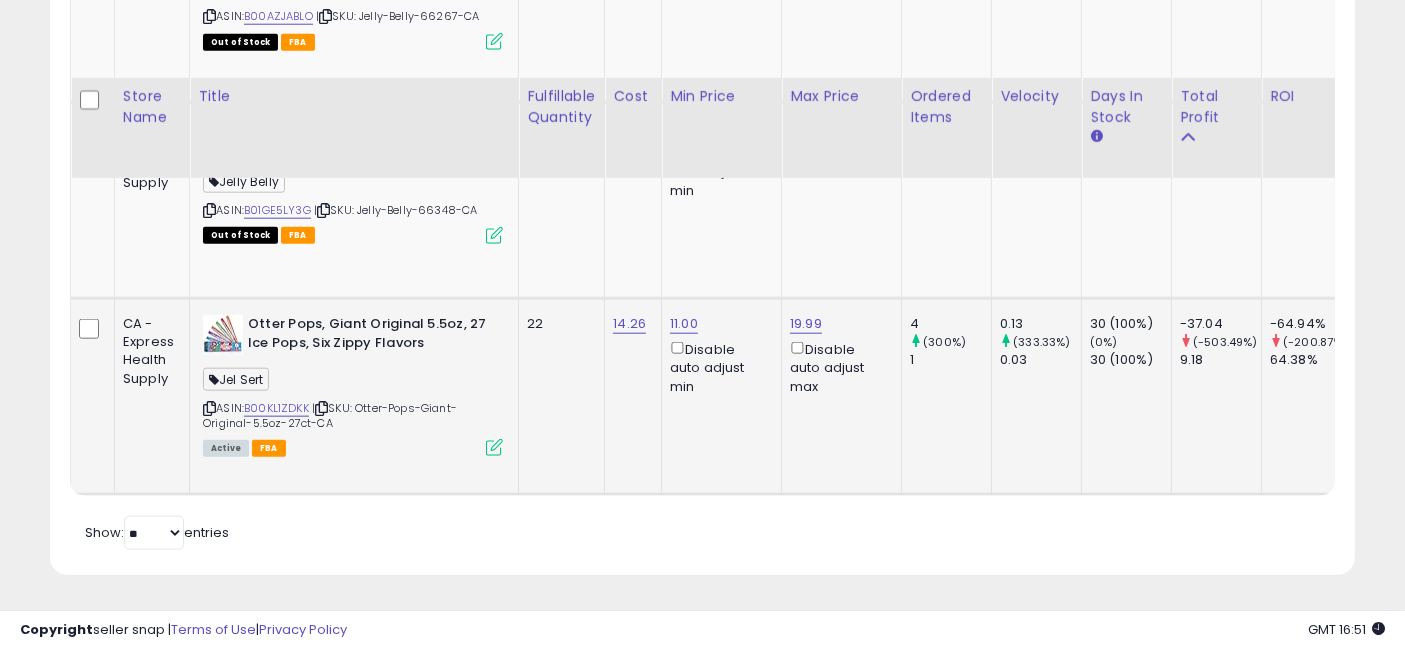 click at bounding box center (494, 447) 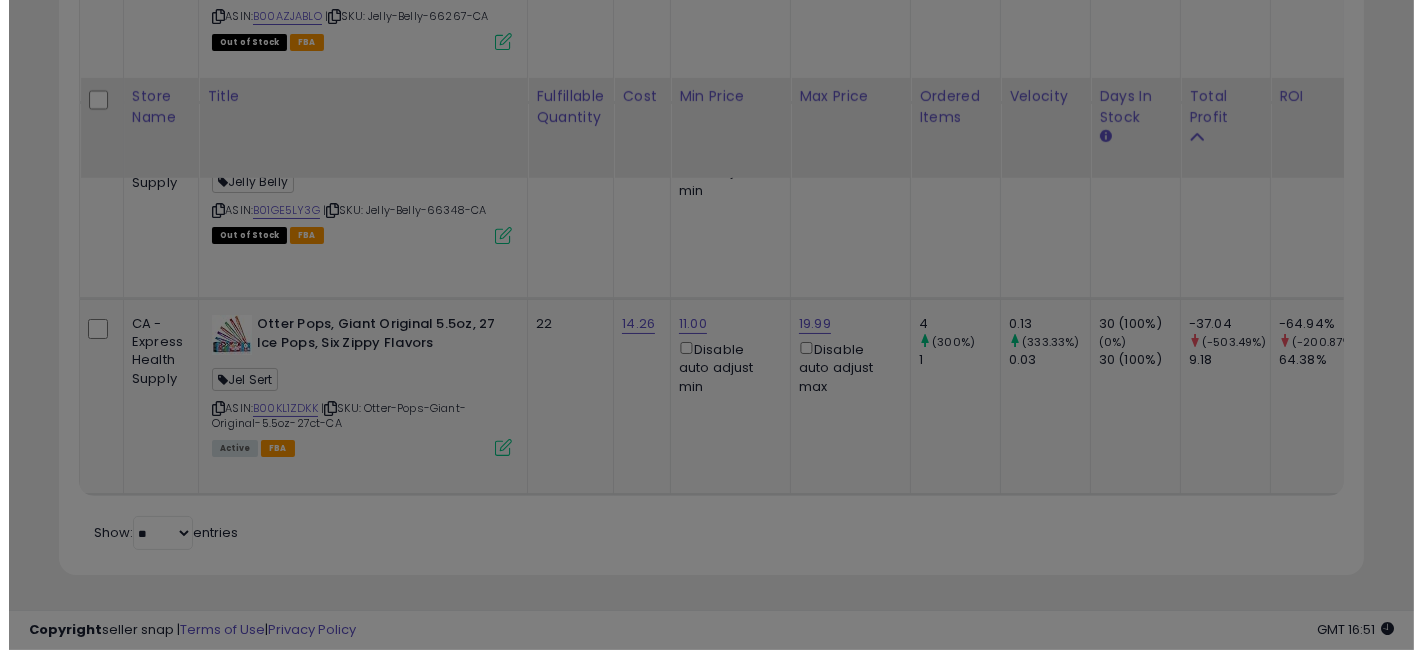 scroll, scrollTop: 999590, scrollLeft: 999234, axis: both 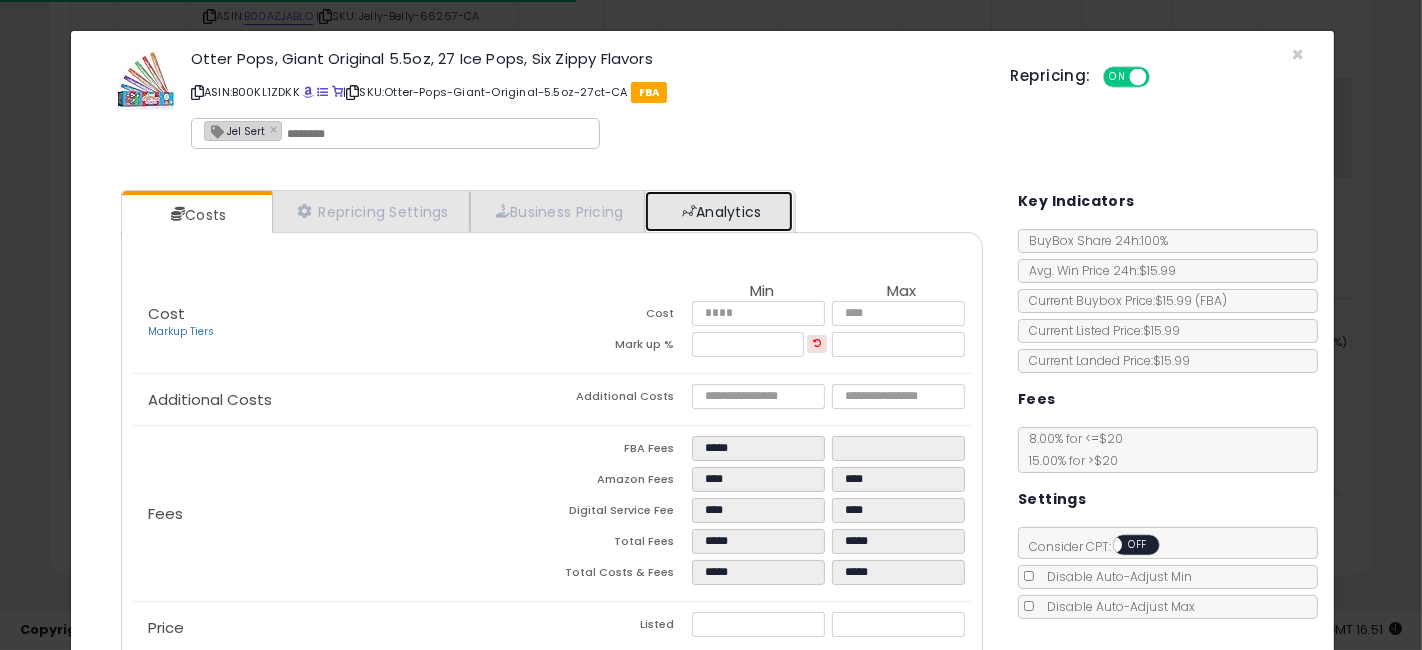 click on "Analytics" at bounding box center (719, 211) 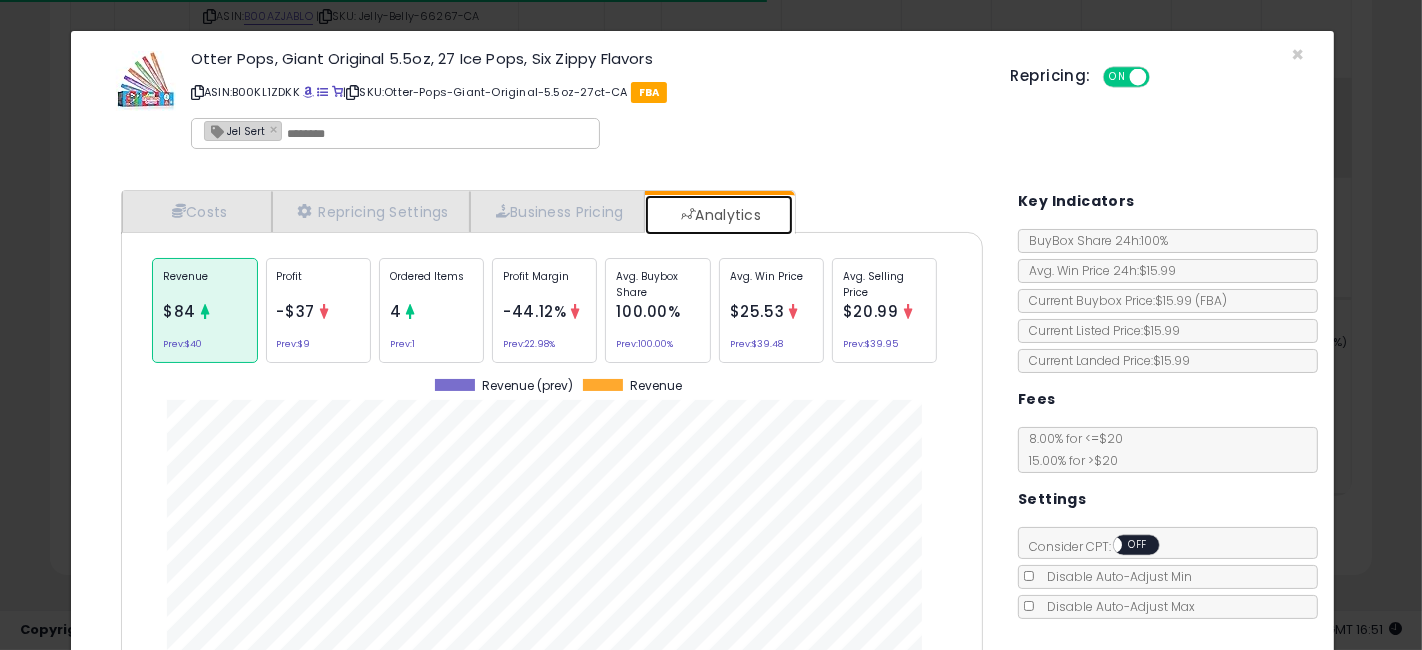 scroll, scrollTop: 999386, scrollLeft: 999108, axis: both 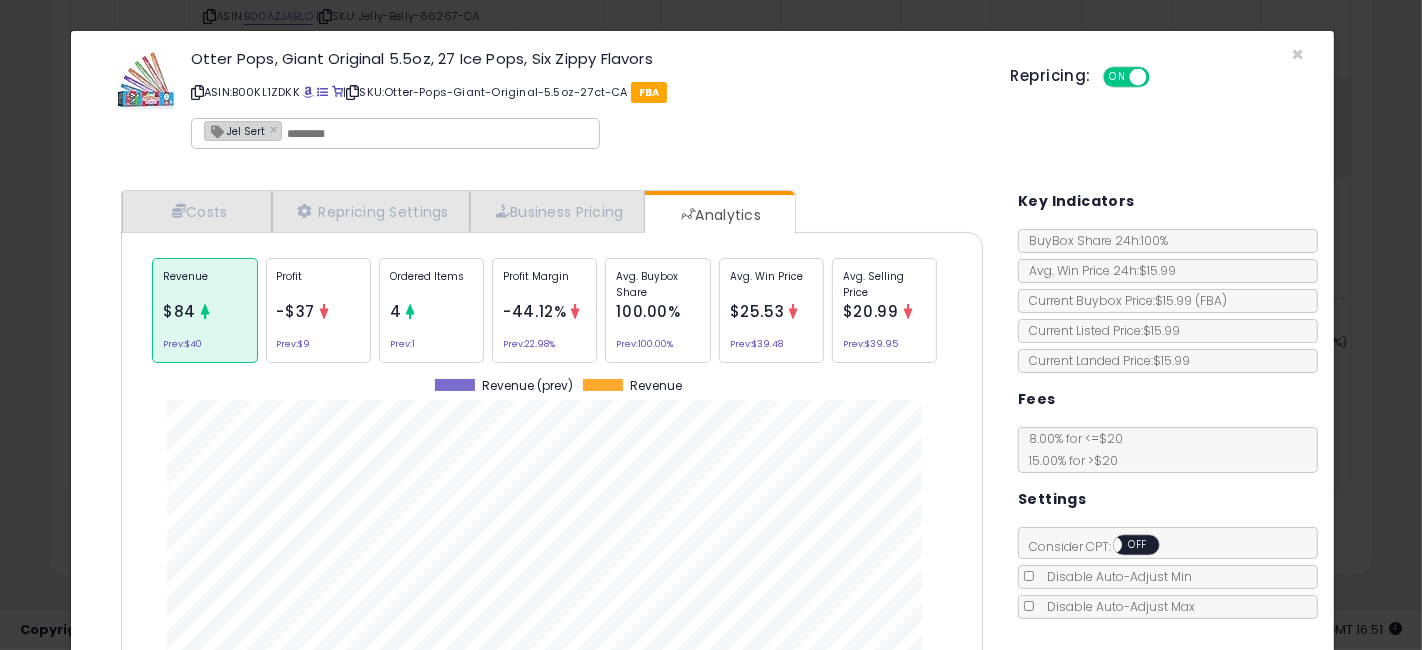 click on "Avg. Selling Price" at bounding box center [884, 284] 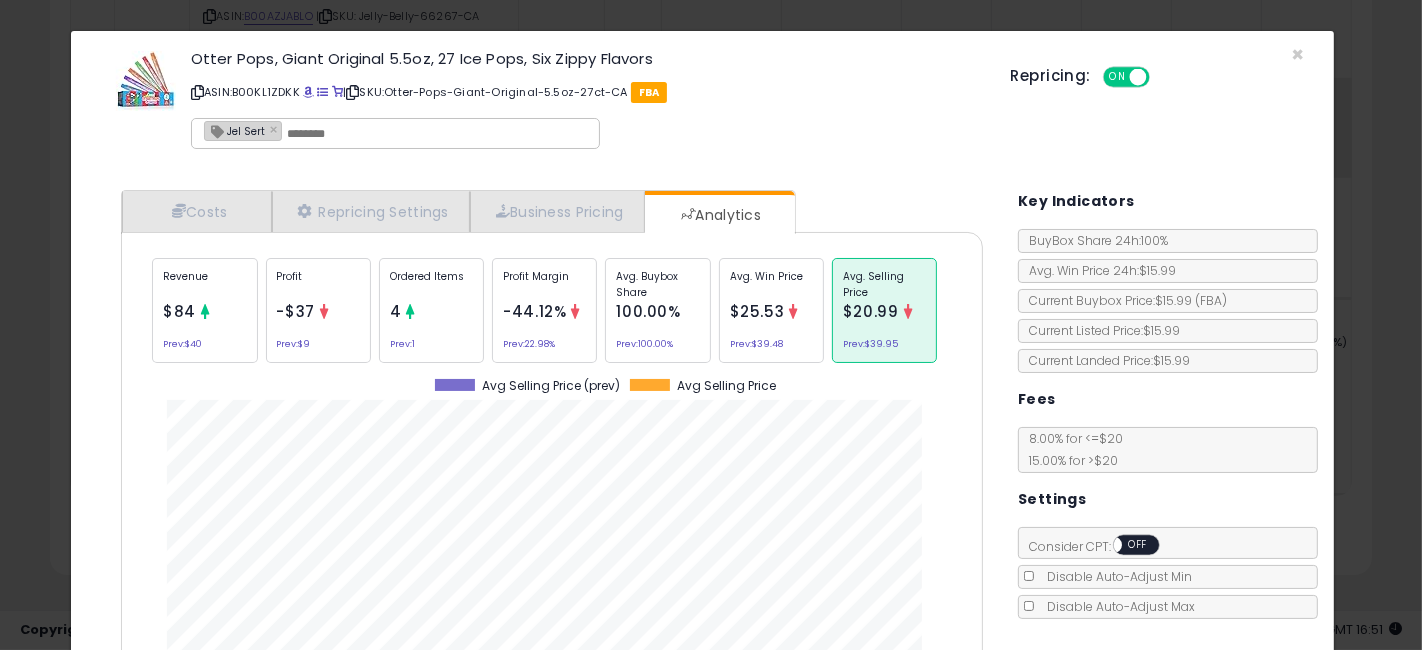 scroll, scrollTop: 999386, scrollLeft: 999108, axis: both 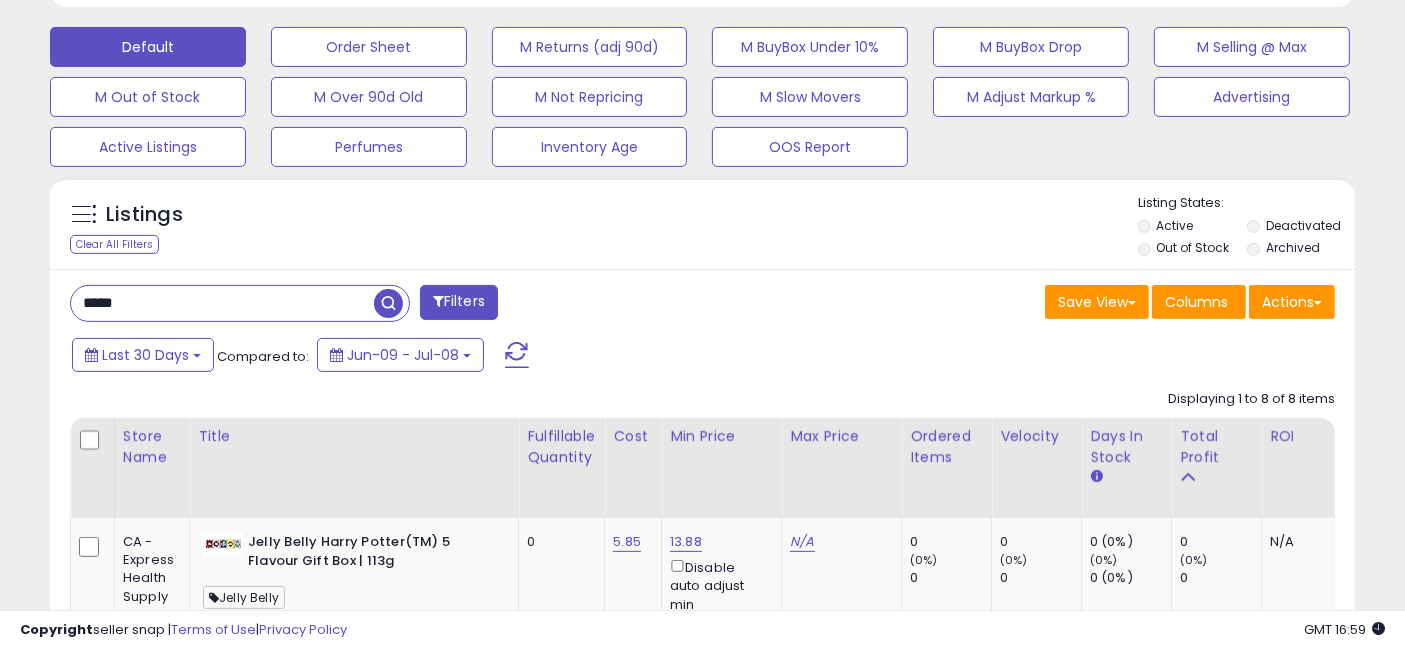 drag, startPoint x: 969, startPoint y: 148, endPoint x: 31, endPoint y: 15, distance: 947.3822 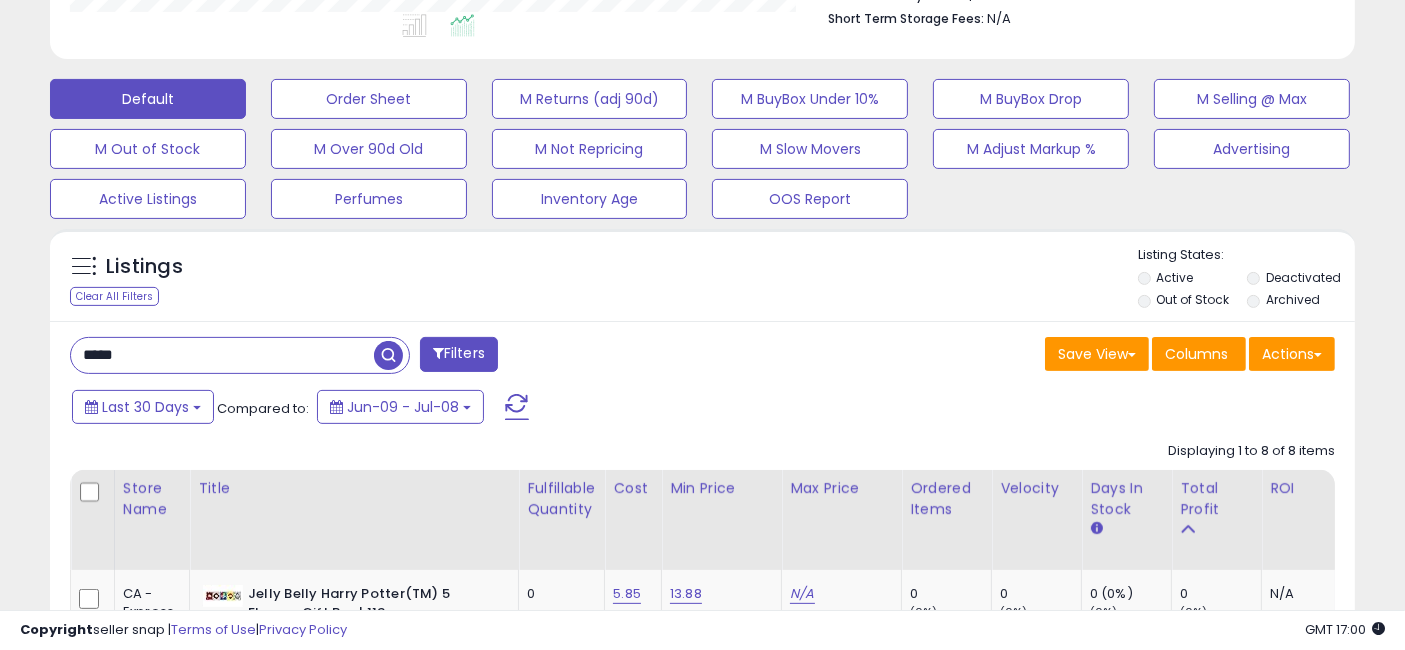 scroll, scrollTop: 555, scrollLeft: 0, axis: vertical 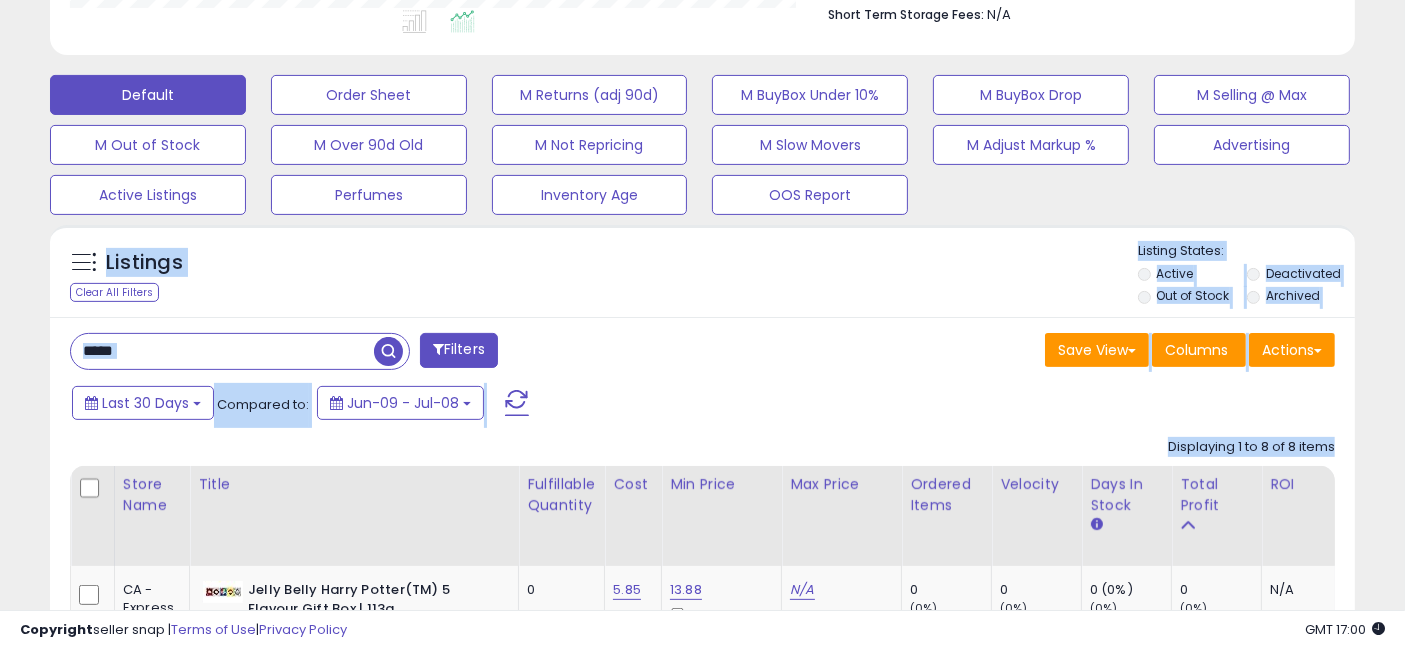 drag, startPoint x: 656, startPoint y: 432, endPoint x: 0, endPoint y: 229, distance: 686.69135 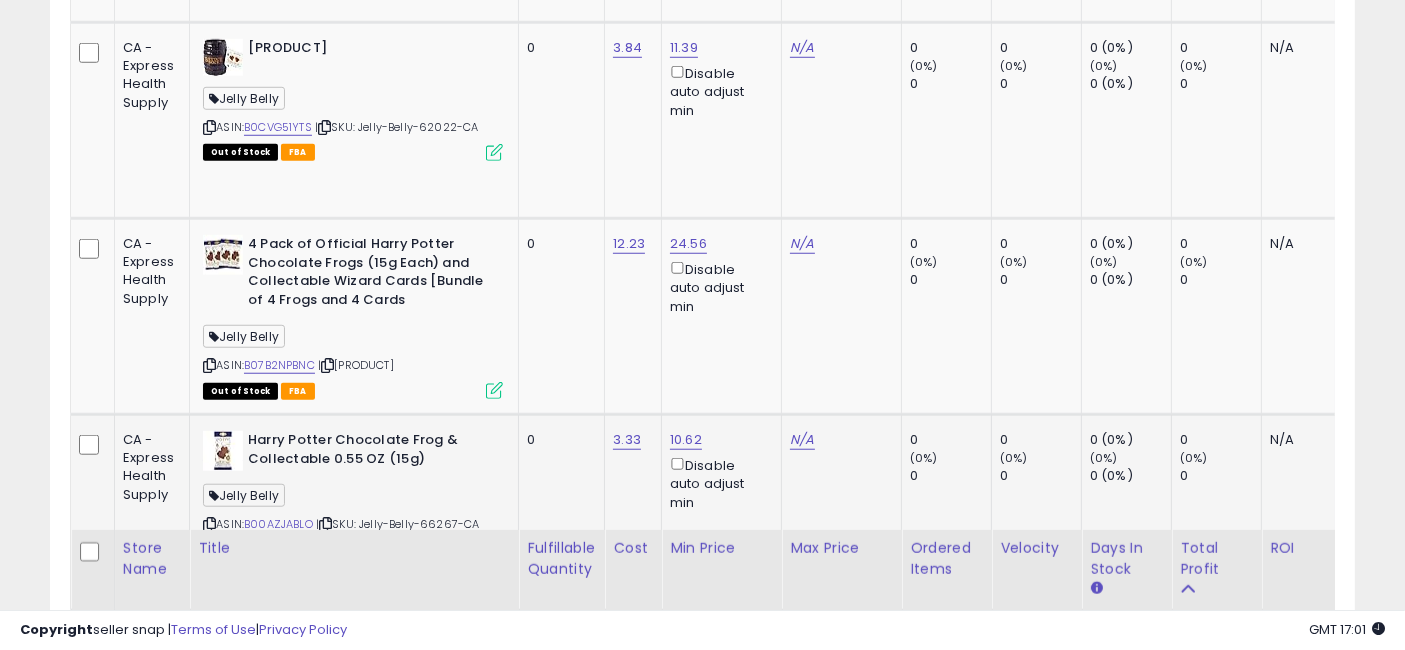 scroll, scrollTop: 2222, scrollLeft: 0, axis: vertical 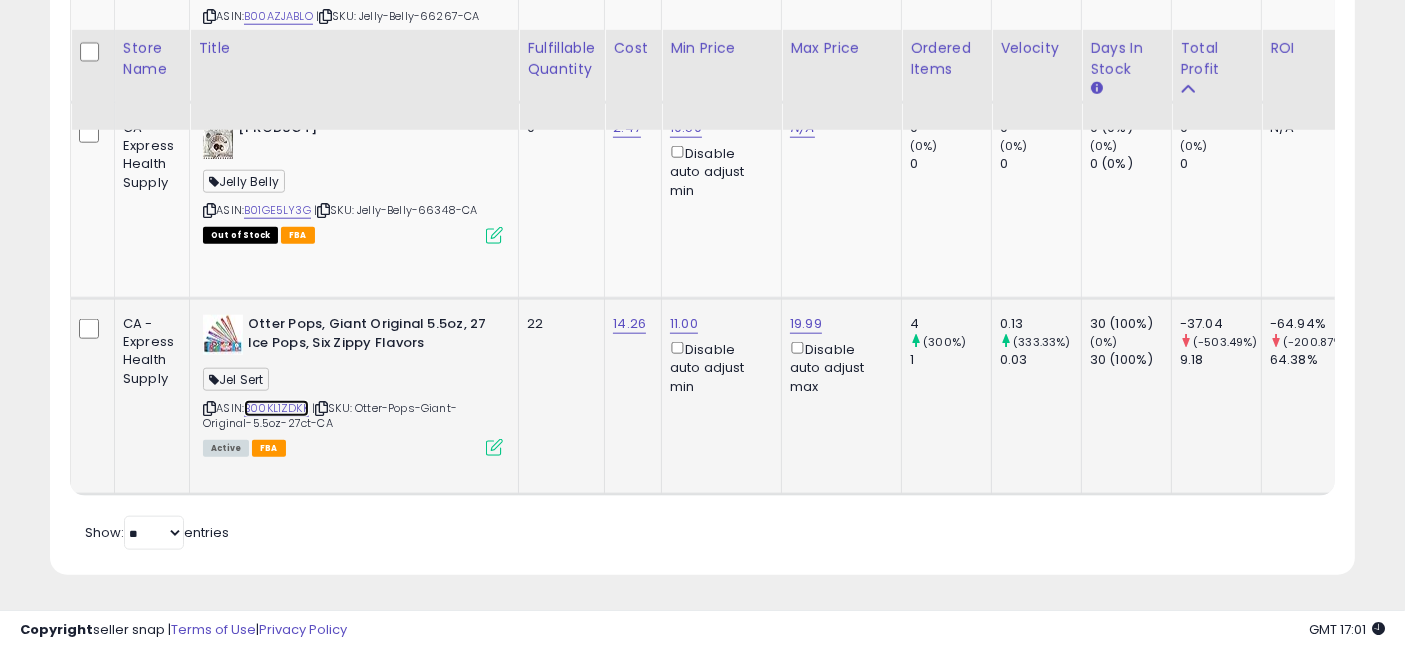click on "B00KL1ZDKK" at bounding box center [276, 408] 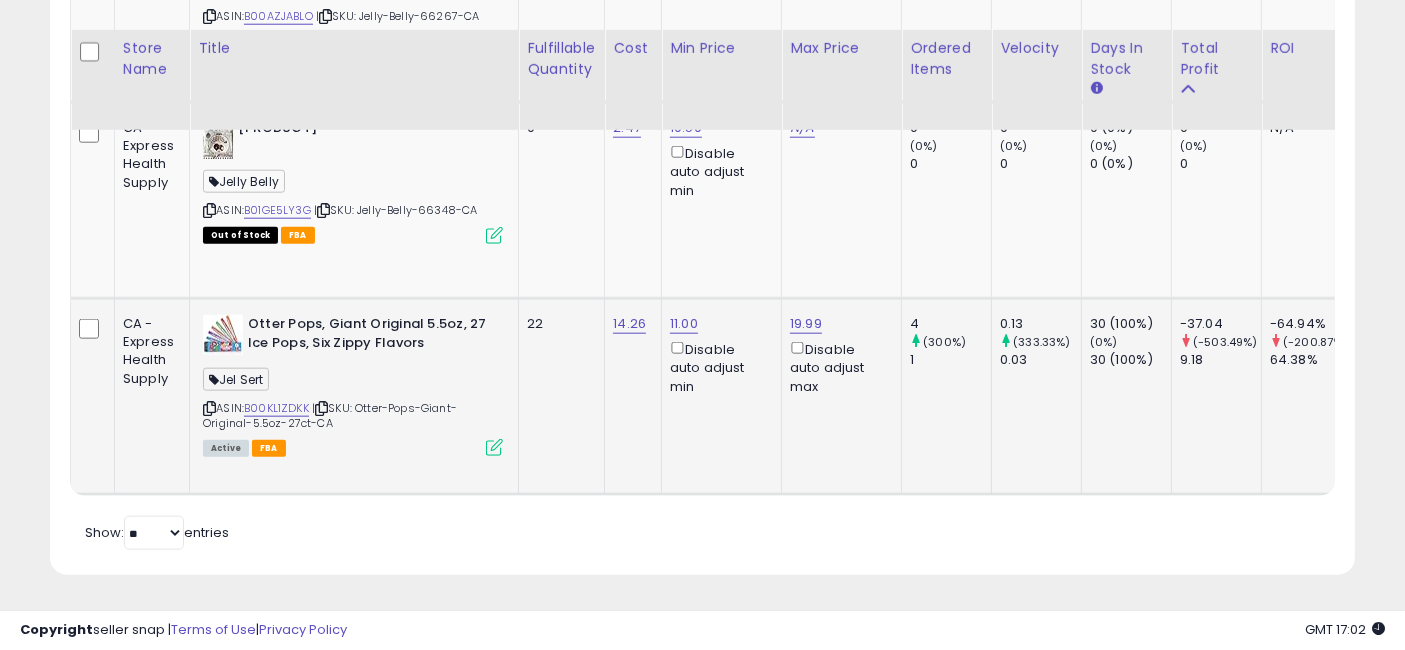 drag, startPoint x: 700, startPoint y: 424, endPoint x: 599, endPoint y: 352, distance: 124.036285 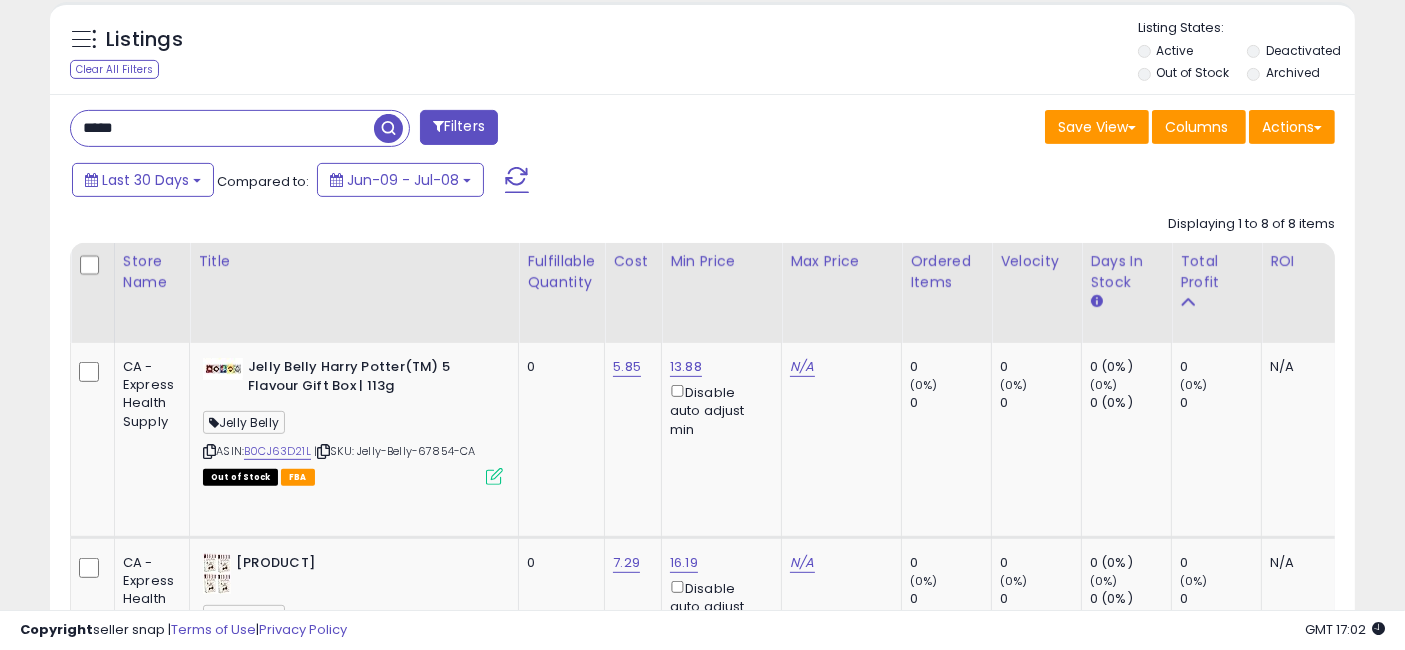 scroll, scrollTop: 714, scrollLeft: 0, axis: vertical 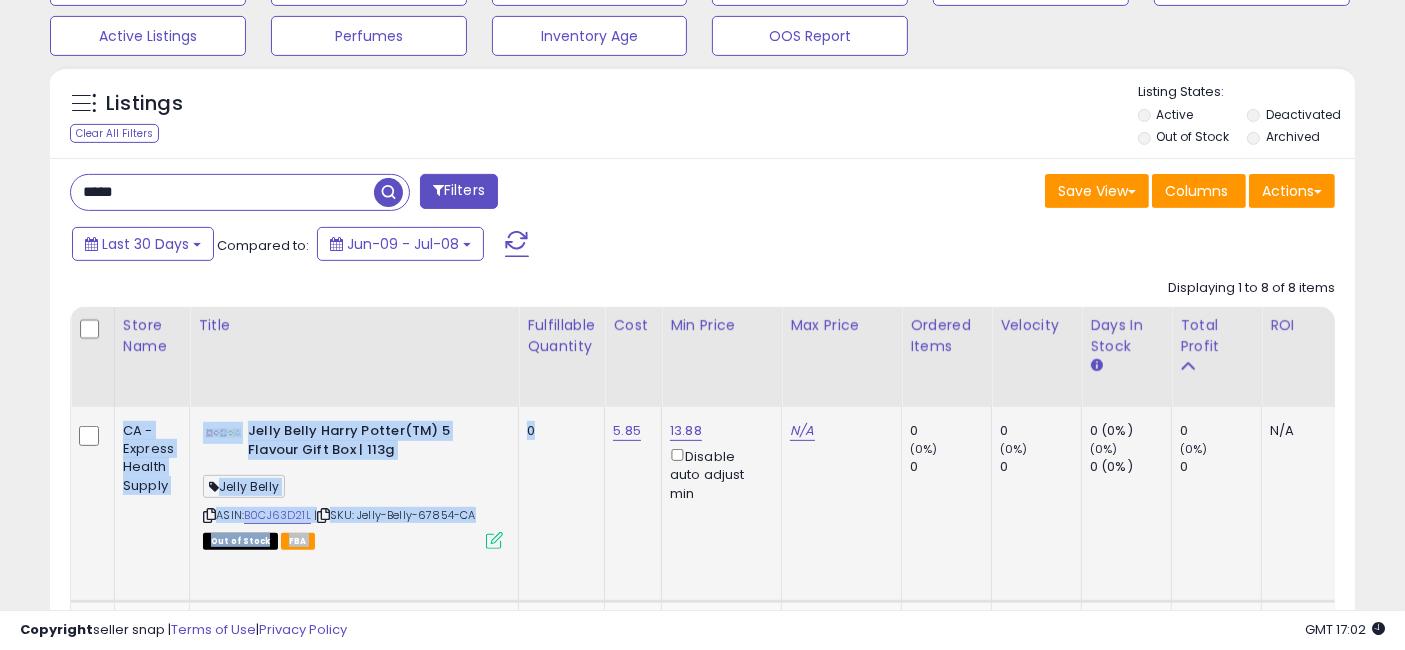 drag, startPoint x: 552, startPoint y: 430, endPoint x: 118, endPoint y: 419, distance: 434.13937 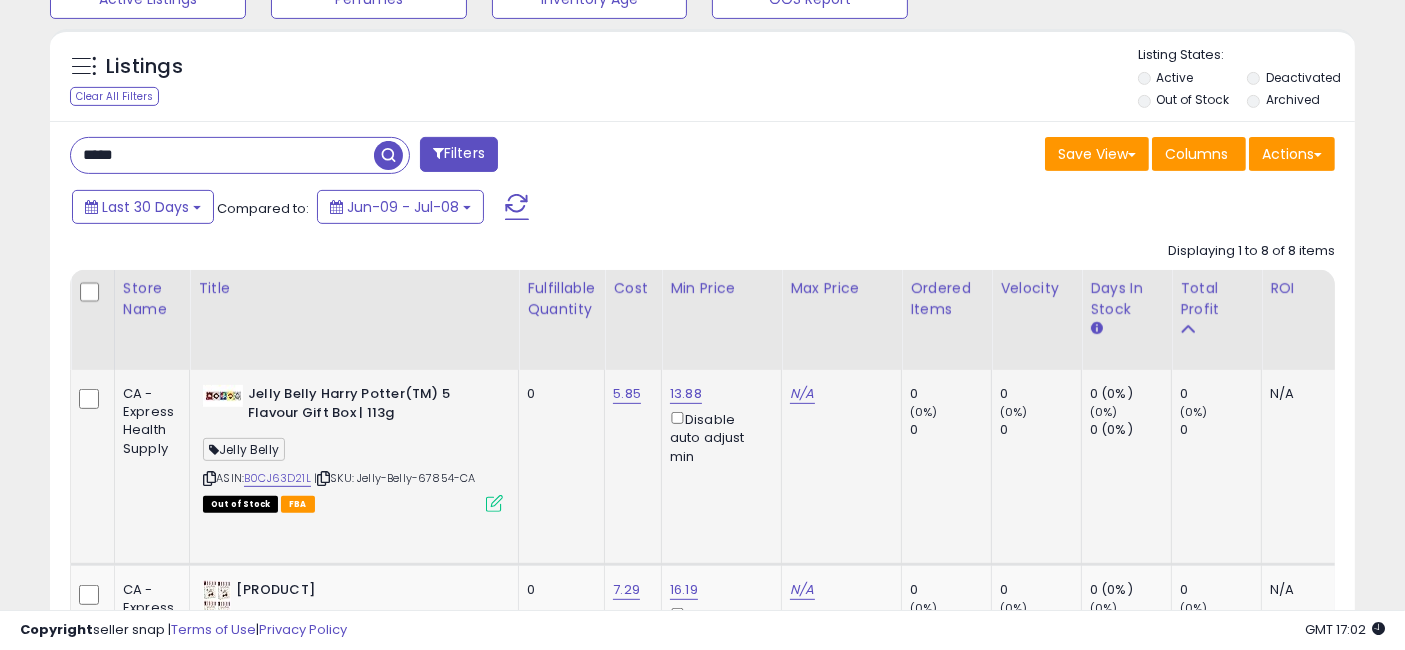 scroll, scrollTop: 777, scrollLeft: 0, axis: vertical 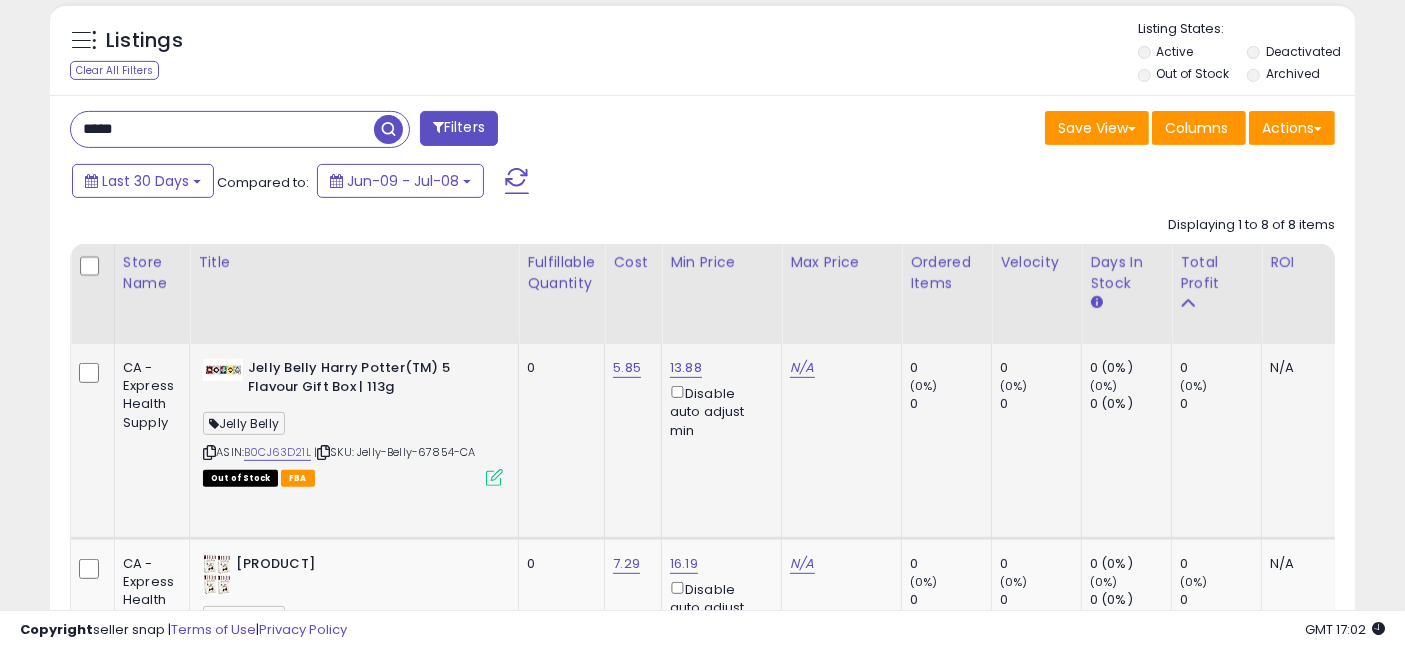 drag, startPoint x: 491, startPoint y: 449, endPoint x: 245, endPoint y: 370, distance: 258.37375 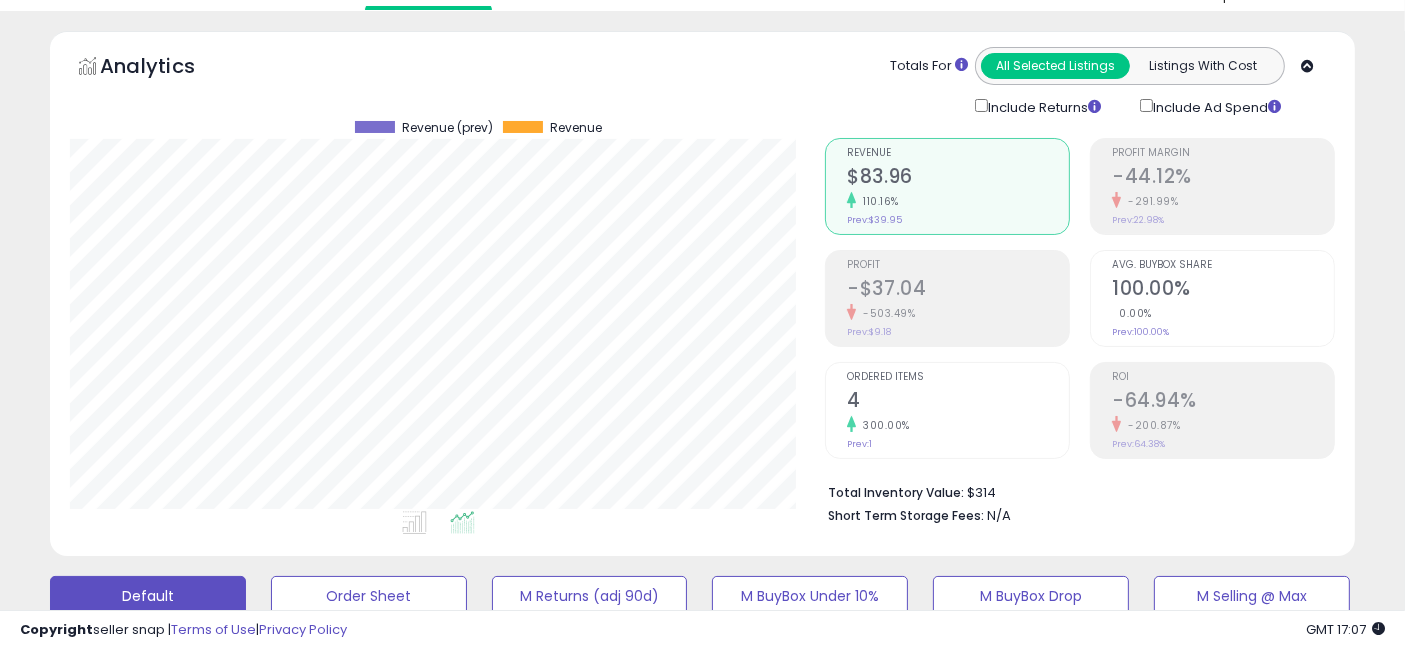 scroll, scrollTop: 0, scrollLeft: 0, axis: both 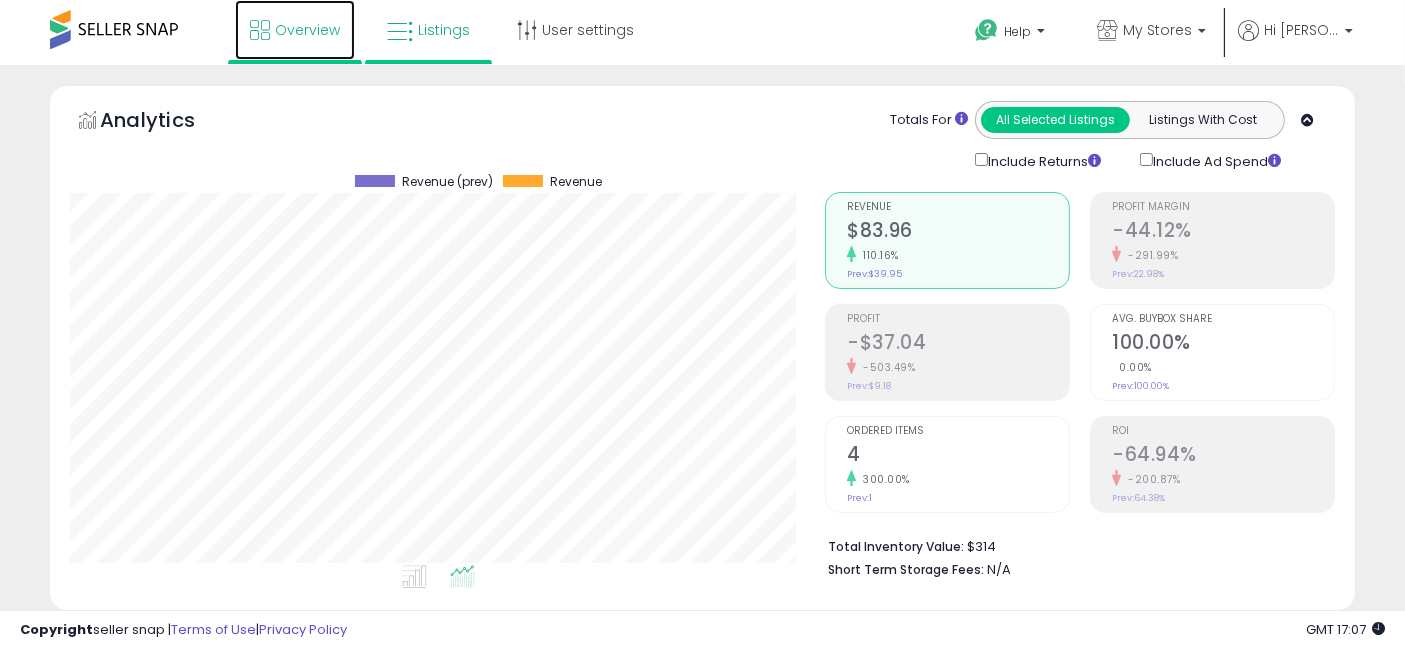 click on "Overview" at bounding box center [307, 30] 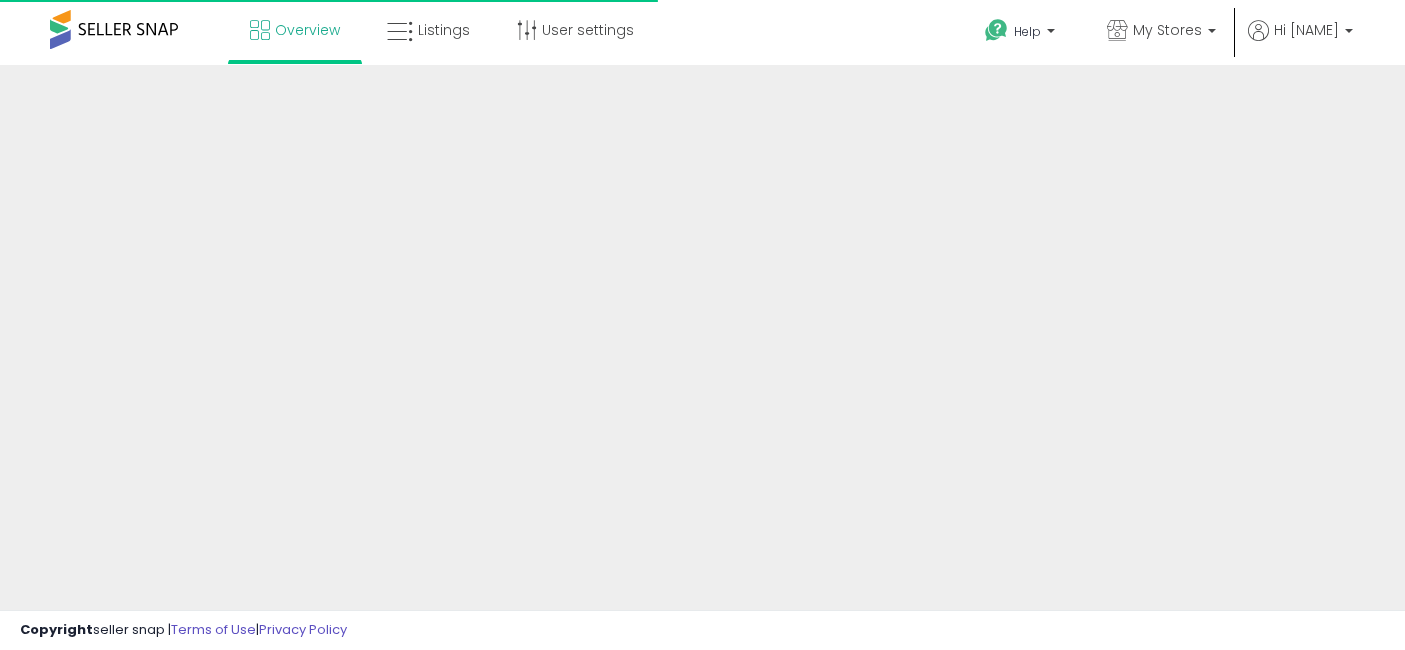 scroll, scrollTop: 0, scrollLeft: 0, axis: both 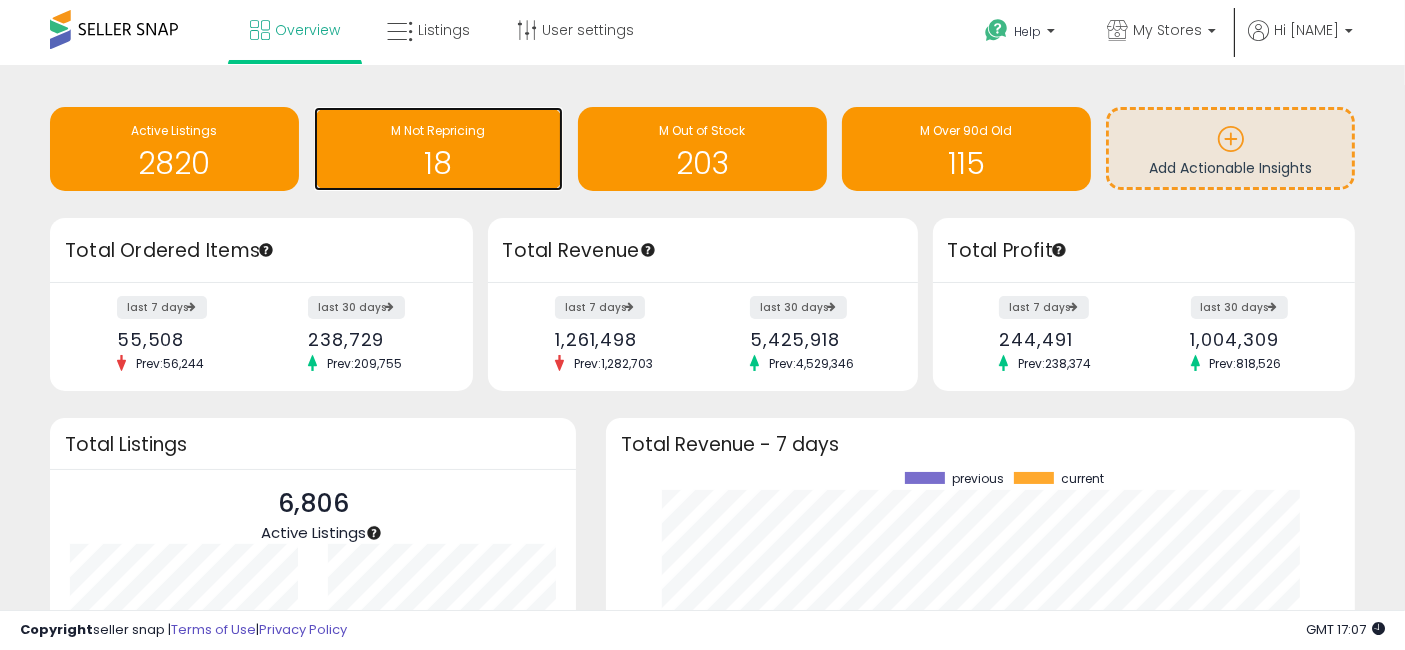 click on "18" at bounding box center [438, 163] 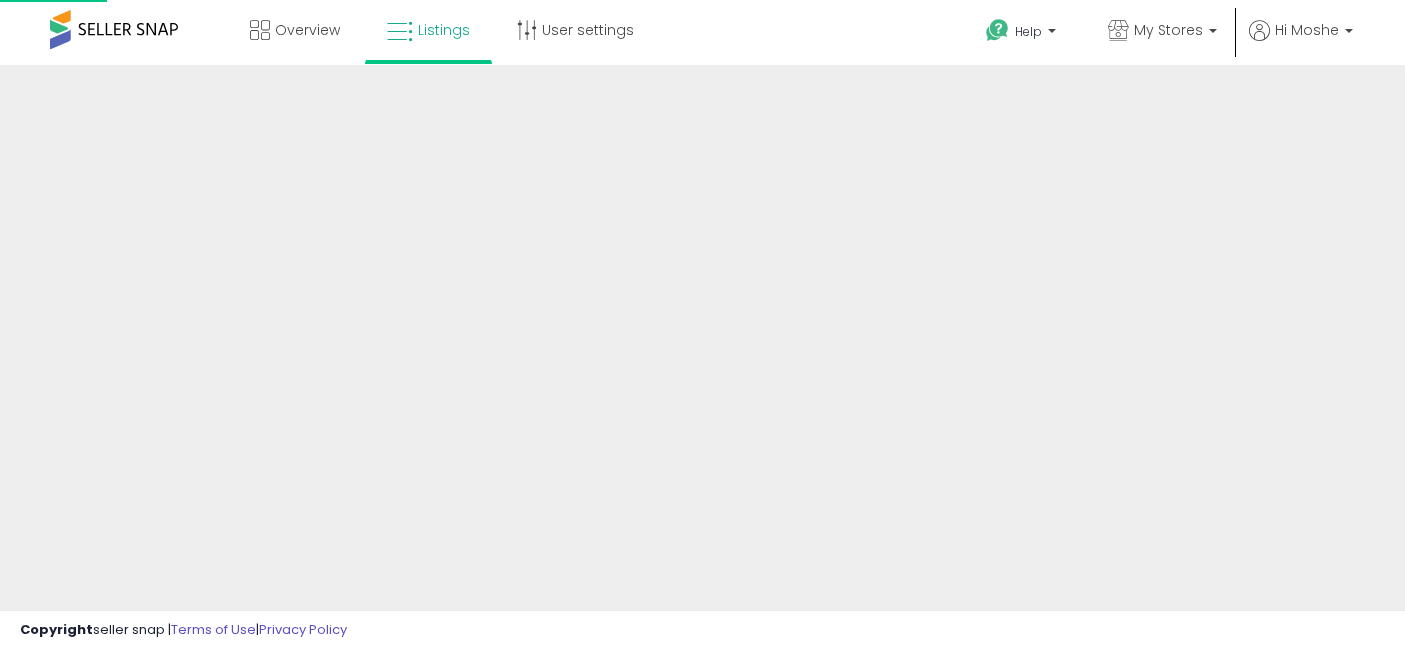 scroll, scrollTop: 0, scrollLeft: 0, axis: both 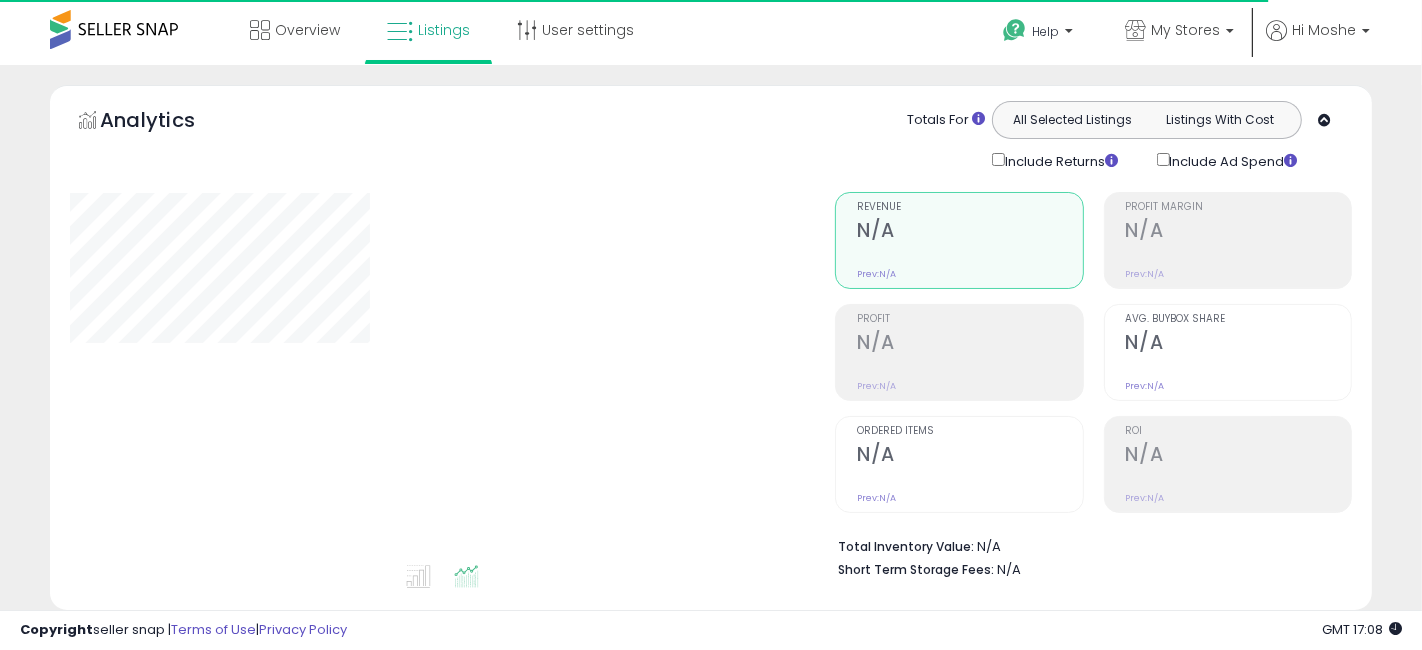 select on "**" 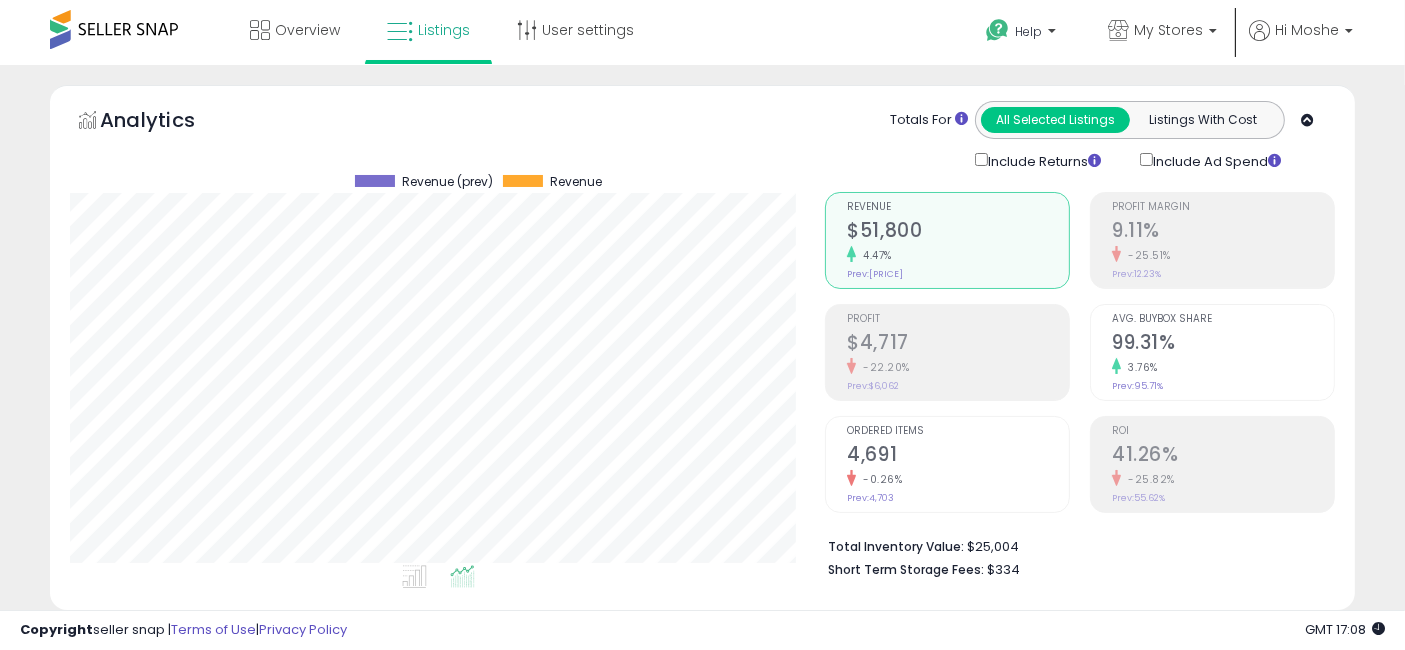 scroll, scrollTop: 999590, scrollLeft: 999244, axis: both 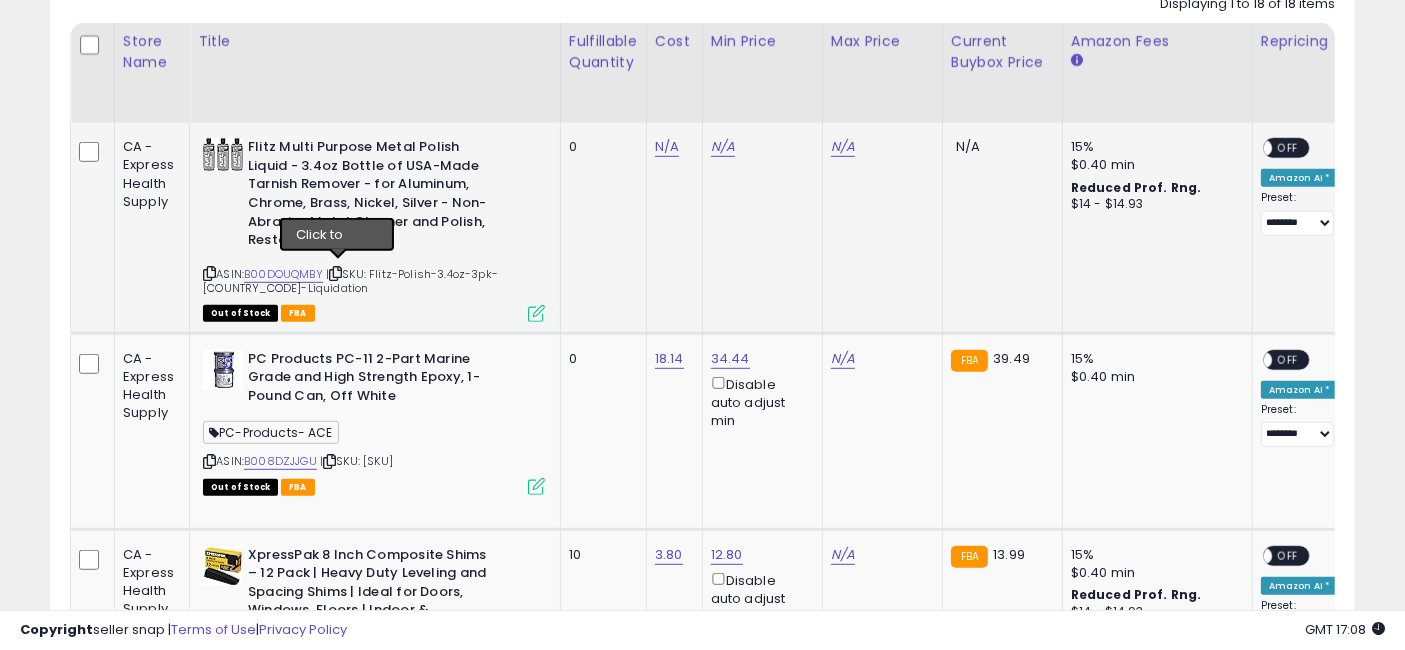 click at bounding box center (335, 273) 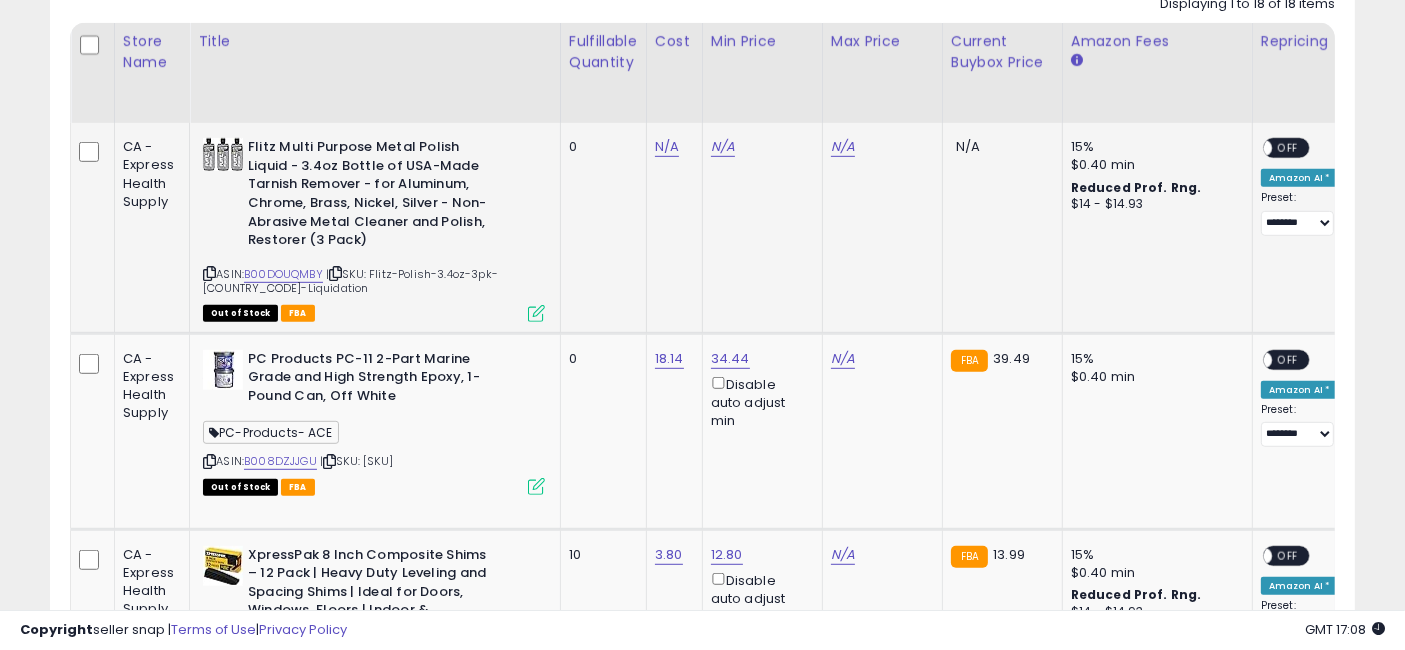 click at bounding box center (335, 273) 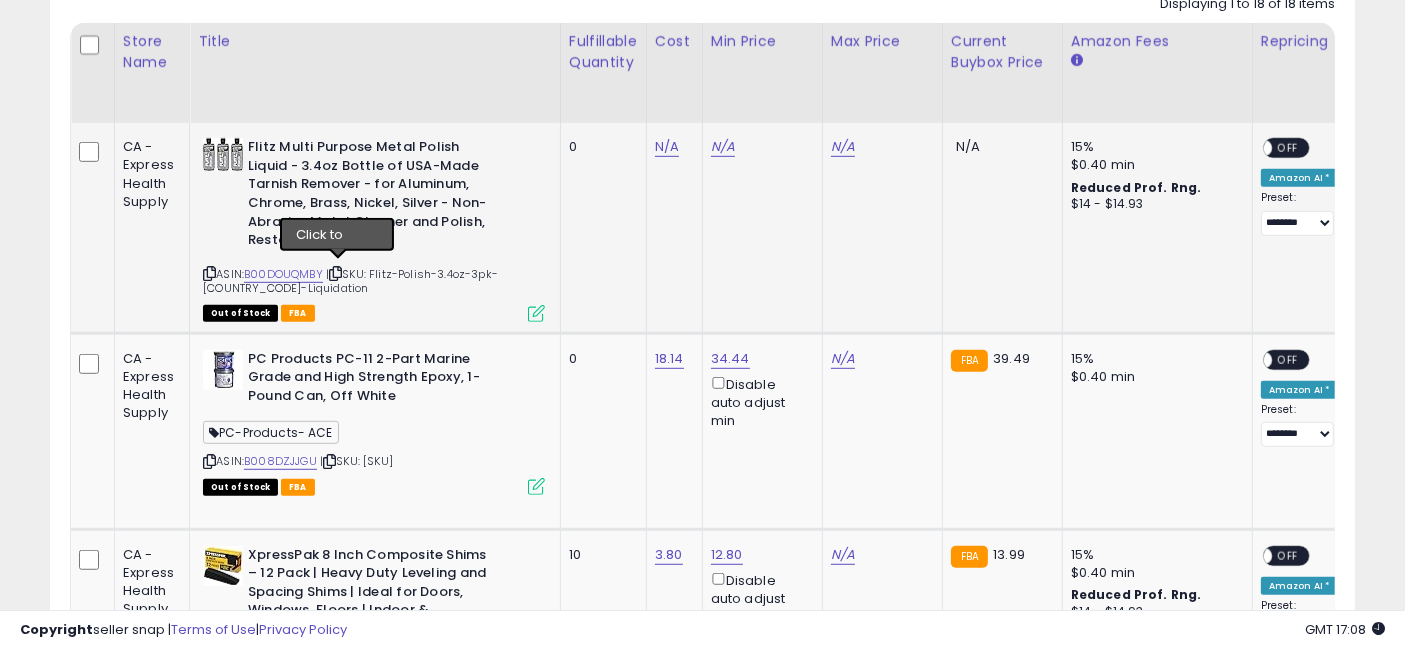click at bounding box center (335, 273) 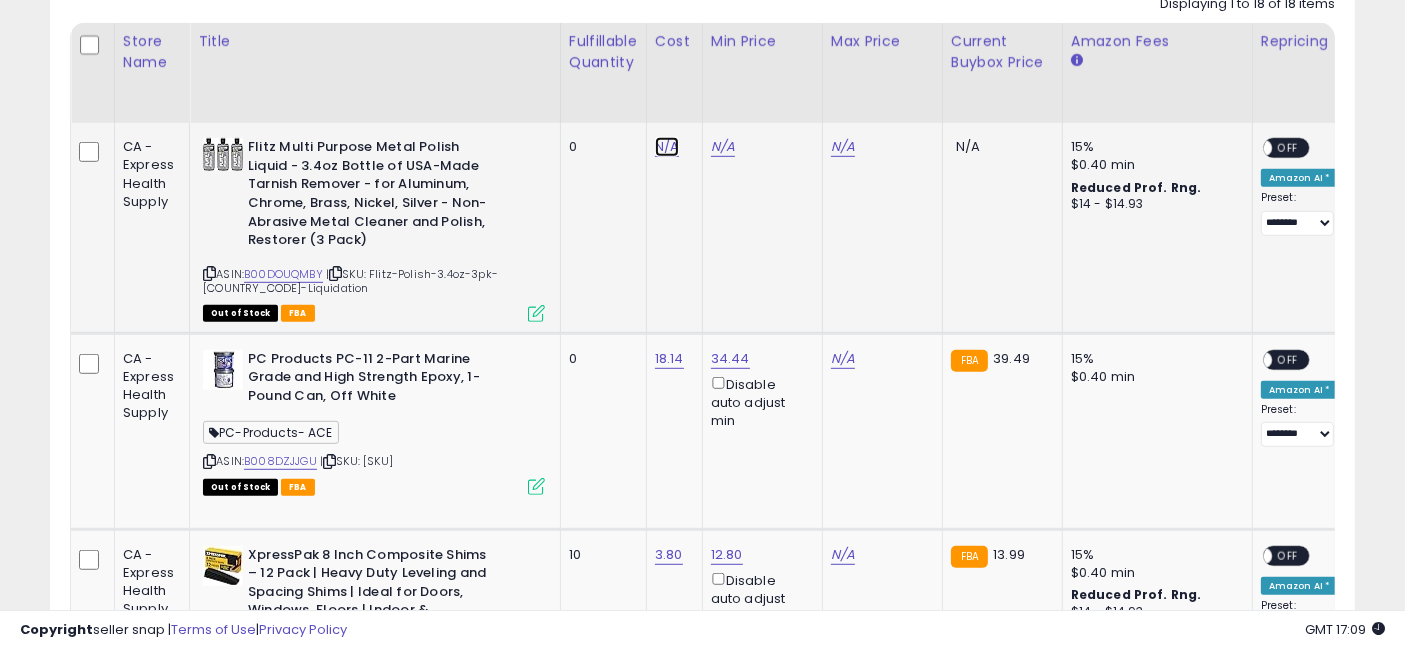 click on "N/A" at bounding box center (667, 147) 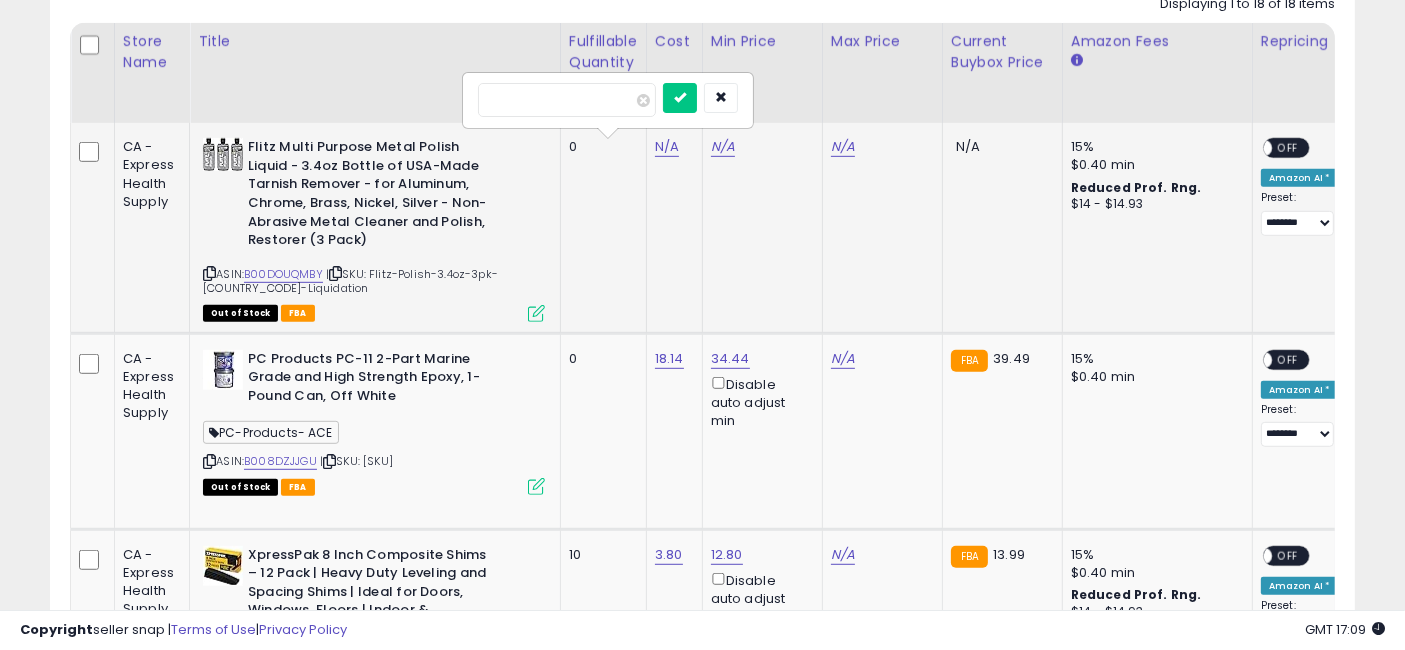 click at bounding box center [567, 100] 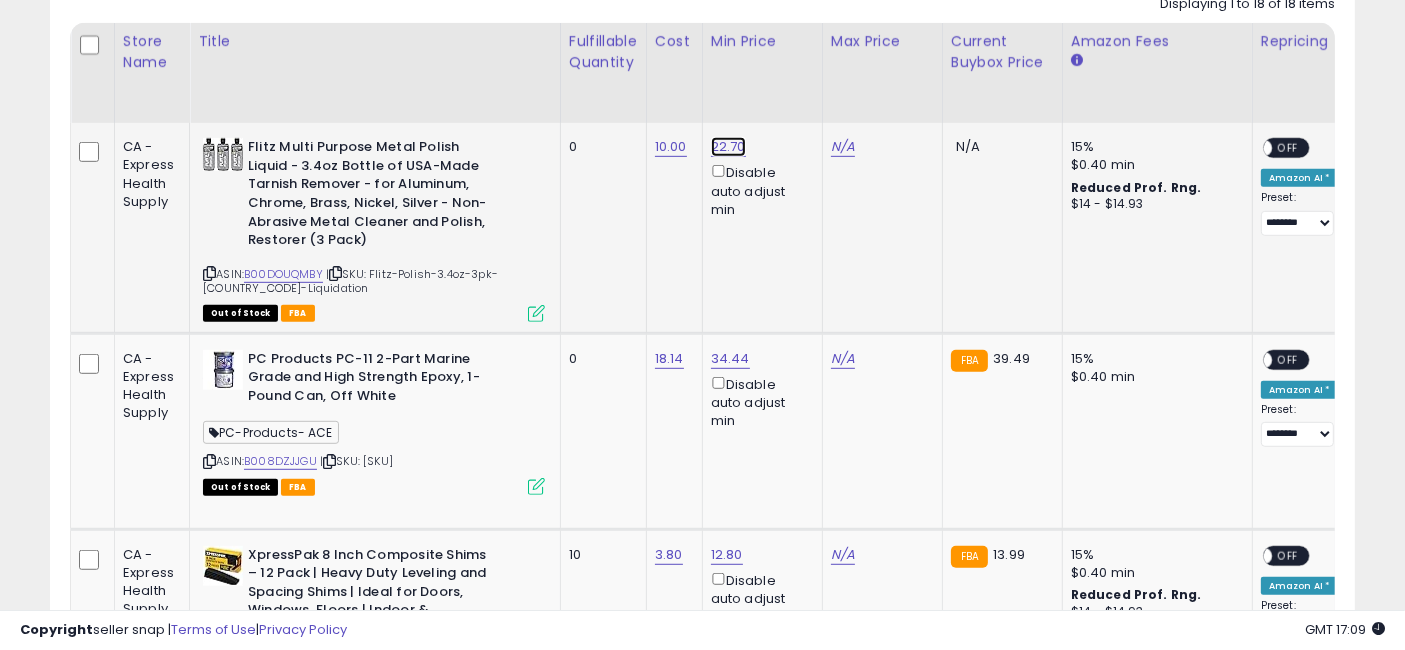 click on "22.70" at bounding box center [728, 147] 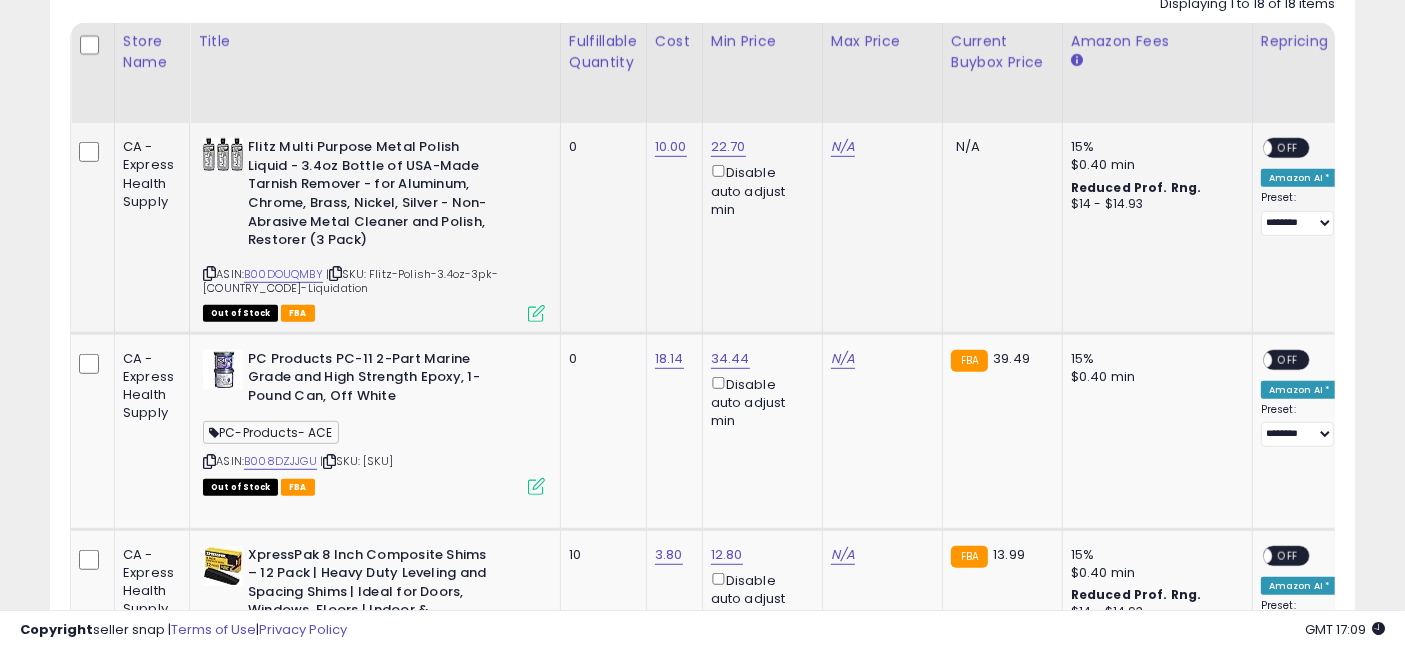 scroll, scrollTop: 0, scrollLeft: 274, axis: horizontal 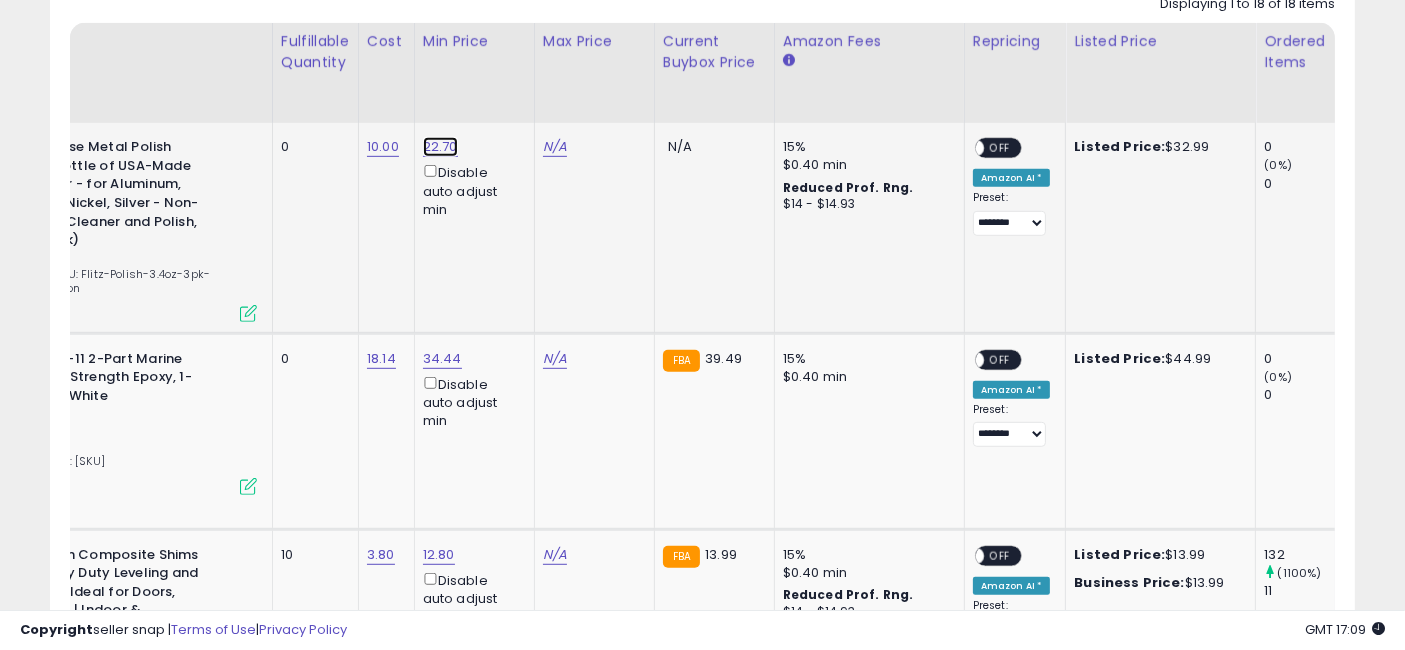 click on "22.70" at bounding box center (440, 147) 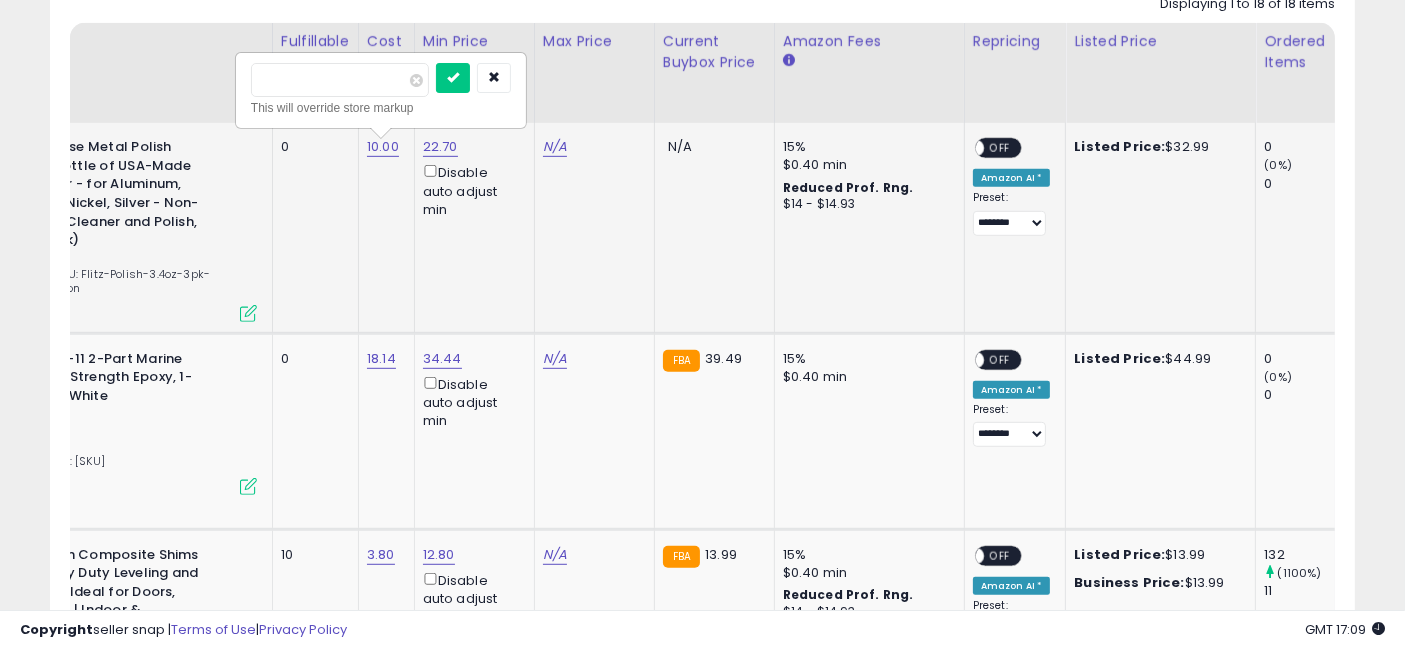 click on "*****" at bounding box center (340, 80) 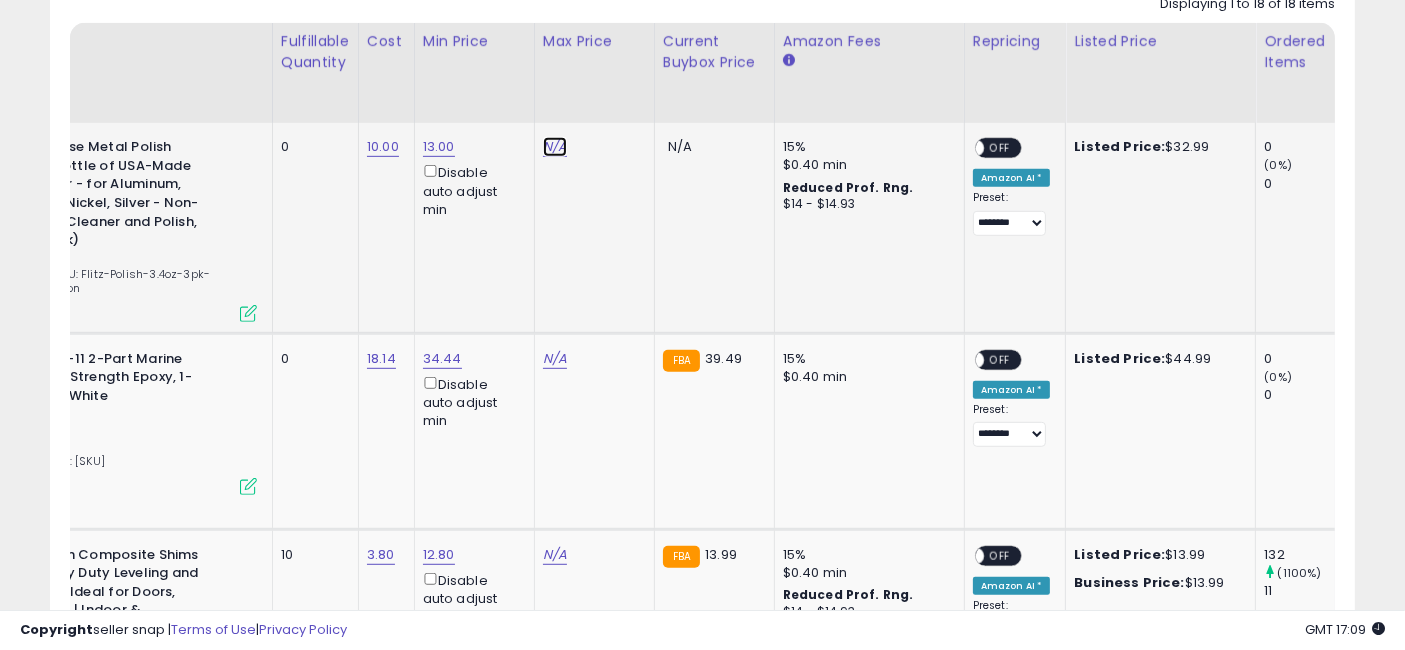 click on "N/A" at bounding box center (555, 147) 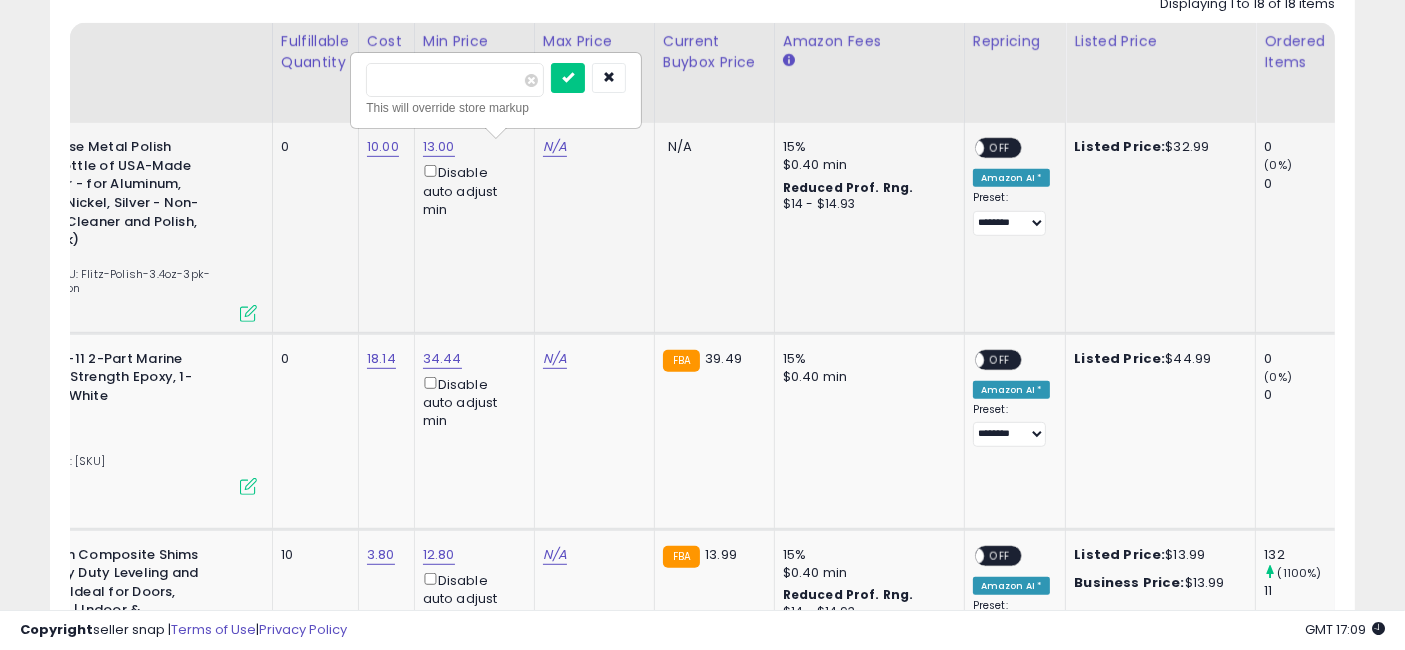 click at bounding box center (455, 80) 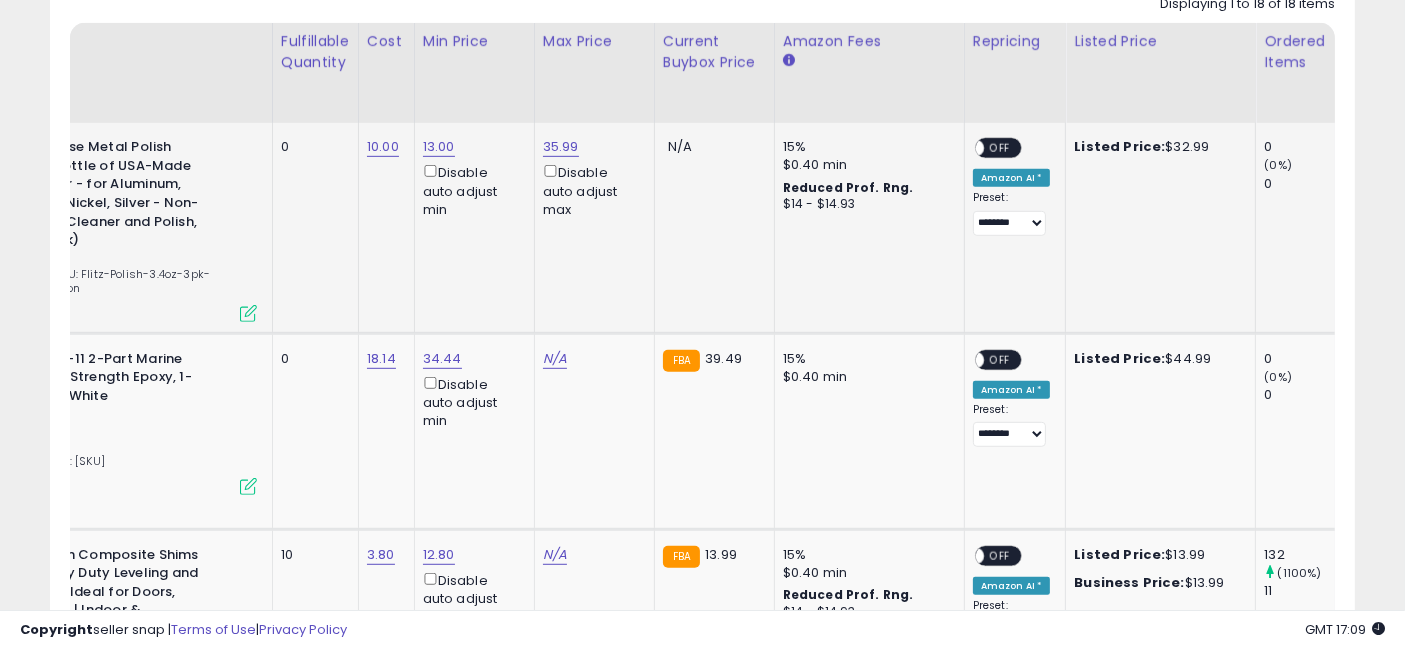 click on "OFF" at bounding box center [1000, 148] 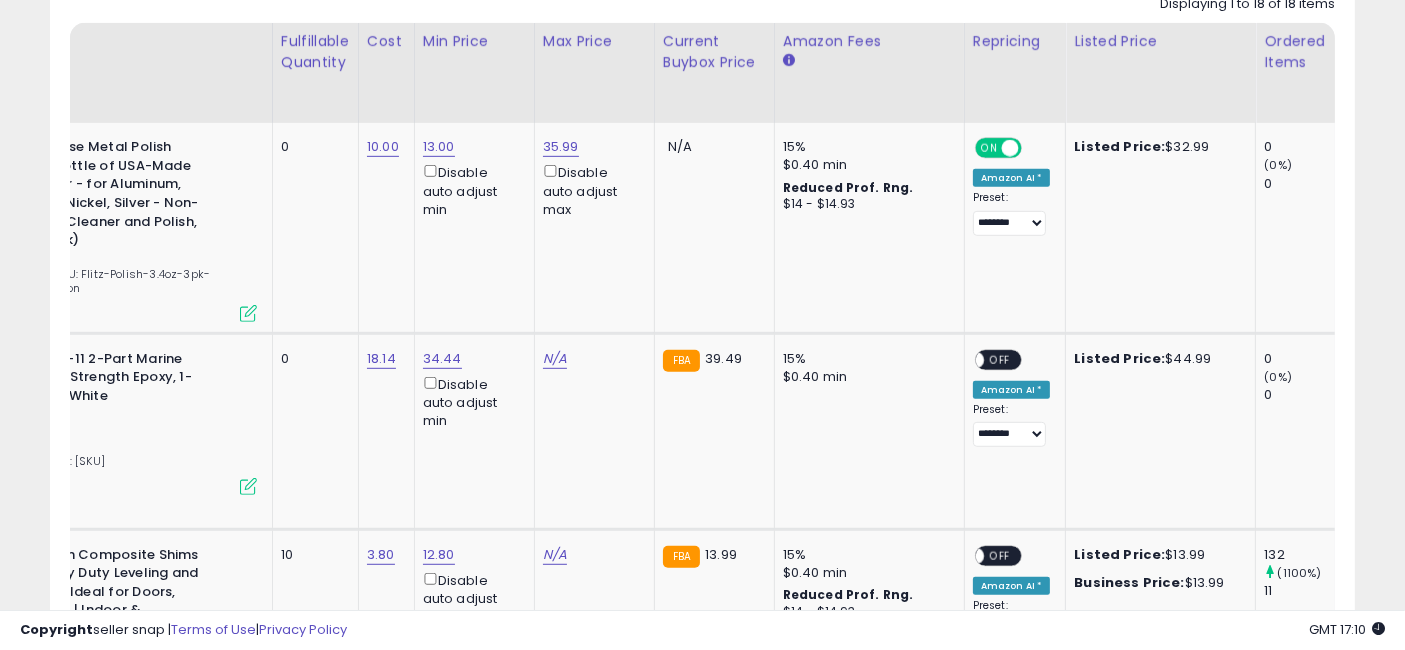 scroll, scrollTop: 0, scrollLeft: 216, axis: horizontal 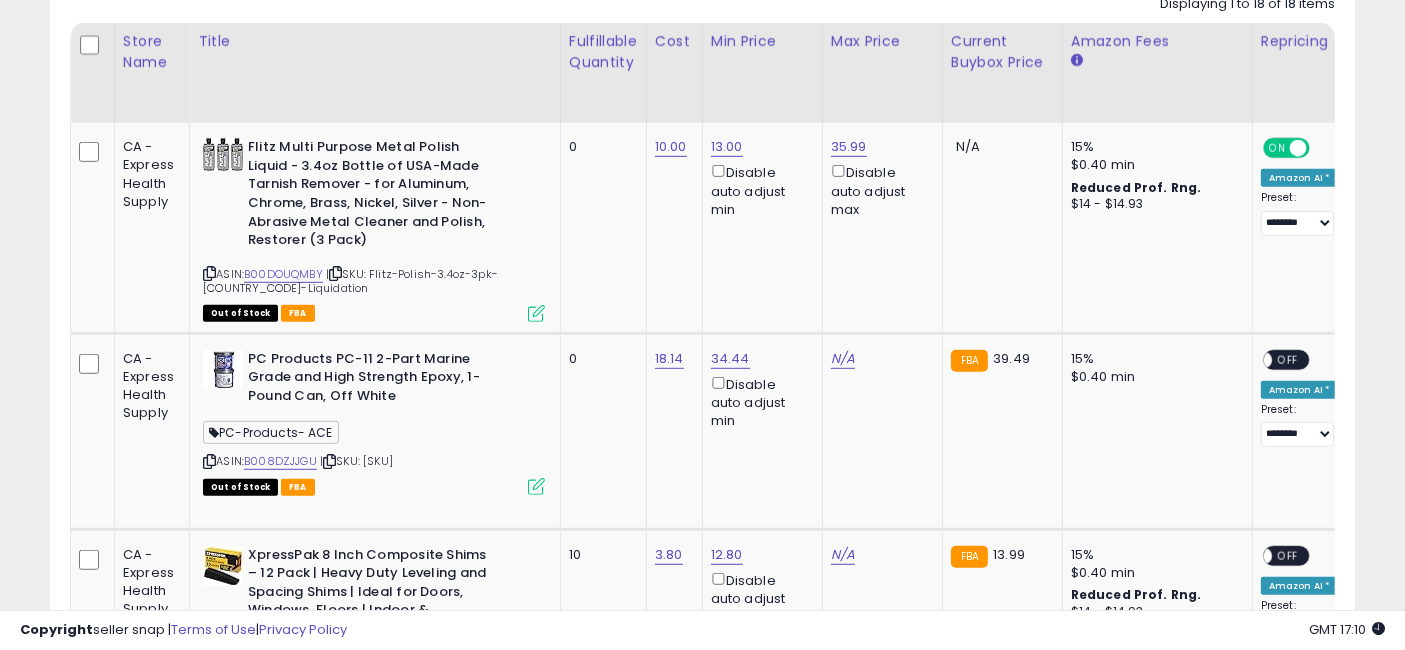 drag, startPoint x: 844, startPoint y: 247, endPoint x: 625, endPoint y: 261, distance: 219.44704 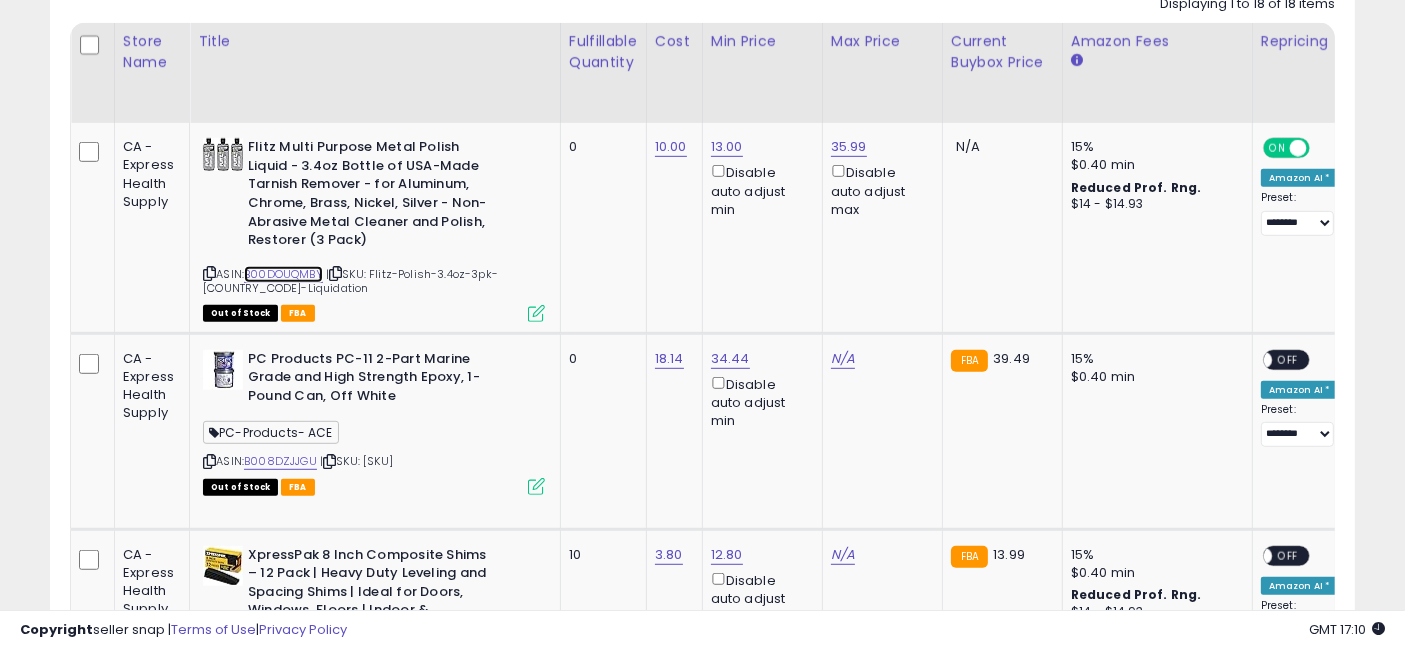 click on "B00DOUQMBY" at bounding box center (283, 274) 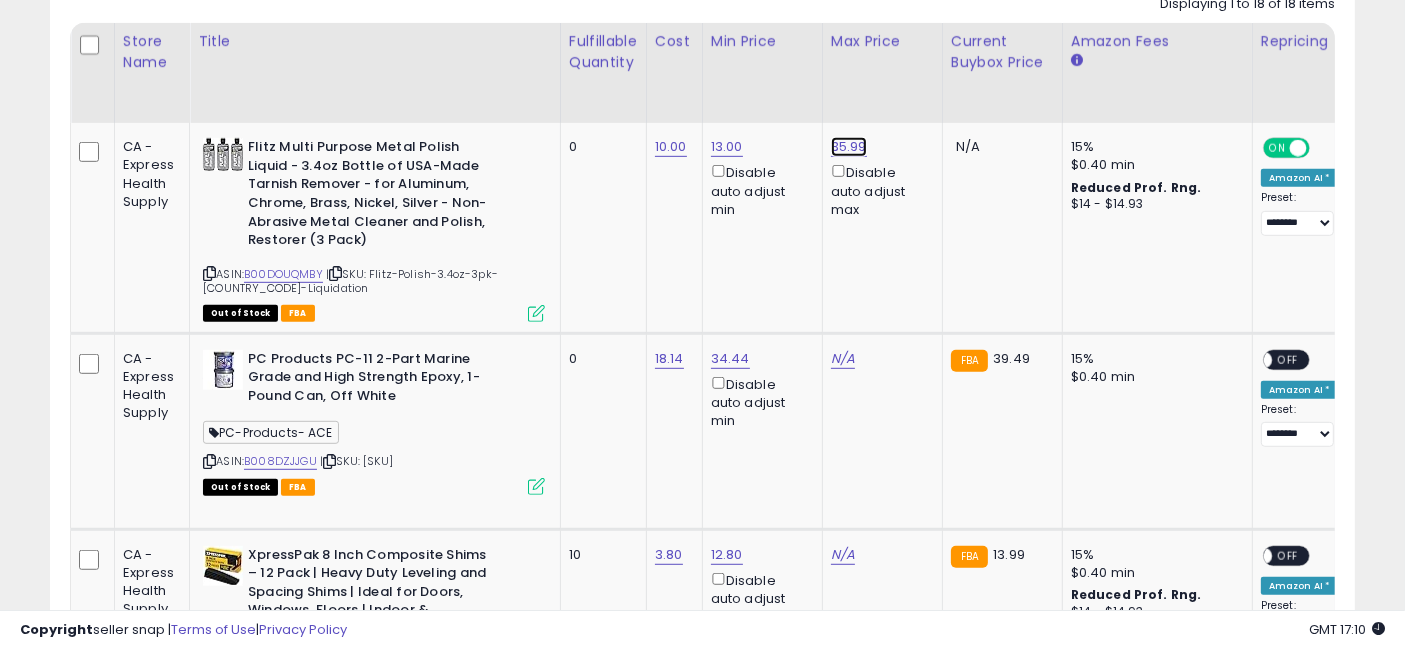 click on "35.99" at bounding box center (849, 147) 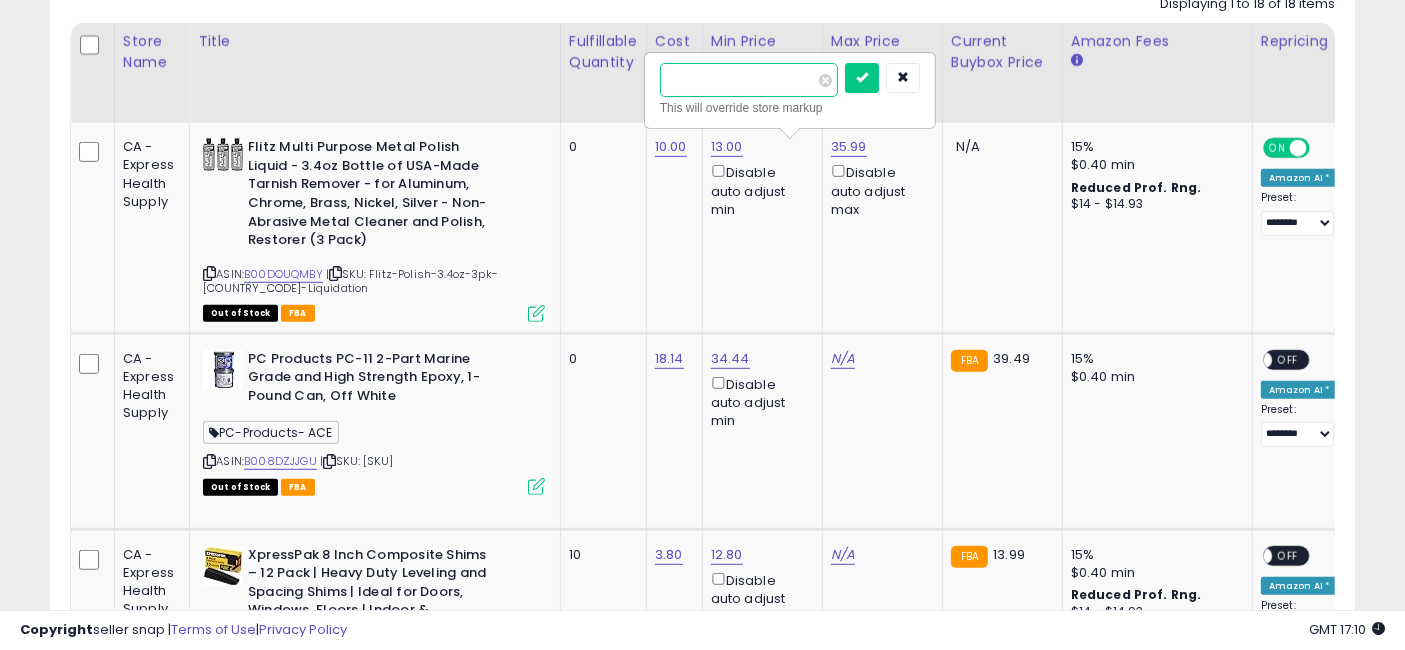 click on "*****" at bounding box center (749, 80) 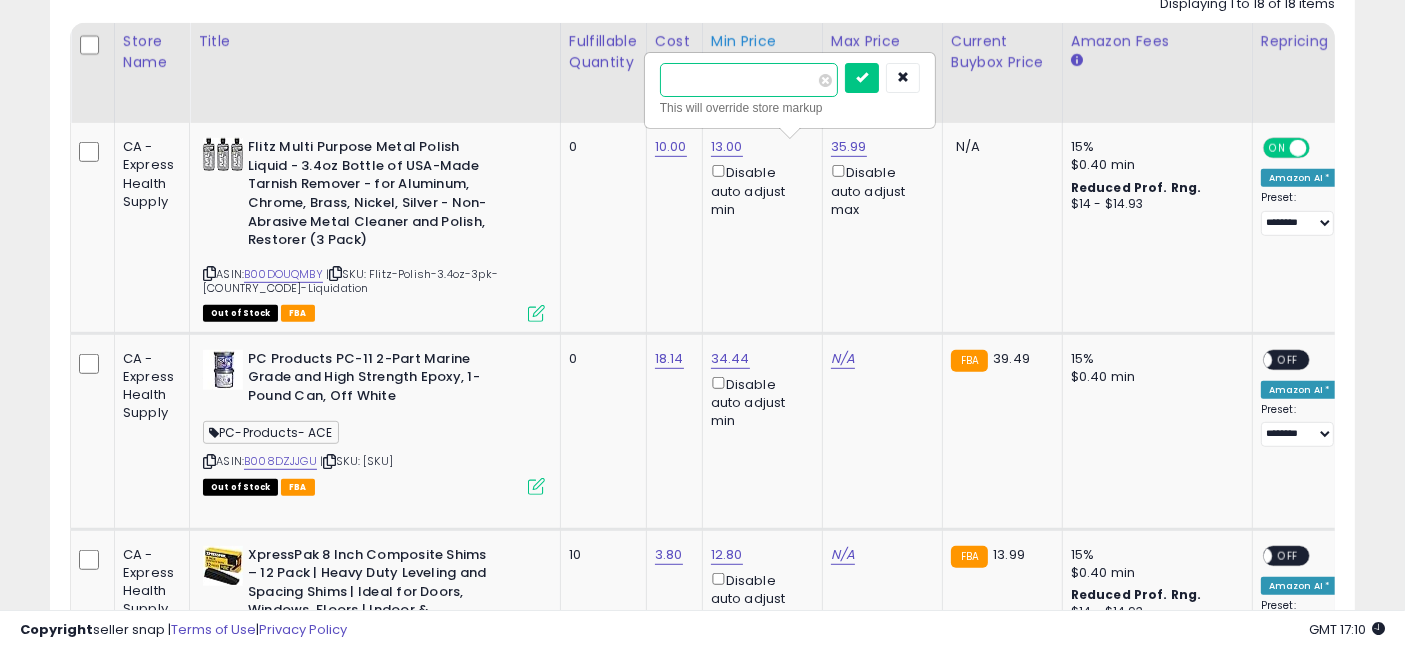 type on "*****" 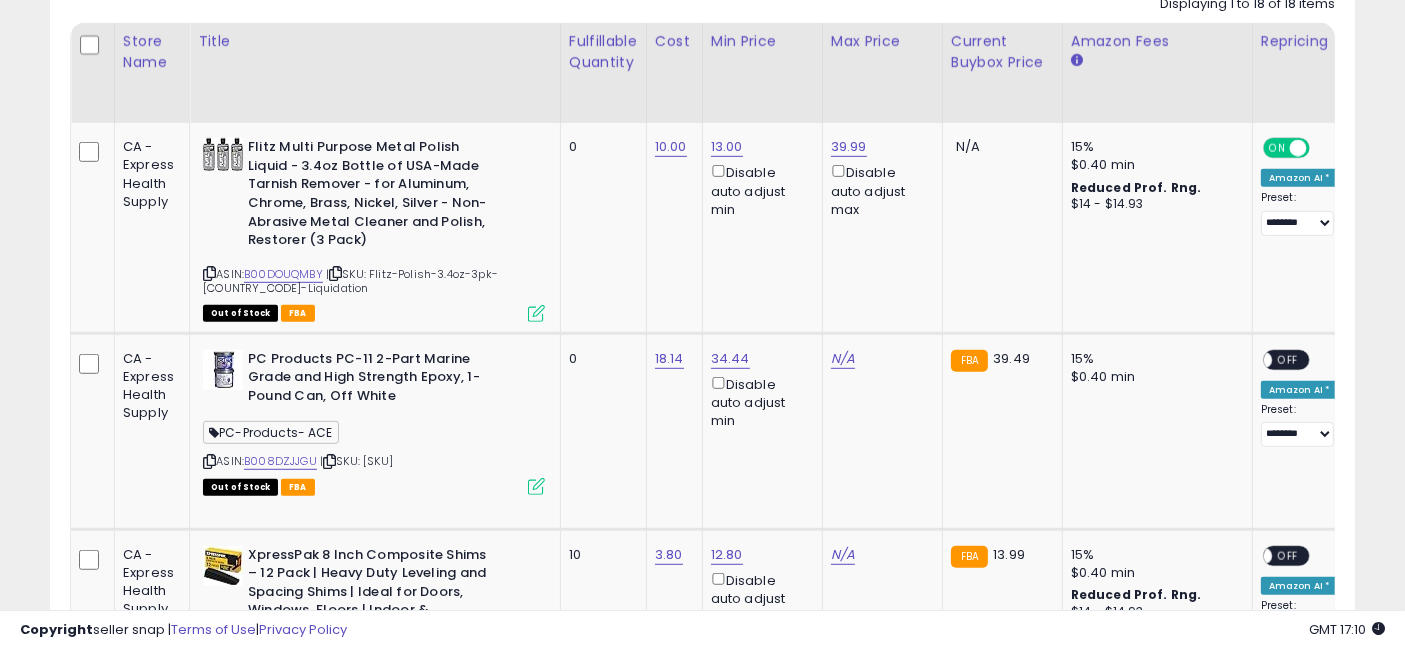 scroll, scrollTop: 0, scrollLeft: 3717, axis: horizontal 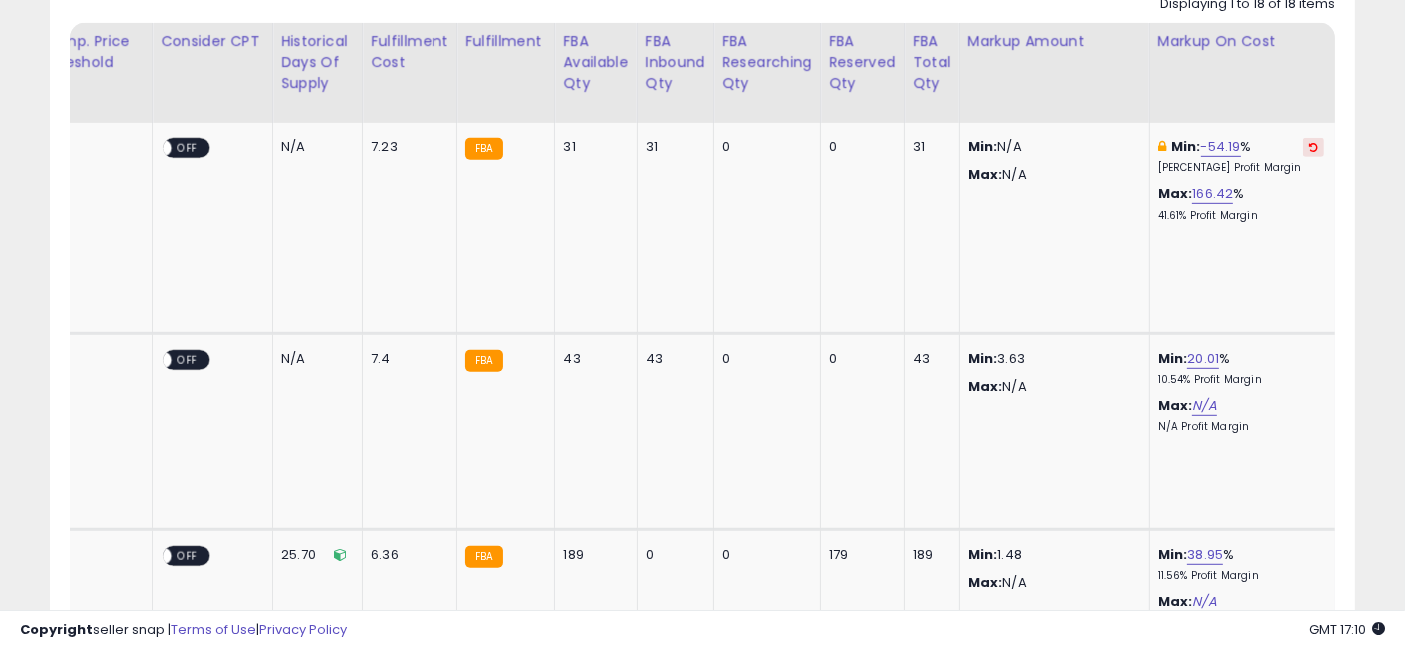 drag, startPoint x: 614, startPoint y: 206, endPoint x: 1256, endPoint y: 187, distance: 642.28107 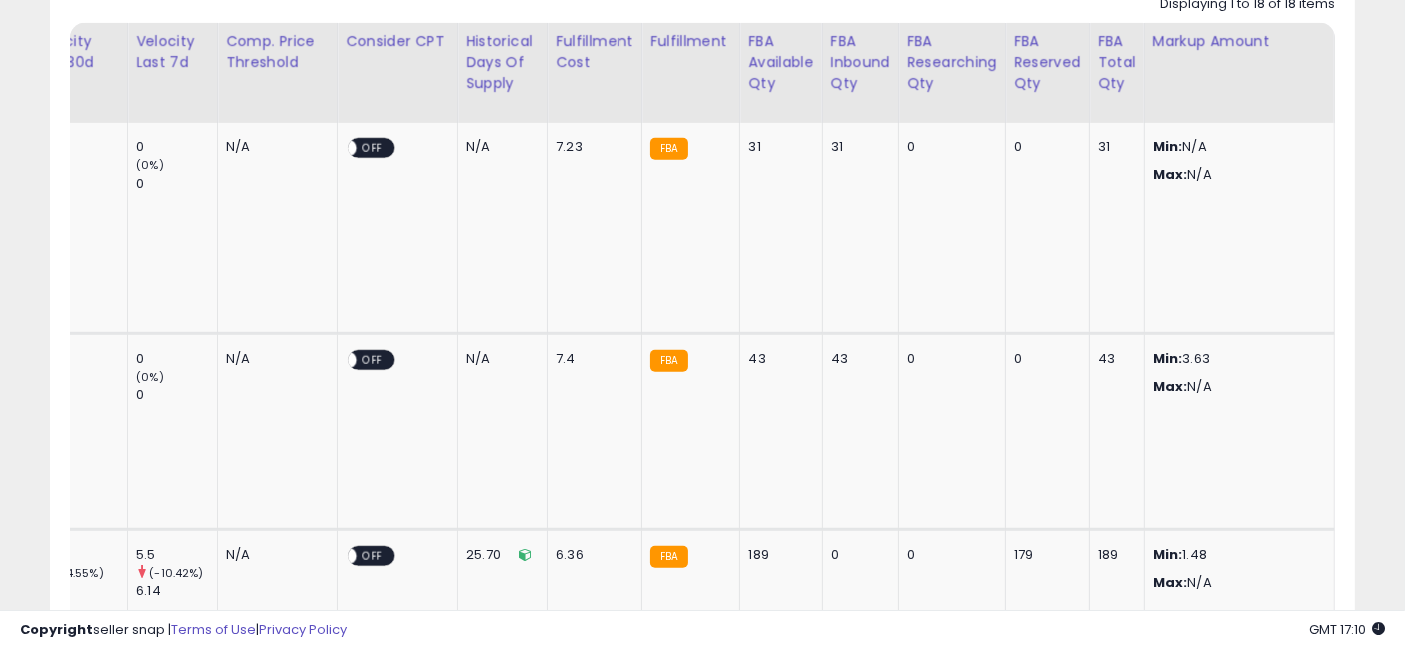 scroll, scrollTop: 0, scrollLeft: 2725, axis: horizontal 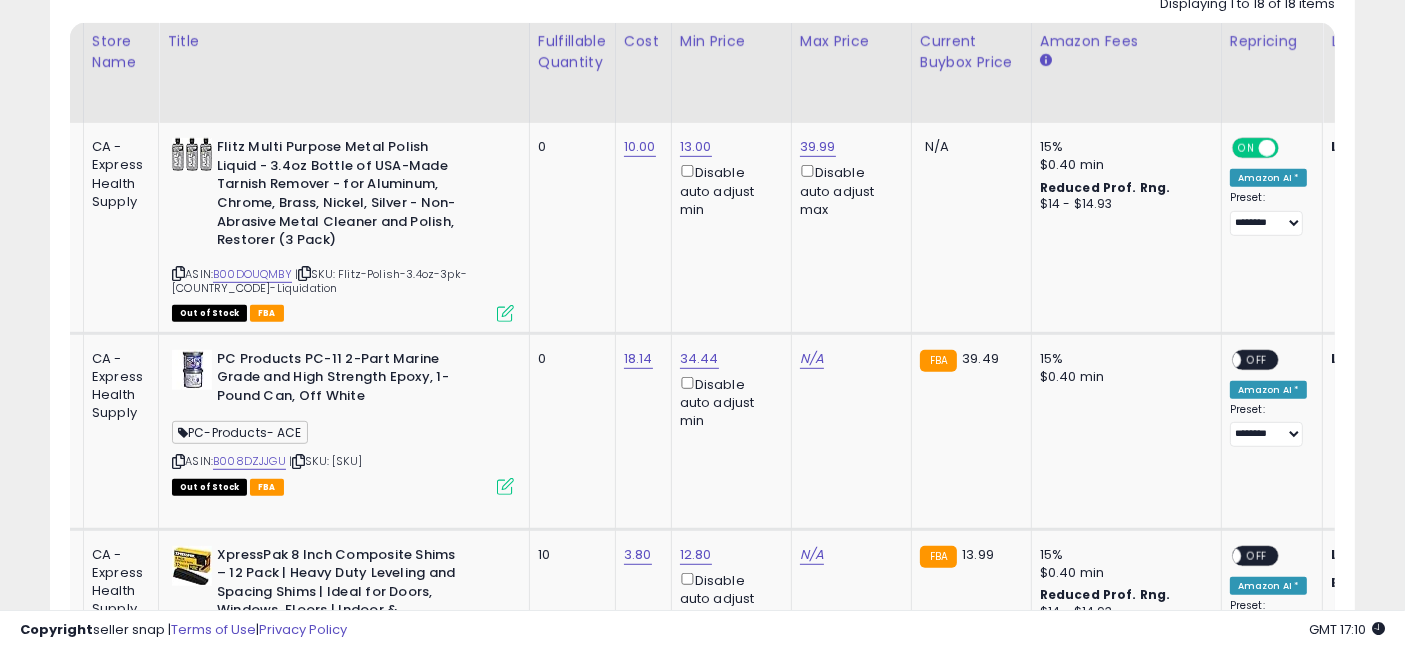 drag, startPoint x: 882, startPoint y: 241, endPoint x: 457, endPoint y: 198, distance: 427.16977 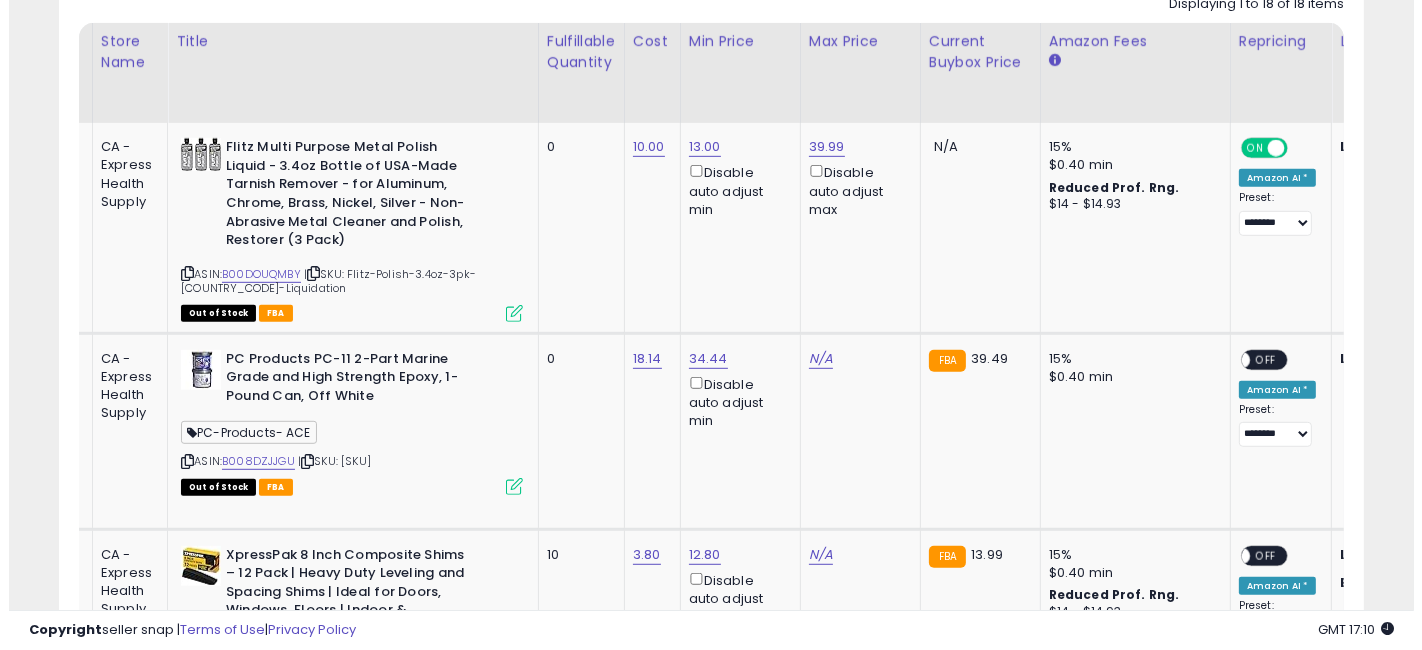 scroll, scrollTop: 0, scrollLeft: 0, axis: both 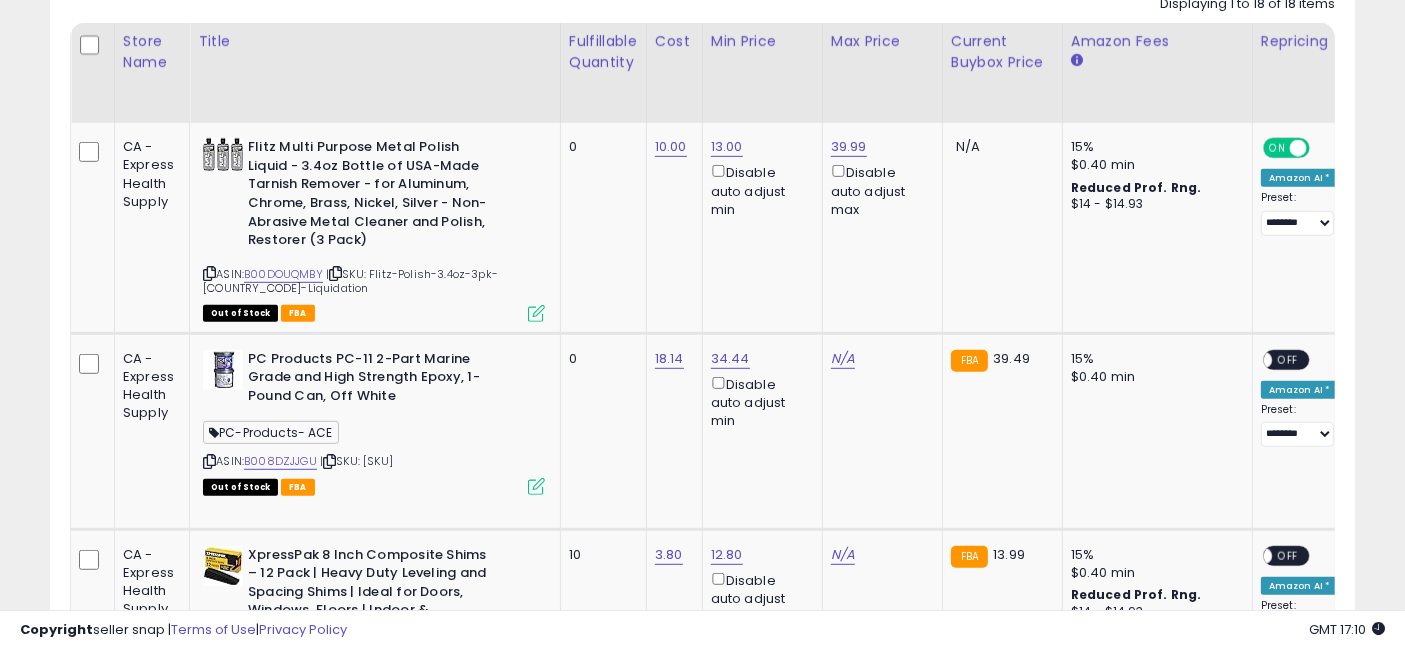 click at bounding box center (536, 313) 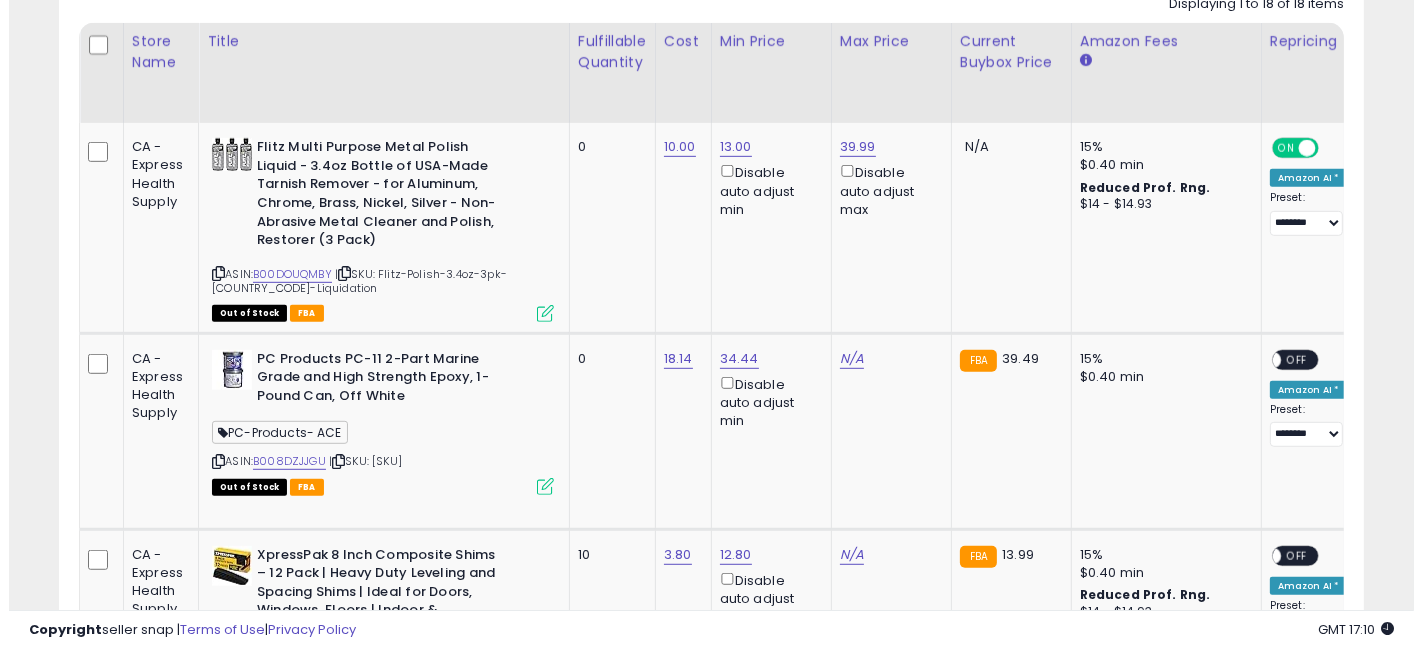 scroll, scrollTop: 999590, scrollLeft: 999234, axis: both 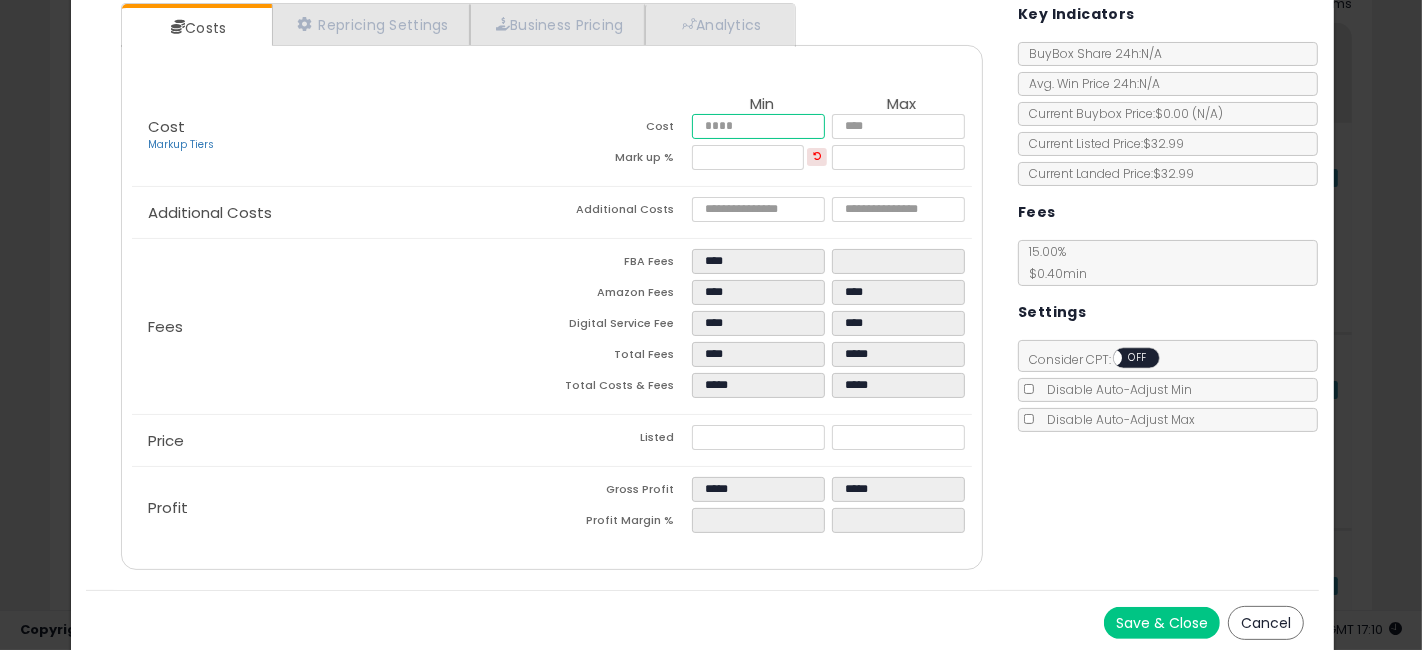 click on "*****" at bounding box center [758, 126] 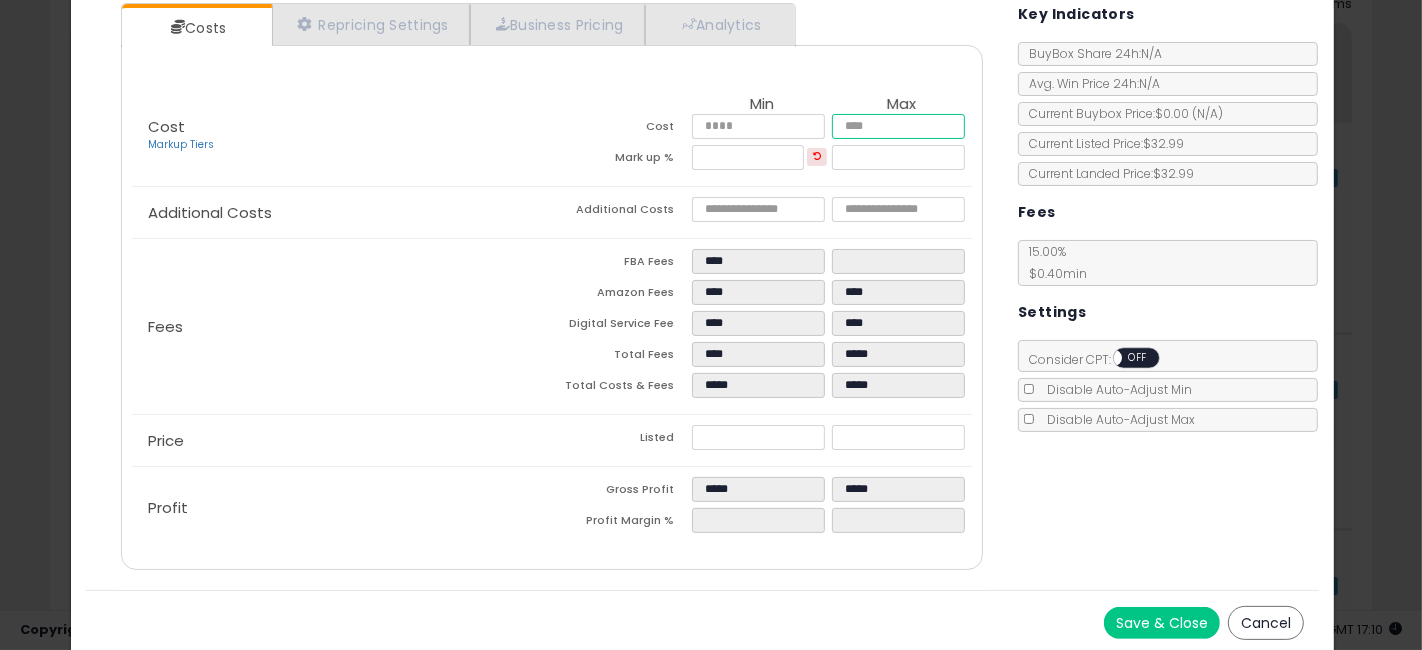 type on "*****" 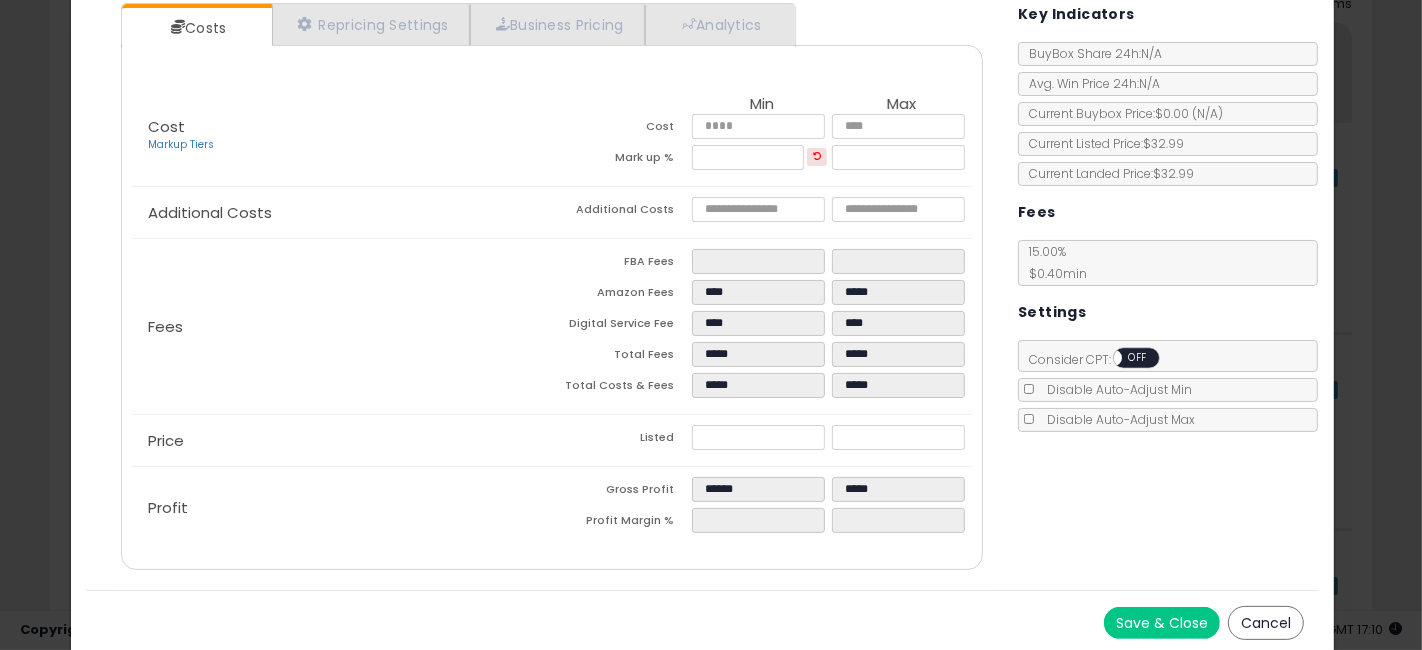 click on "Fees
FBA Fees
****
****
Amazon Fees
****
*****
Digital Service Fee
****
****
Total Fees
*****
*****
Total Costs & Fees
*****
*****" 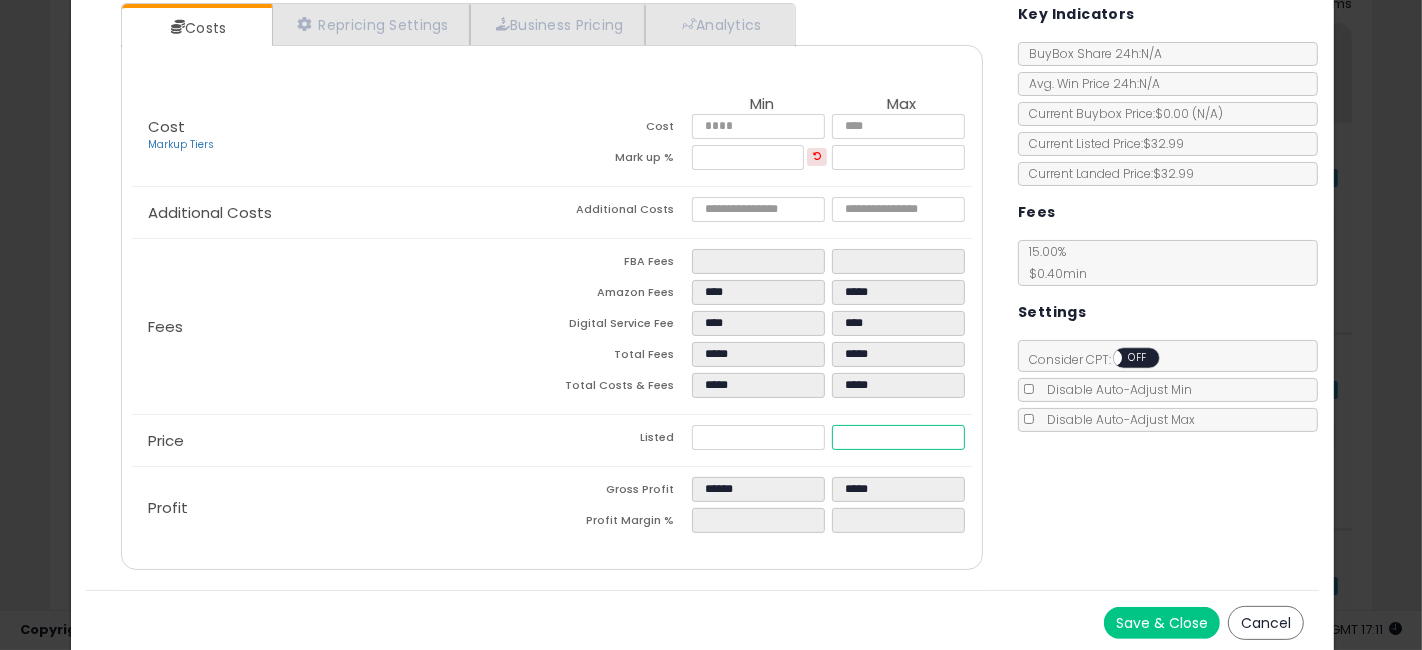click on "*****" at bounding box center [898, 437] 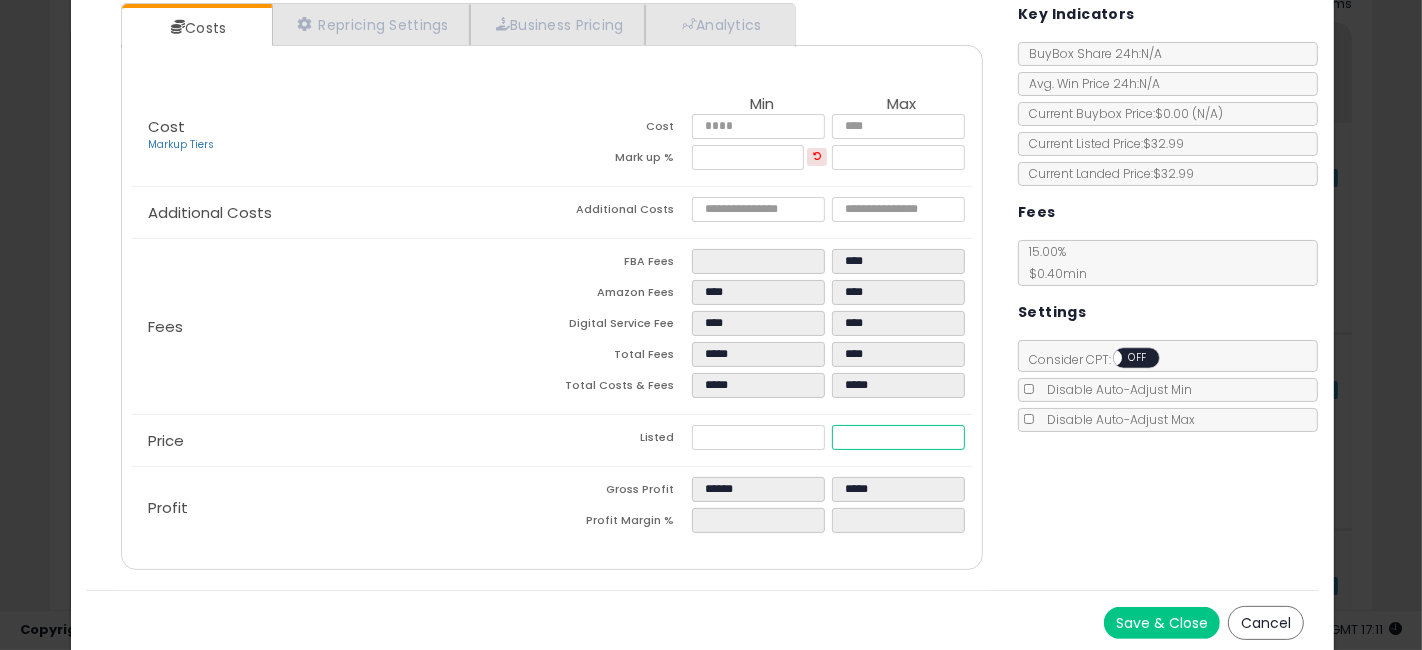 type on "**" 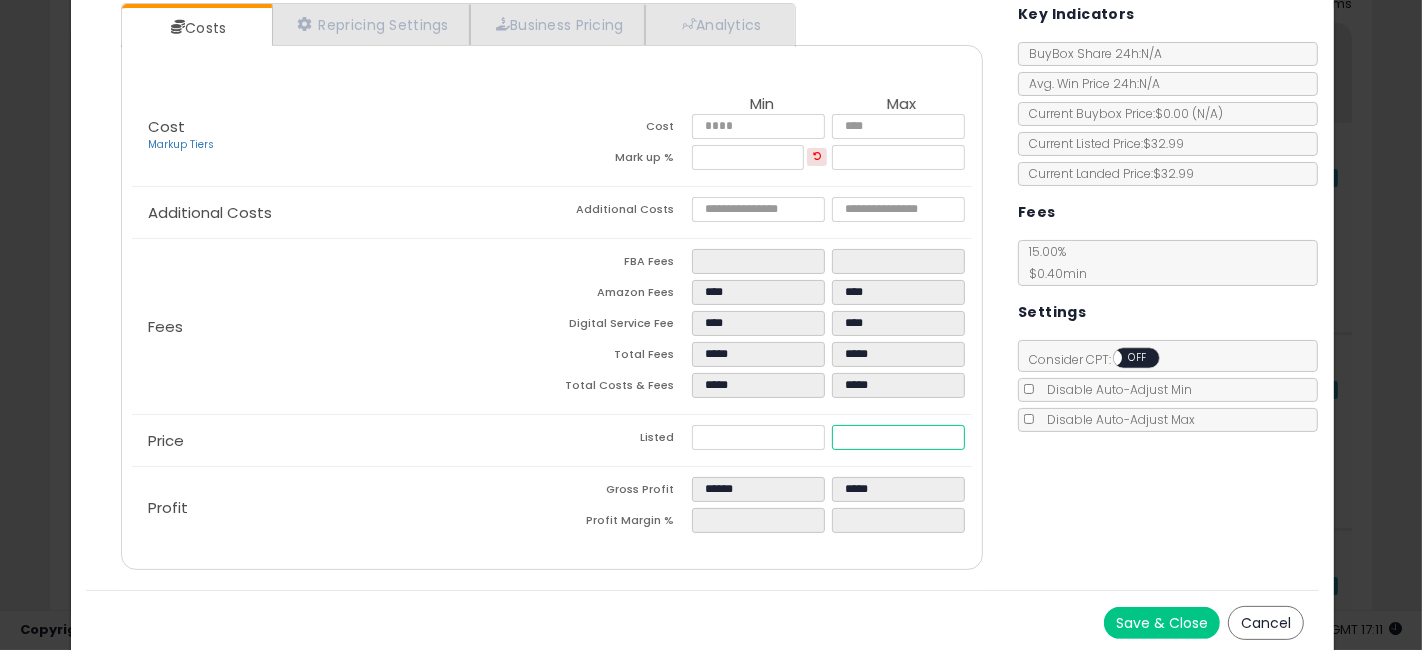 type on "****" 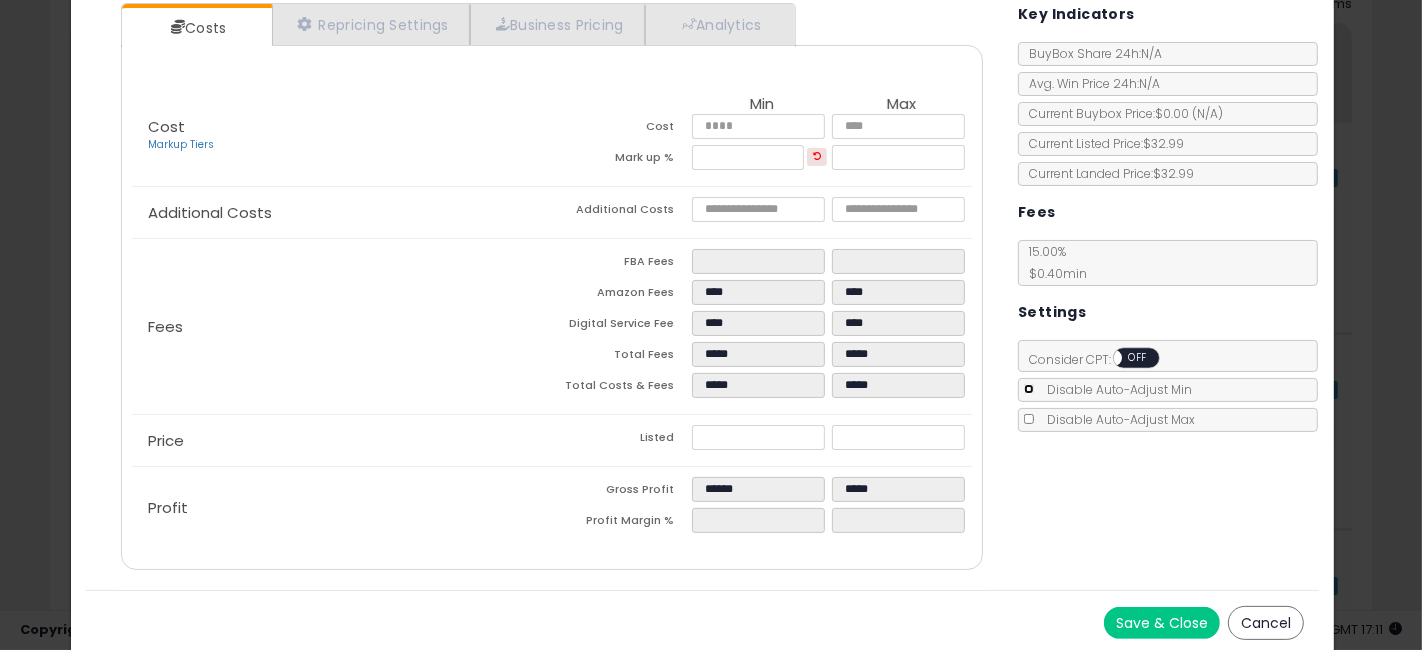 type on "*****" 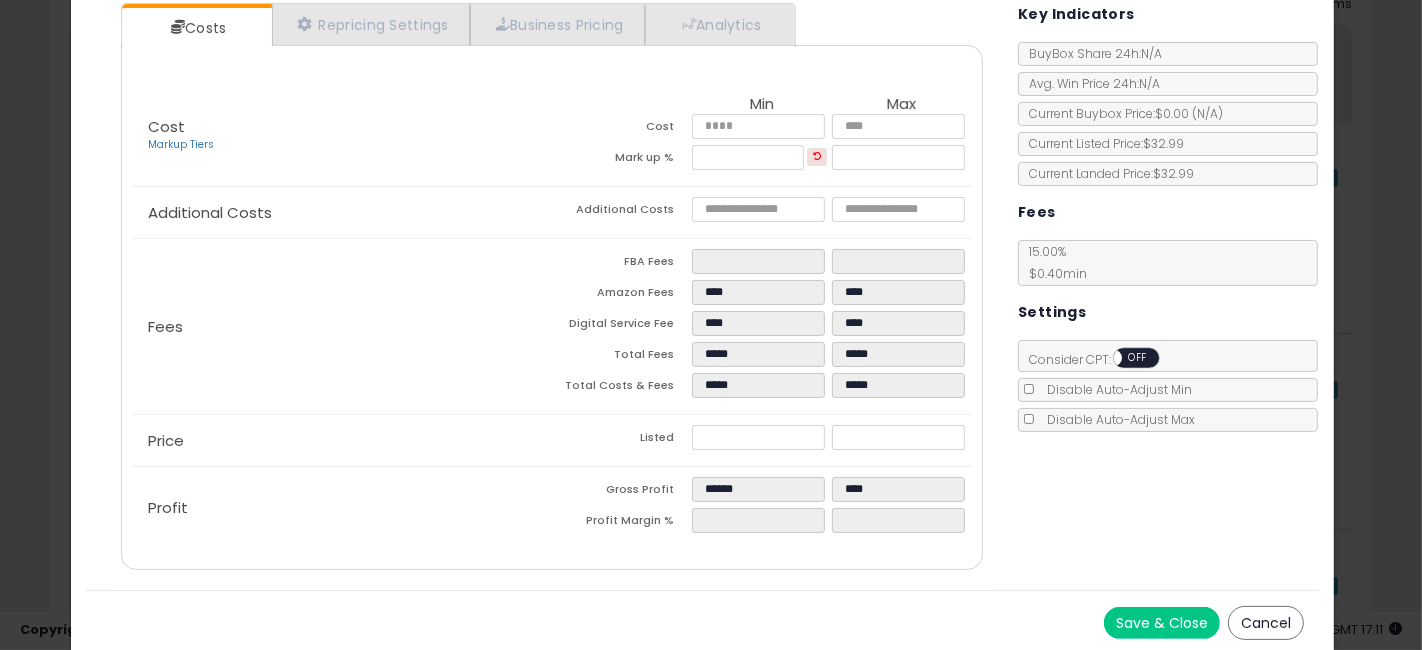 click on "Costs
Repricing Settings
Business Pricing
Analytics
Cost" at bounding box center (702, 289) 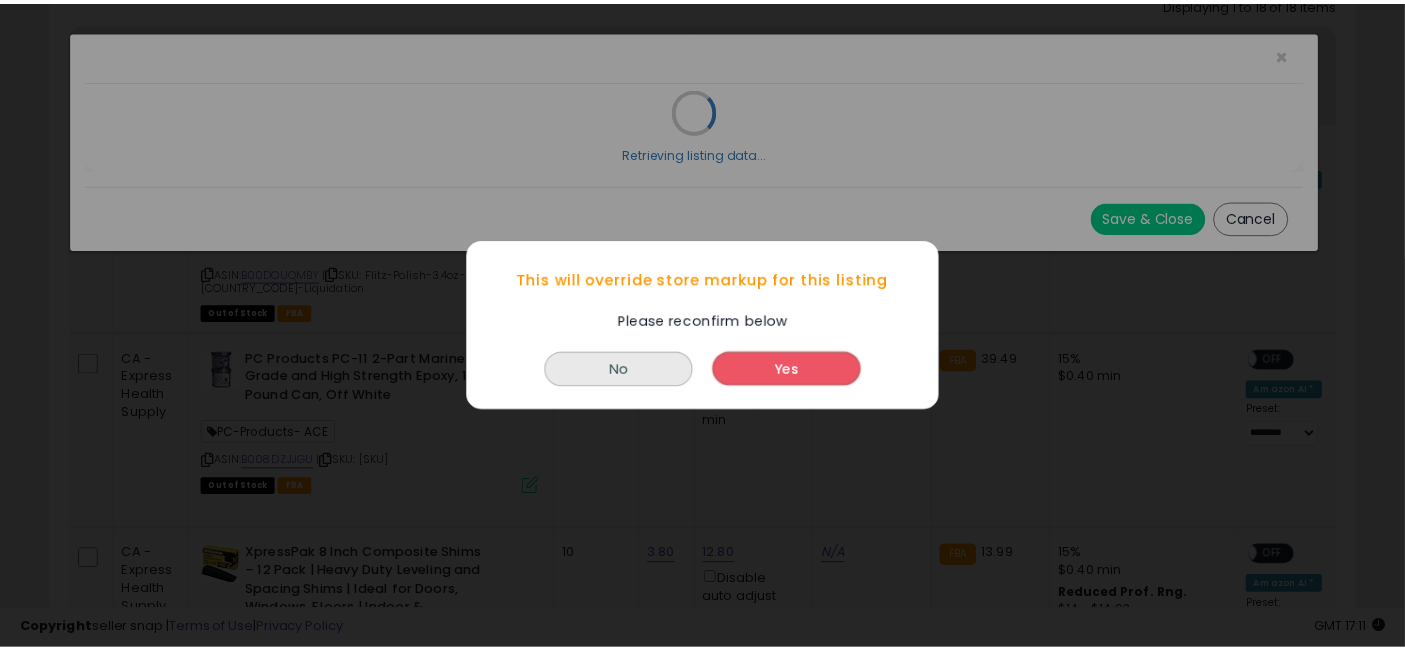 scroll, scrollTop: 0, scrollLeft: 0, axis: both 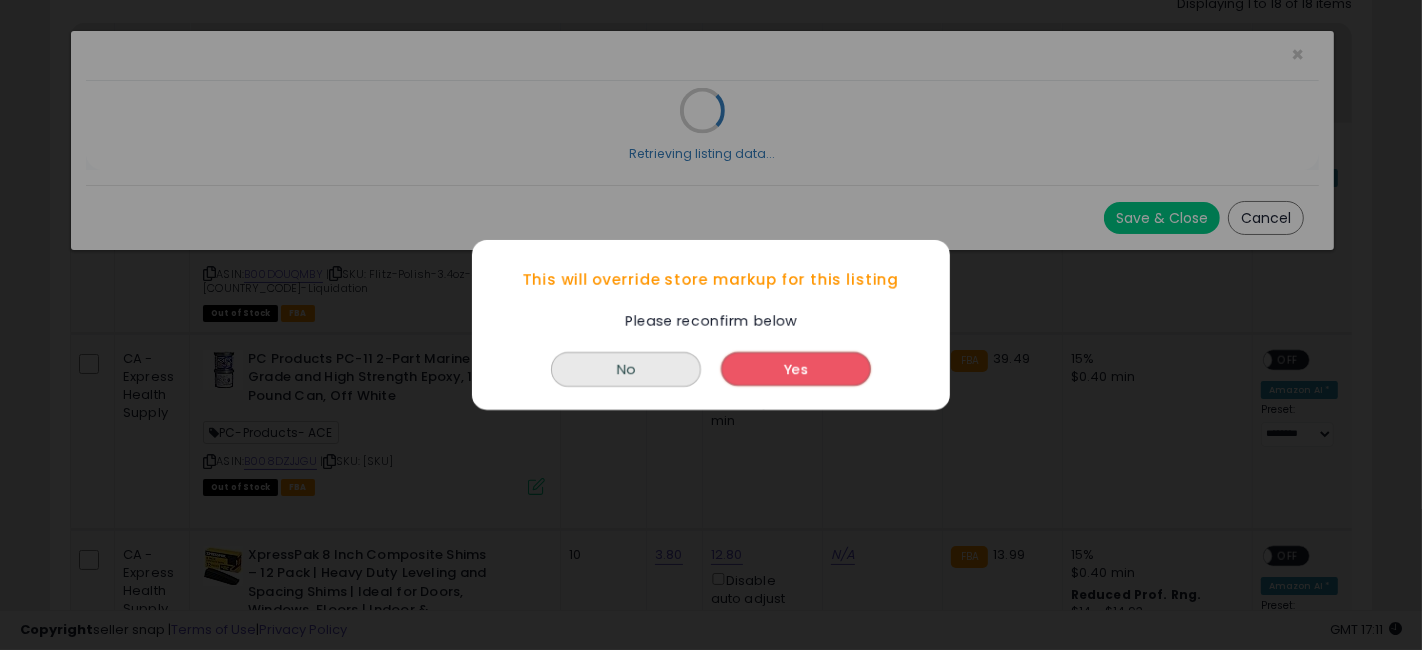 click on "Yes" at bounding box center (796, 369) 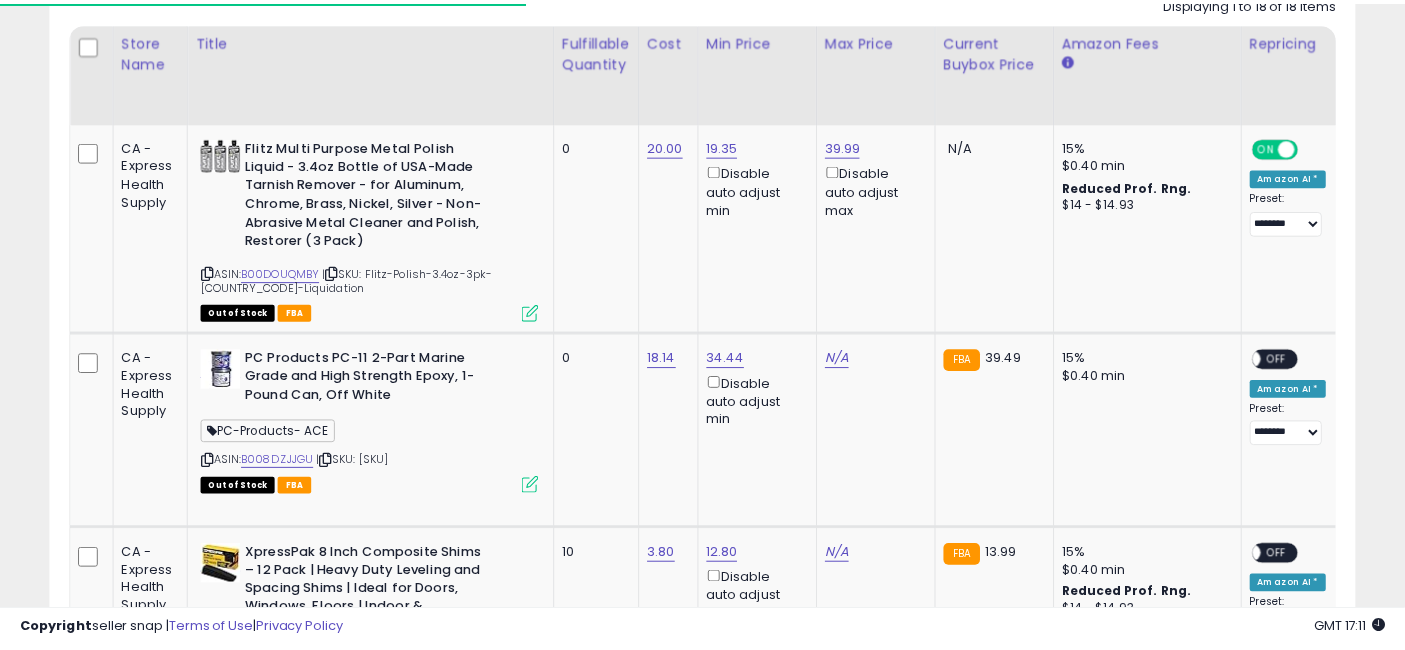 scroll, scrollTop: 410, scrollLeft: 755, axis: both 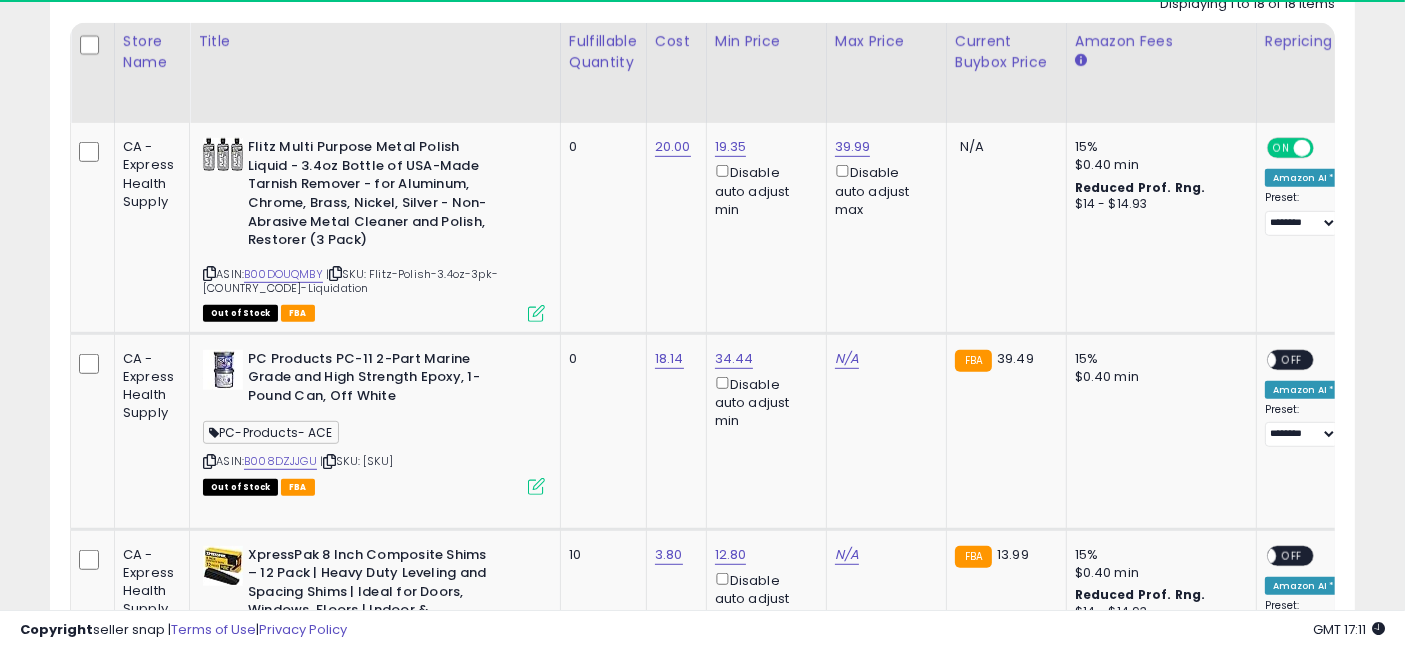 click on "0" 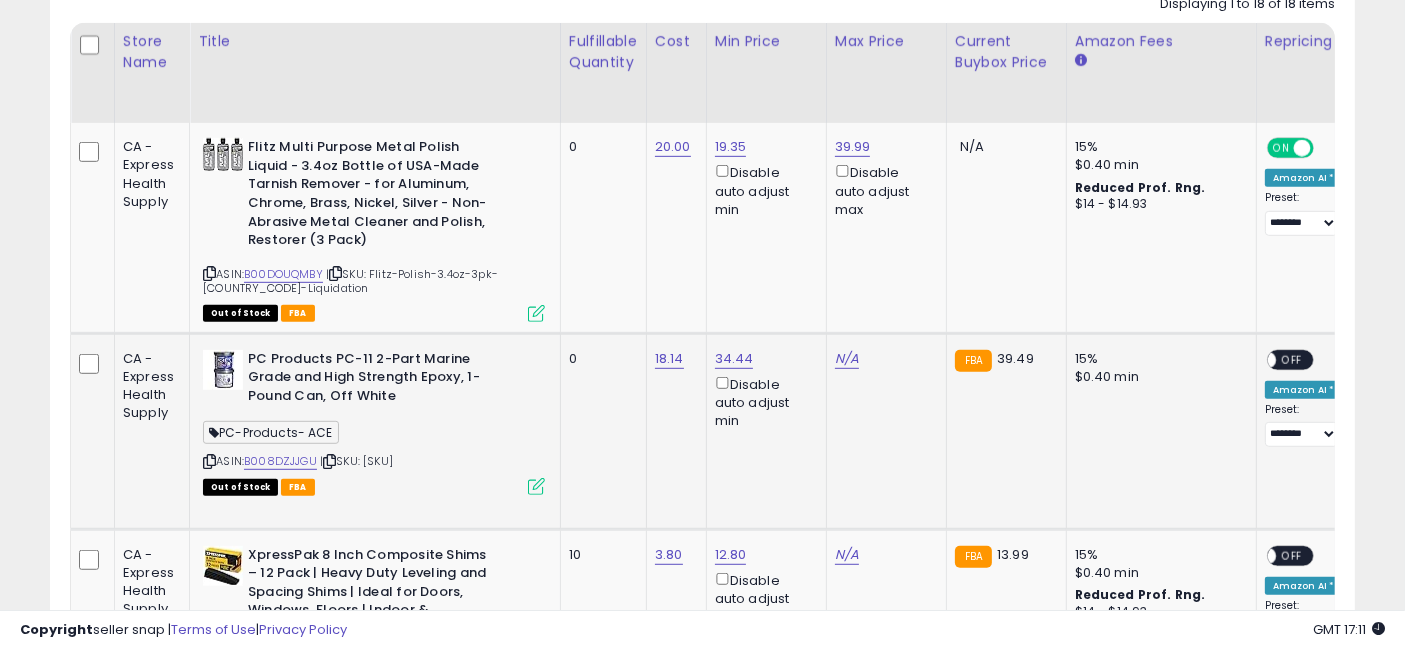 scroll, scrollTop: 1222, scrollLeft: 0, axis: vertical 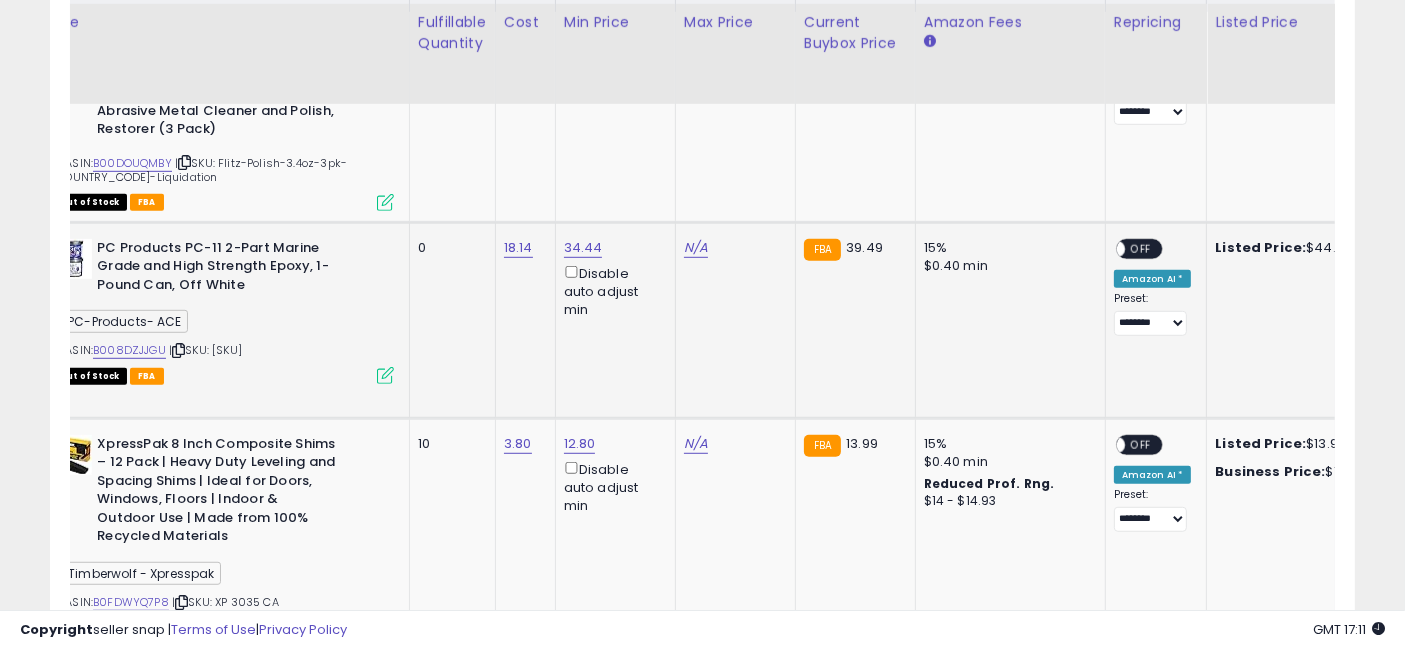 drag, startPoint x: 641, startPoint y: 378, endPoint x: 753, endPoint y: 365, distance: 112.75194 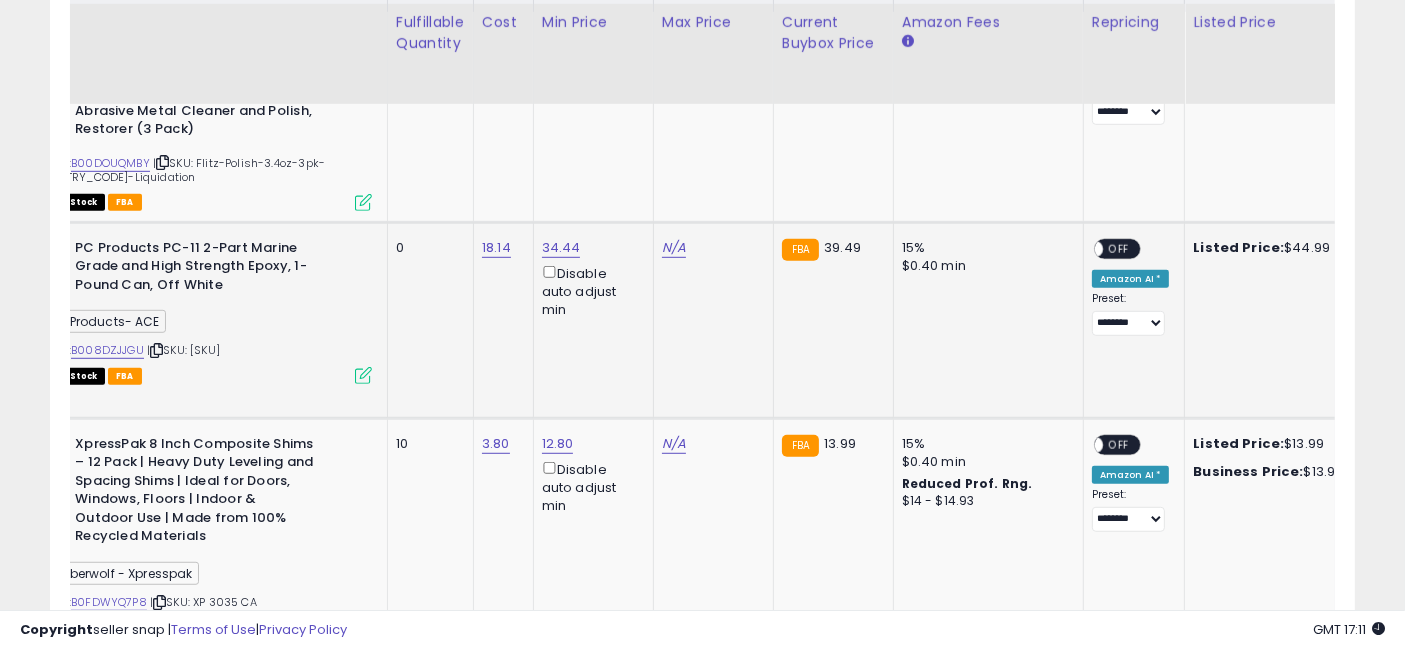 scroll, scrollTop: 0, scrollLeft: 168, axis: horizontal 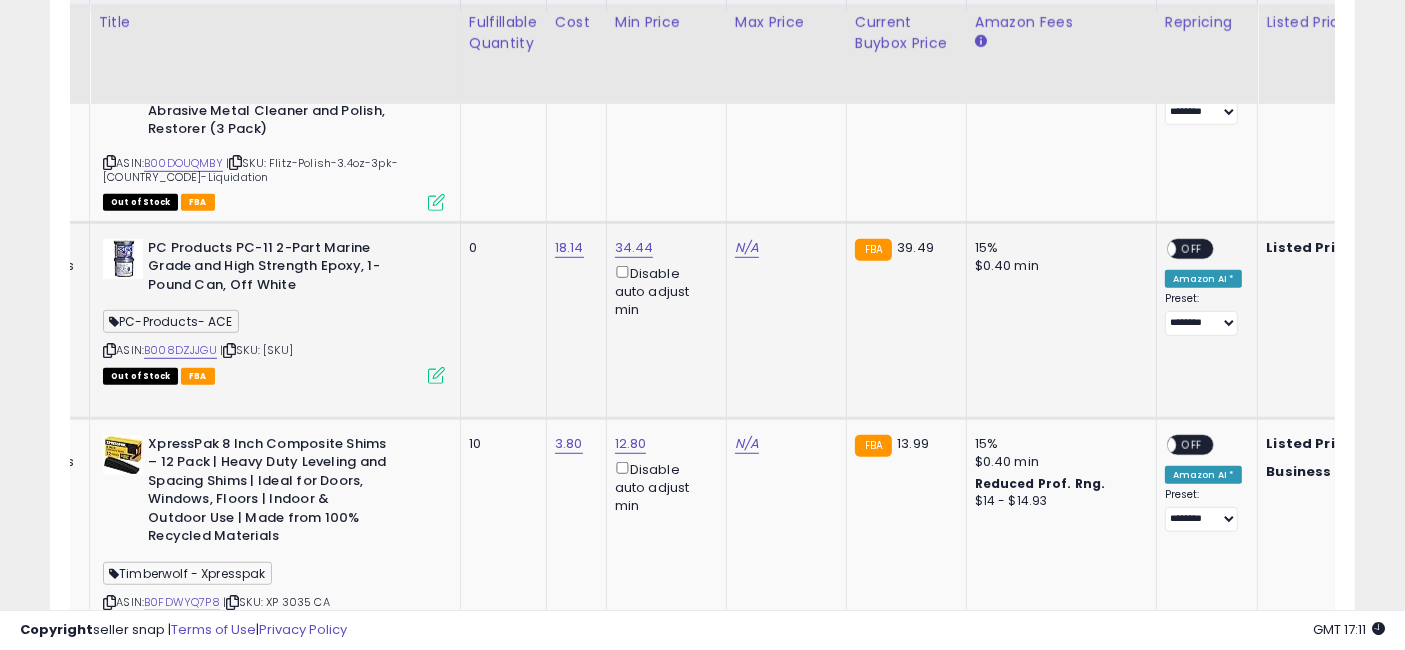 drag, startPoint x: 745, startPoint y: 366, endPoint x: 689, endPoint y: 368, distance: 56.0357 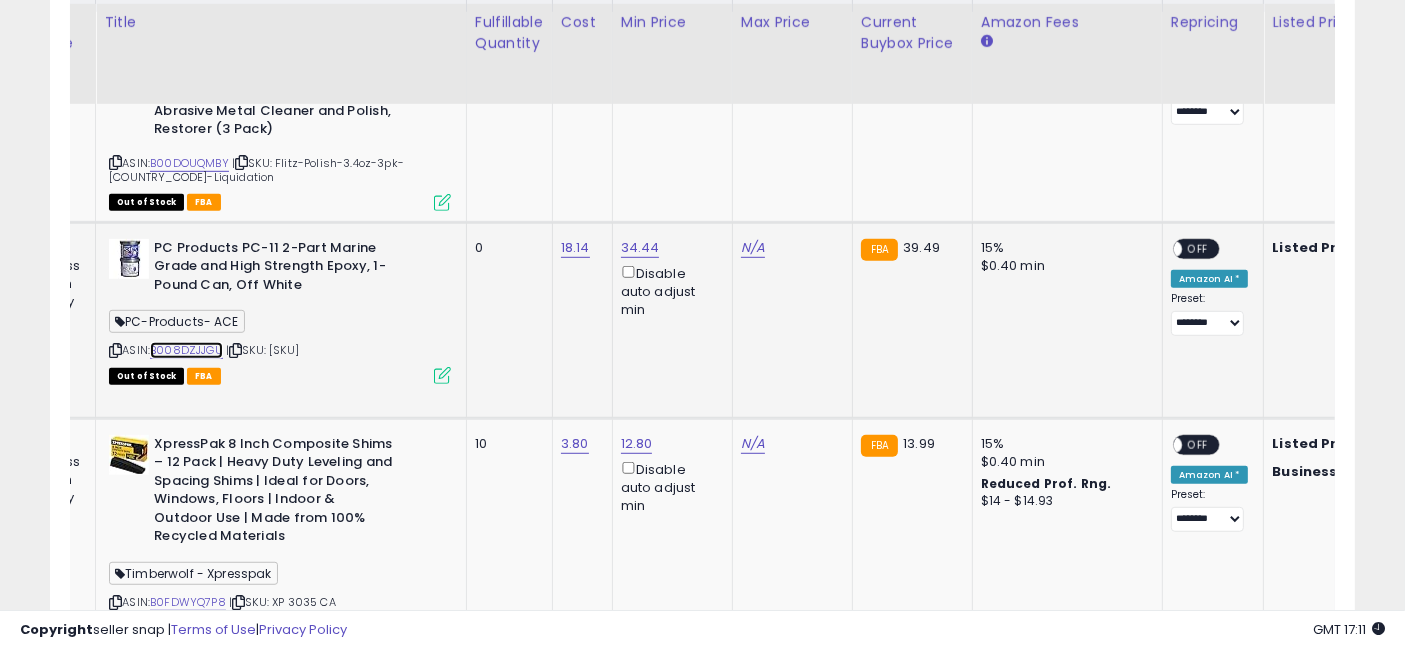 click on "B008DZJJGU" at bounding box center (186, 350) 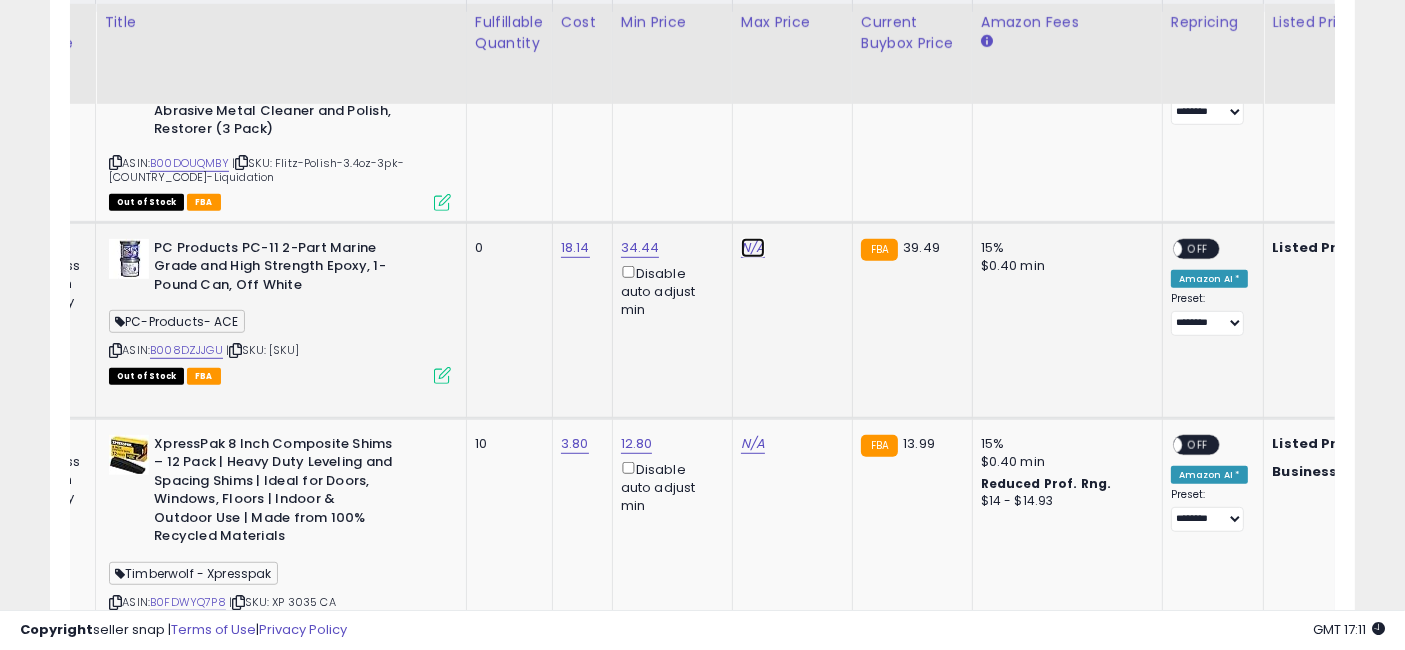 click on "N/A" at bounding box center (753, 248) 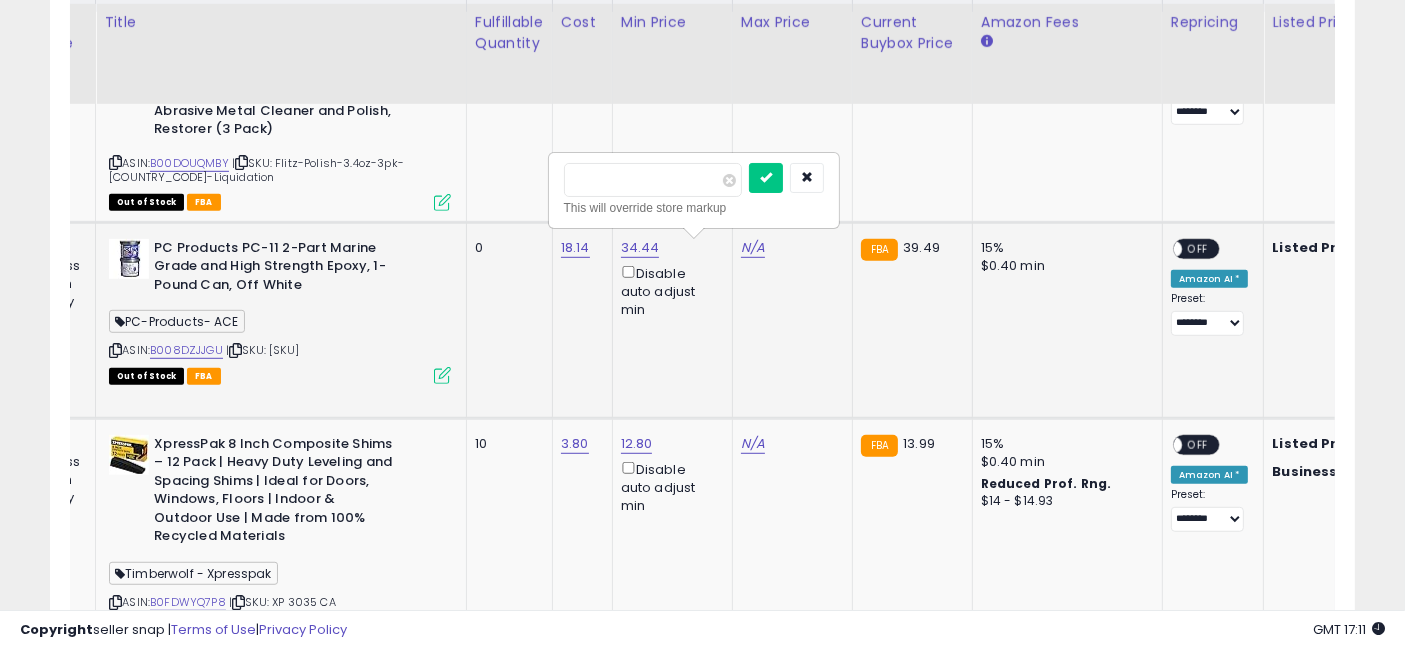 click at bounding box center (653, 180) 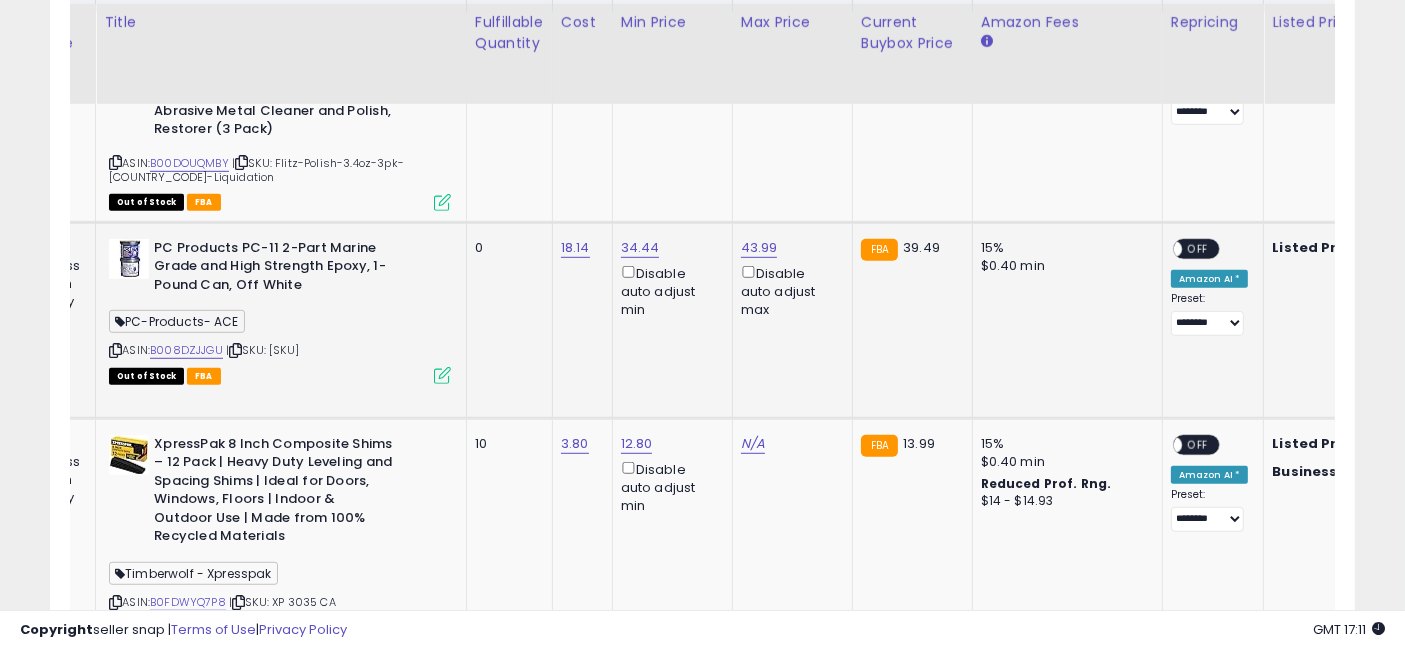 click on "OFF" at bounding box center [1198, 248] 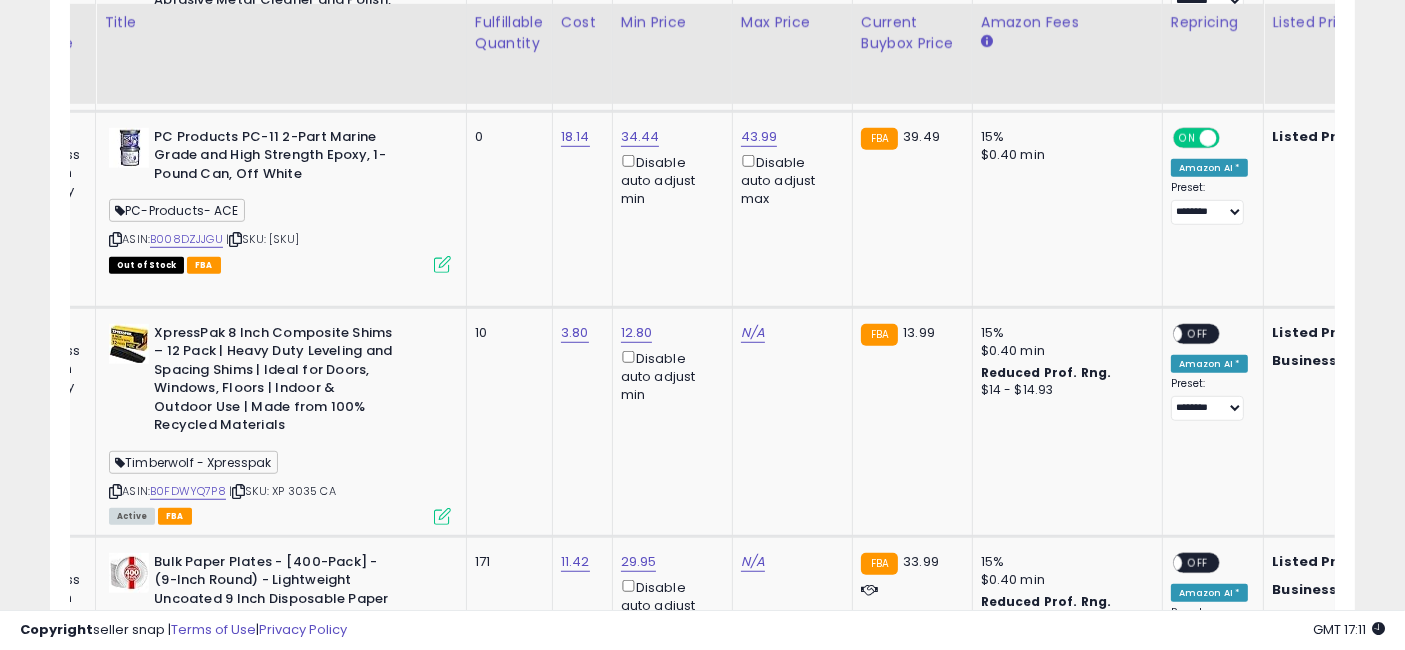 scroll, scrollTop: 1444, scrollLeft: 0, axis: vertical 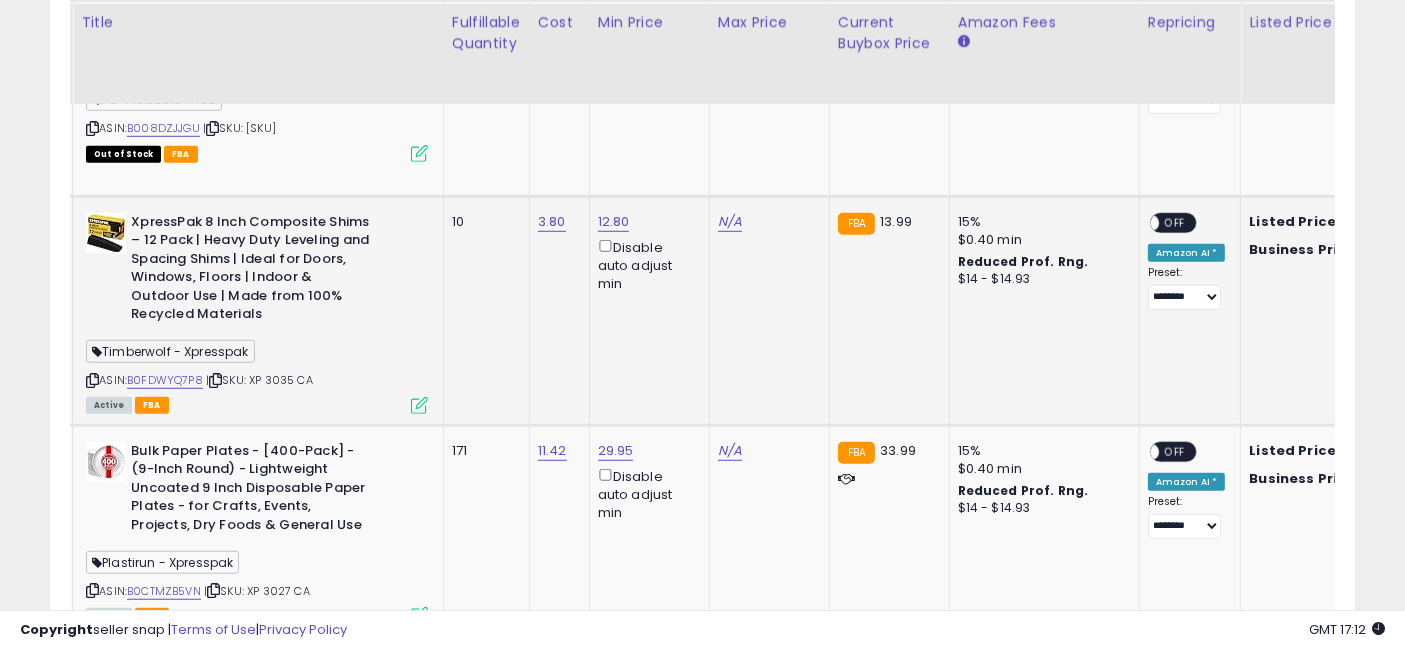 drag, startPoint x: 745, startPoint y: 318, endPoint x: 769, endPoint y: 321, distance: 24.186773 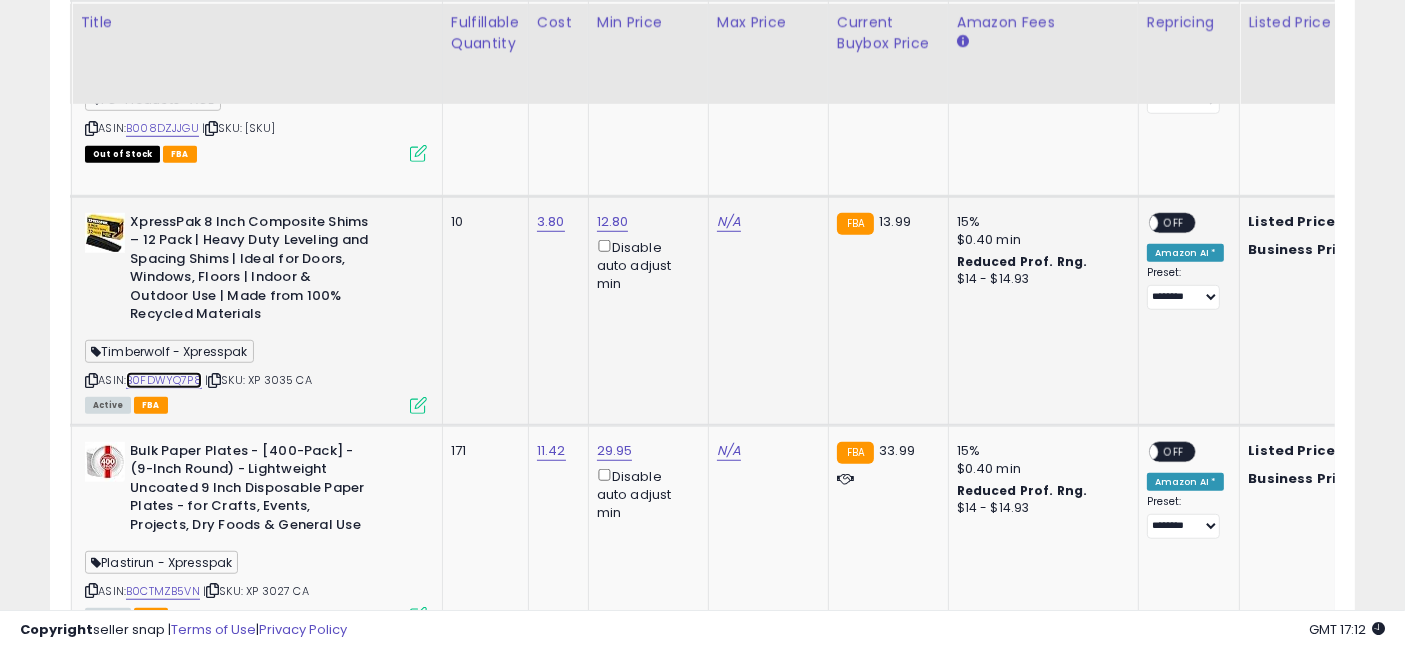 click on "B0FDWYQ7P8" at bounding box center (164, 380) 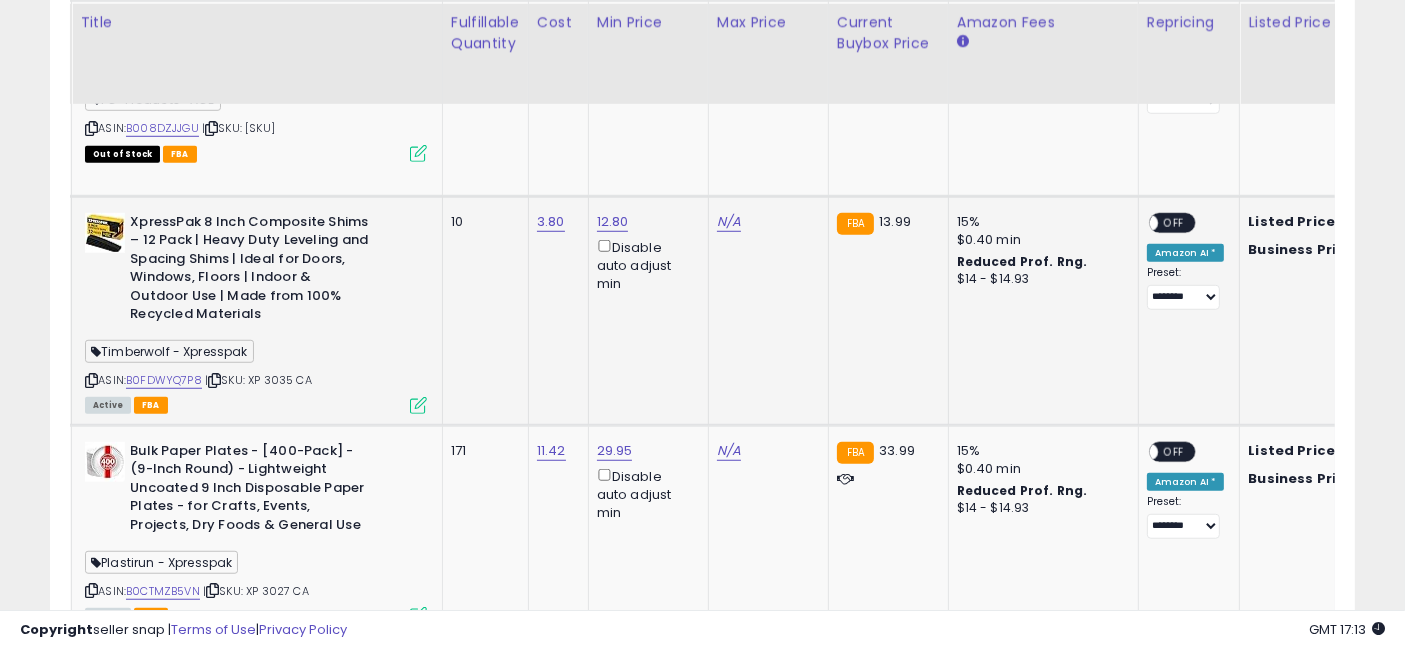 scroll, scrollTop: 0, scrollLeft: 105, axis: horizontal 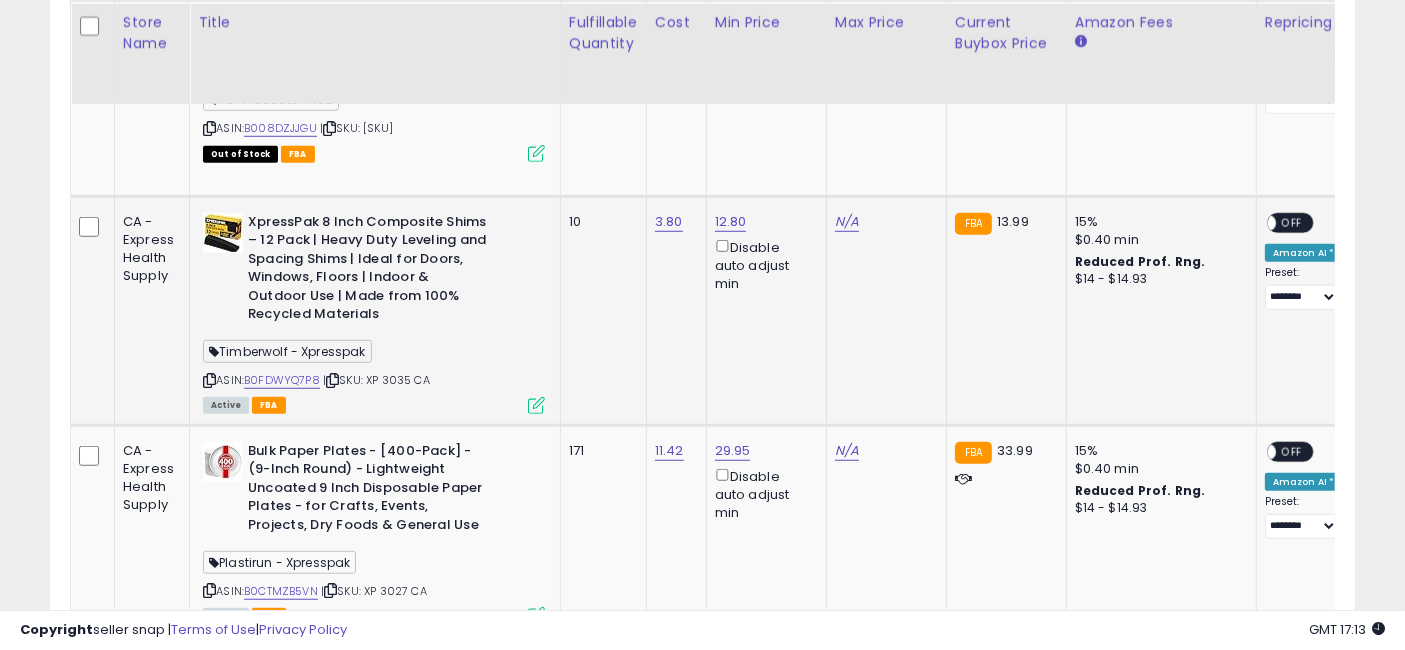 drag, startPoint x: 597, startPoint y: 373, endPoint x: 402, endPoint y: 370, distance: 195.02307 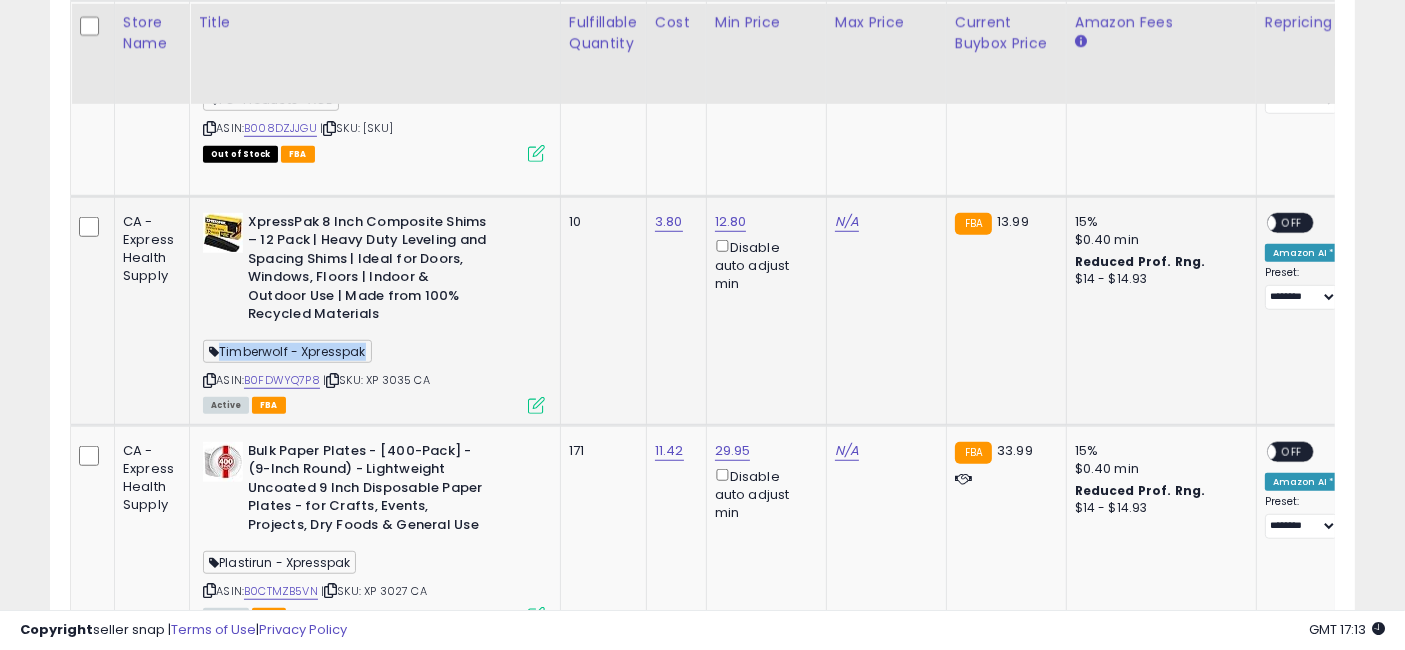 click on "Timberwolf - Xpresspak" at bounding box center [287, 351] 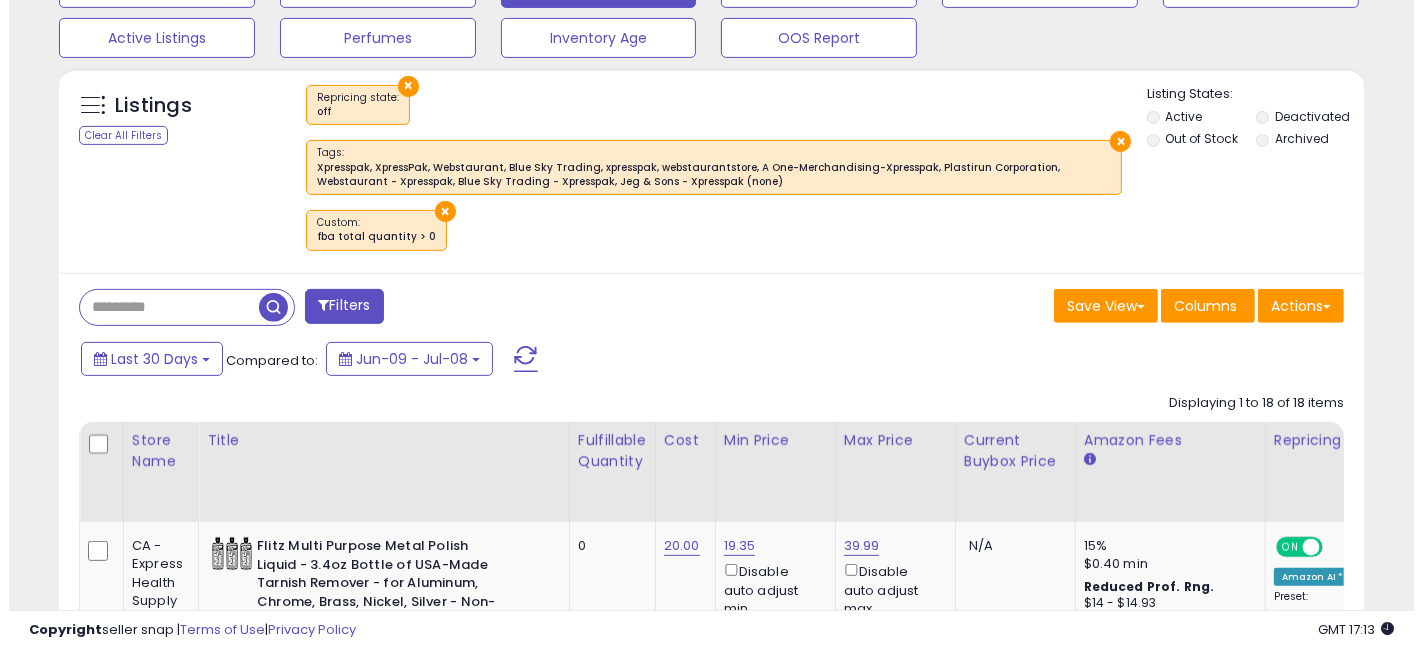 scroll, scrollTop: 555, scrollLeft: 0, axis: vertical 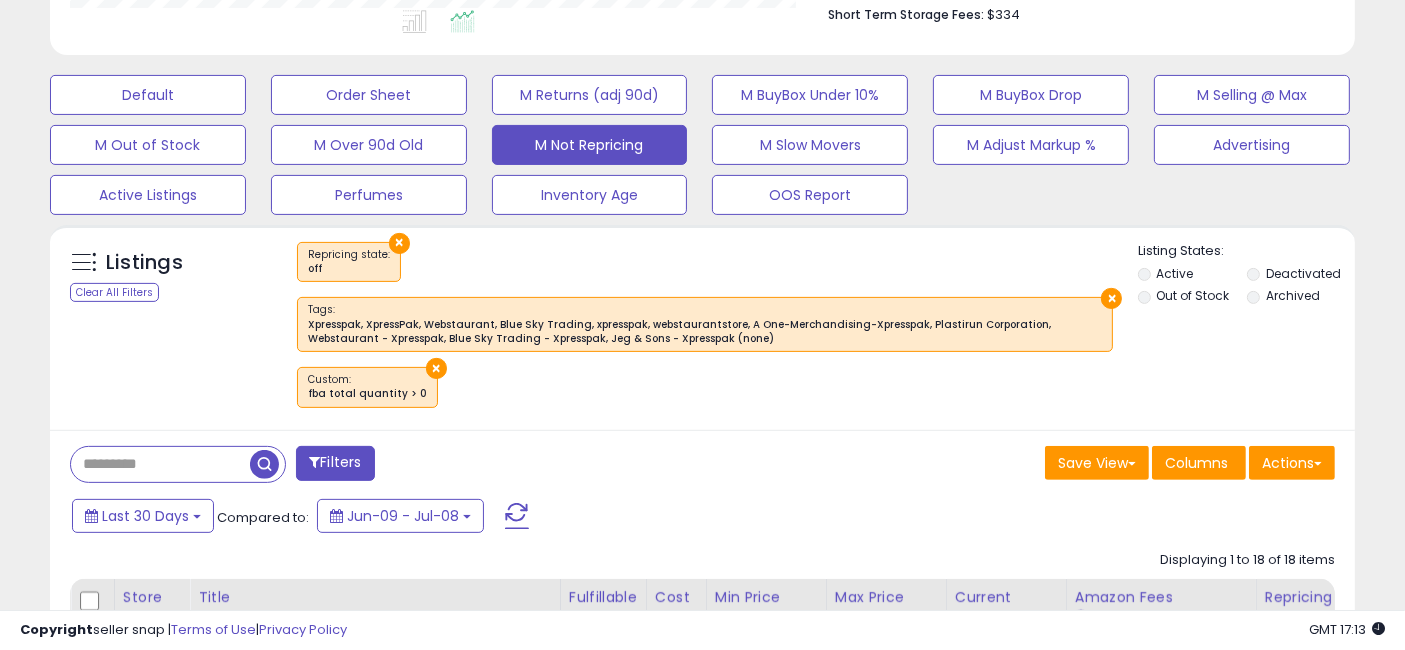 click on "Filters" at bounding box center [335, 463] 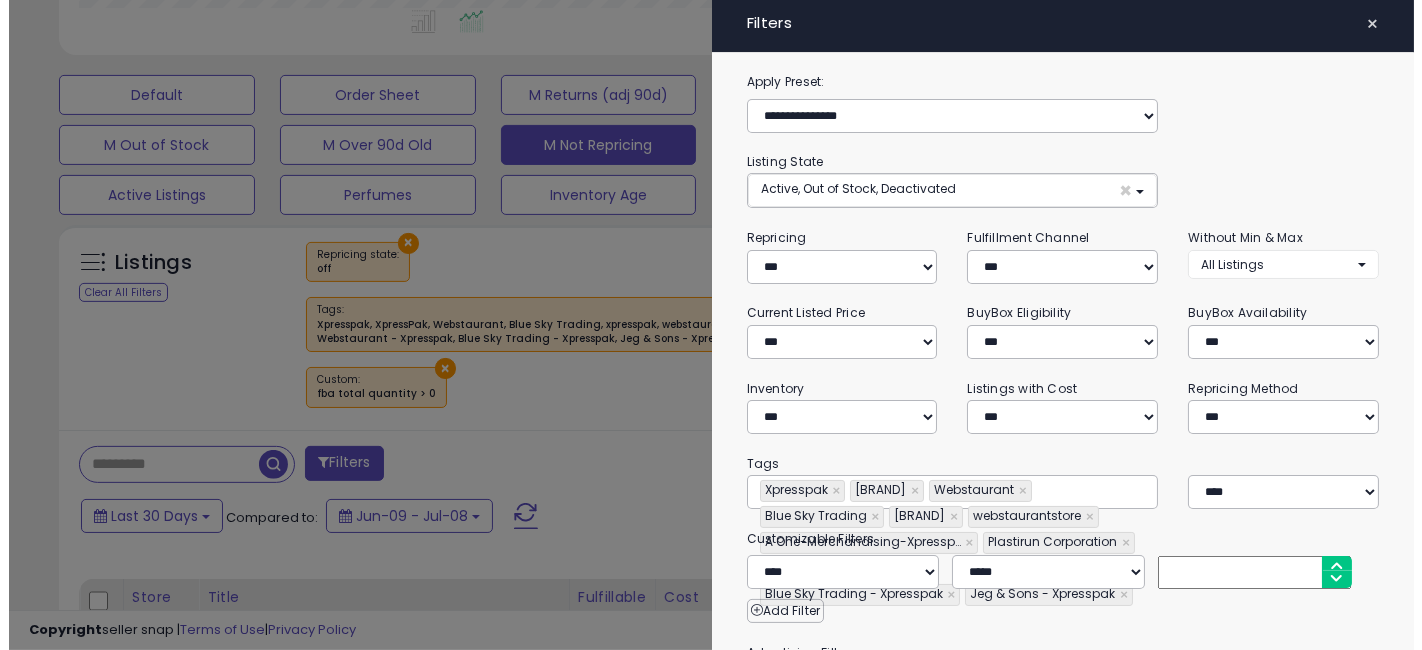 scroll, scrollTop: 999590, scrollLeft: 999234, axis: both 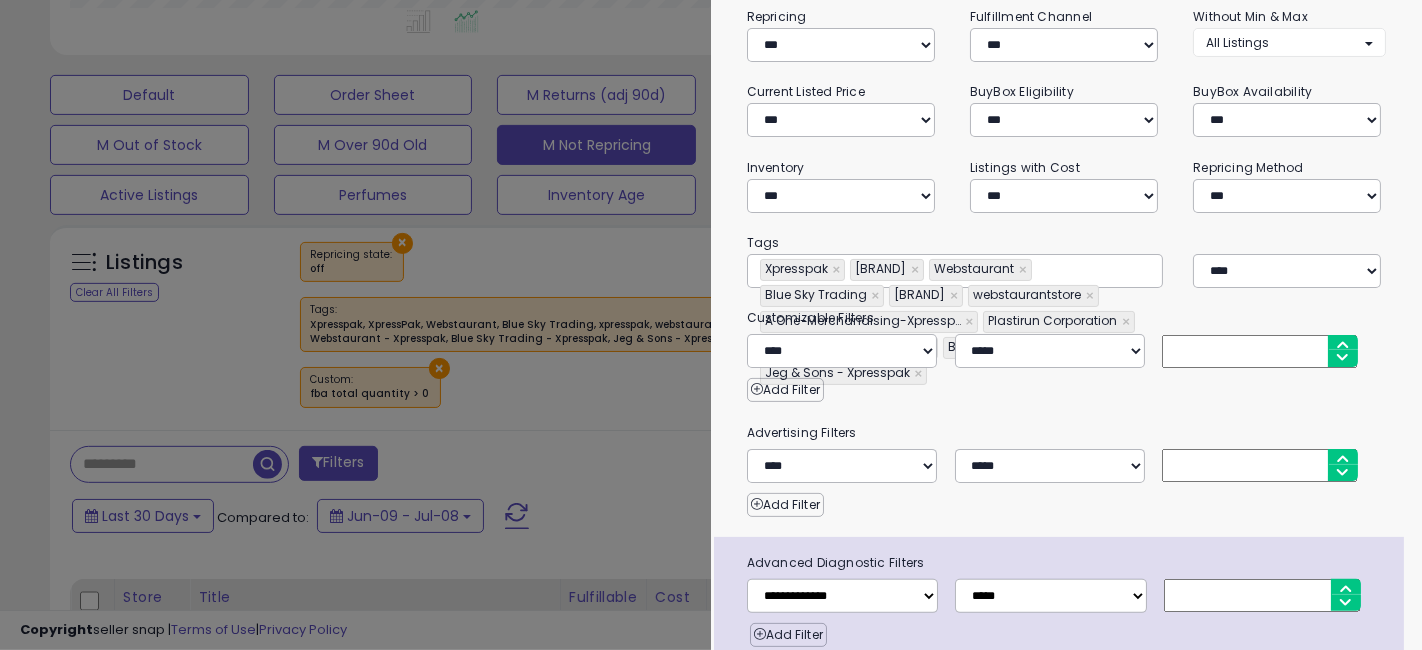 click on "**********" at bounding box center [955, 271] 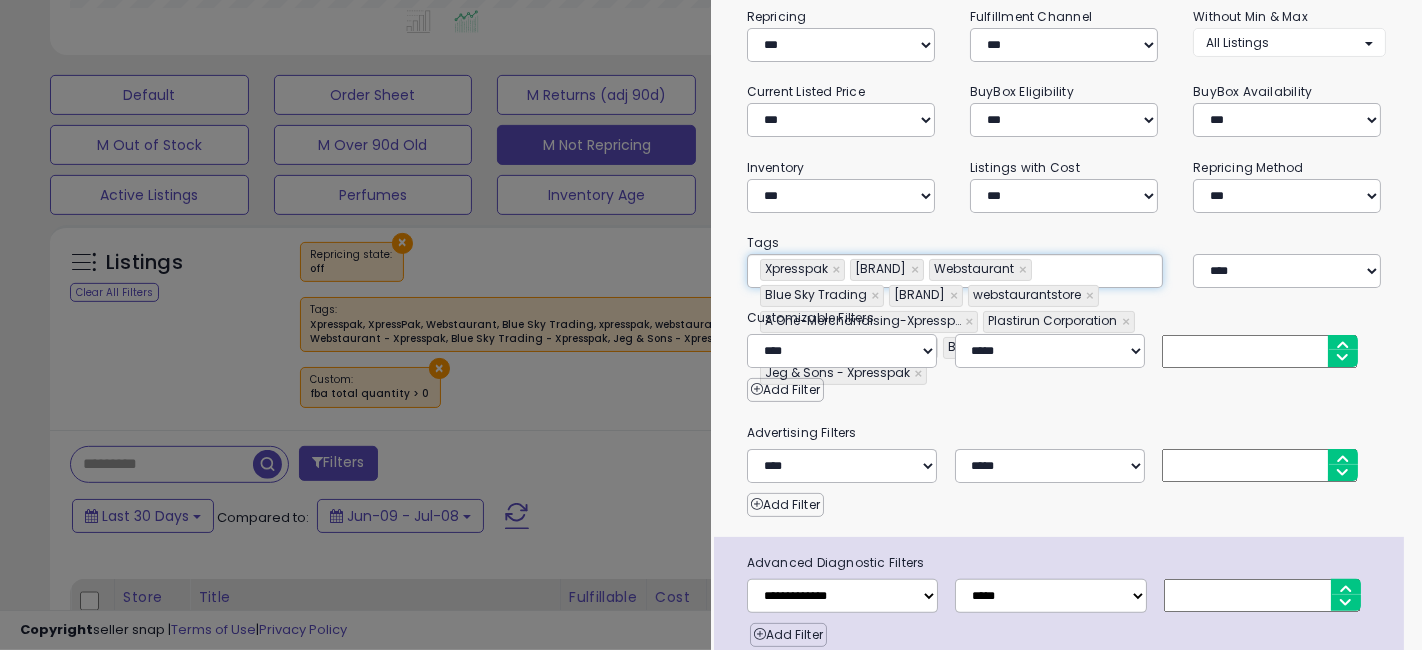 paste 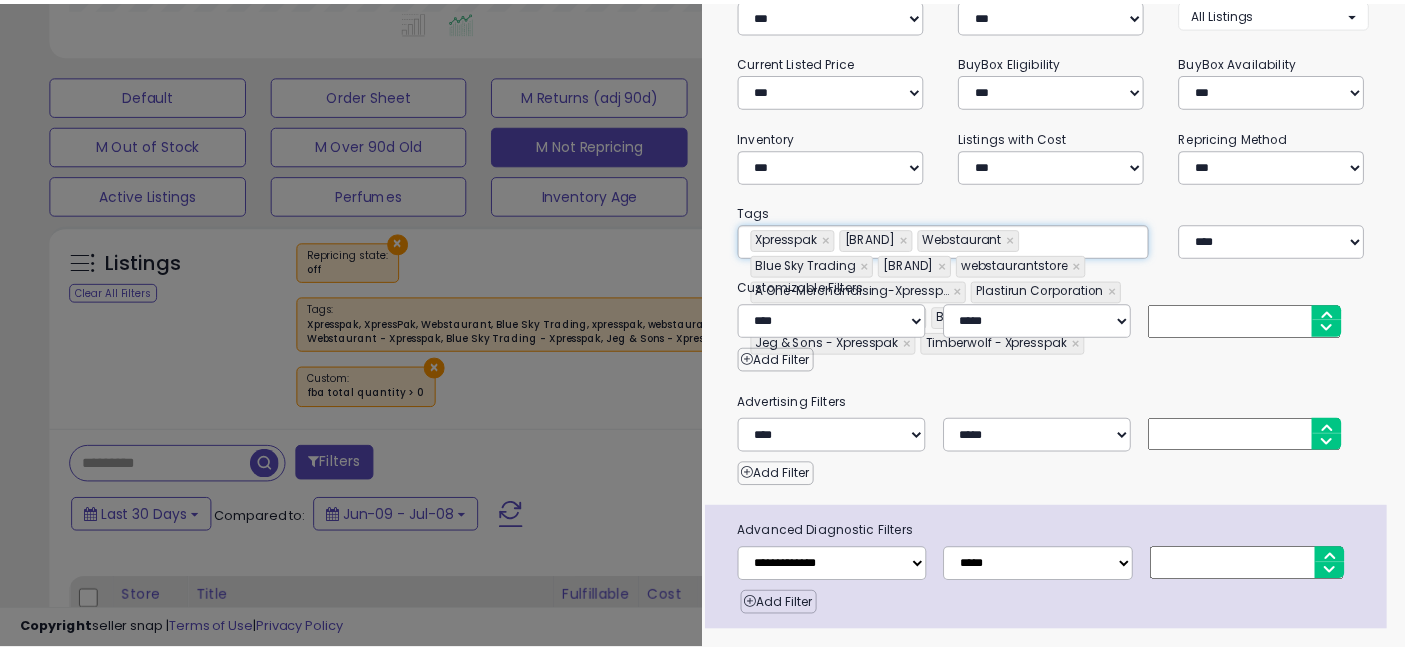 scroll, scrollTop: 298, scrollLeft: 0, axis: vertical 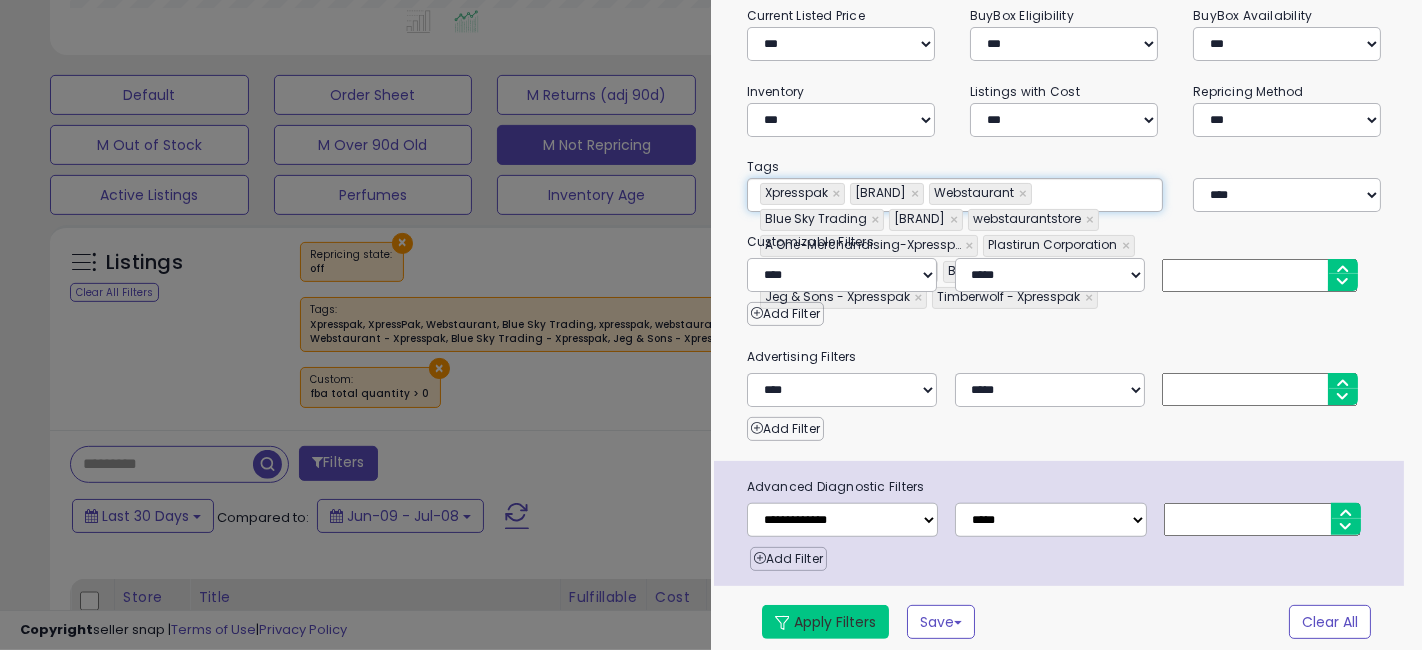 click on "Apply Filters" at bounding box center [825, 622] 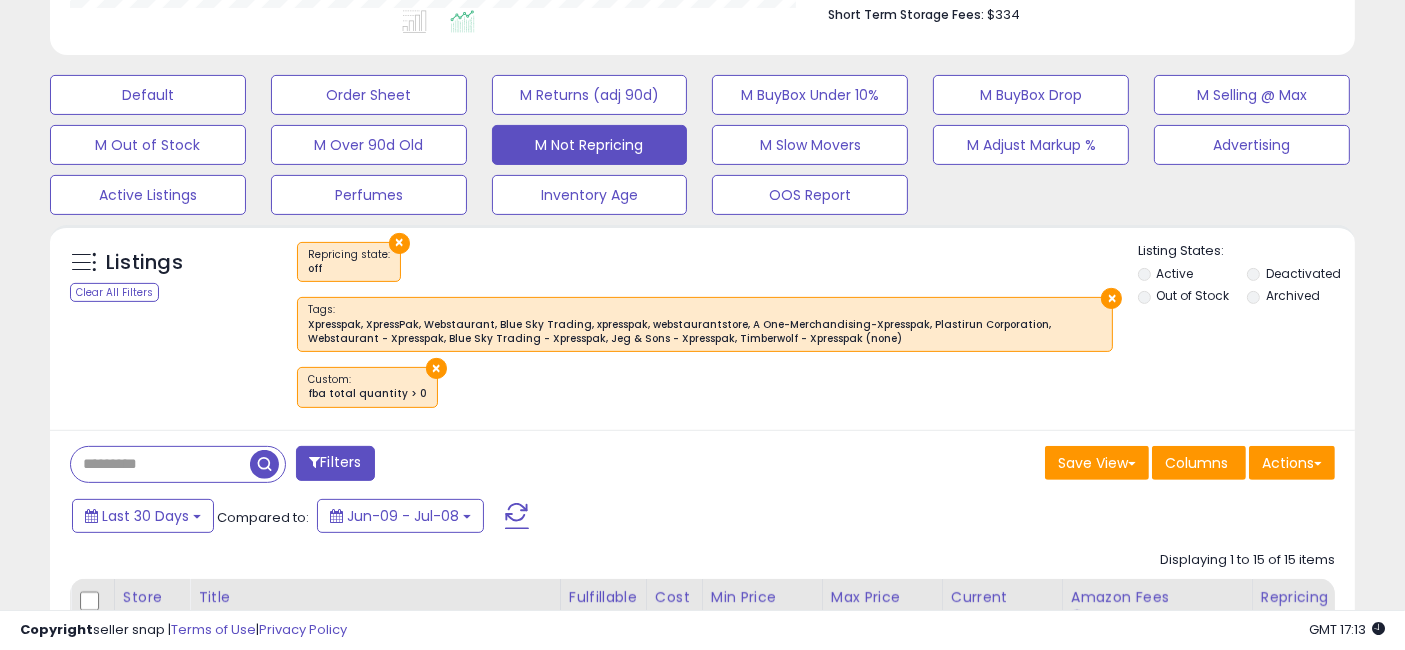 scroll, scrollTop: 410, scrollLeft: 755, axis: both 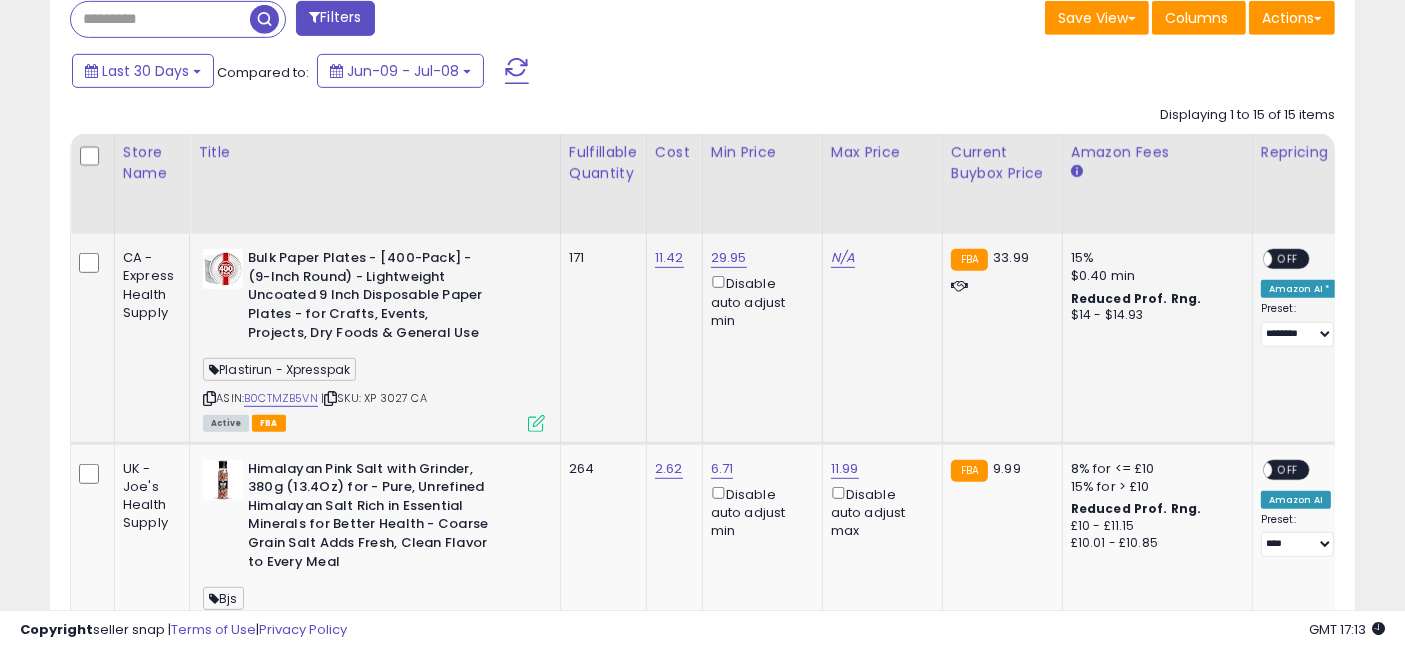 click on "Plastirun - Xpresspak" at bounding box center [279, 369] 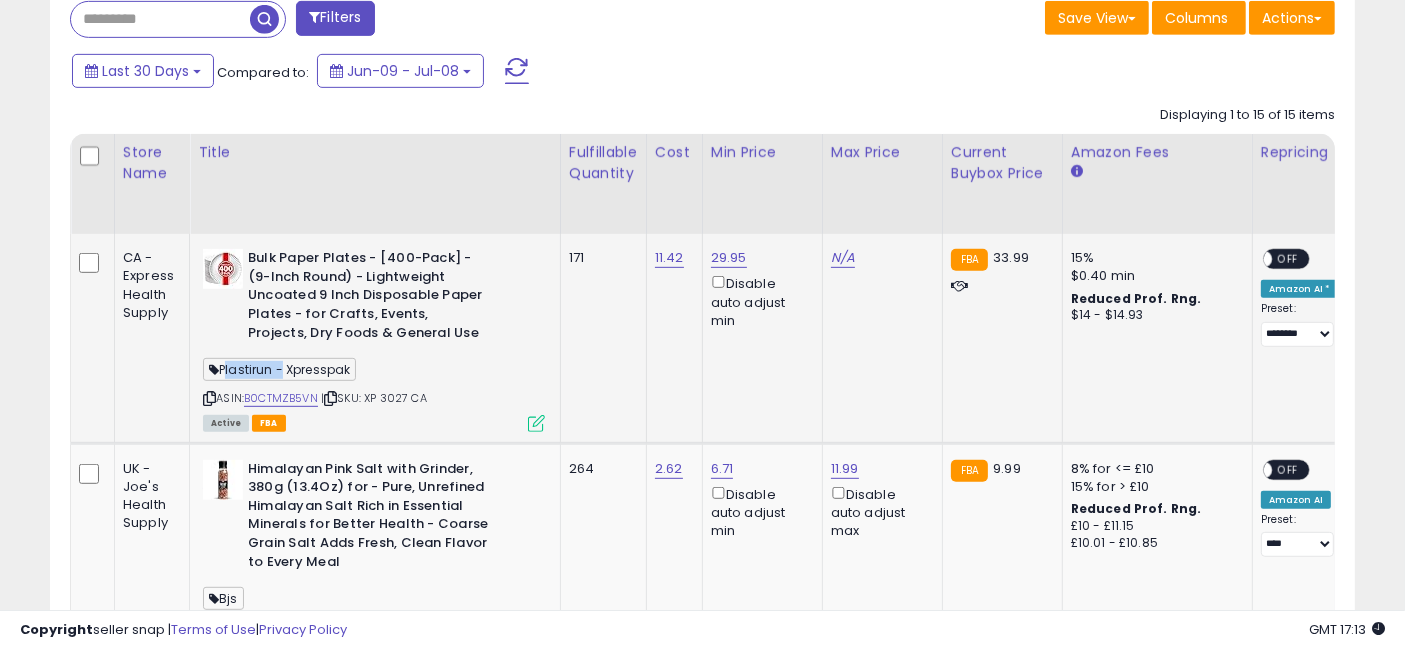 click on "Plastirun - Xpresspak" at bounding box center [279, 369] 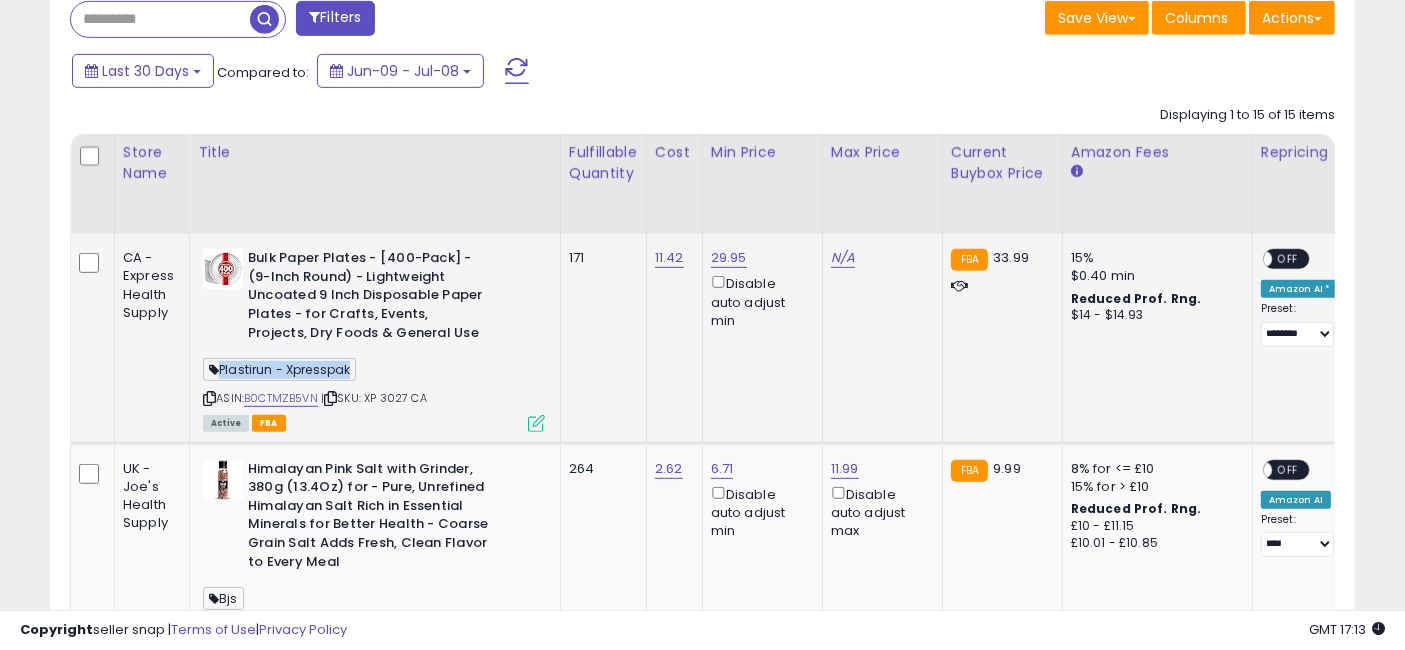click on "Plastirun - Xpresspak" at bounding box center [279, 369] 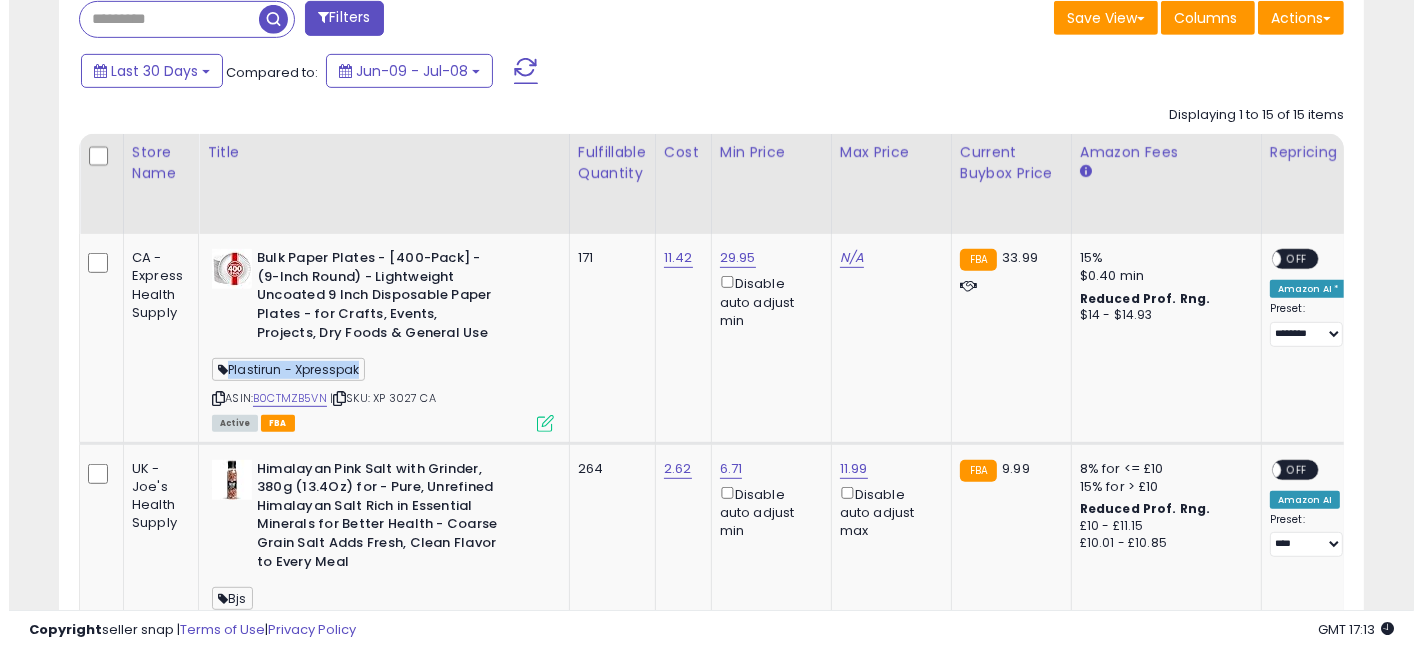 scroll, scrollTop: 777, scrollLeft: 0, axis: vertical 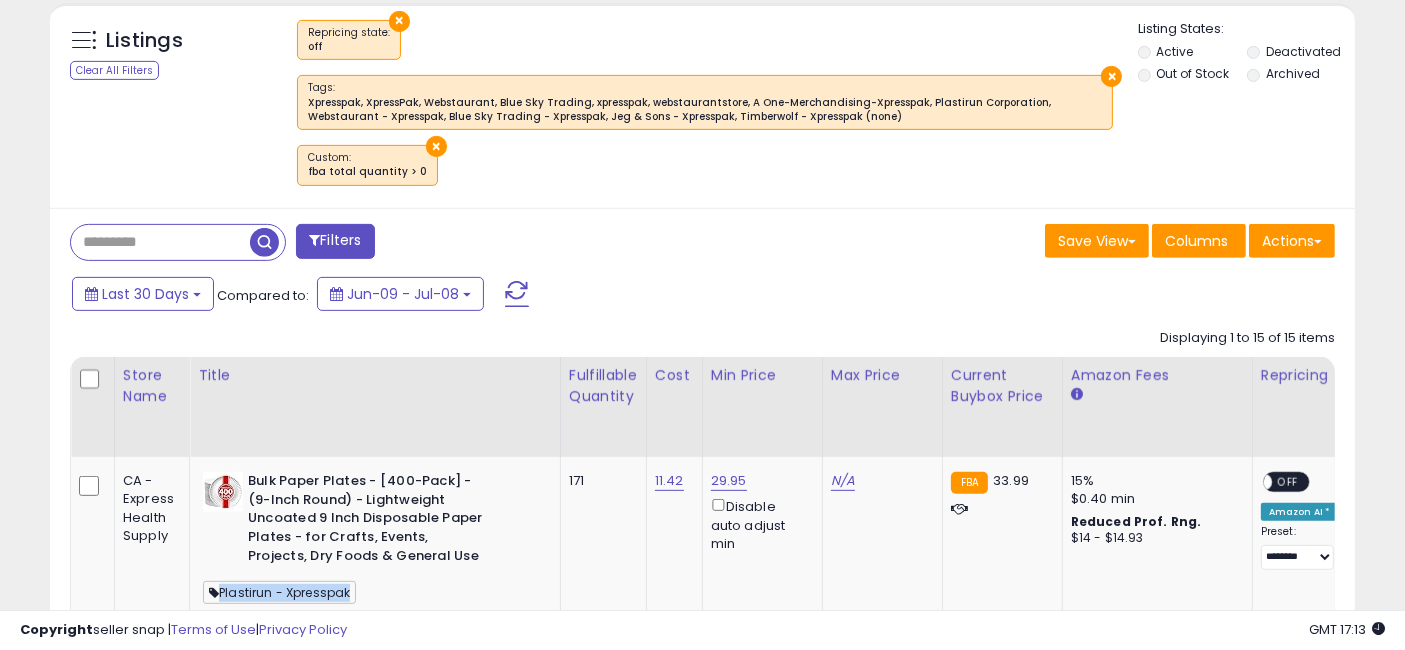 click on "Filters" at bounding box center [335, 241] 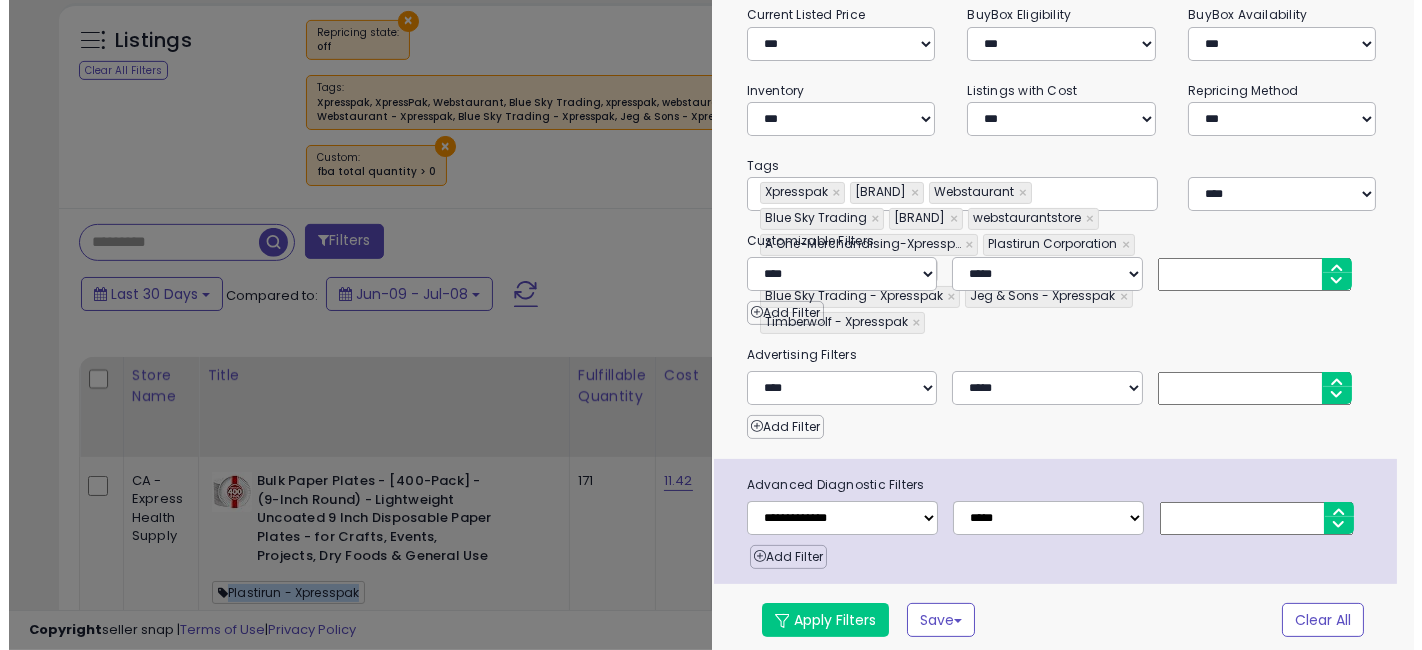 scroll, scrollTop: 297, scrollLeft: 0, axis: vertical 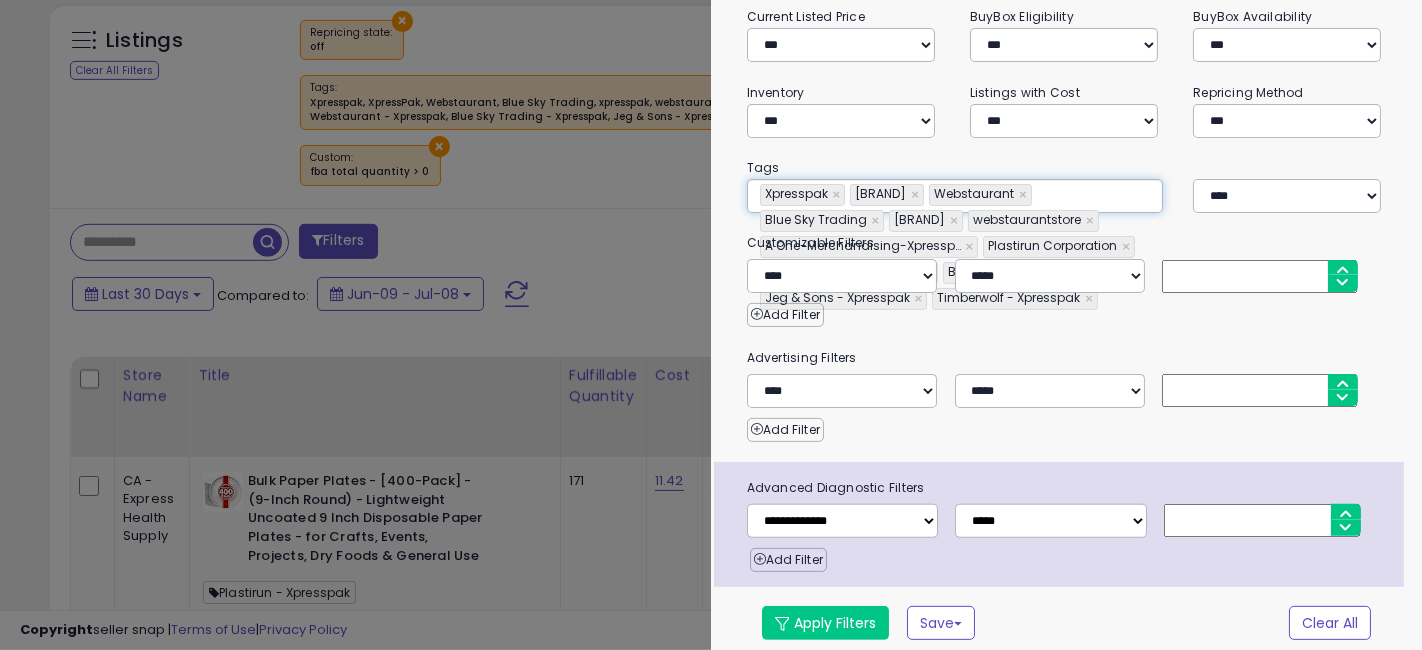 click on "**********" at bounding box center (955, 196) 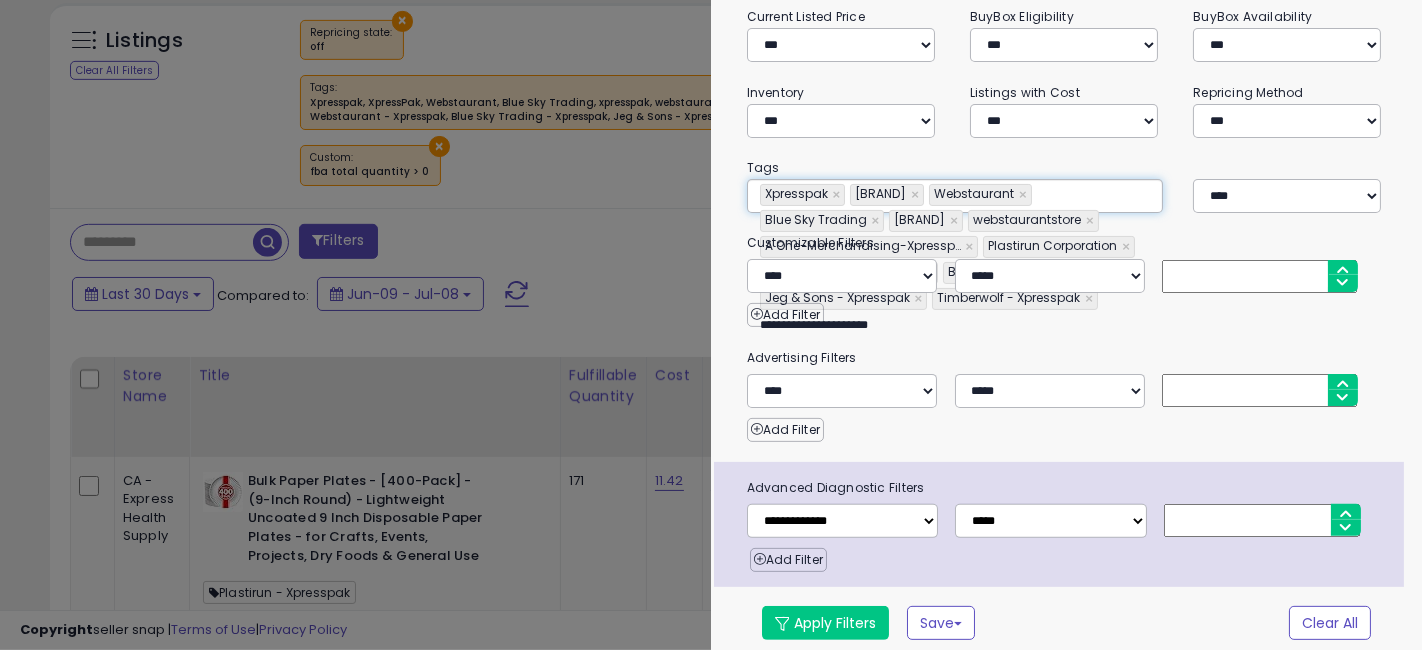 type on "**********" 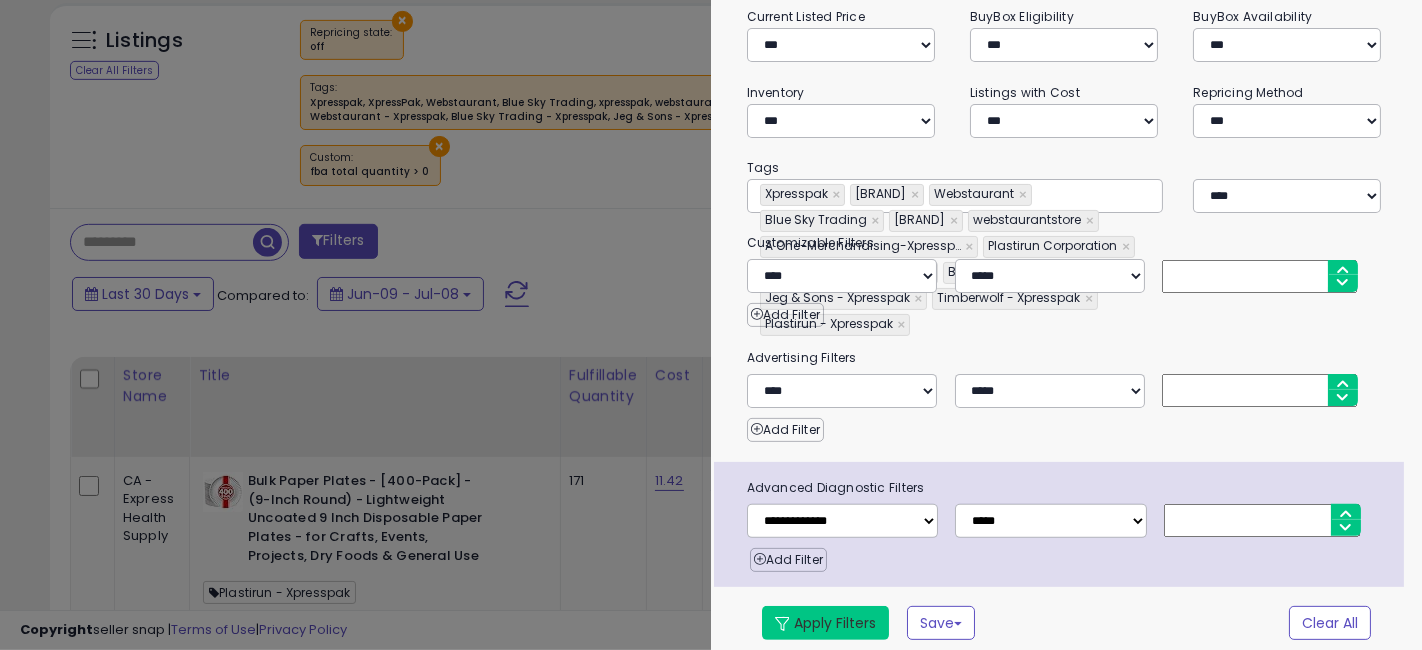 click on "Apply Filters" at bounding box center (825, 623) 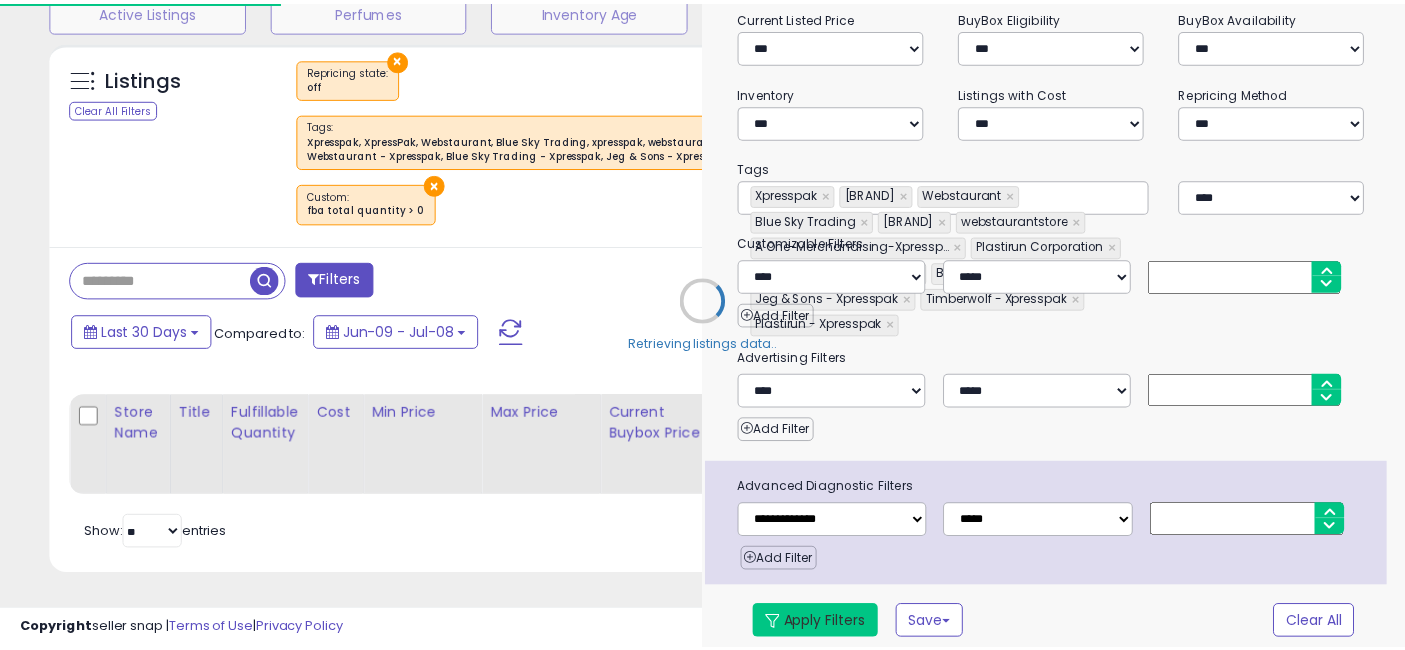 scroll, scrollTop: 751, scrollLeft: 0, axis: vertical 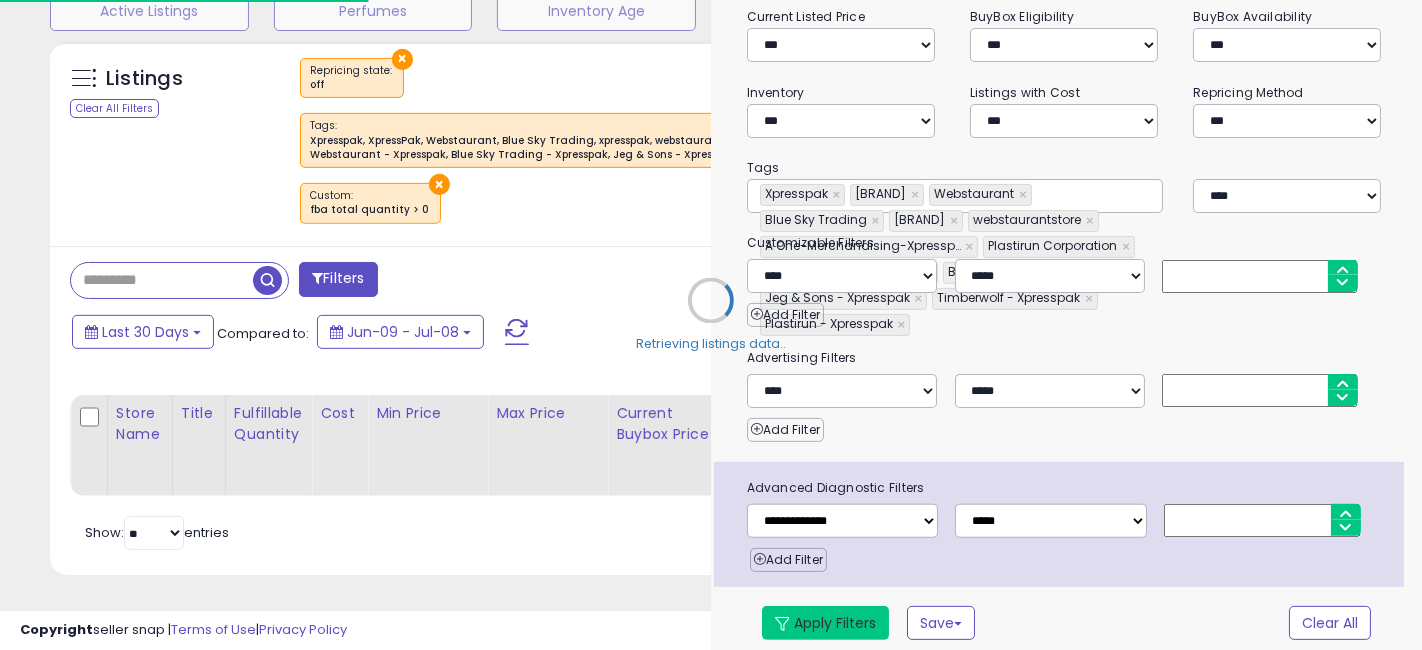 type on "**********" 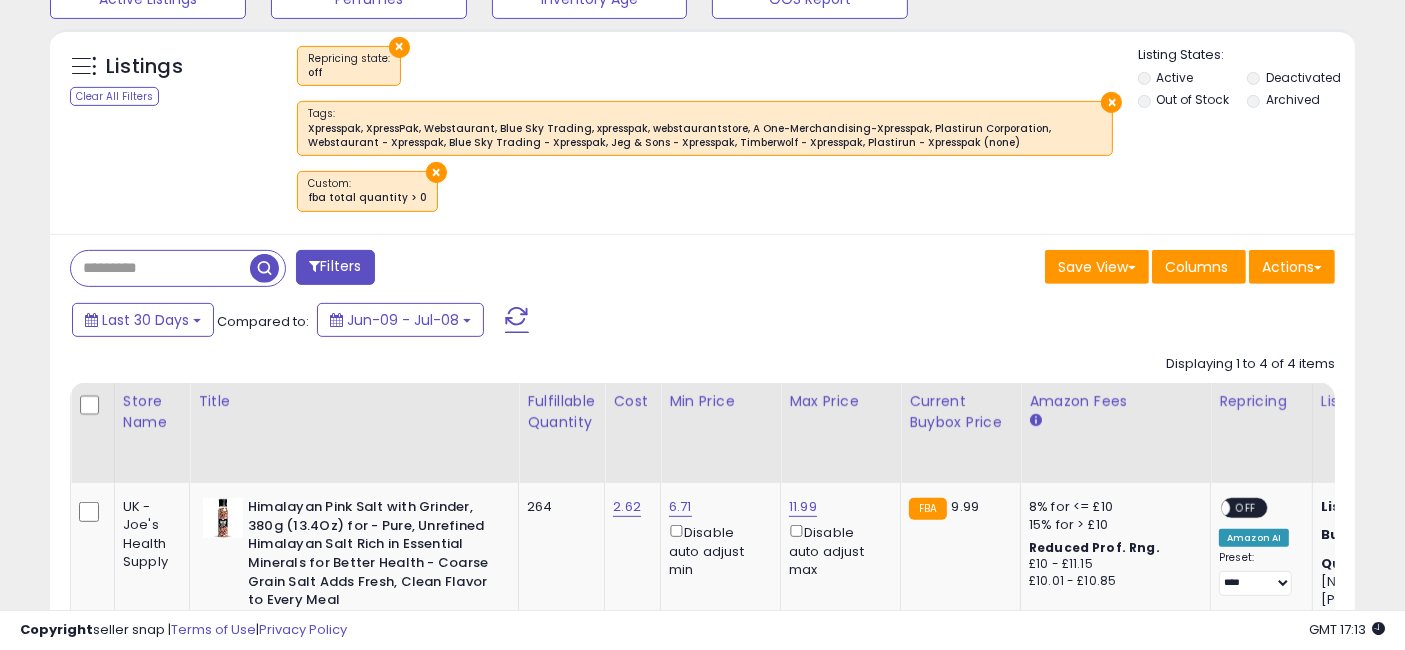 scroll, scrollTop: 410, scrollLeft: 755, axis: both 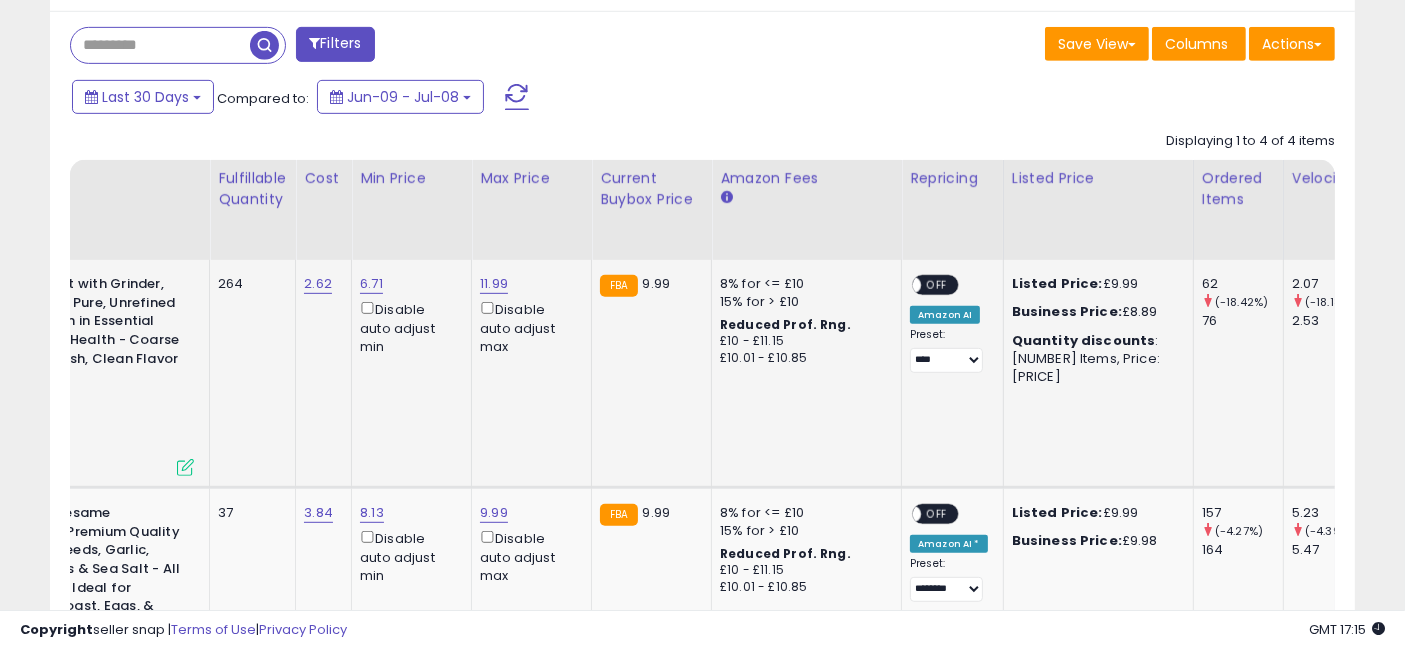 drag, startPoint x: 584, startPoint y: 379, endPoint x: 672, endPoint y: 390, distance: 88.68484 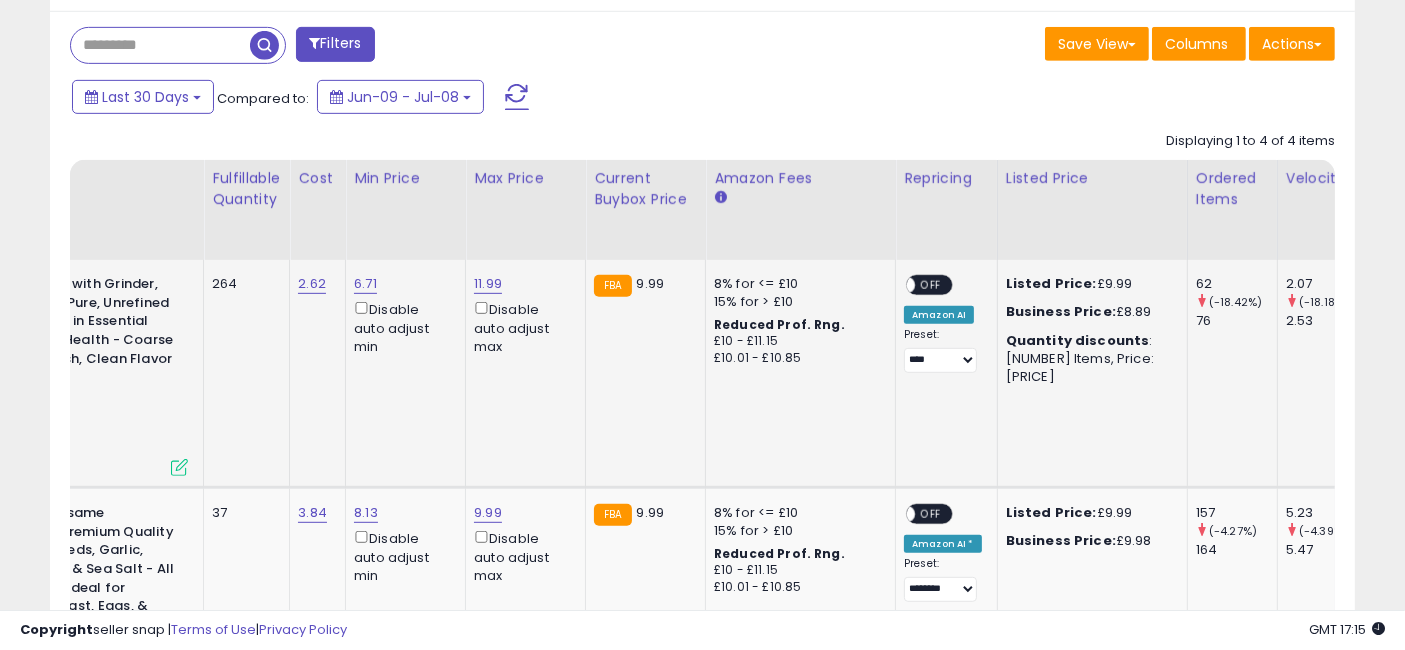 scroll, scrollTop: 0, scrollLeft: 289, axis: horizontal 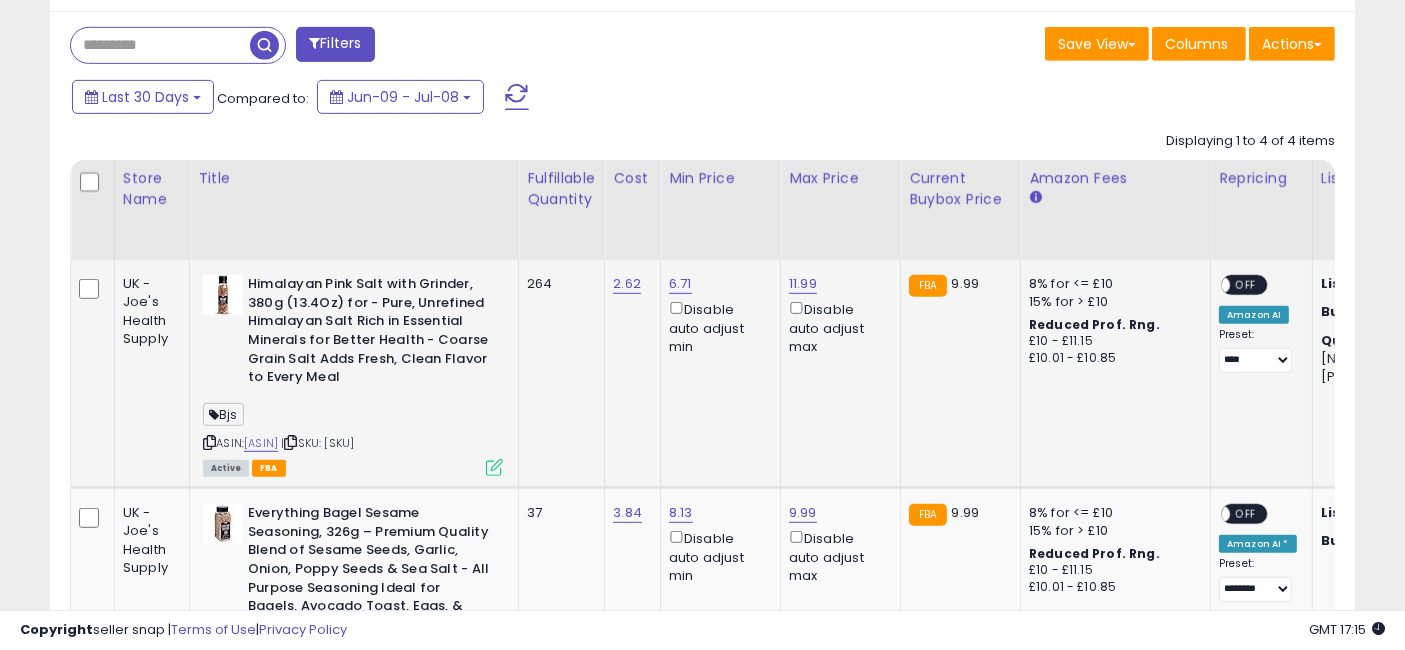 drag, startPoint x: 805, startPoint y: 417, endPoint x: 560, endPoint y: 391, distance: 246.37573 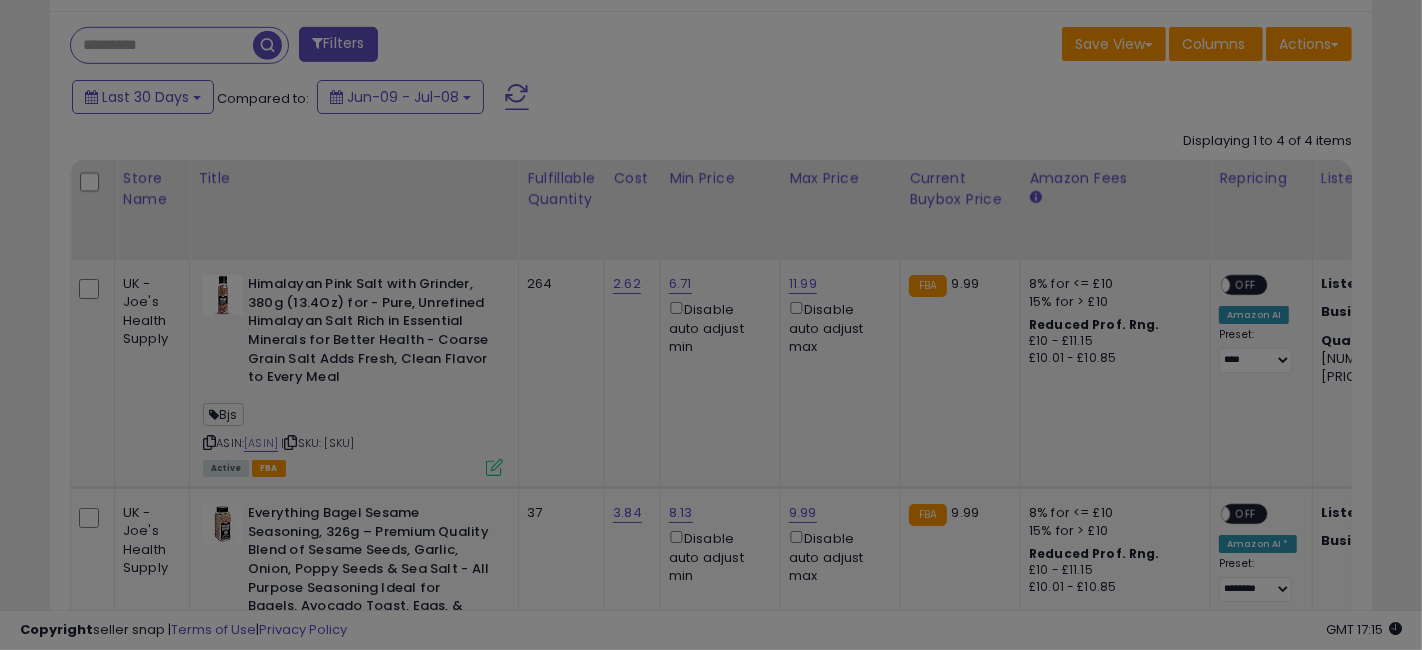 scroll, scrollTop: 999590, scrollLeft: 999234, axis: both 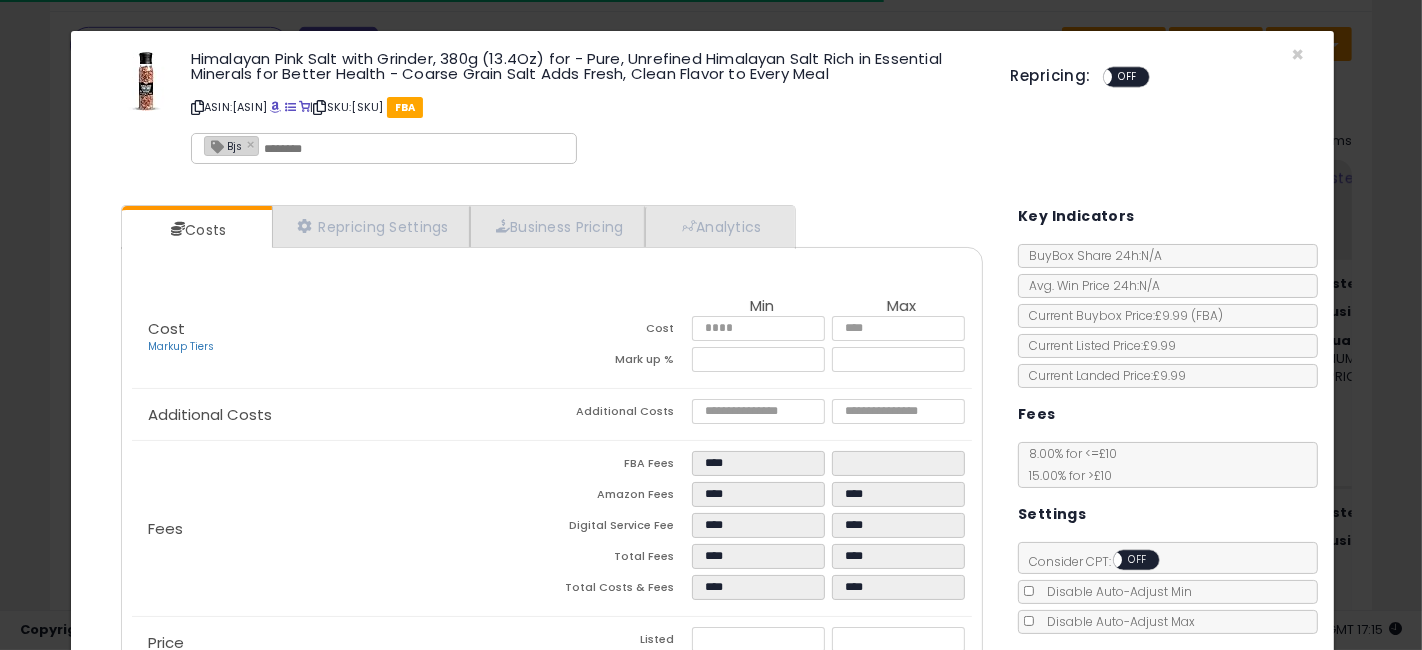 click at bounding box center [414, 149] 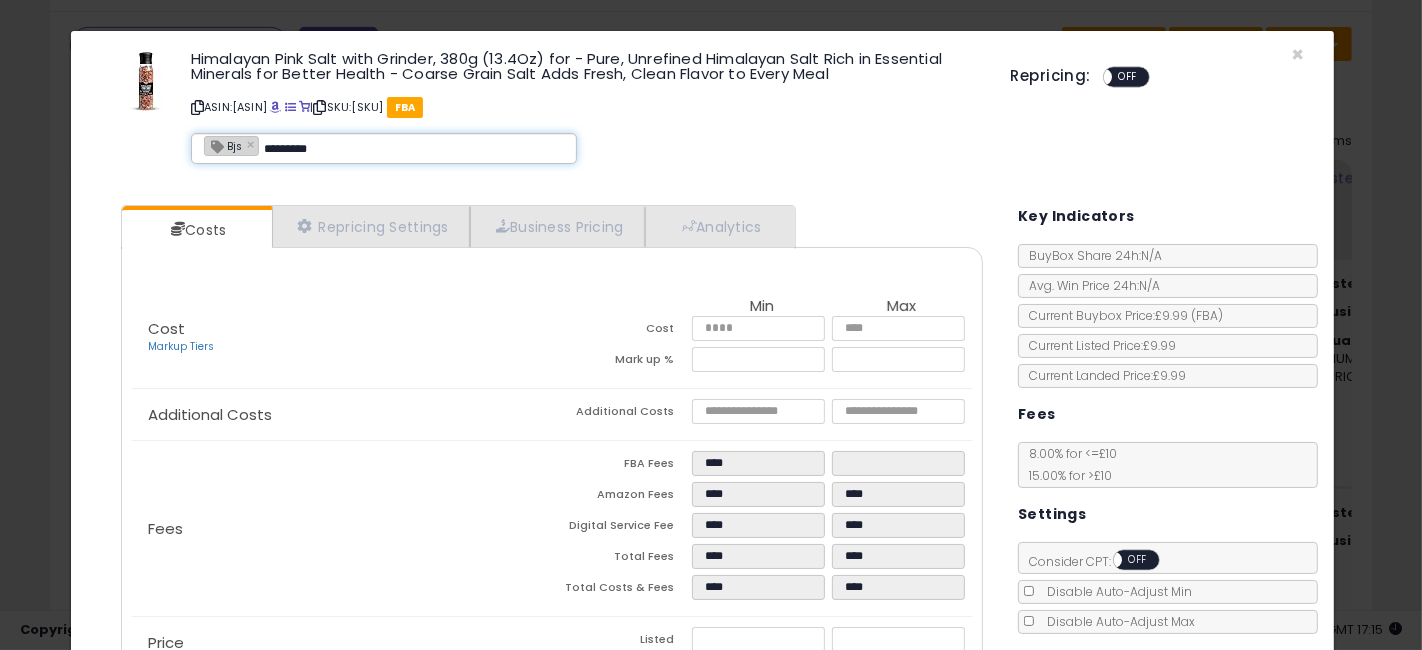 type on "*********" 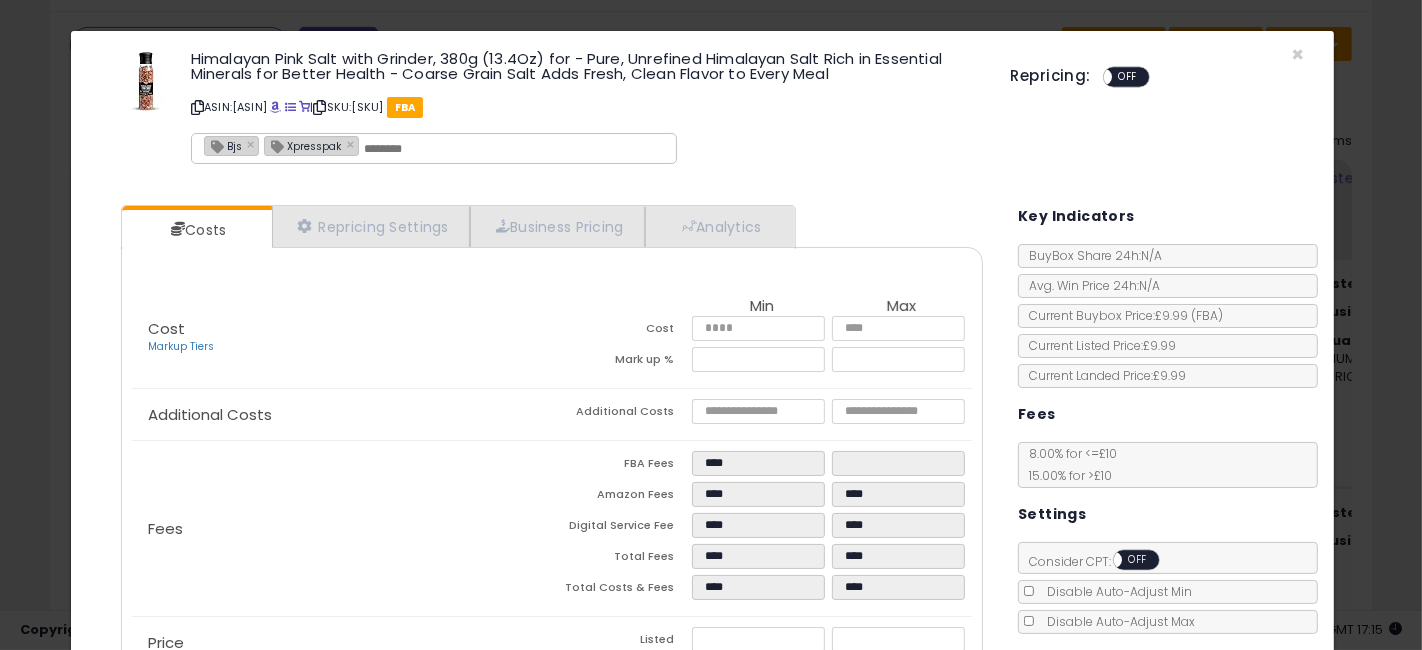 click on "**********" 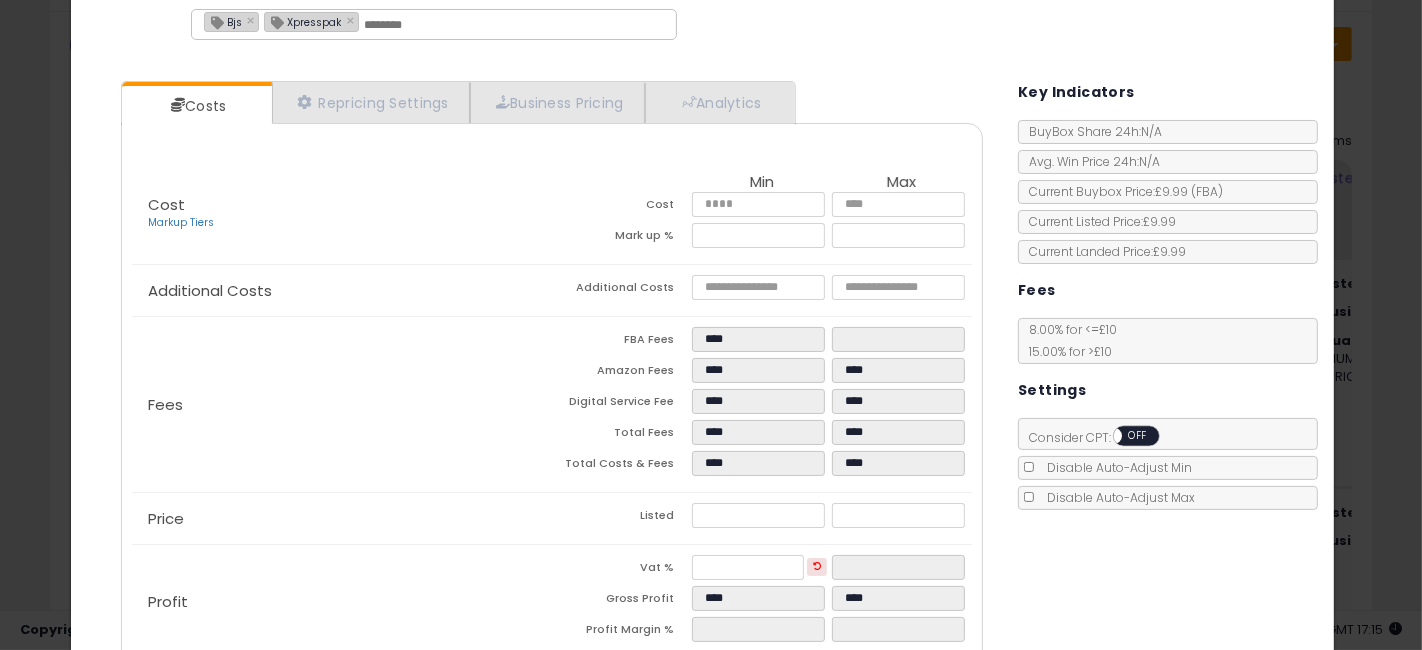 scroll, scrollTop: 233, scrollLeft: 0, axis: vertical 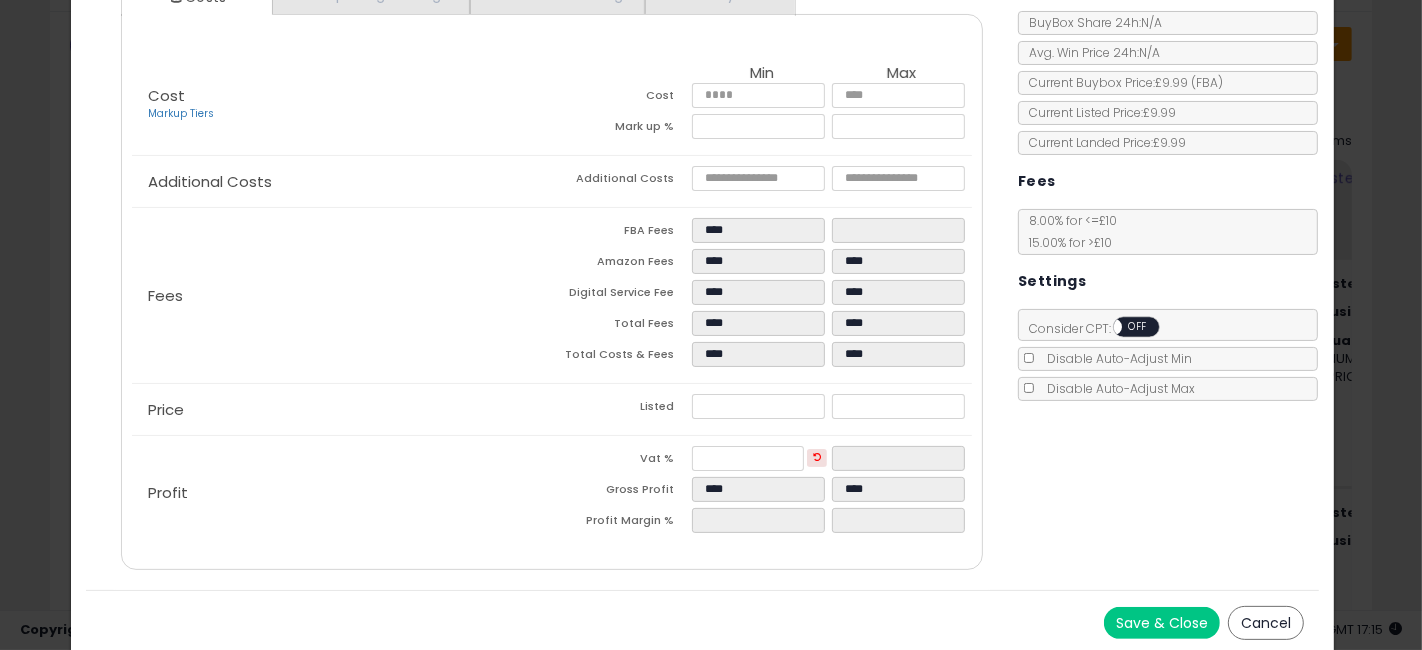 click on "Save & Close" at bounding box center [1162, 623] 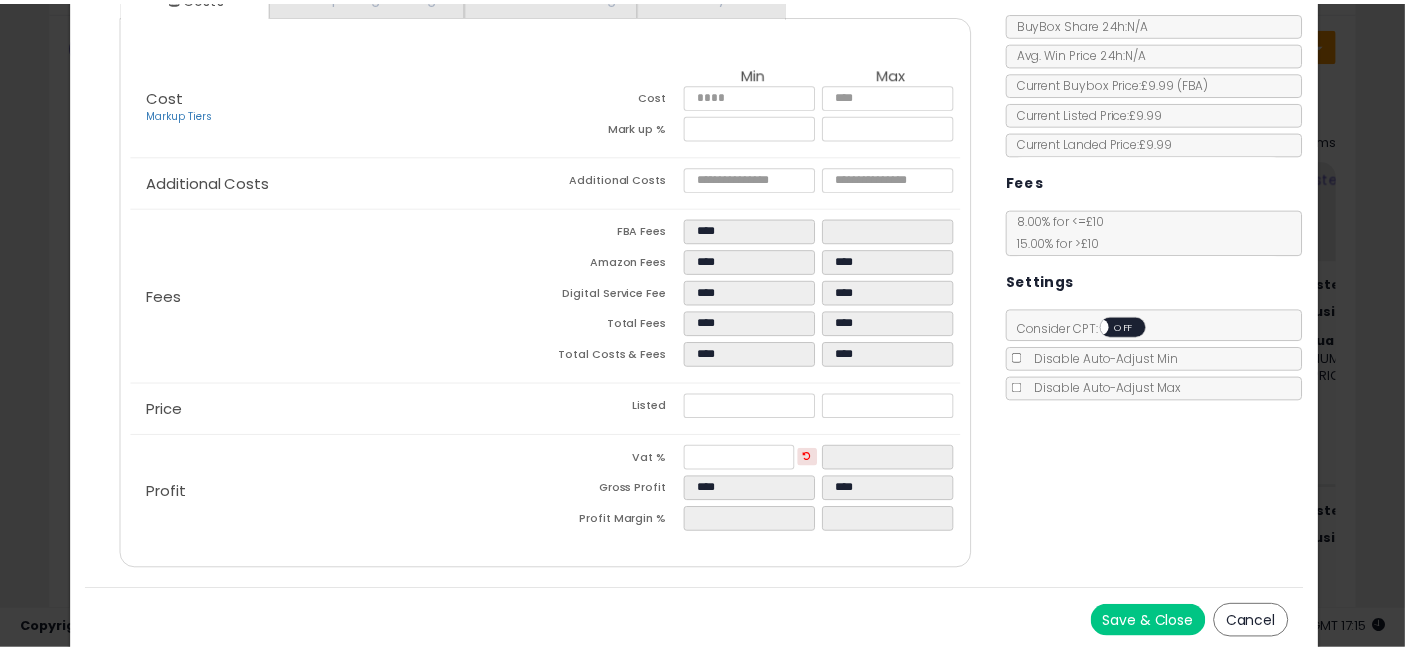 scroll, scrollTop: 0, scrollLeft: 0, axis: both 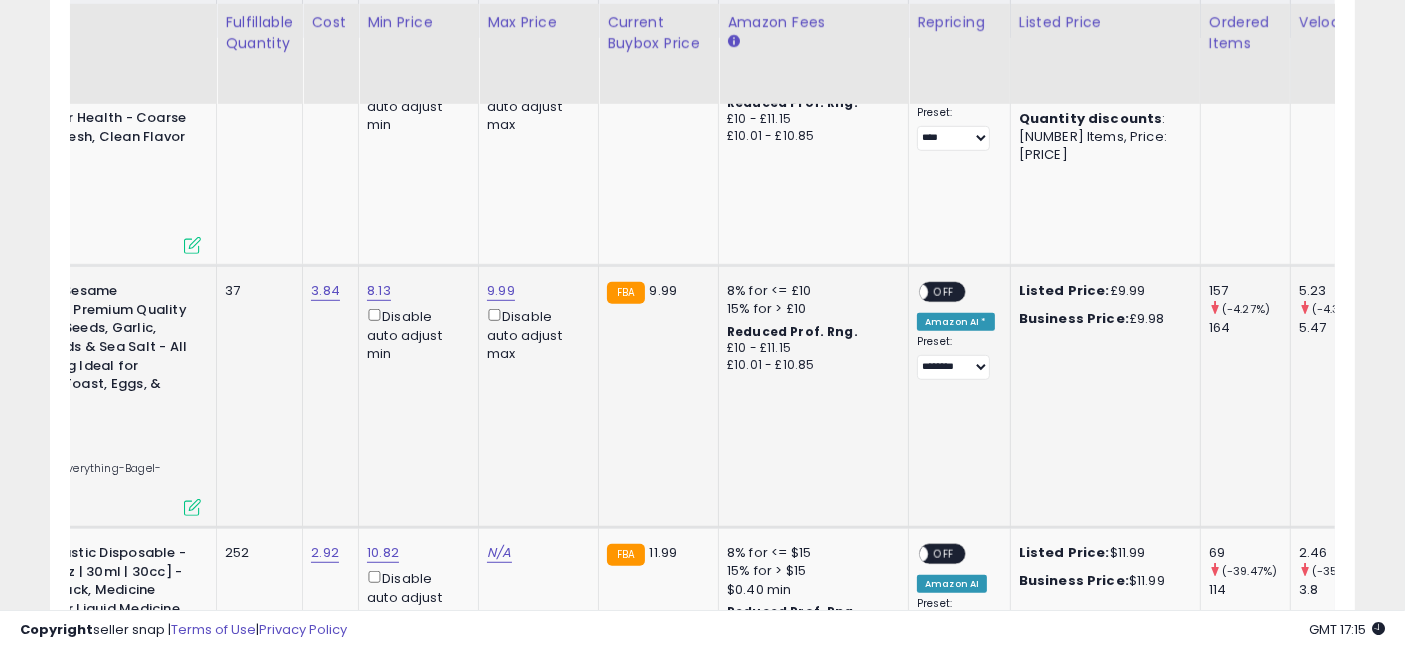 drag, startPoint x: 576, startPoint y: 439, endPoint x: 675, endPoint y: 455, distance: 100.28459 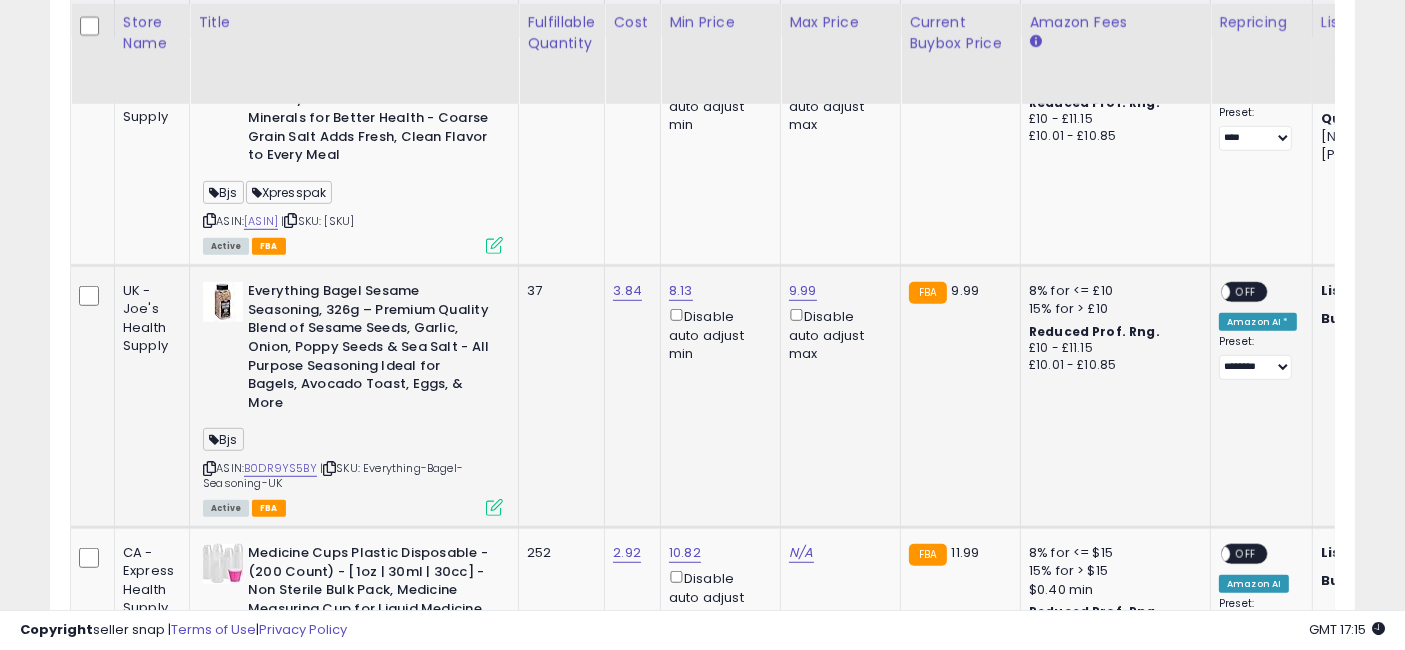 drag, startPoint x: 855, startPoint y: 458, endPoint x: 594, endPoint y: 434, distance: 262.10114 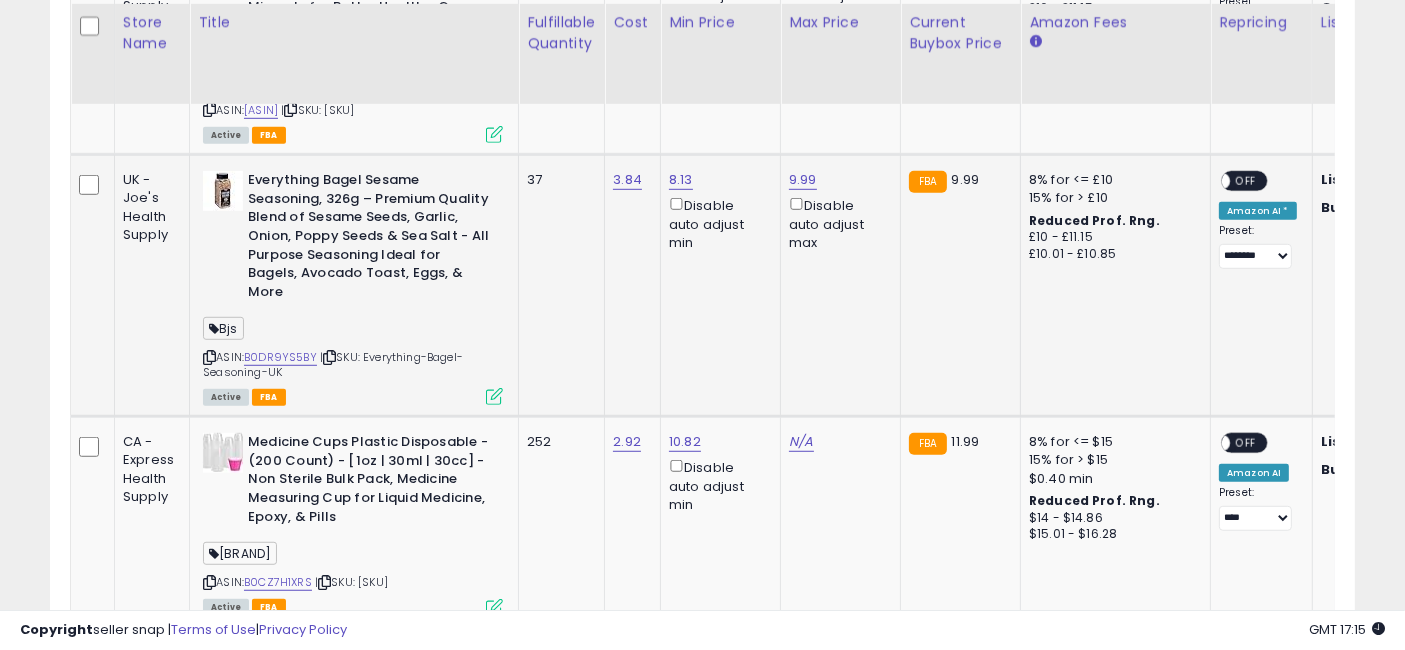 click at bounding box center [494, 396] 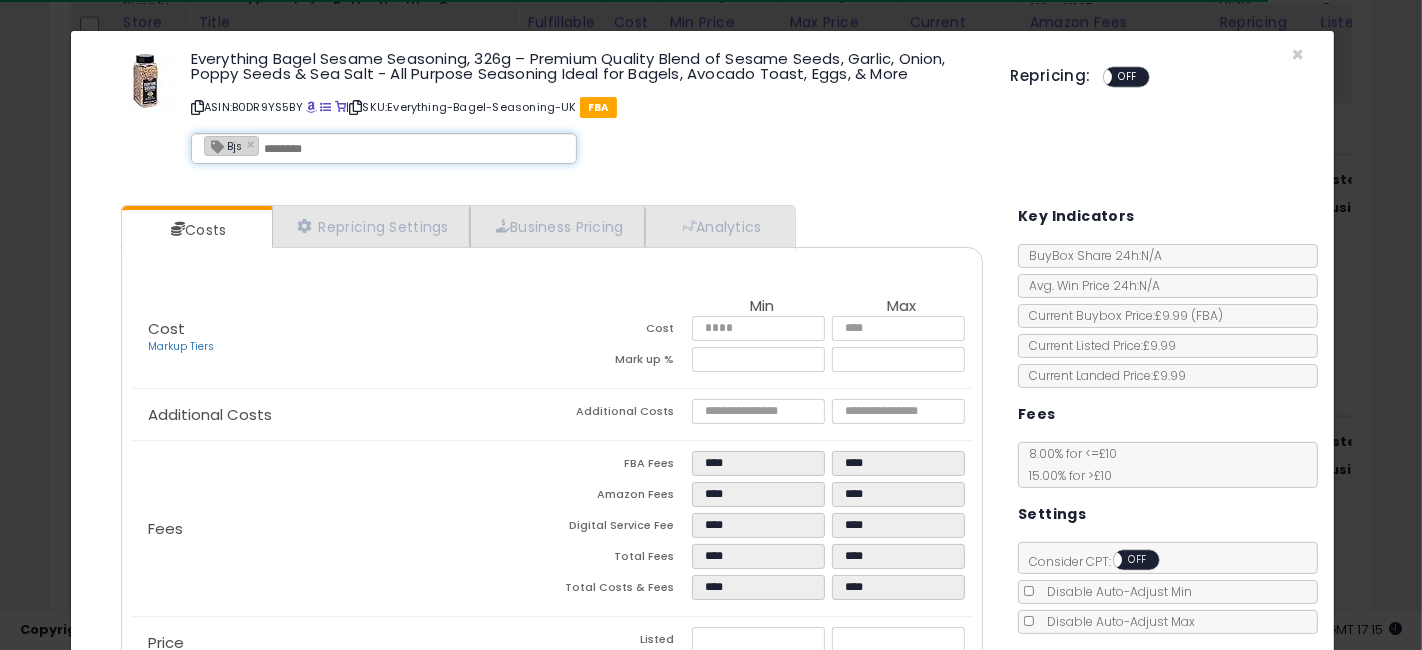 click at bounding box center (414, 149) 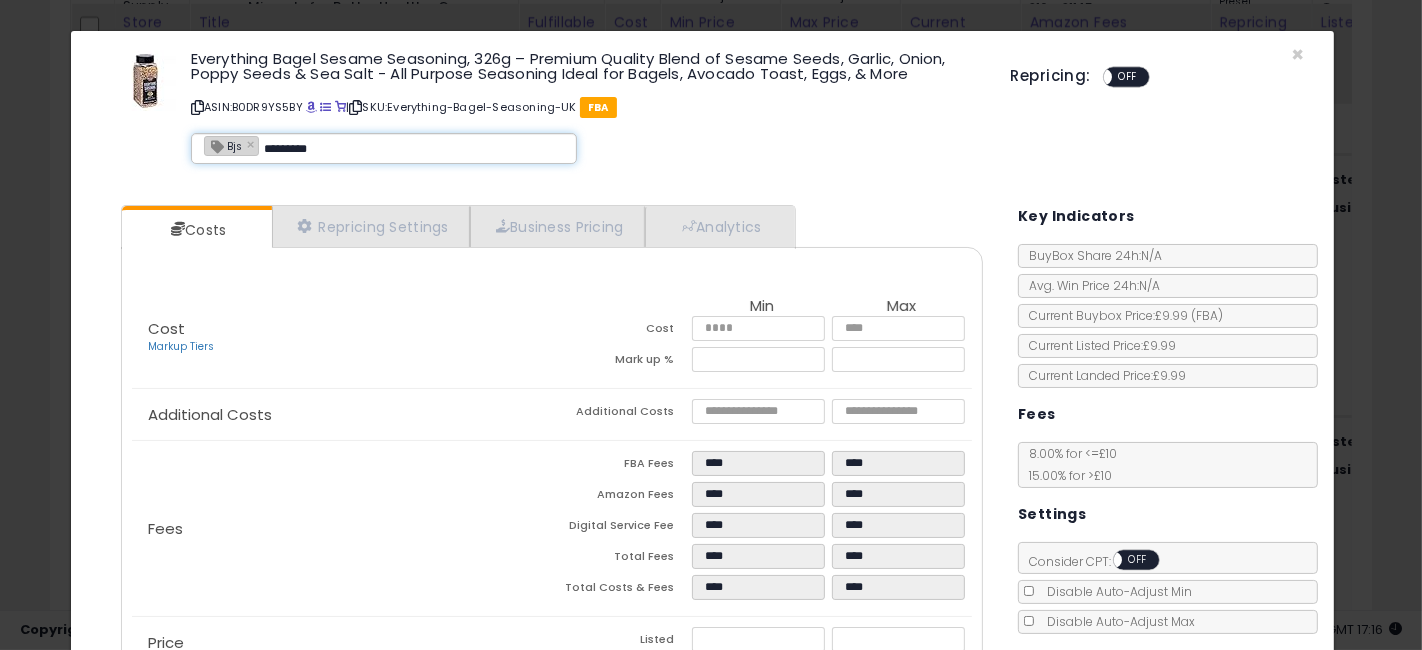type on "*********" 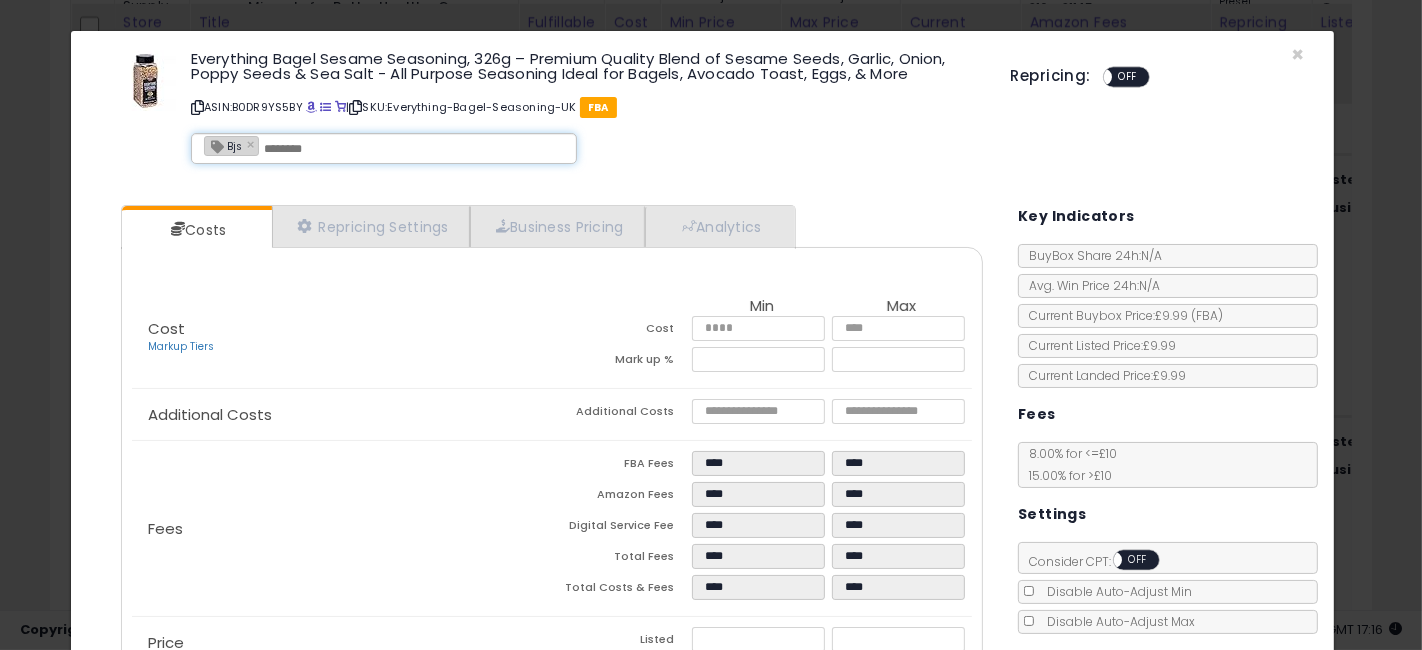 click on "**********" 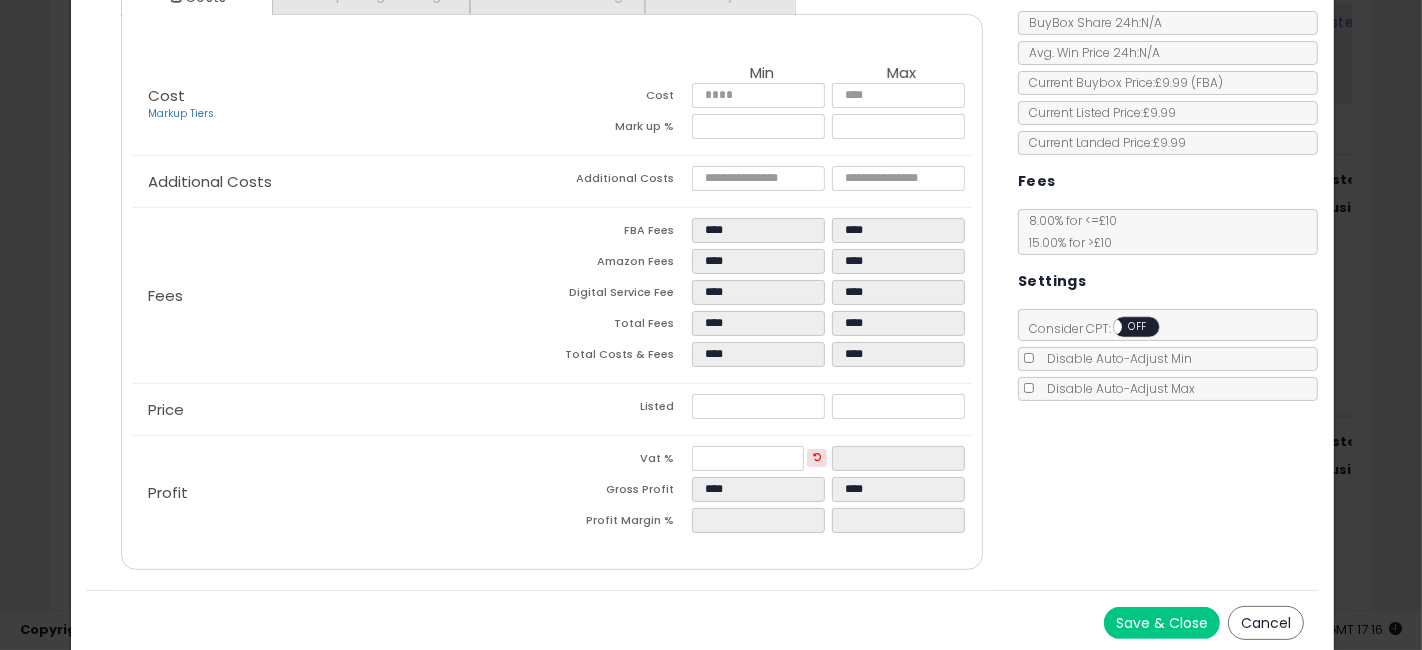 click on "Save & Close" at bounding box center [1162, 623] 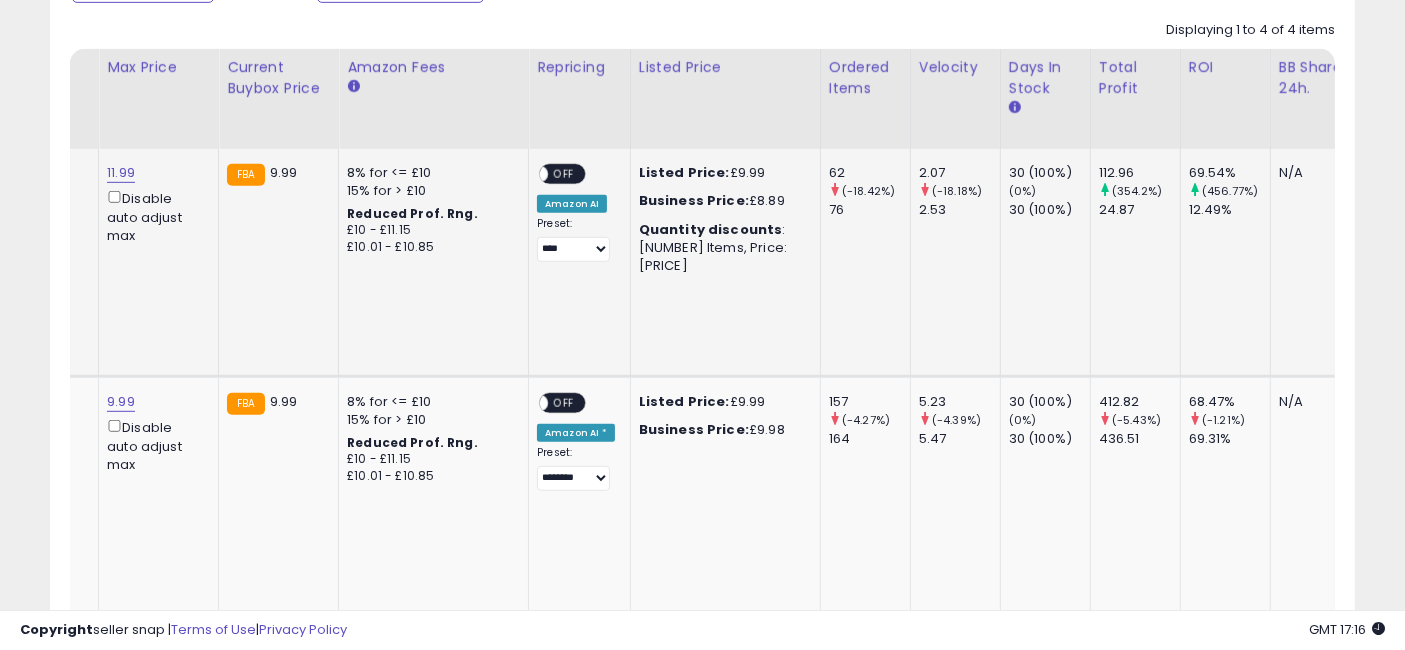 drag, startPoint x: 682, startPoint y: 301, endPoint x: 841, endPoint y: 304, distance: 159.0283 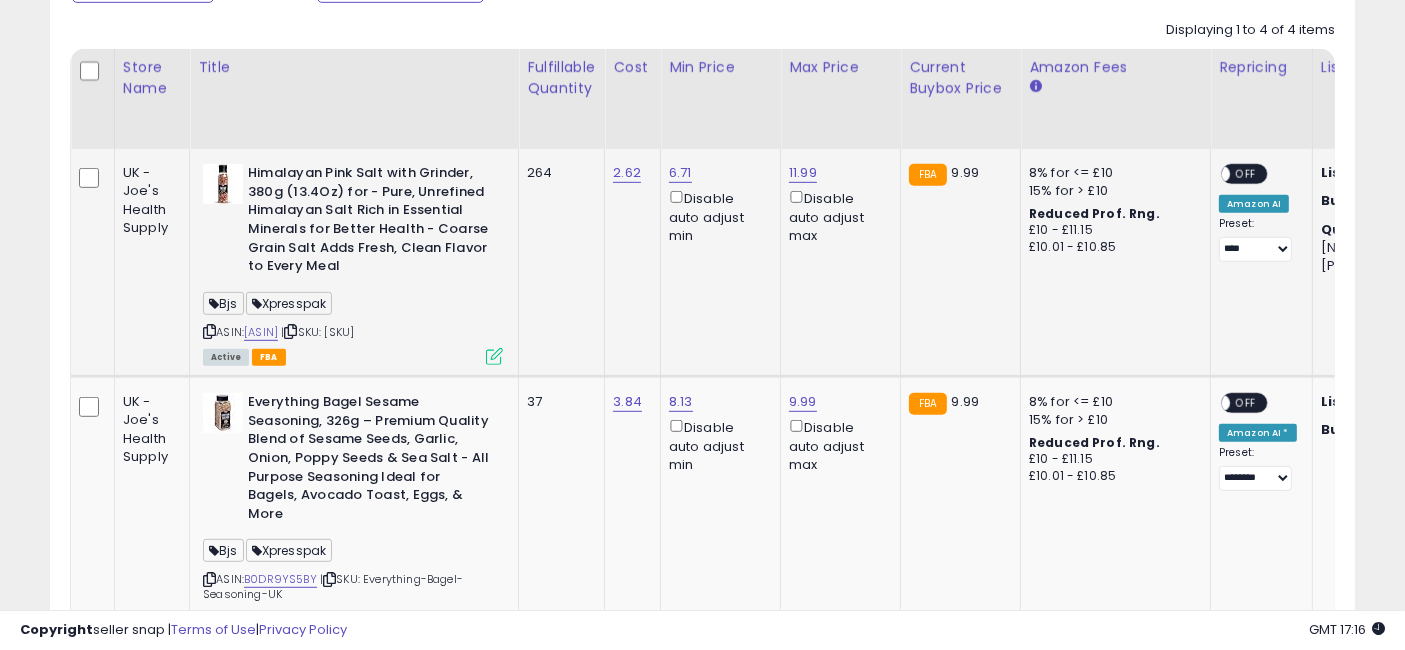 drag, startPoint x: 915, startPoint y: 299, endPoint x: 649, endPoint y: 288, distance: 266.22736 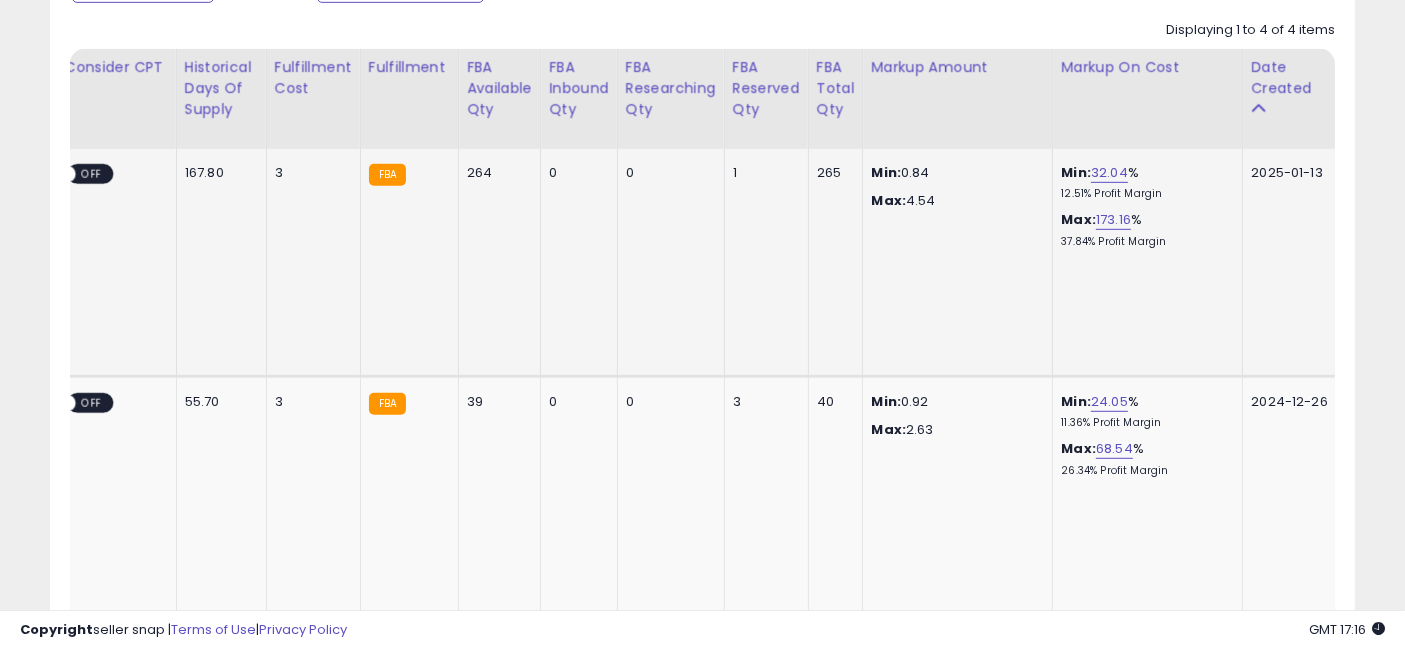 drag, startPoint x: 731, startPoint y: 304, endPoint x: 1151, endPoint y: 307, distance: 420.0107 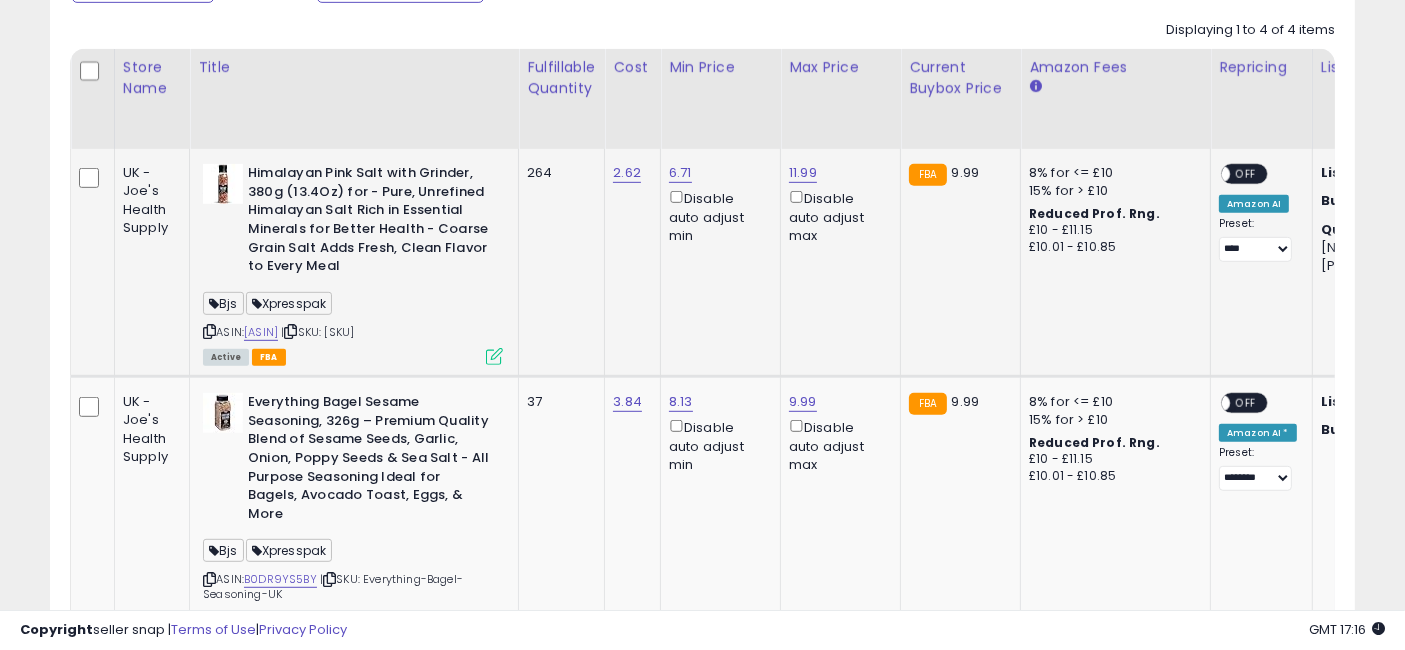 drag, startPoint x: 655, startPoint y: 297, endPoint x: 225, endPoint y: 272, distance: 430.72614 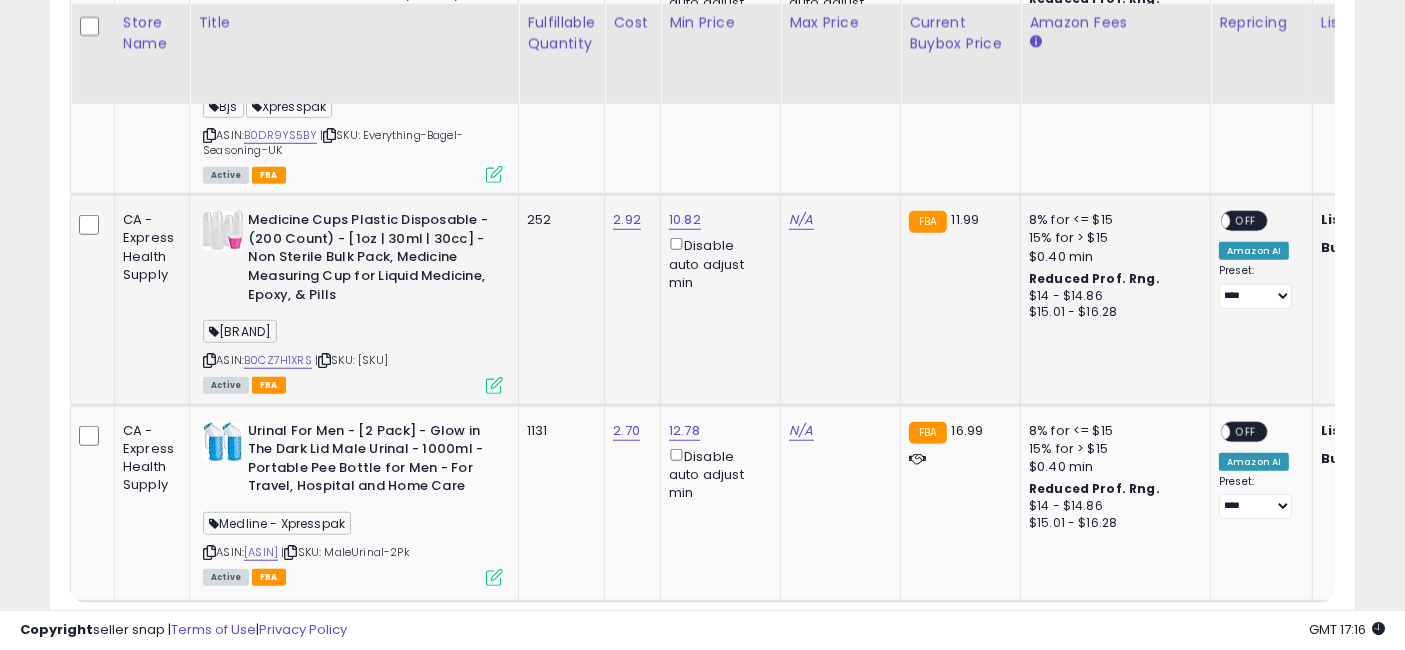 click on "Mckesson - Xpresspak" at bounding box center [240, 331] 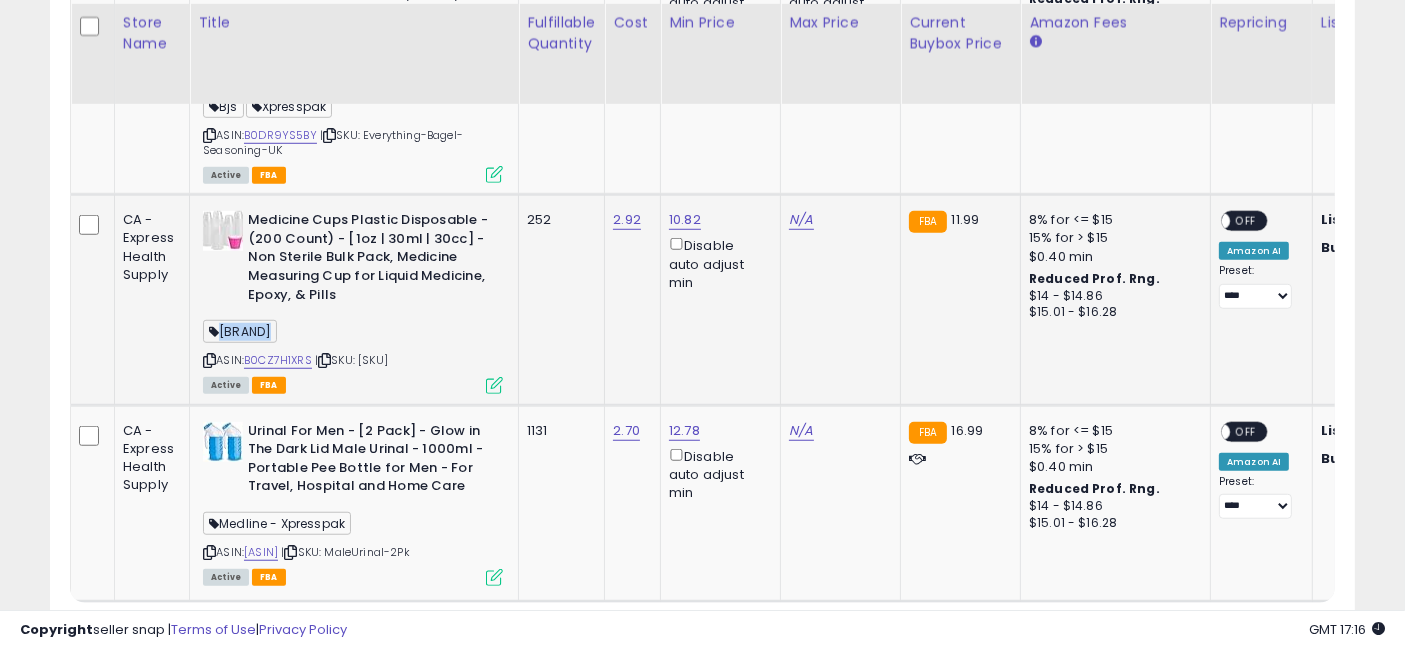 click on "Mckesson - Xpresspak" at bounding box center (240, 331) 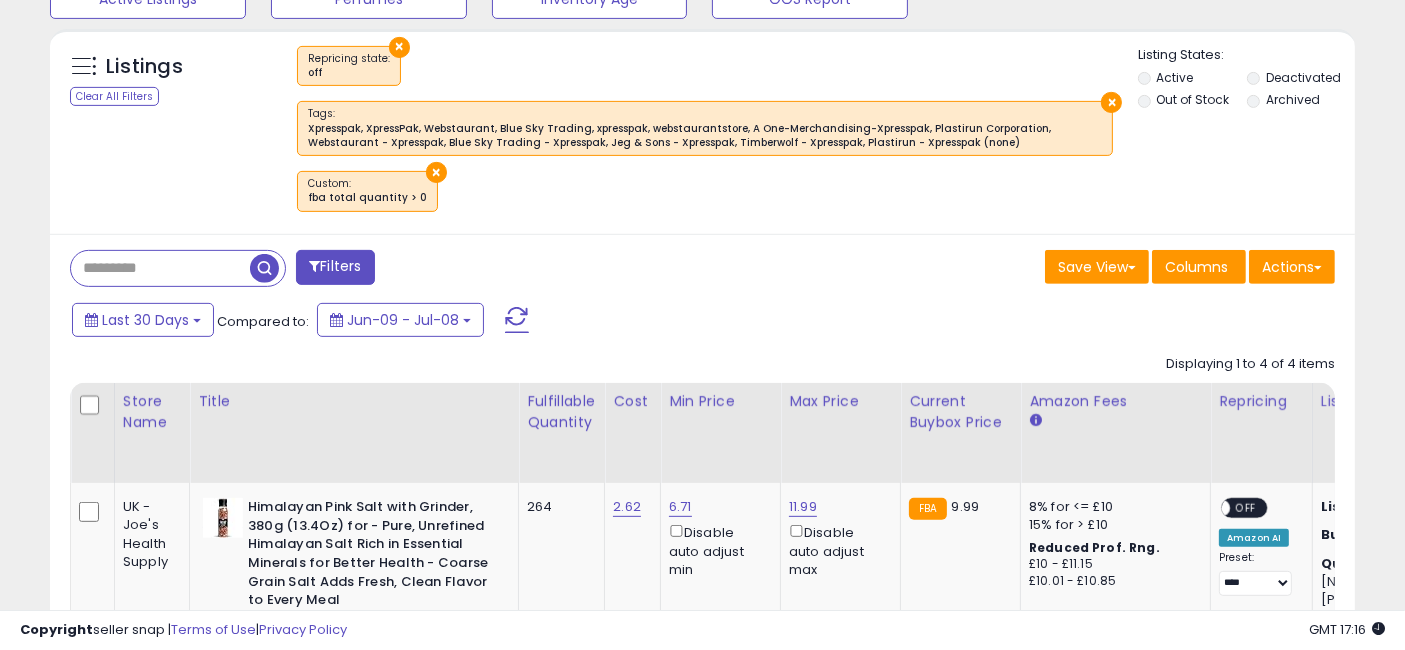 click on "Filters" at bounding box center (335, 267) 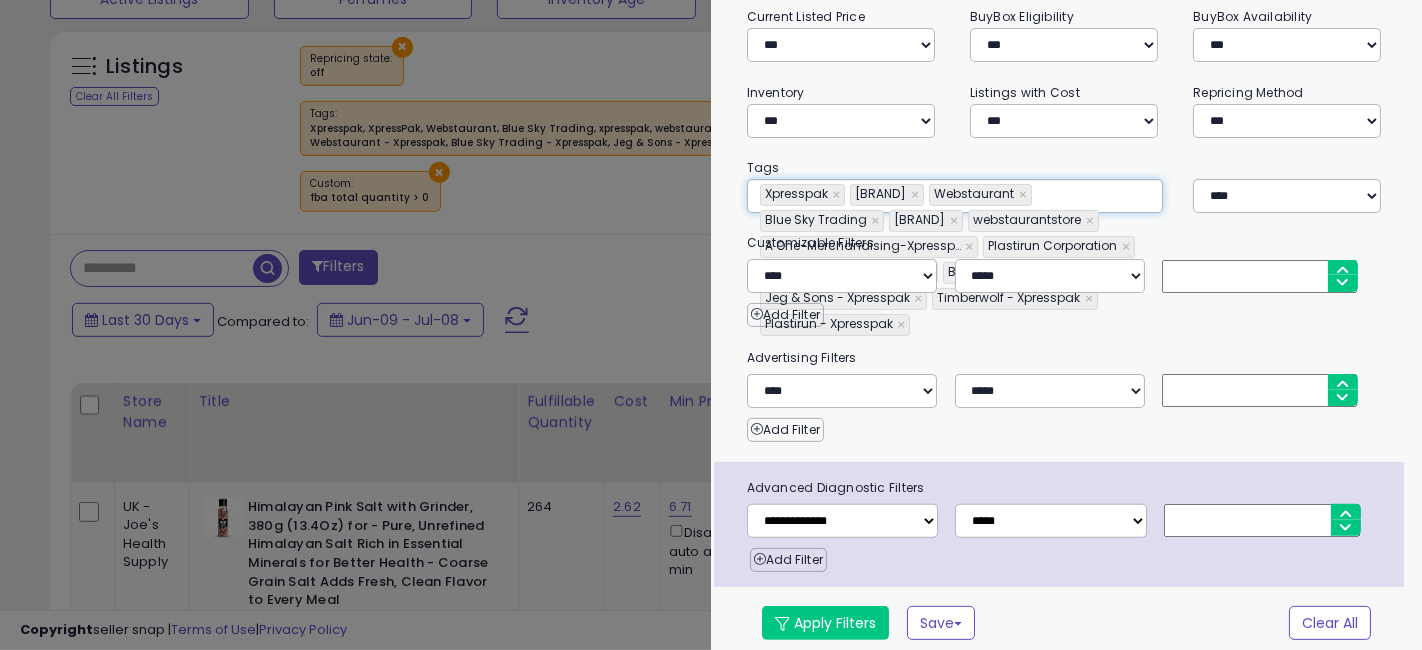 click on "**********" at bounding box center [955, 196] 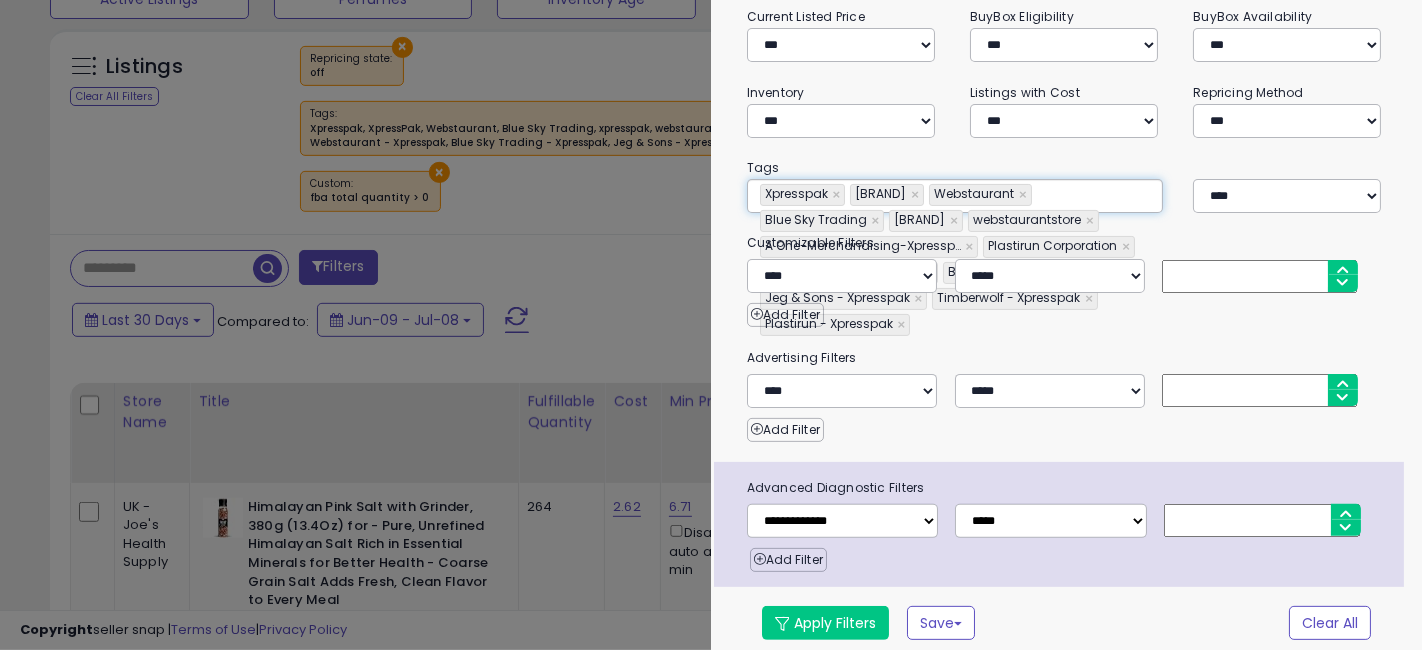 paste on "**********" 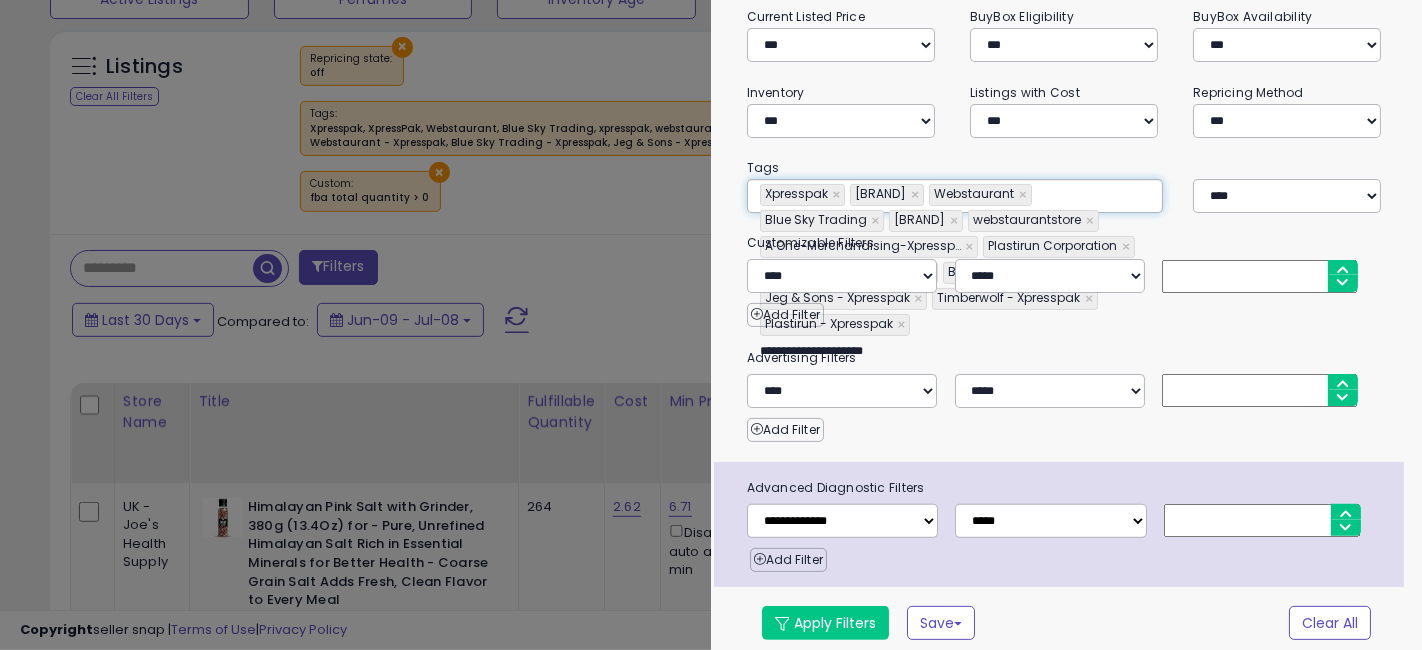 type on "**********" 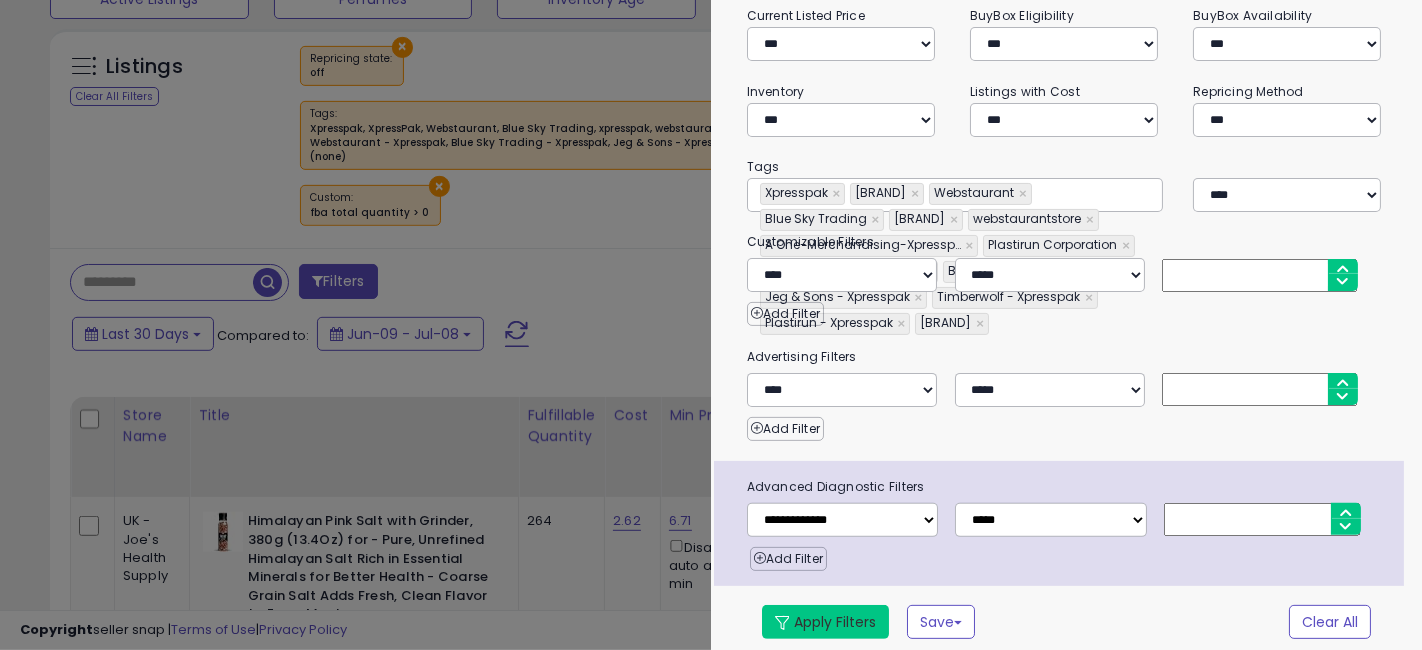 click on "Apply Filters" at bounding box center [825, 622] 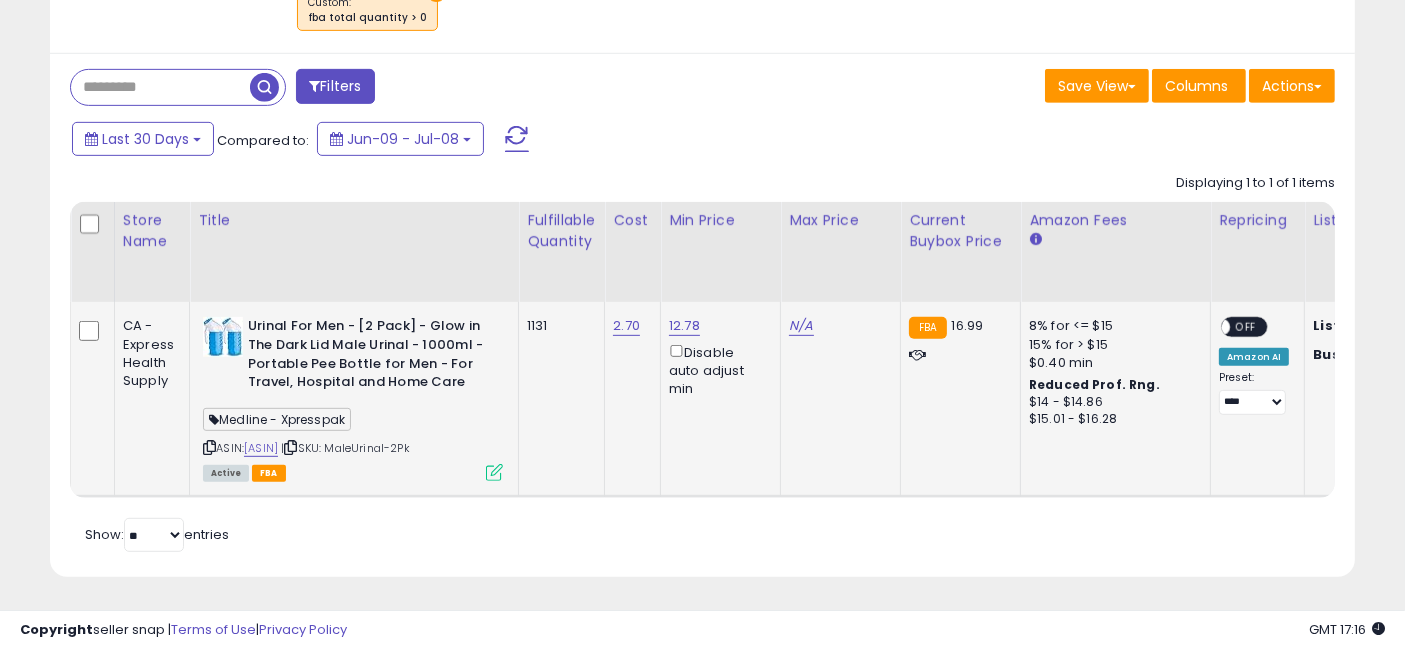 click on "Medline - Xpresspak" at bounding box center [277, 419] 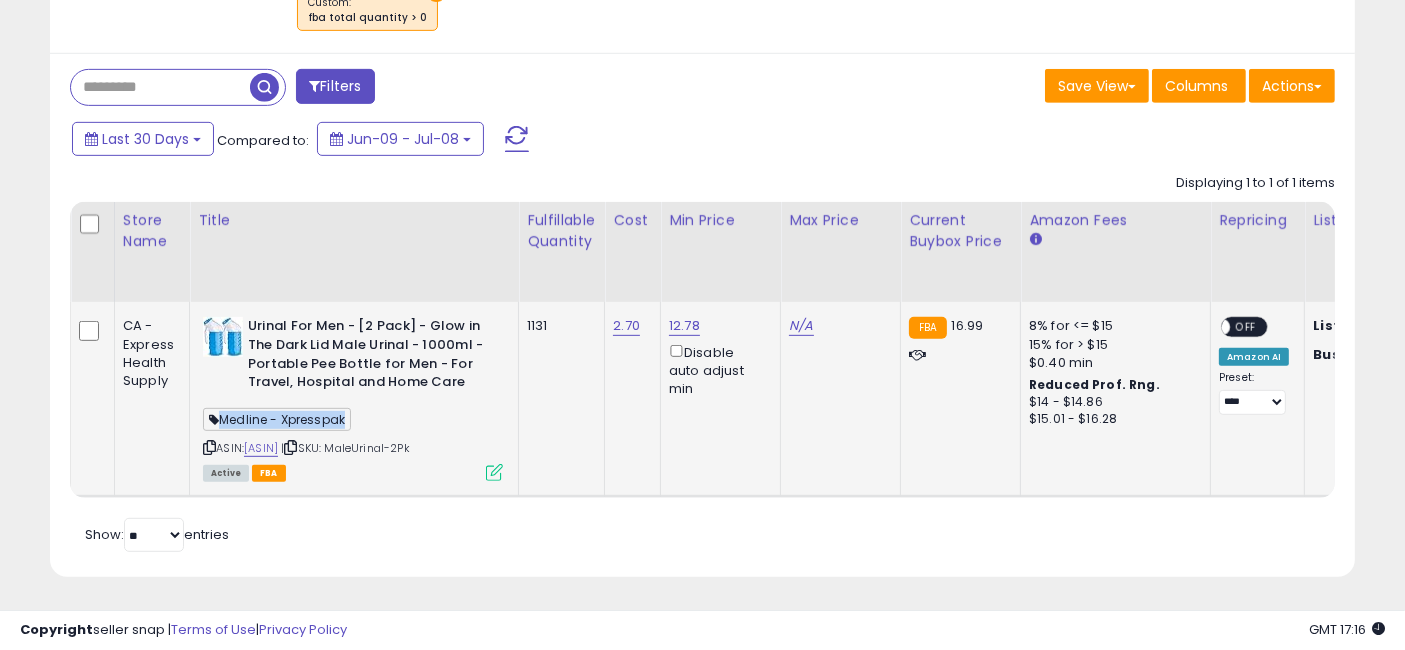 click on "Medline - Xpresspak" at bounding box center (277, 419) 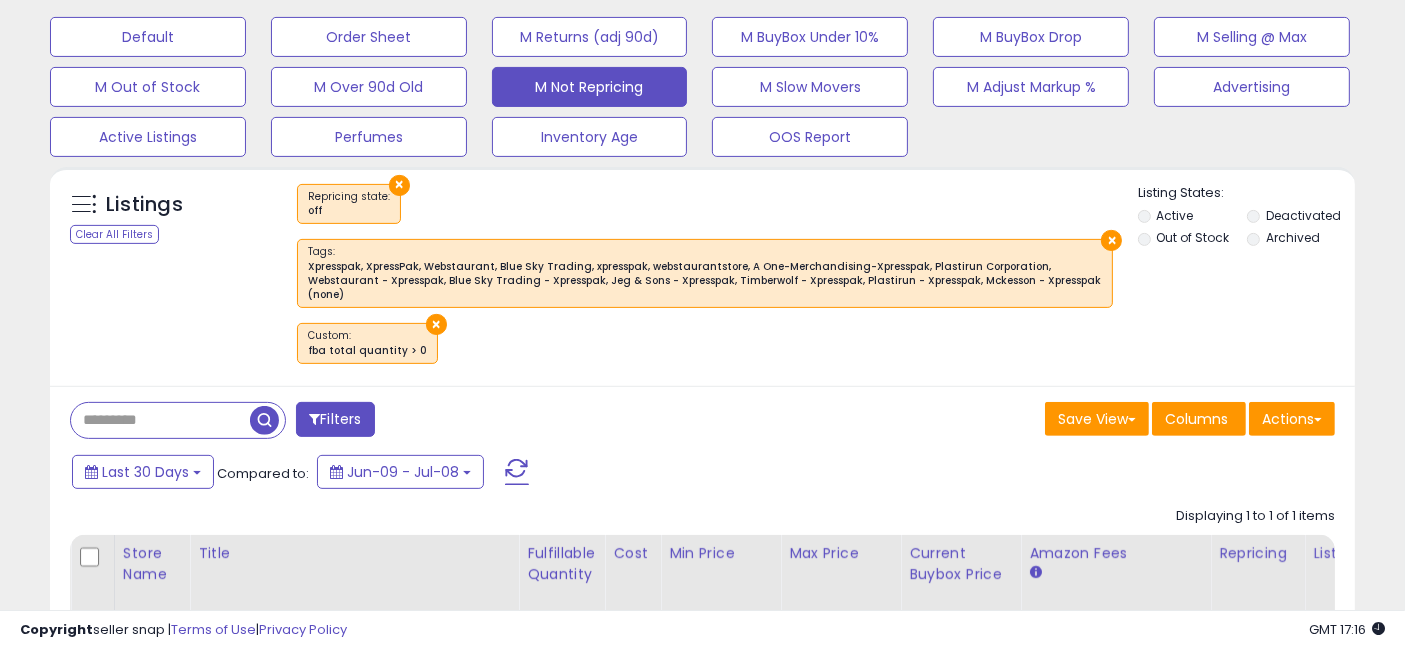 click on "Filters" at bounding box center (335, 419) 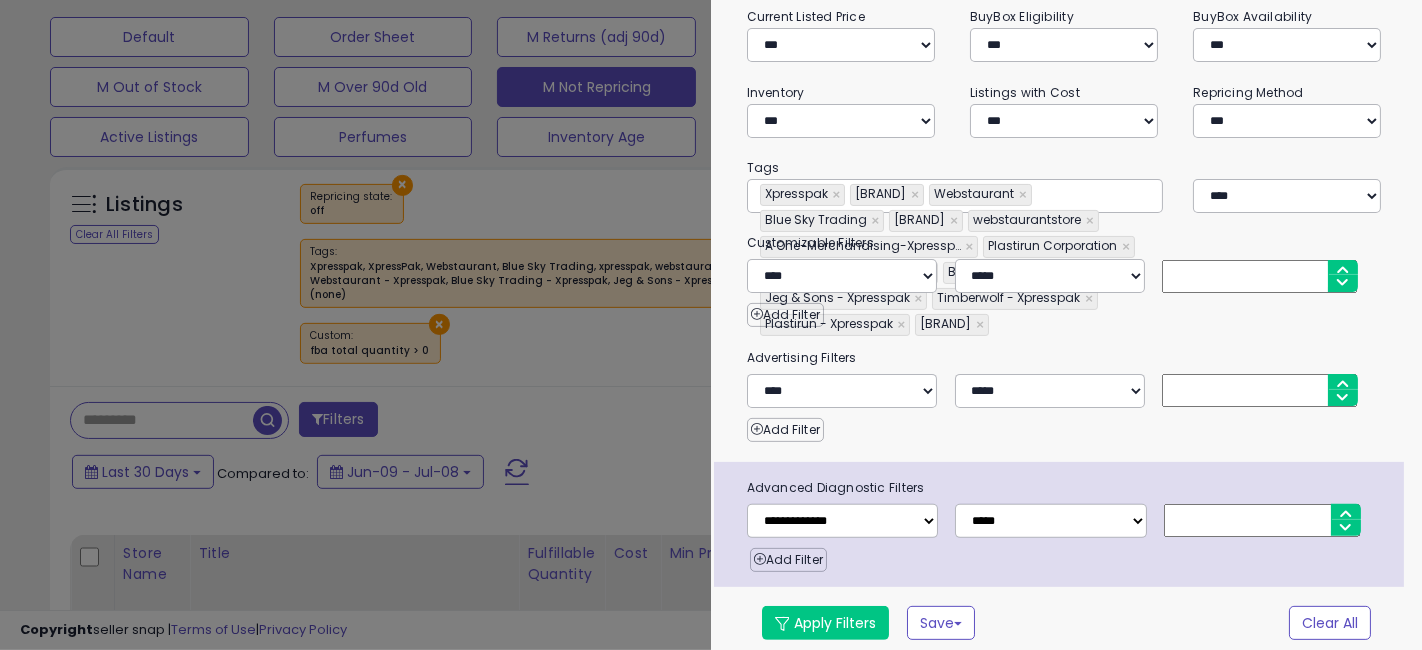 click on "**********" at bounding box center (955, 196) 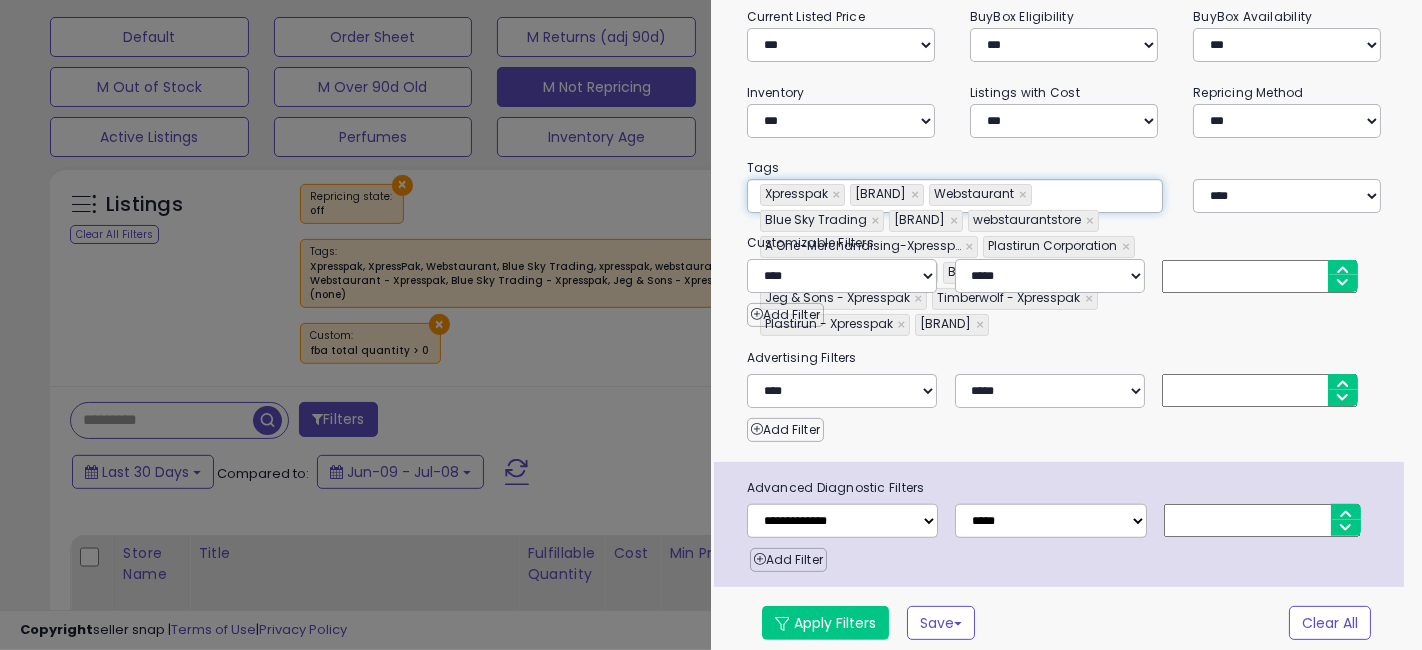 type on "**********" 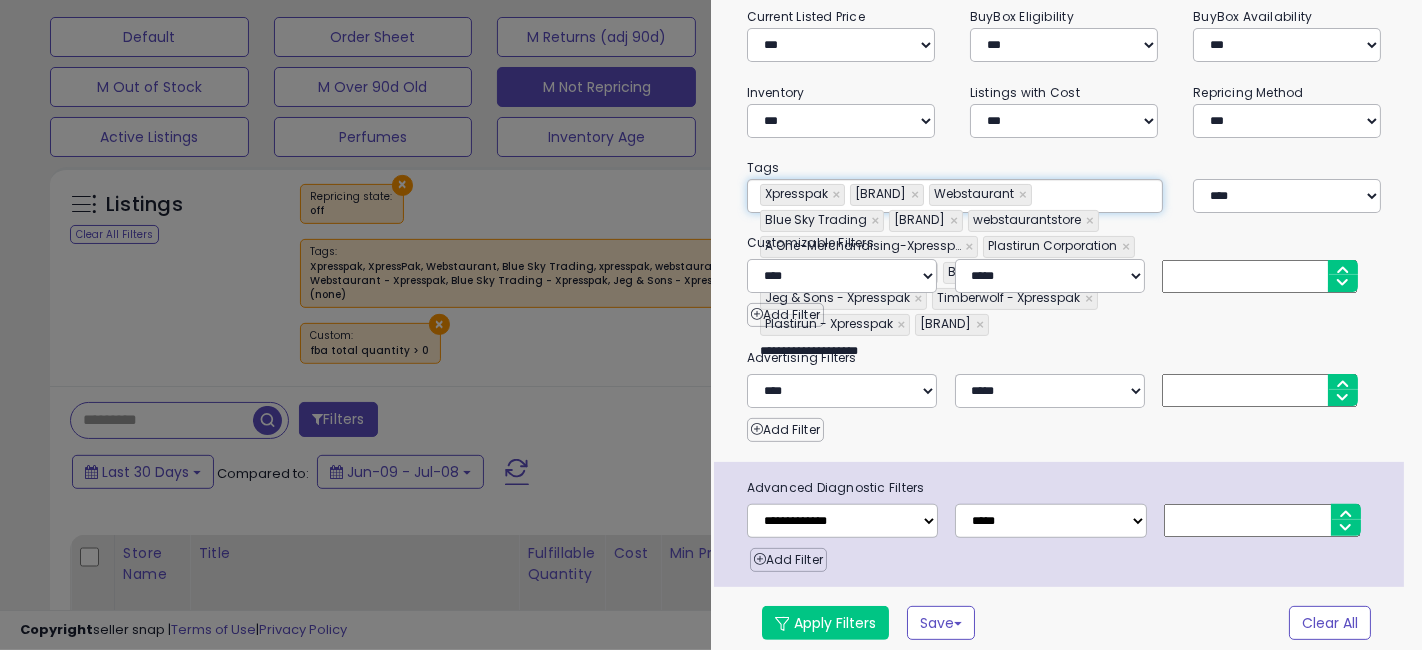 type on "**********" 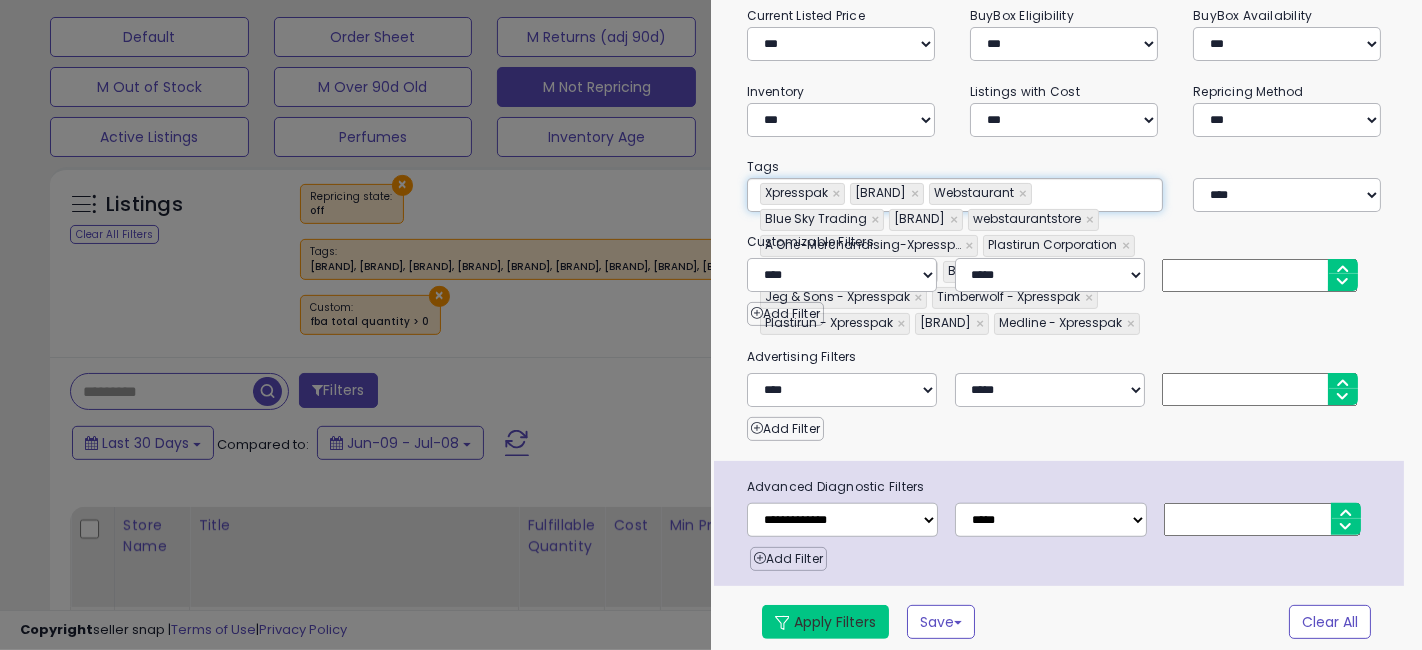 type on "**********" 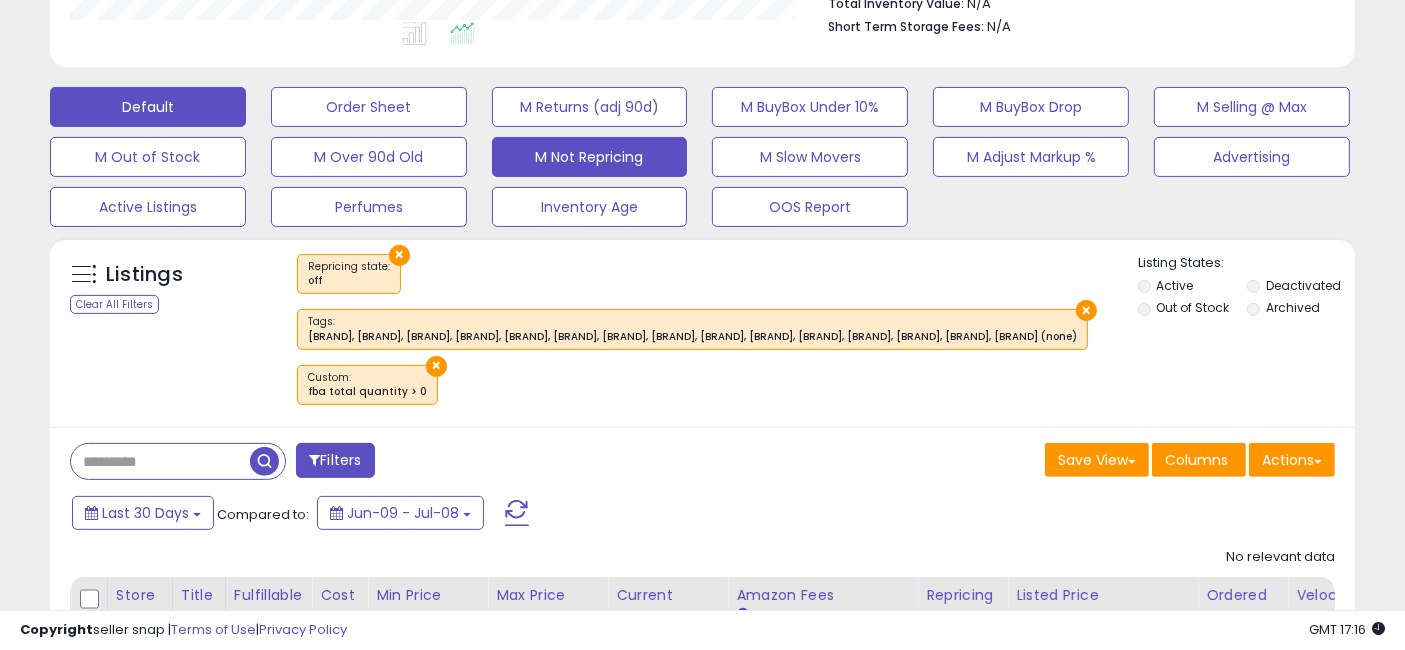 click on "Default" at bounding box center [148, 107] 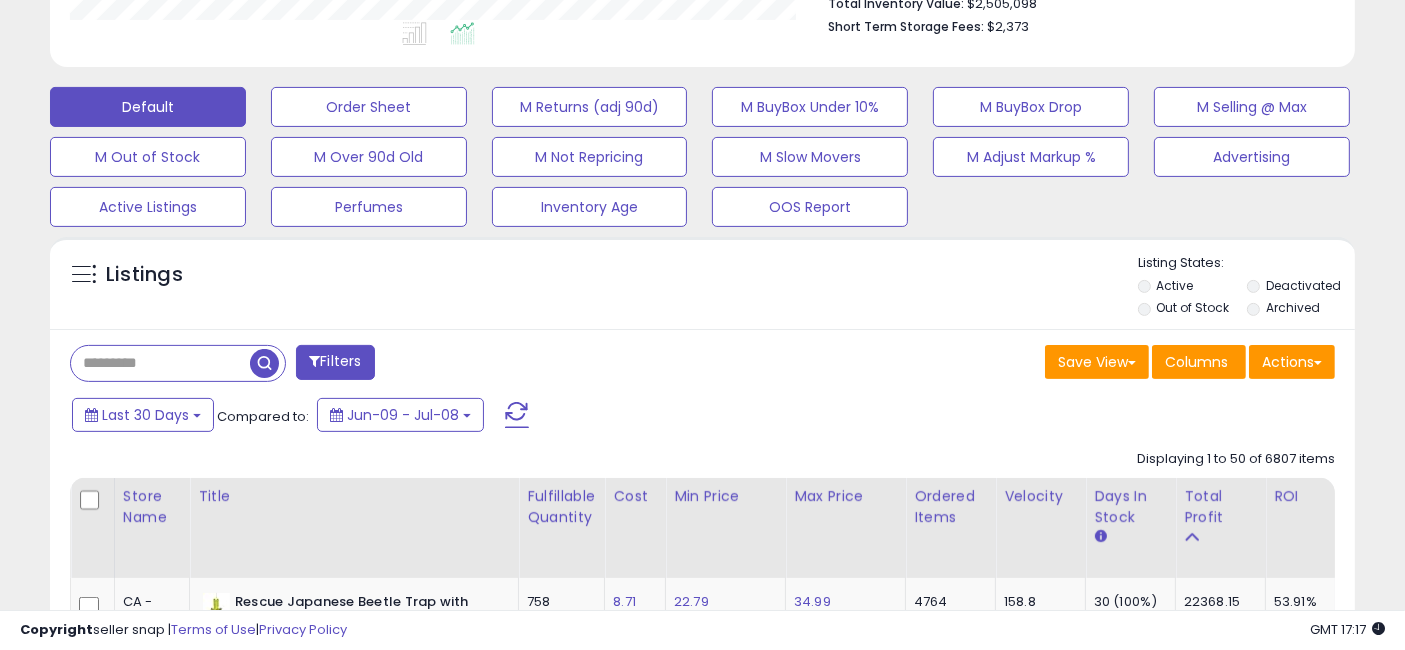 scroll, scrollTop: 988, scrollLeft: 0, axis: vertical 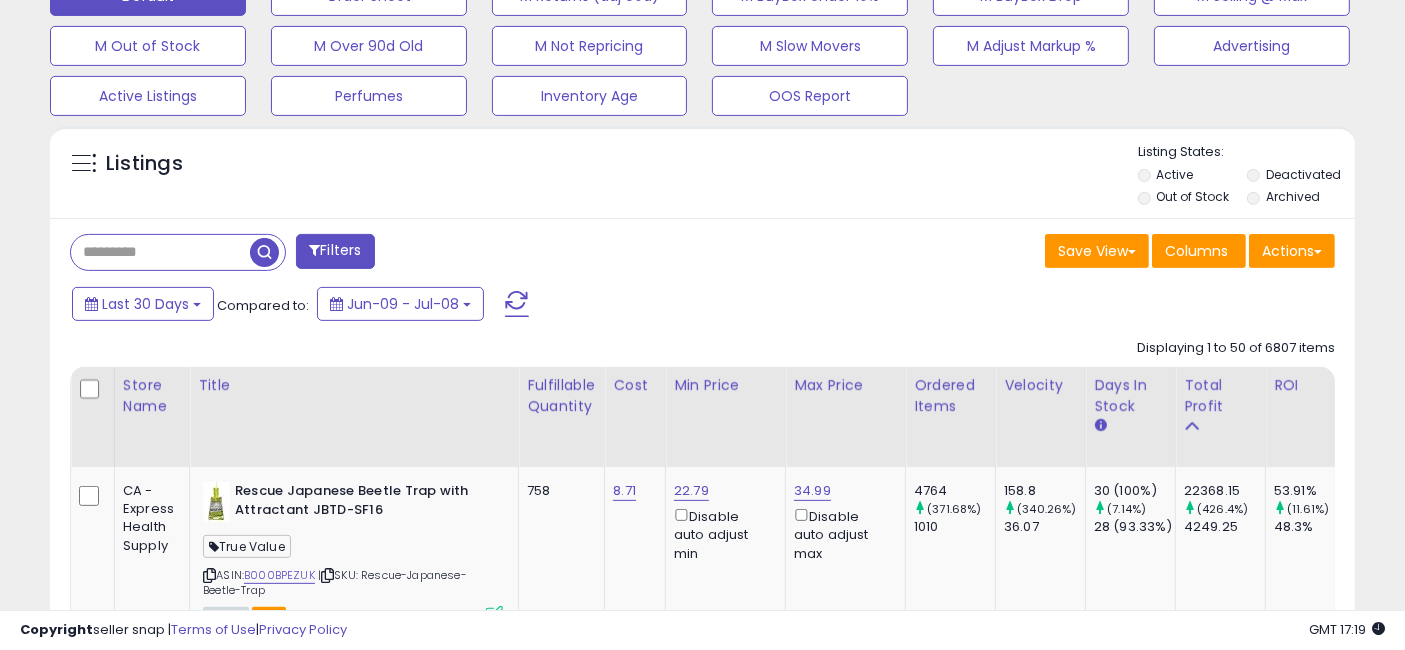 click at bounding box center (160, 252) 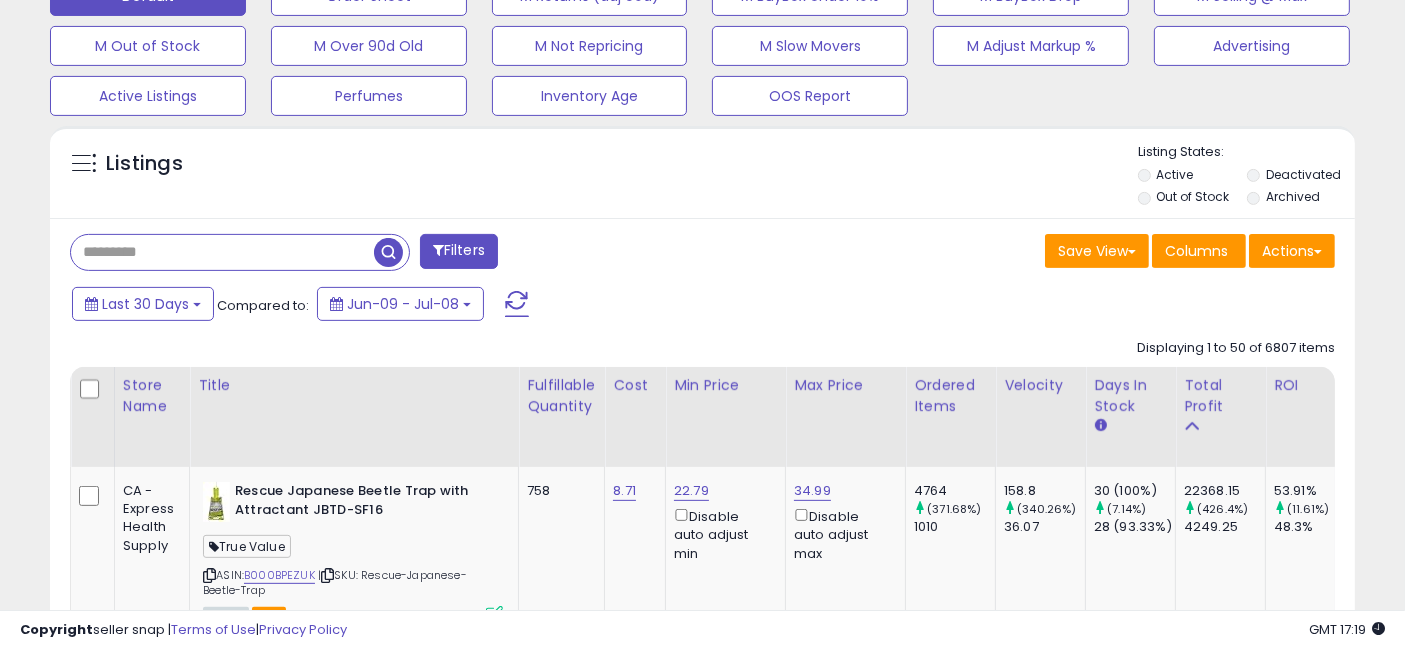 paste on "**********" 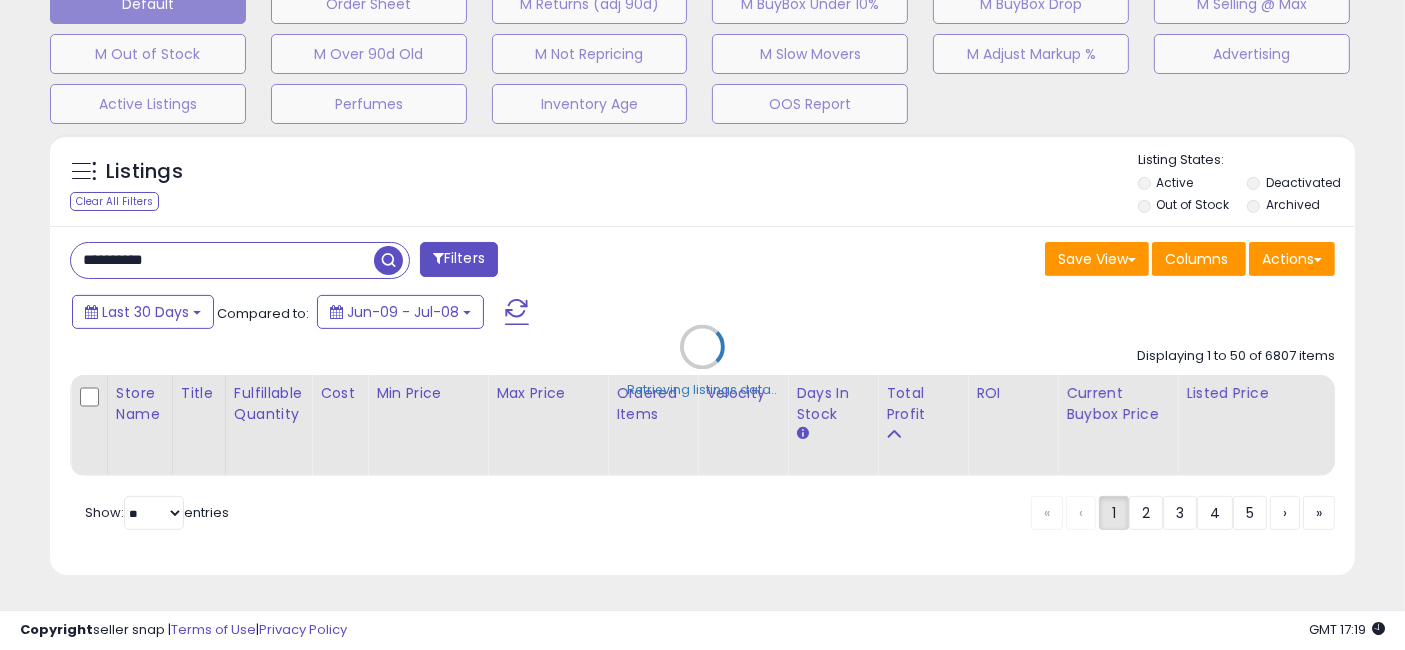 scroll, scrollTop: 999590, scrollLeft: 999234, axis: both 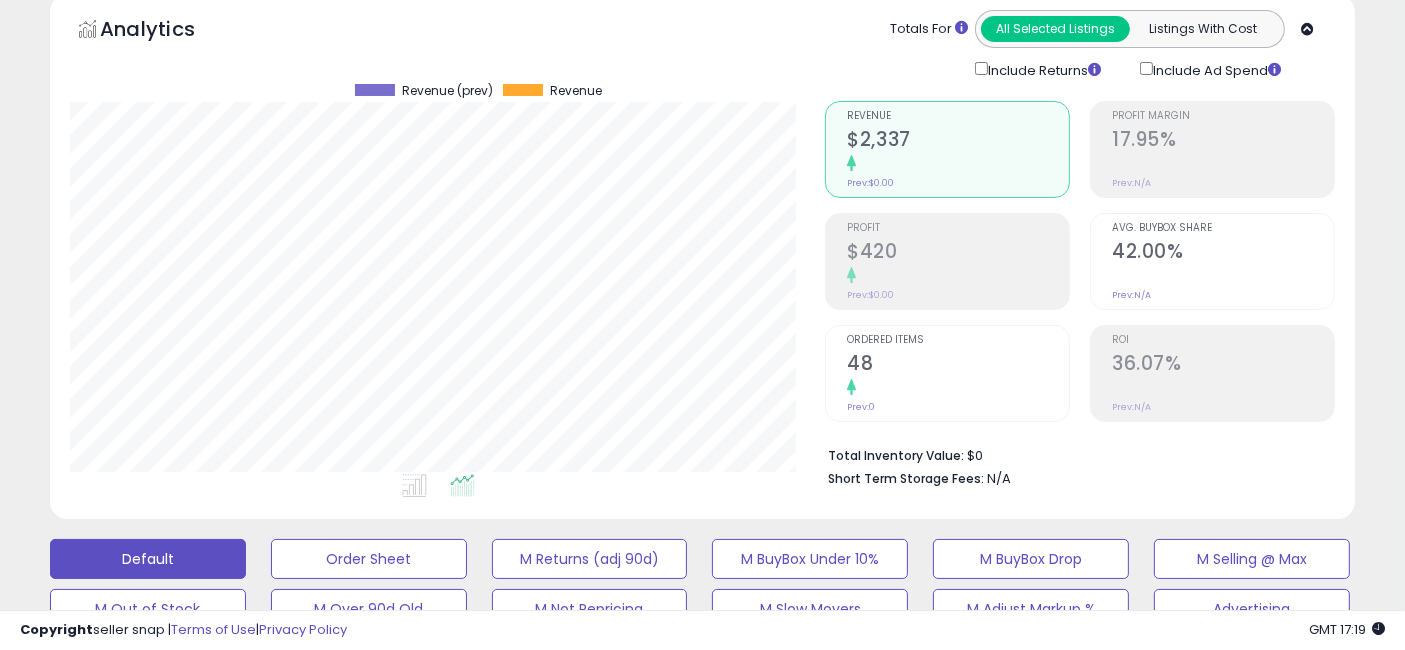 click at bounding box center (958, 388) 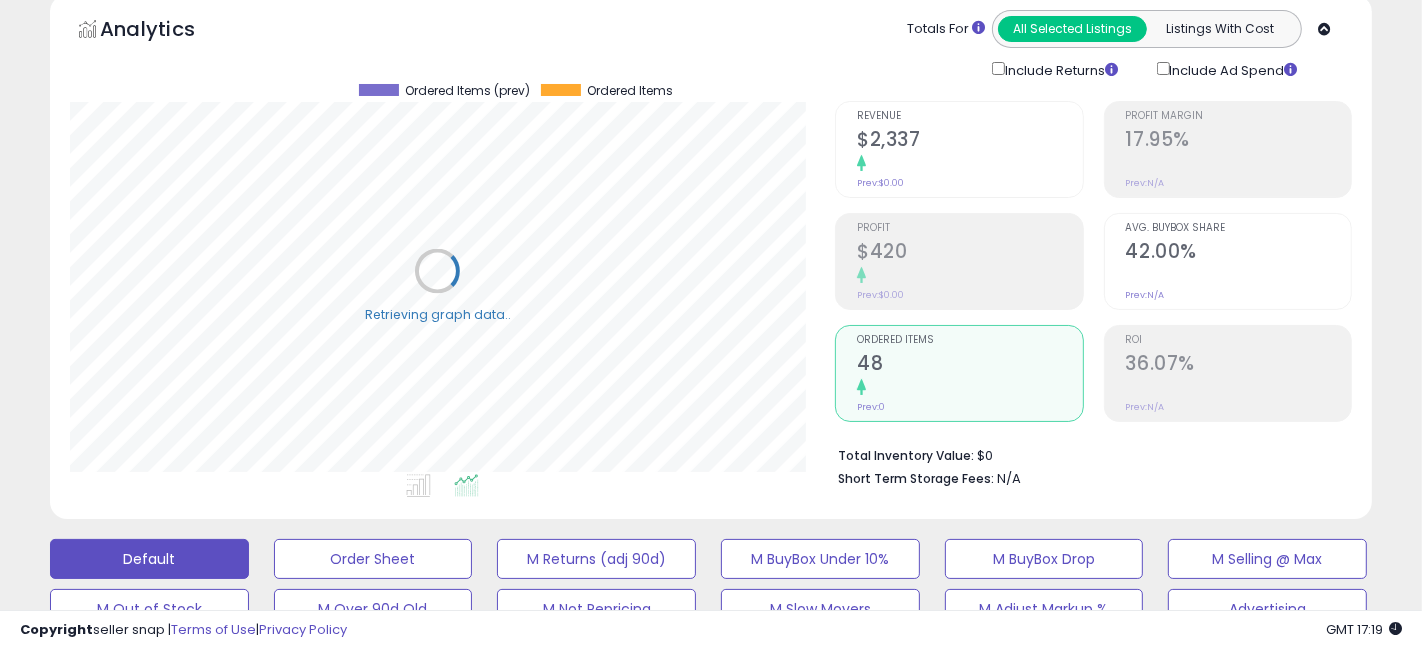scroll, scrollTop: 999590, scrollLeft: 999234, axis: both 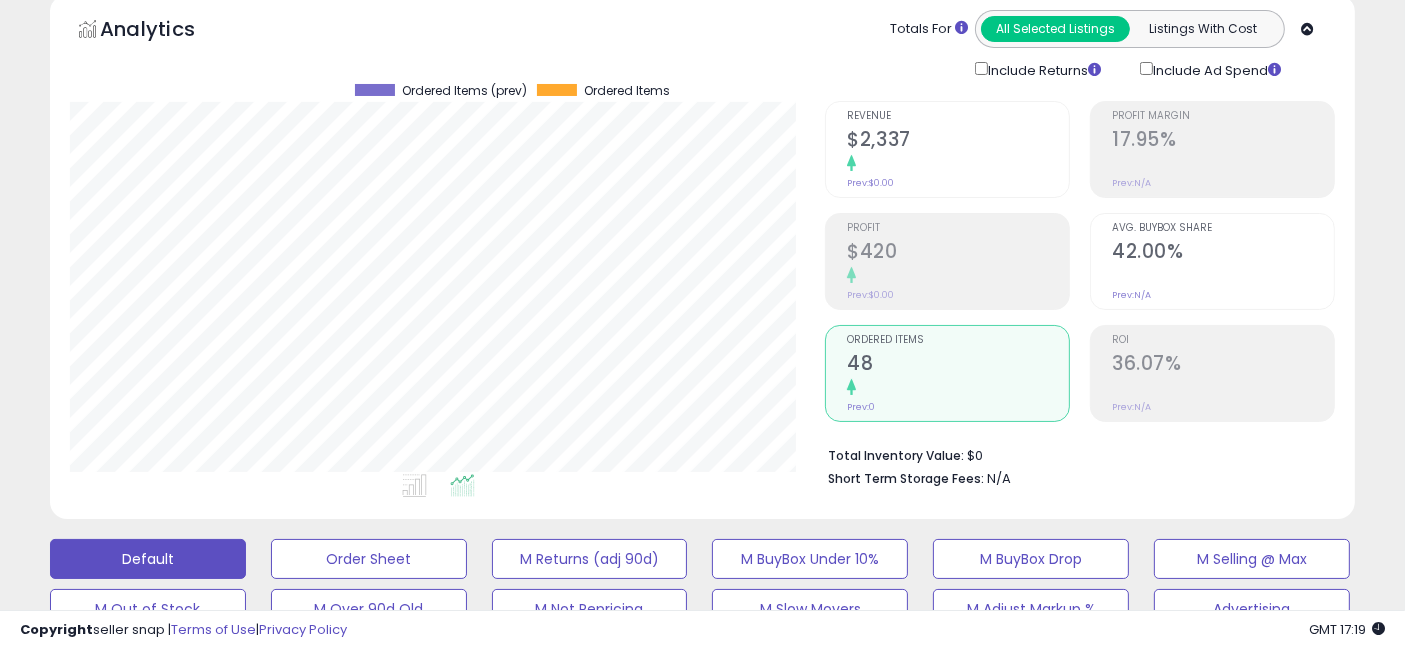 click 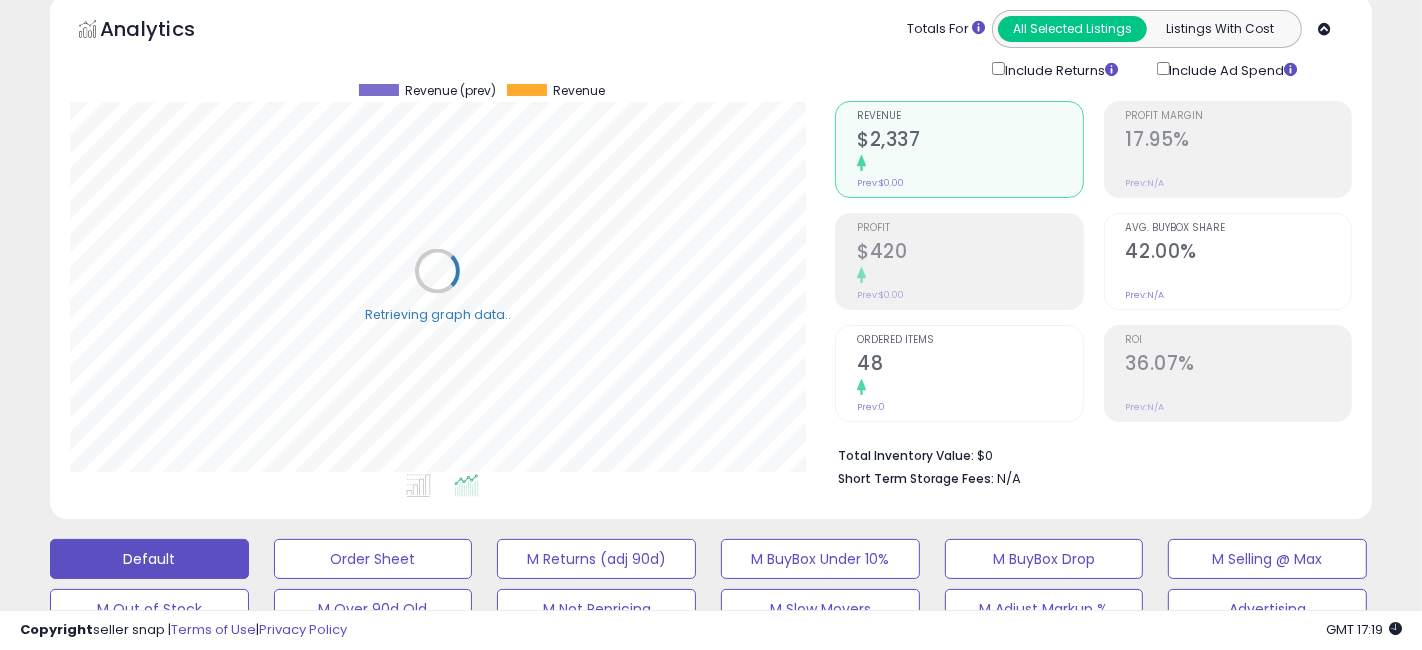 scroll, scrollTop: 999590, scrollLeft: 999234, axis: both 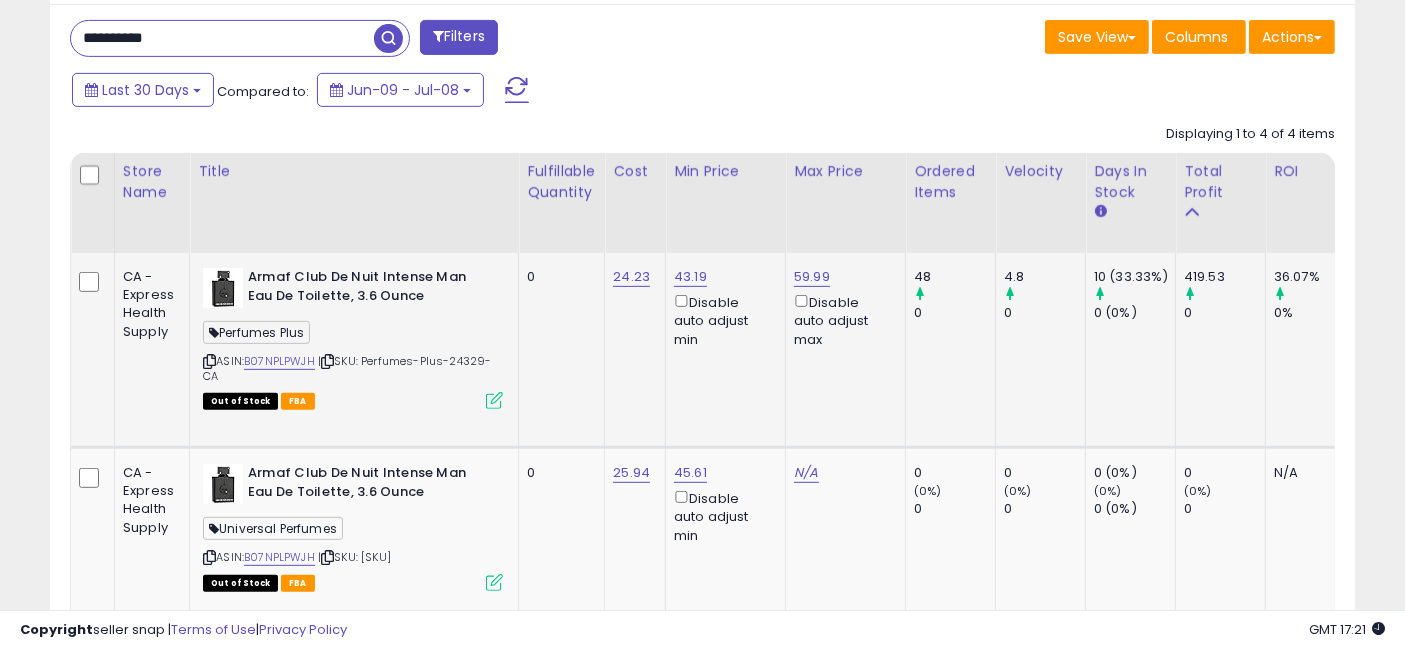 drag, startPoint x: 700, startPoint y: 342, endPoint x: 565, endPoint y: 294, distance: 143.27945 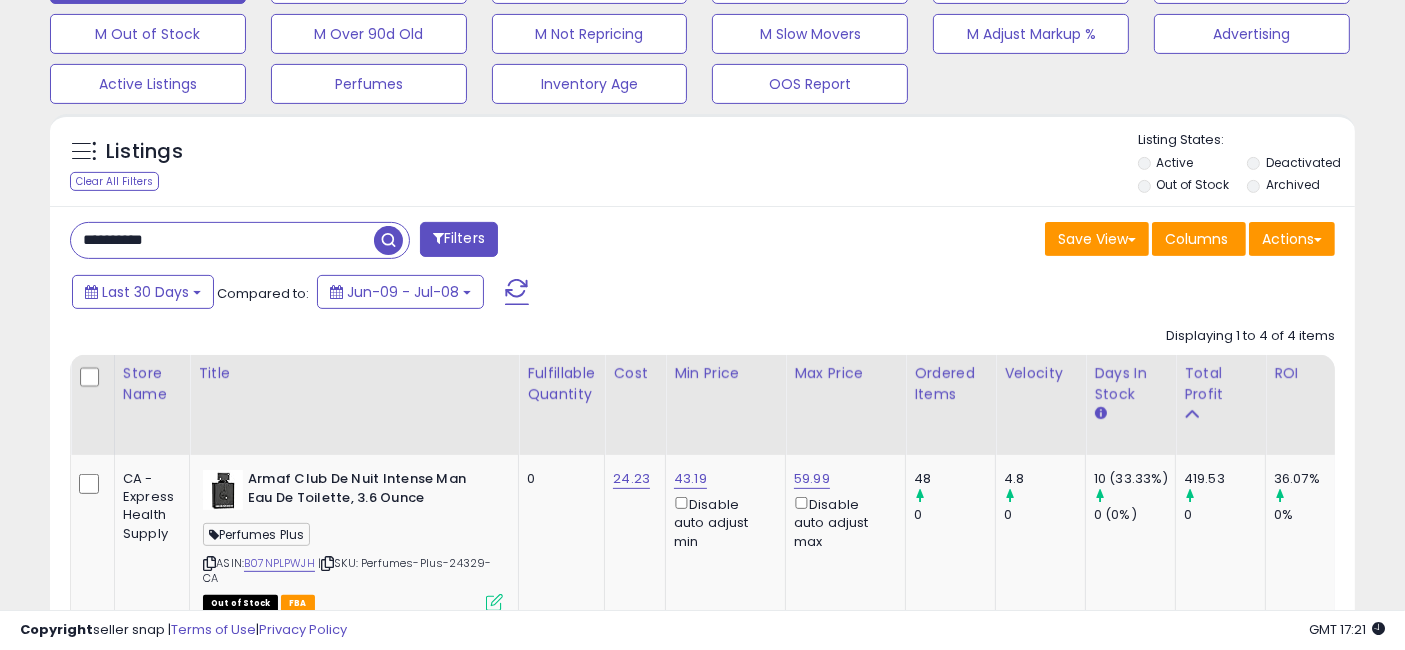 scroll, scrollTop: 1000, scrollLeft: 0, axis: vertical 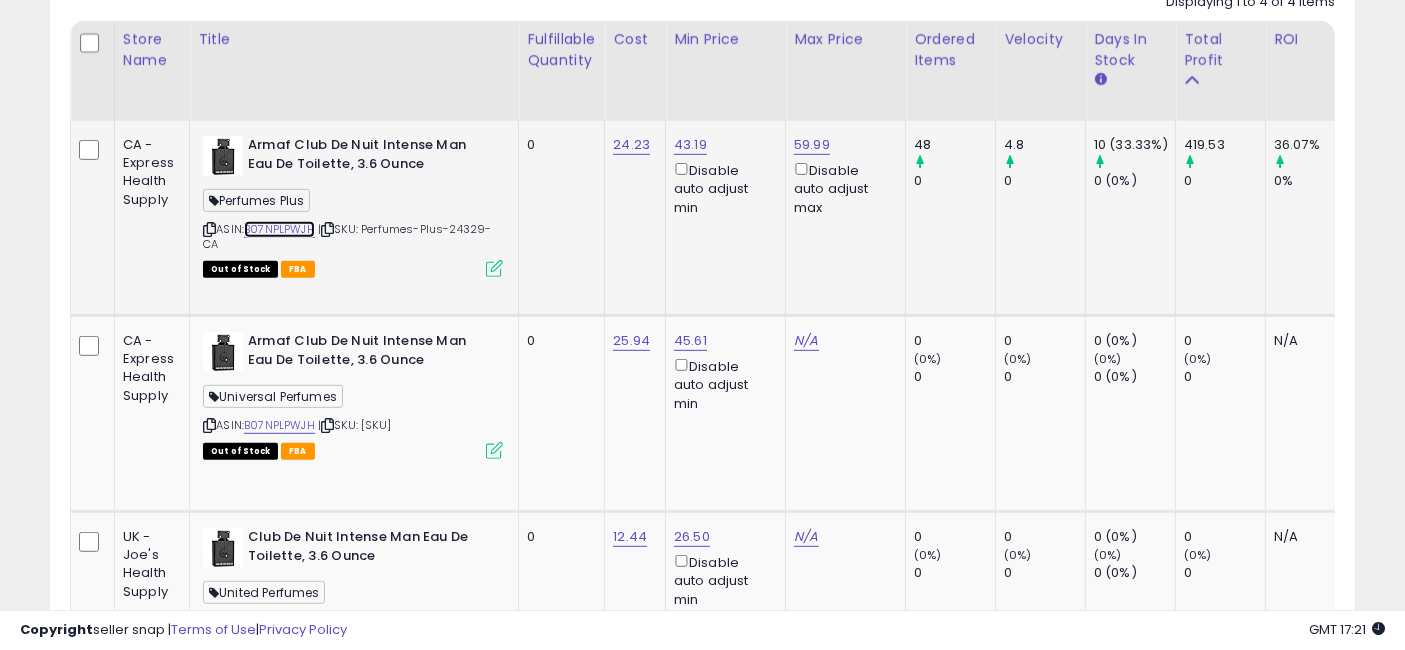 click on "B07NPLPWJH" at bounding box center (279, 229) 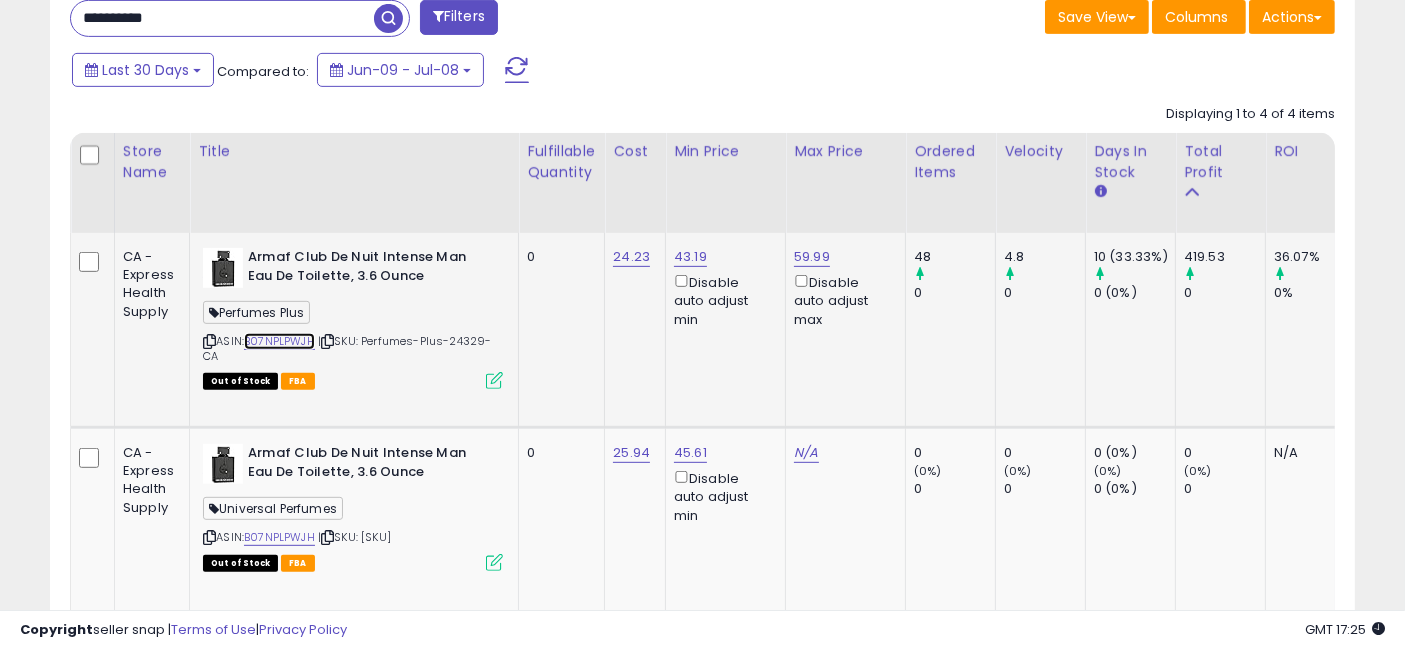 scroll, scrollTop: 777, scrollLeft: 0, axis: vertical 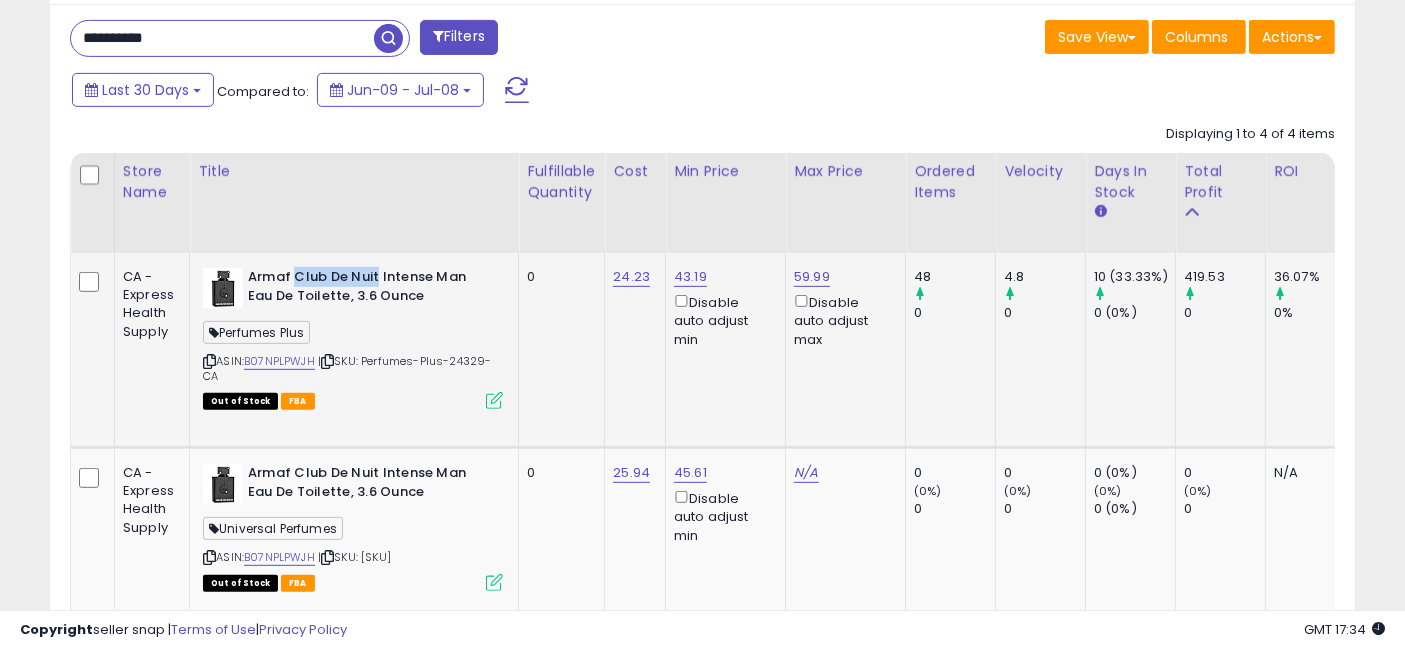 drag, startPoint x: 291, startPoint y: 272, endPoint x: 373, endPoint y: 270, distance: 82.02438 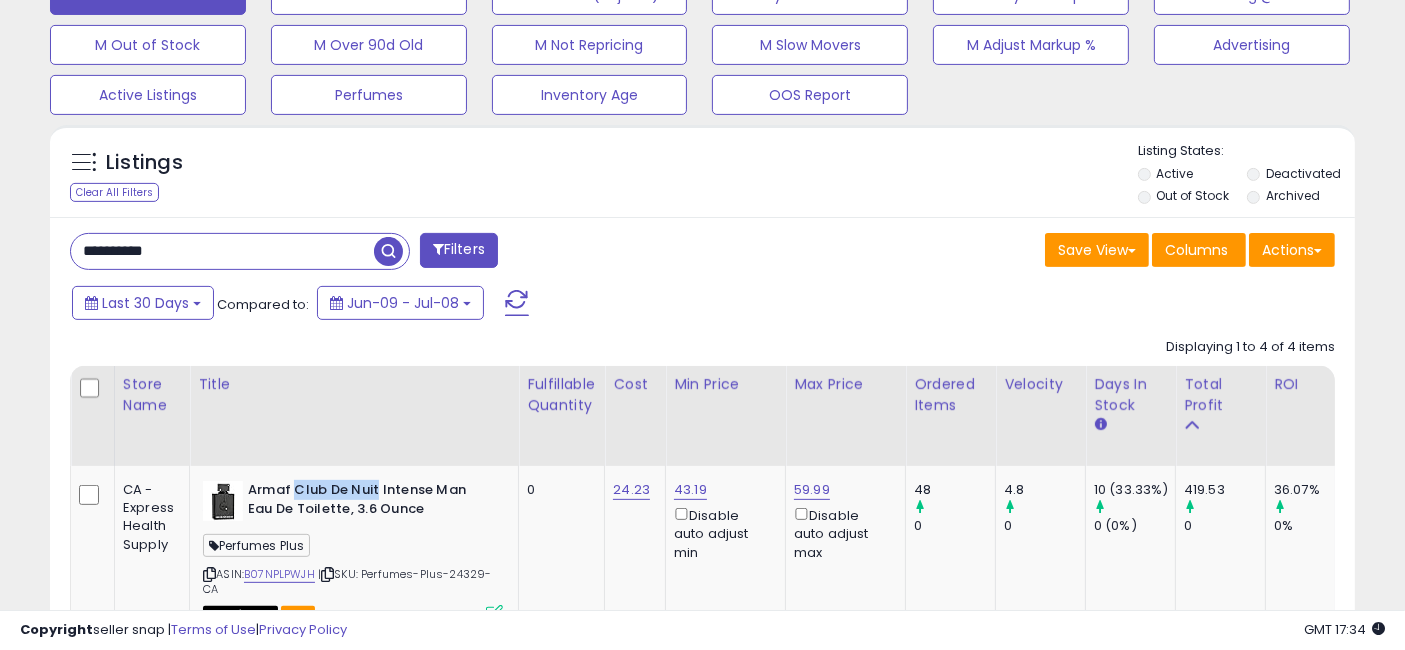 scroll, scrollTop: 646, scrollLeft: 0, axis: vertical 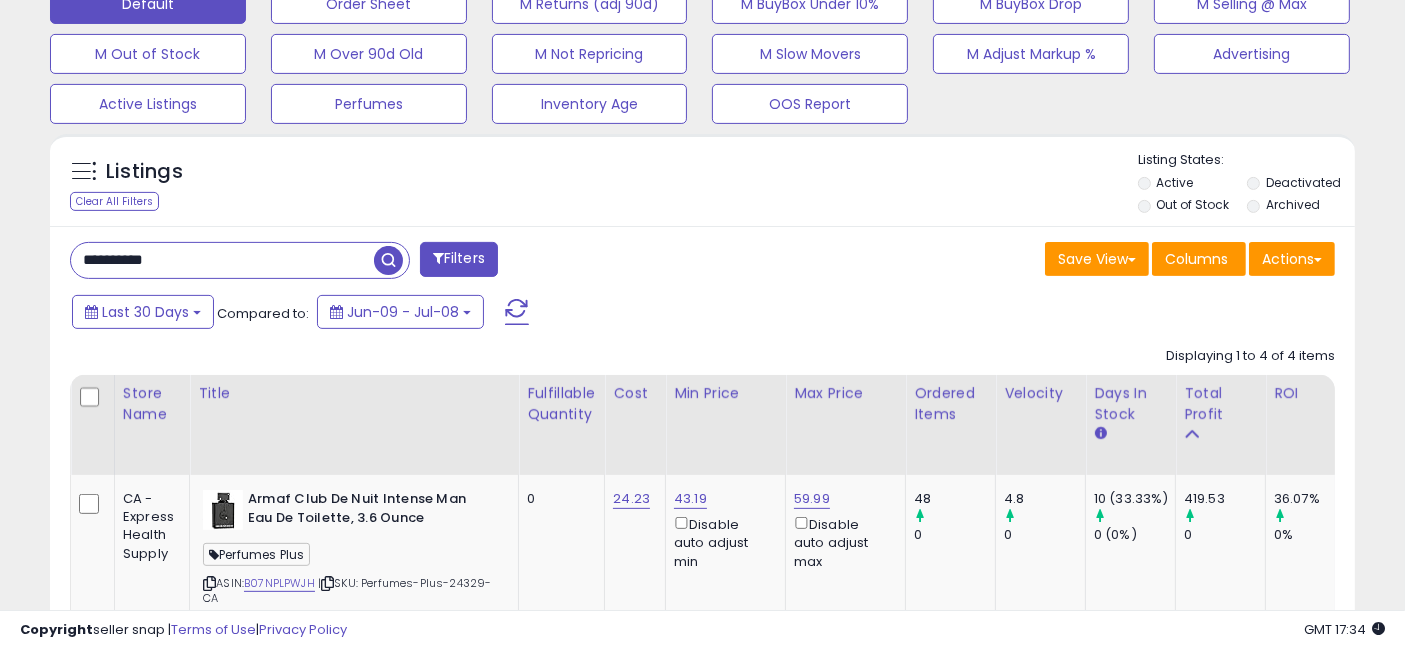 click on "**********" at bounding box center [222, 260] 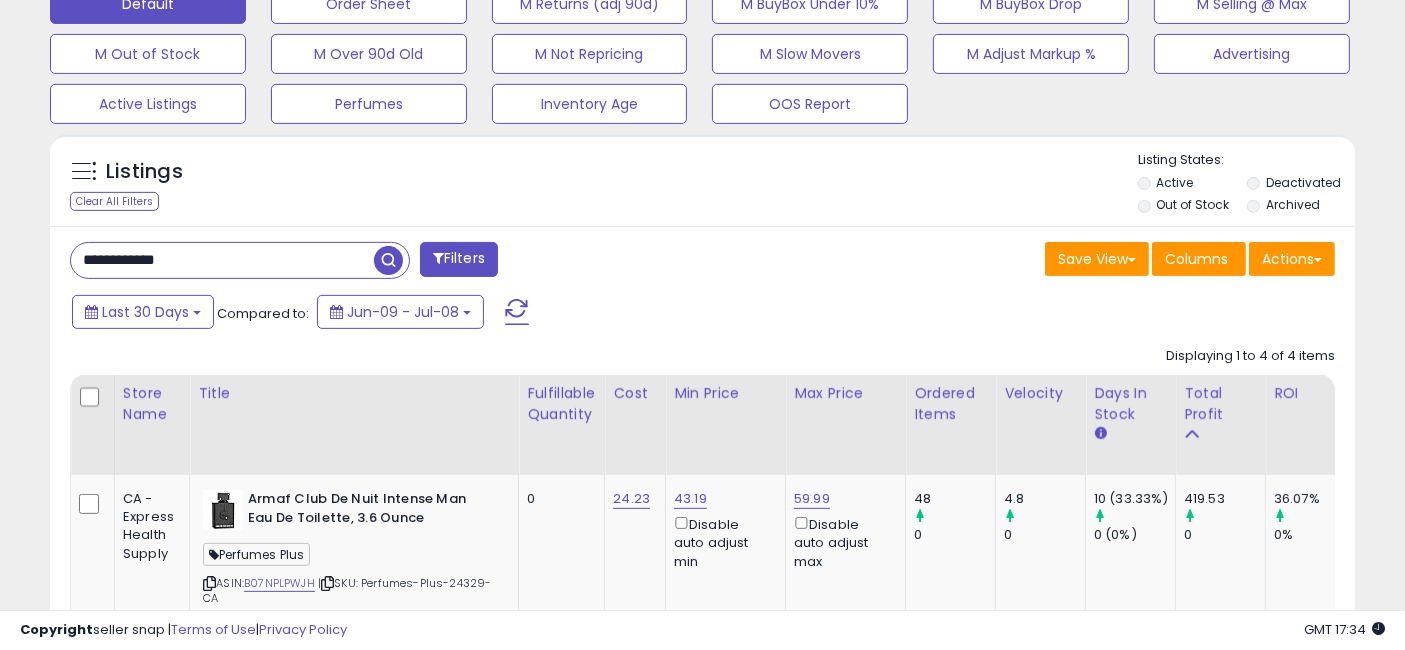type on "**********" 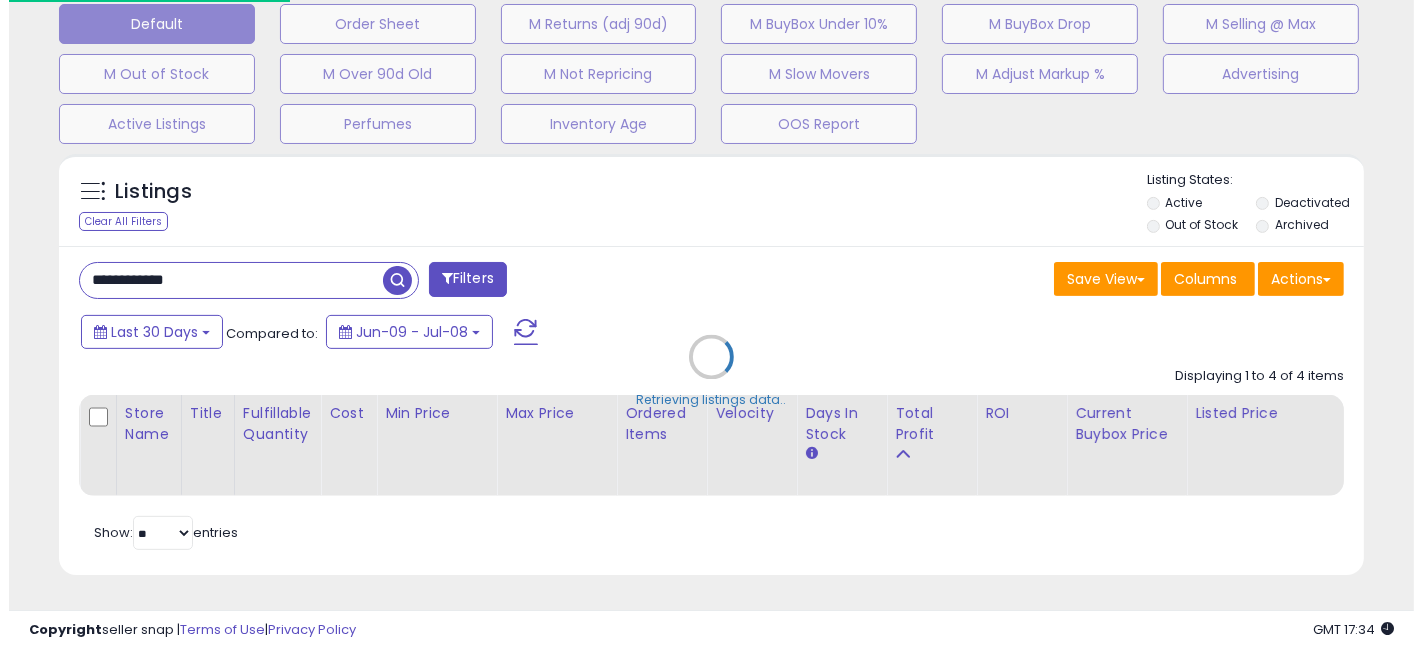 scroll, scrollTop: 641, scrollLeft: 0, axis: vertical 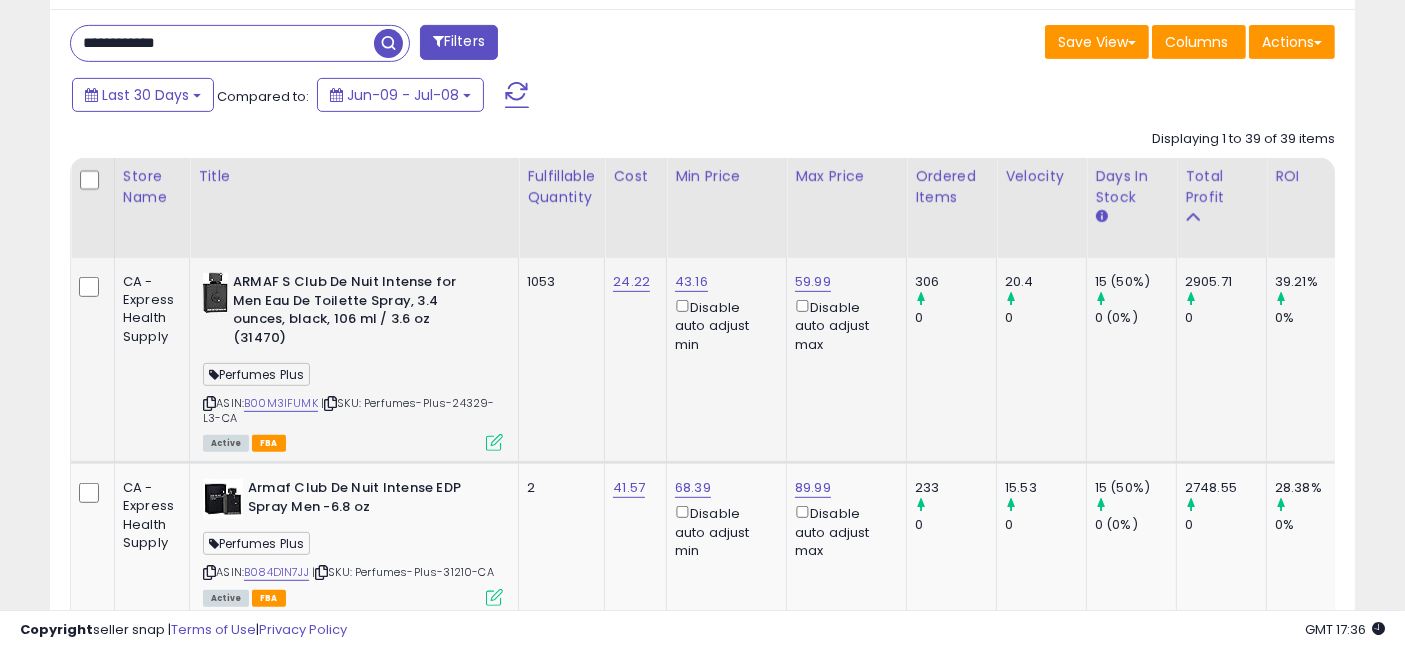 click at bounding box center (494, 442) 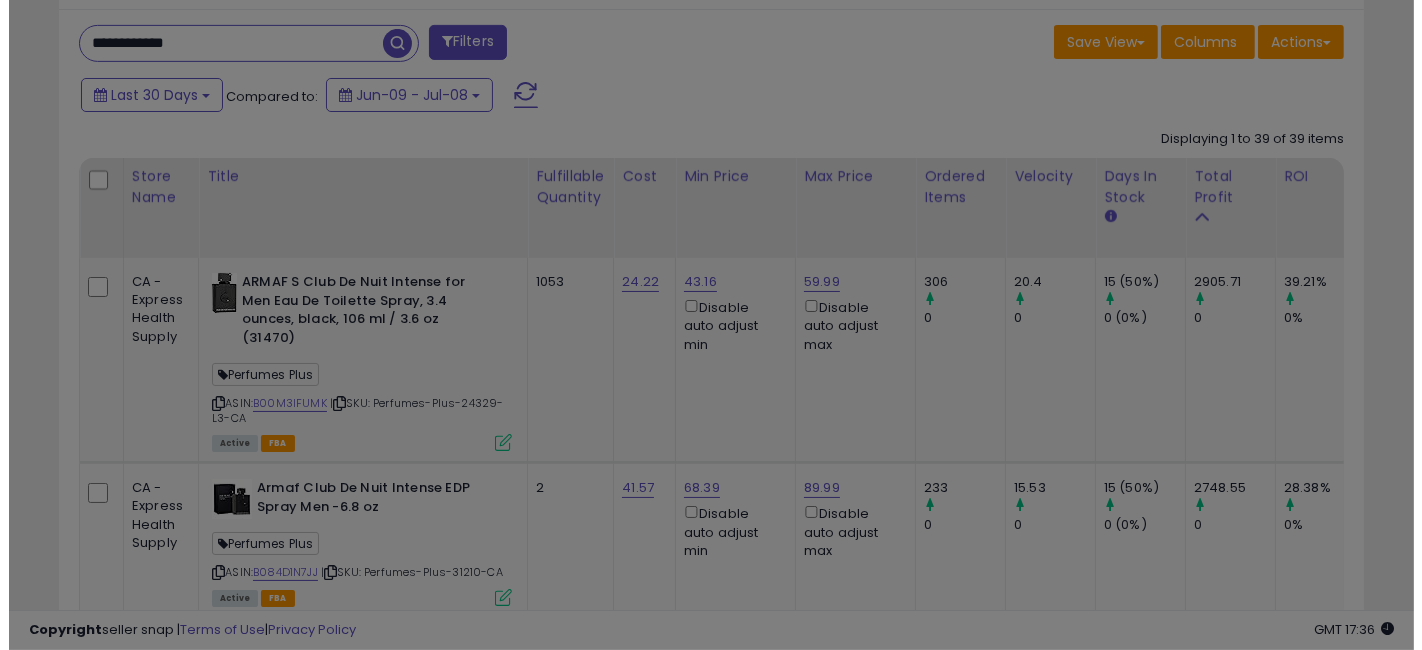 scroll, scrollTop: 999590, scrollLeft: 999234, axis: both 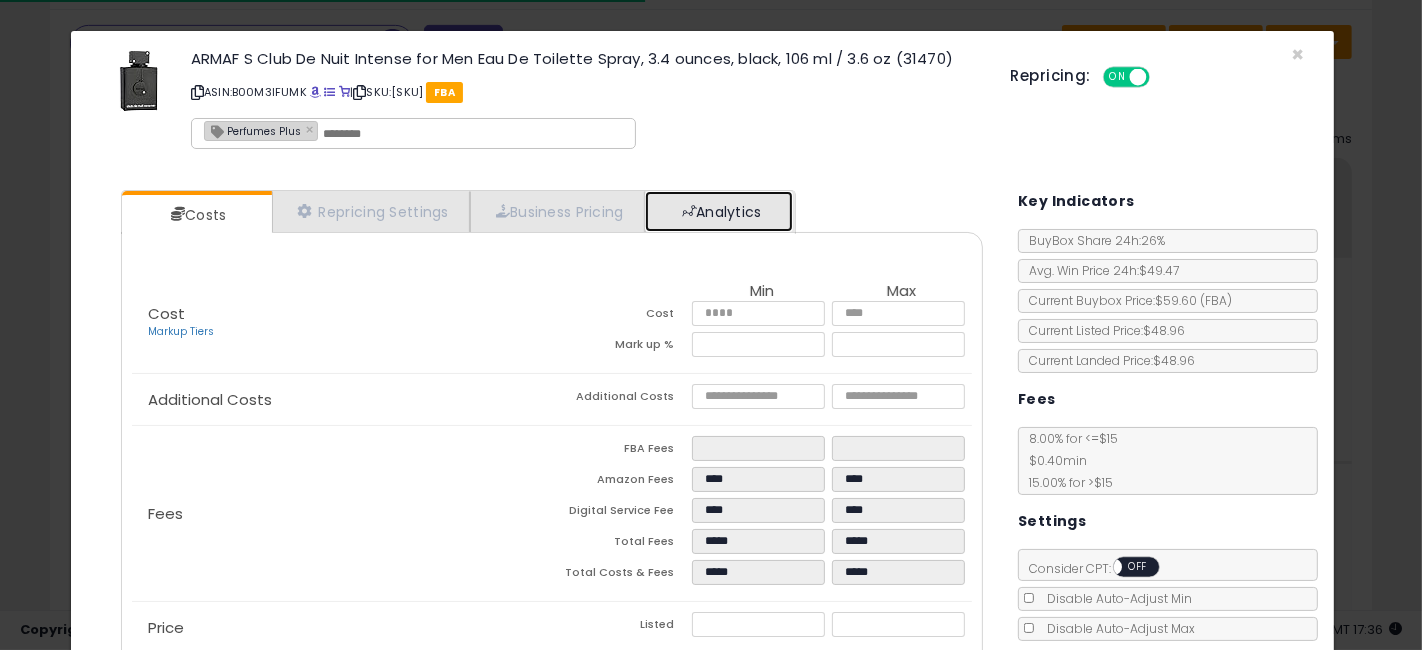 click on "Analytics" at bounding box center (719, 211) 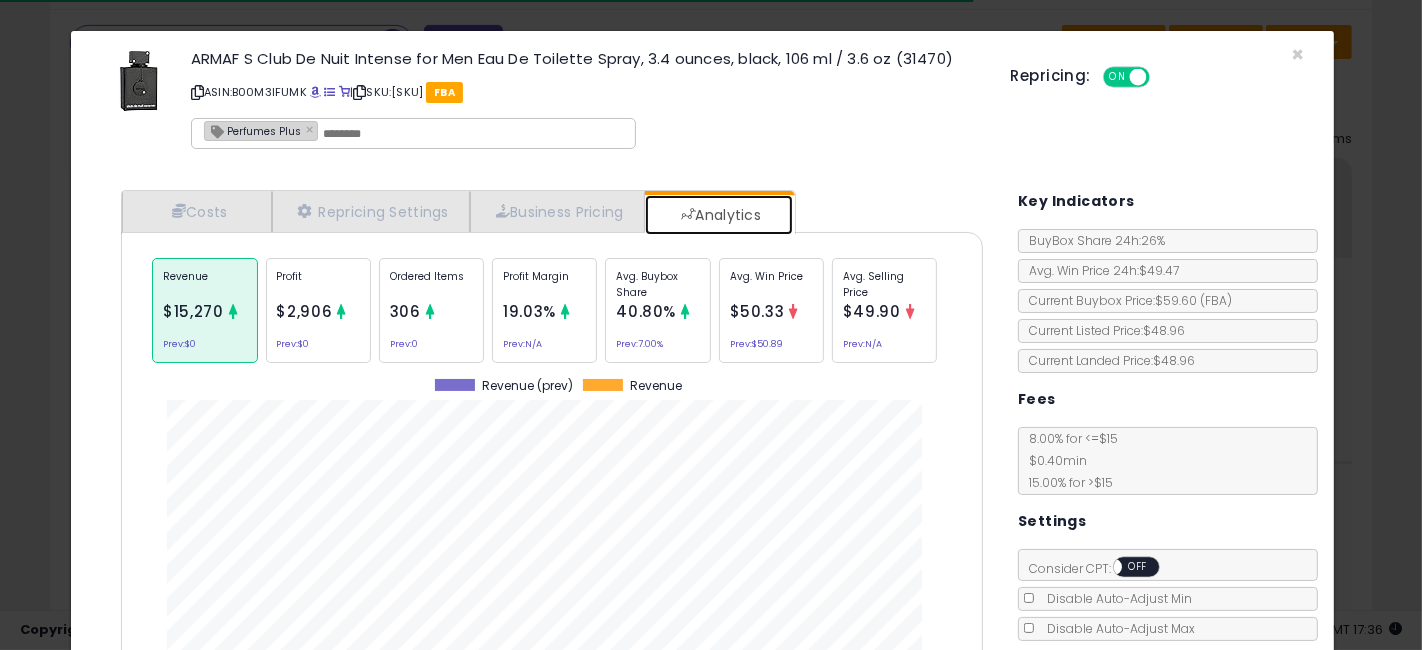 scroll, scrollTop: 999386, scrollLeft: 999108, axis: both 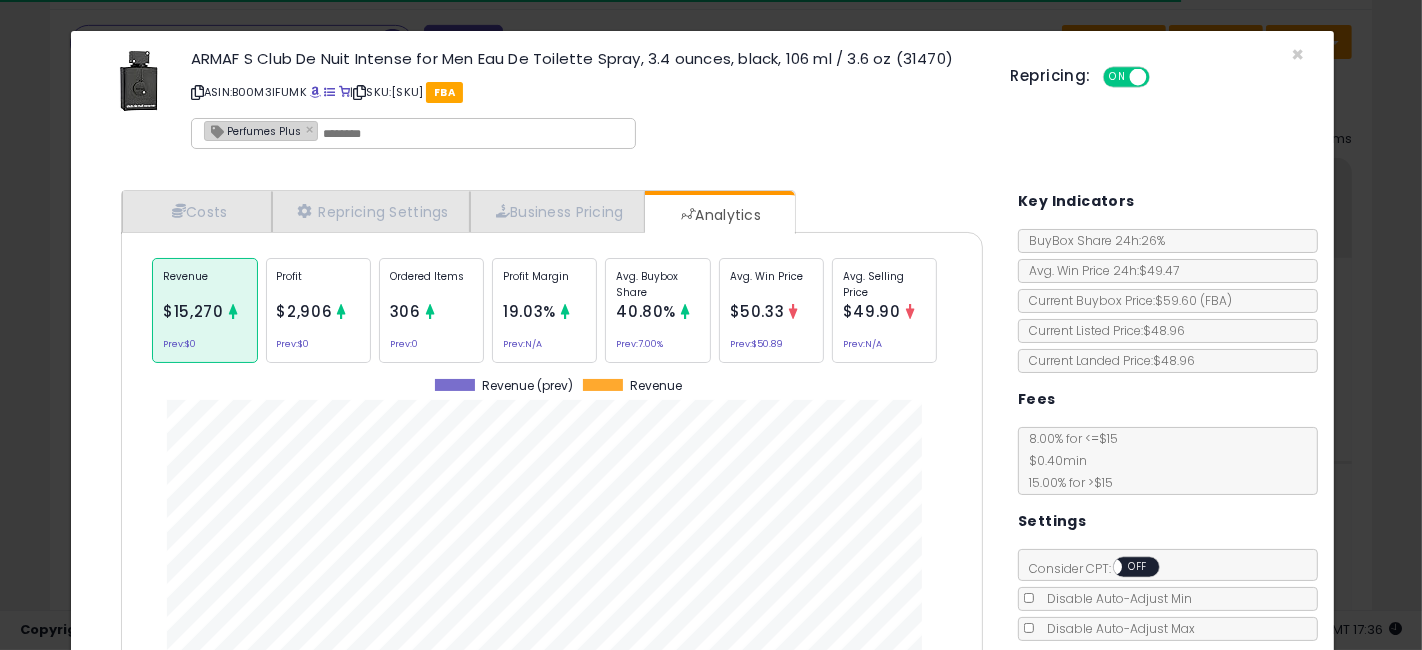 click on "Ordered Items" at bounding box center [431, 284] 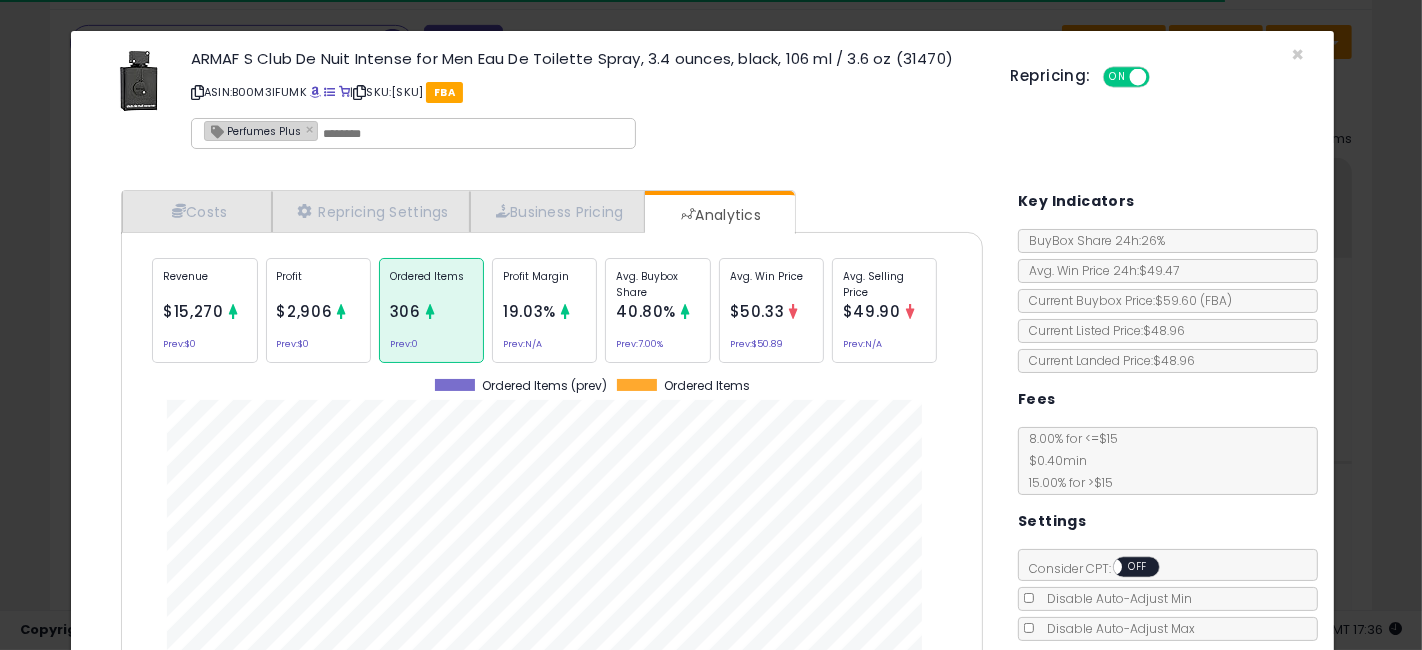 scroll, scrollTop: 999386, scrollLeft: 999108, axis: both 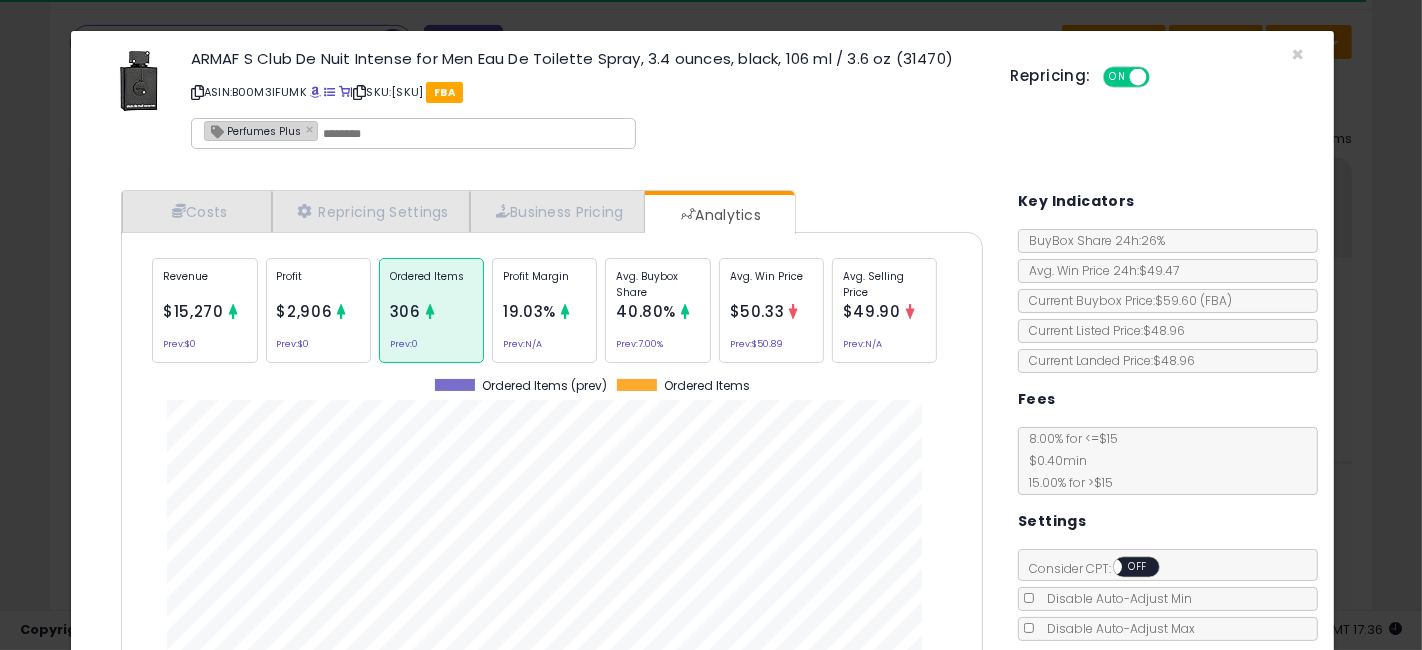 click on "× Close
ARMAF S Club De Nuit Intense for Men Eau De Toilette Spray, 3.4 ounces, black, 106 ml / 3.6 oz (31470)
ASIN:  B00M3IFUMK
|
SKU:  Perfumes-Plus-24329-L3-CA
FBA
Perfumes Plus ×
Repricing:
ON   OFF" 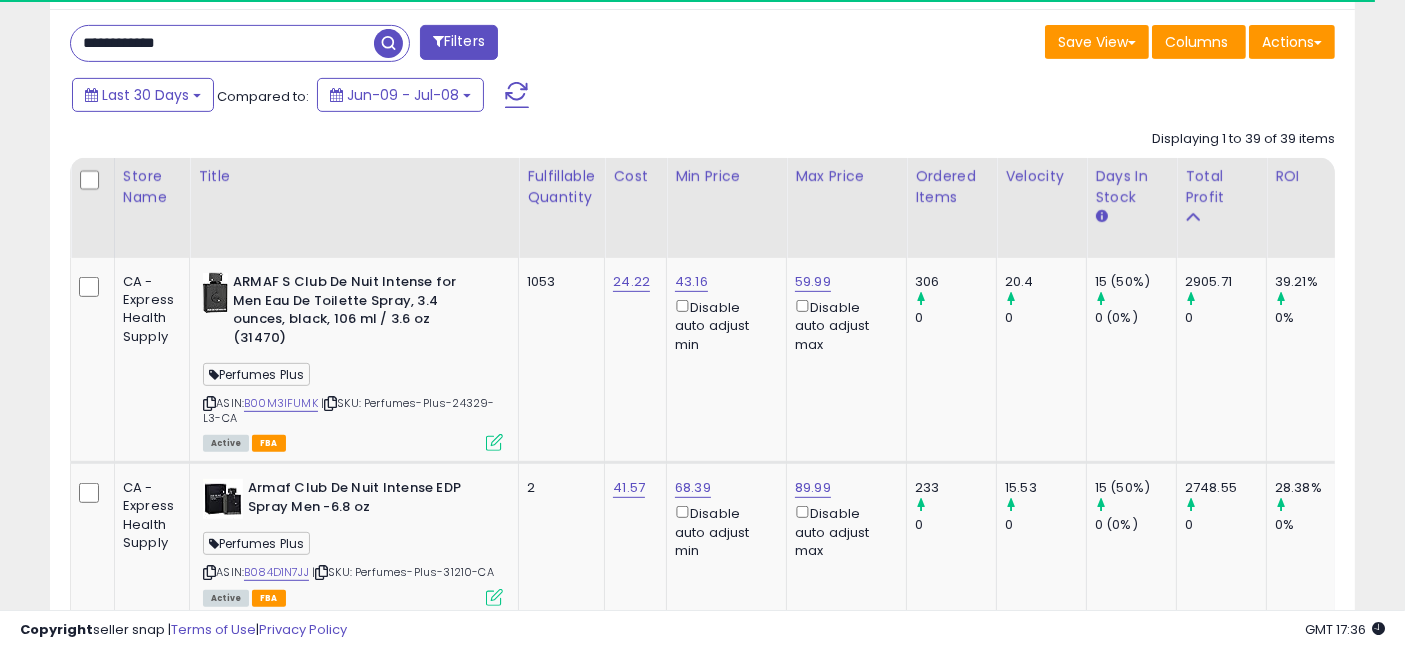 scroll, scrollTop: 410, scrollLeft: 755, axis: both 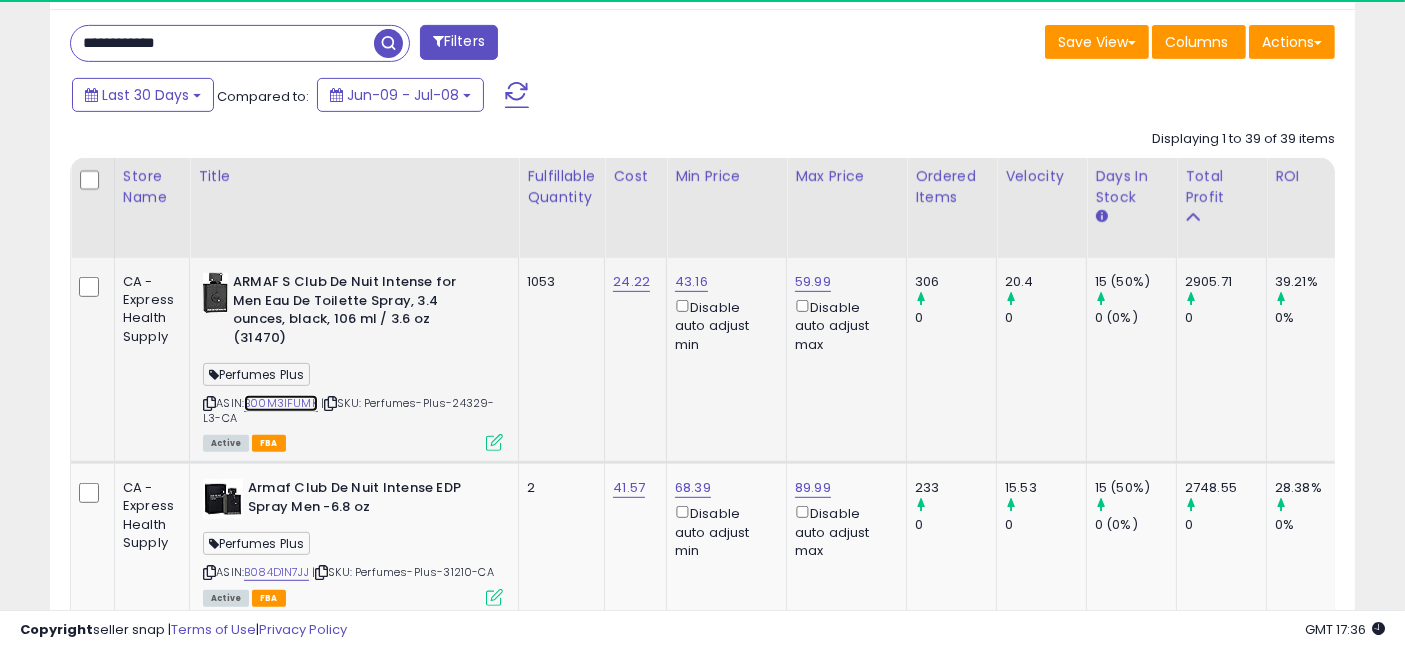 click on "B00M3IFUMK" at bounding box center [281, 403] 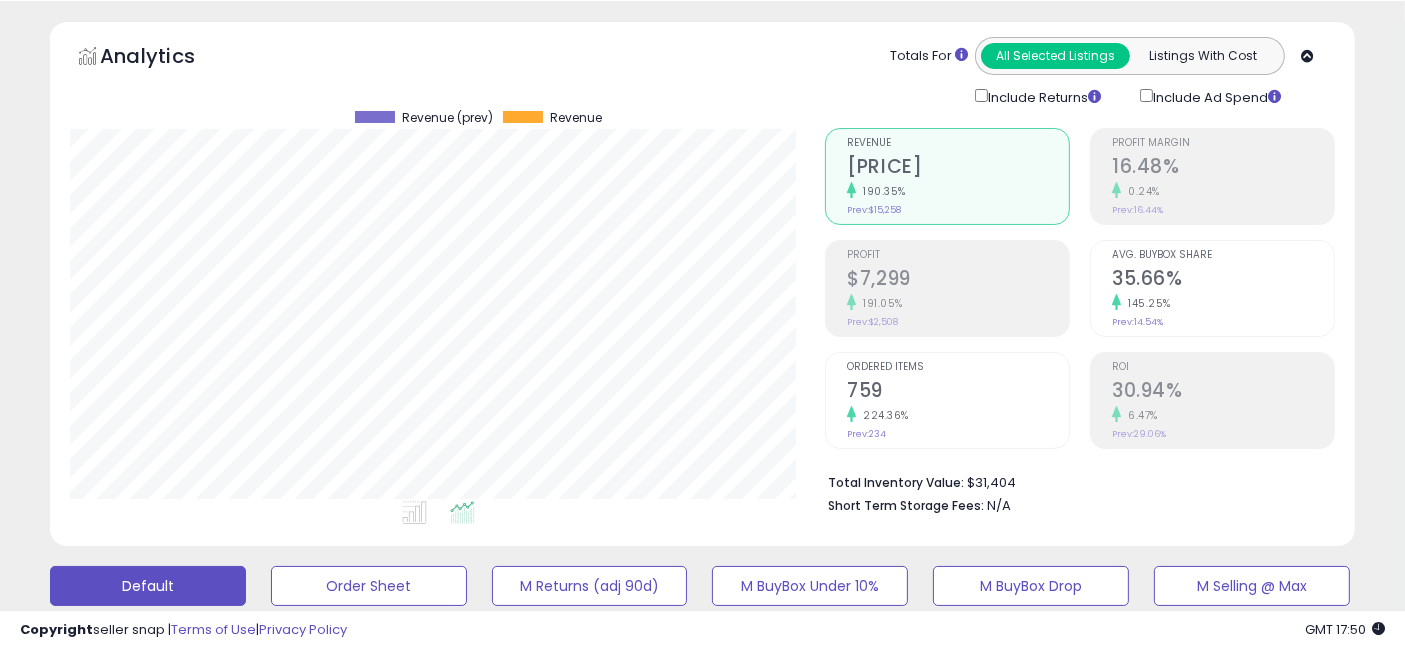 scroll, scrollTop: 0, scrollLeft: 0, axis: both 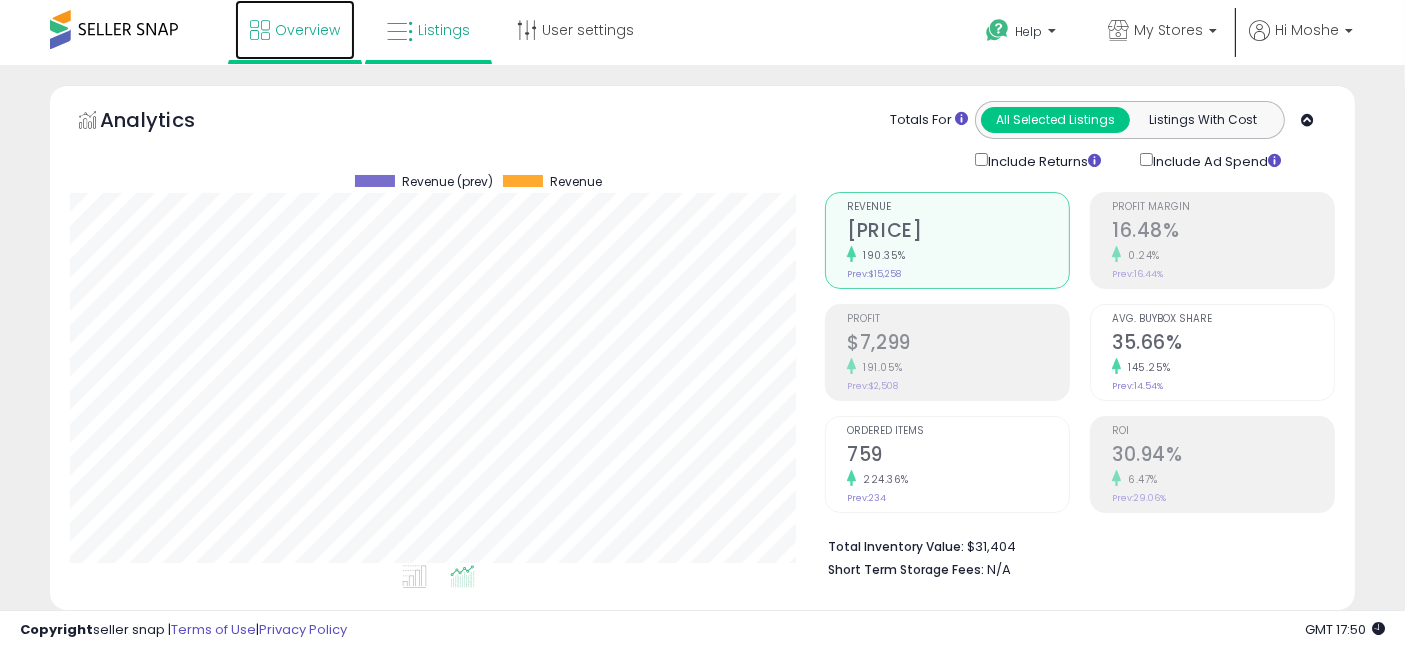 click on "Overview" at bounding box center [307, 30] 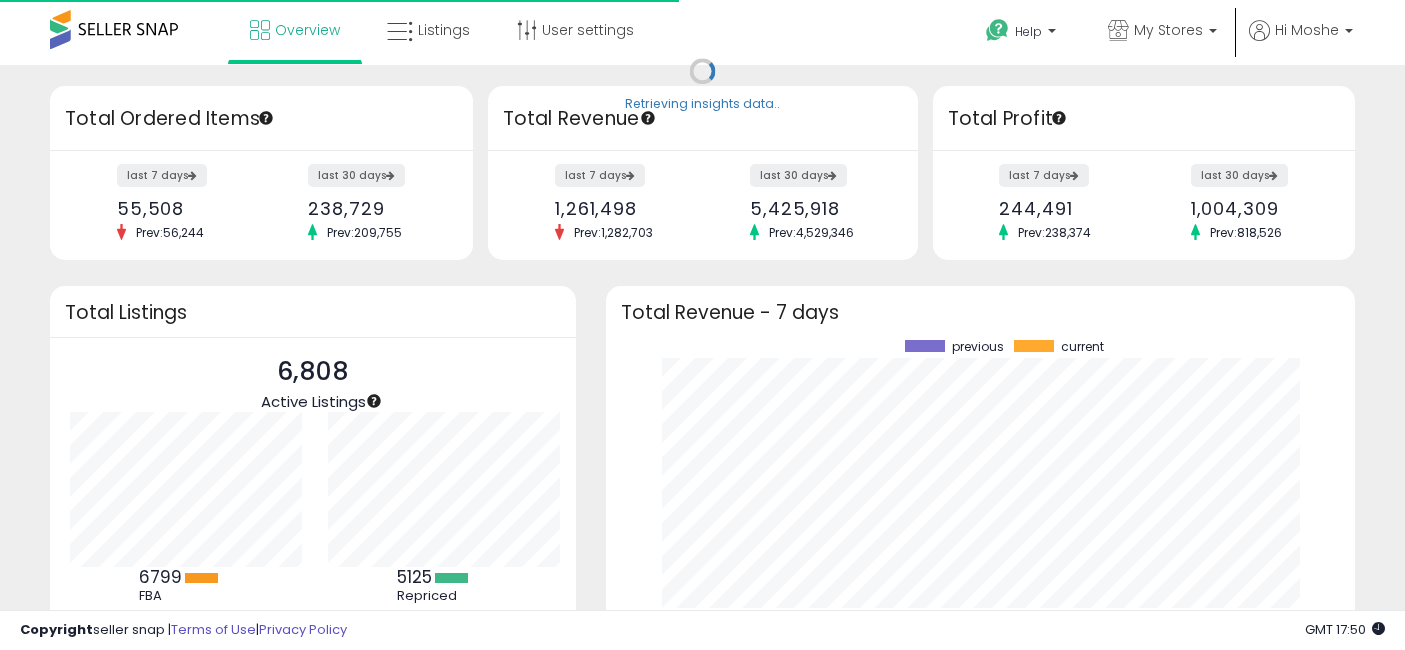 scroll, scrollTop: 0, scrollLeft: 0, axis: both 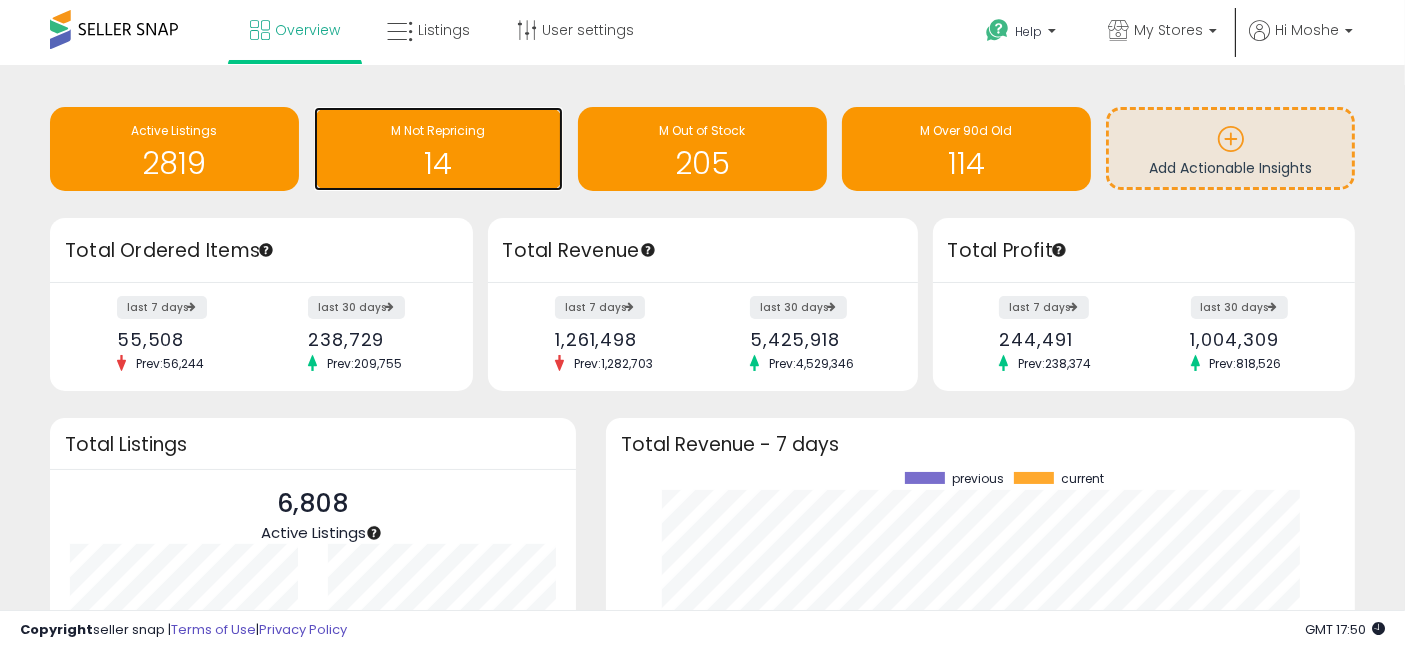 click on "14" at bounding box center [438, 163] 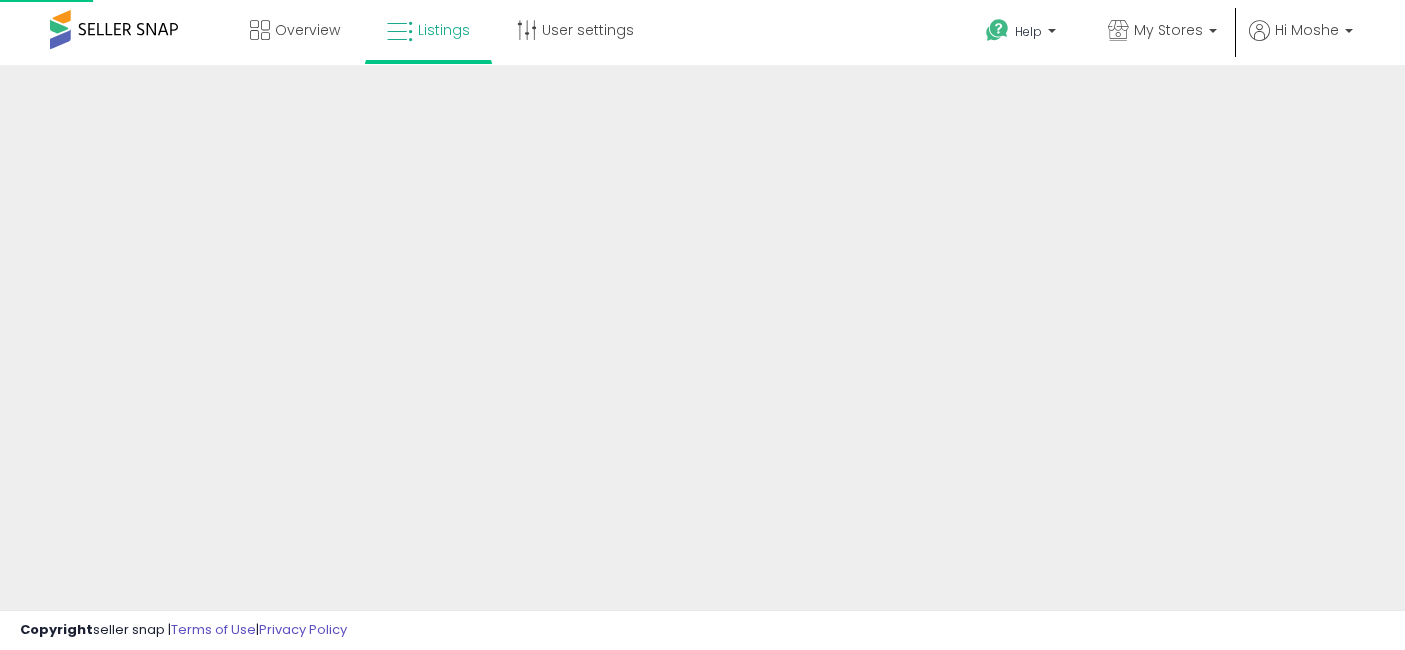 scroll, scrollTop: 0, scrollLeft: 0, axis: both 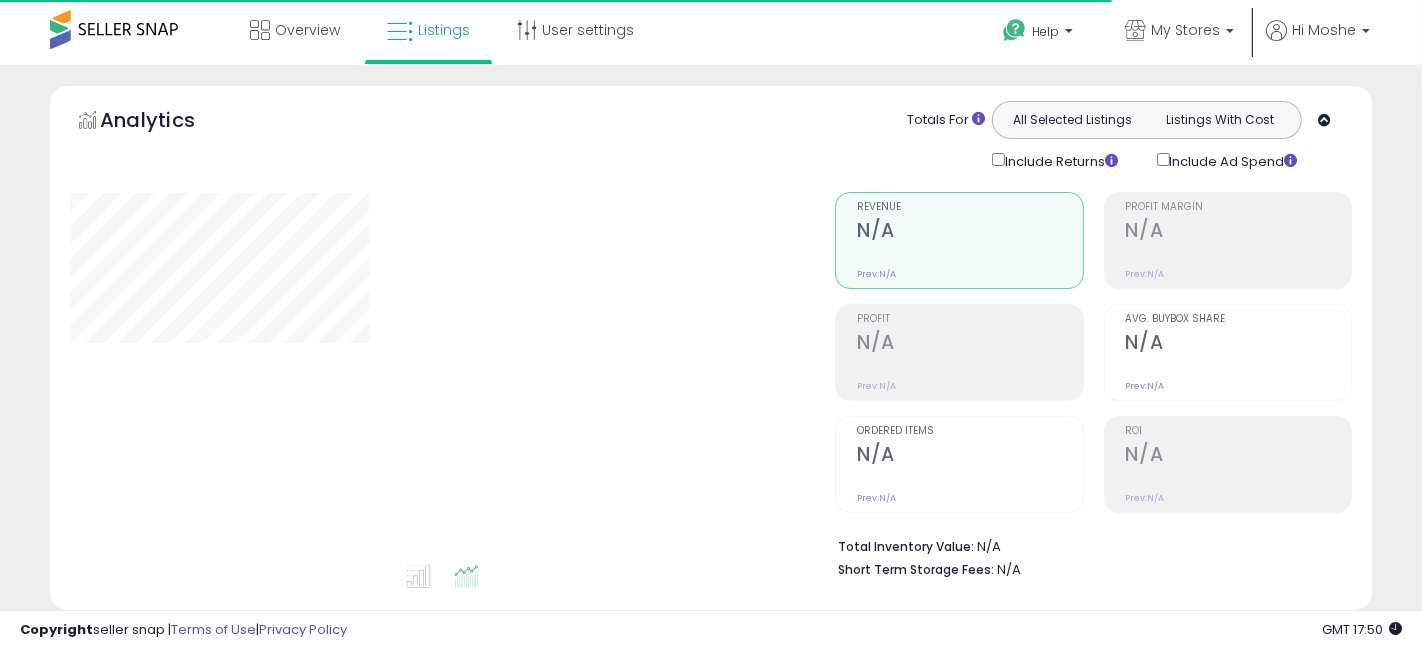 select on "**" 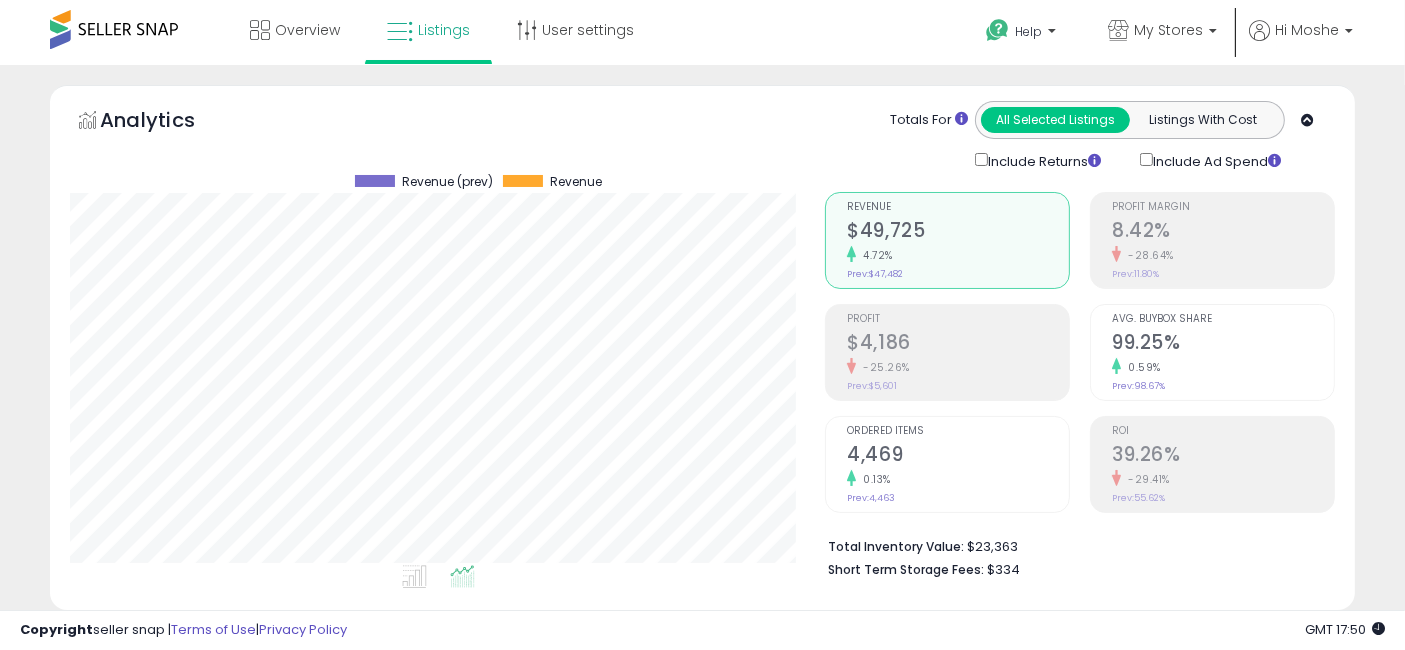 scroll, scrollTop: 999590, scrollLeft: 999244, axis: both 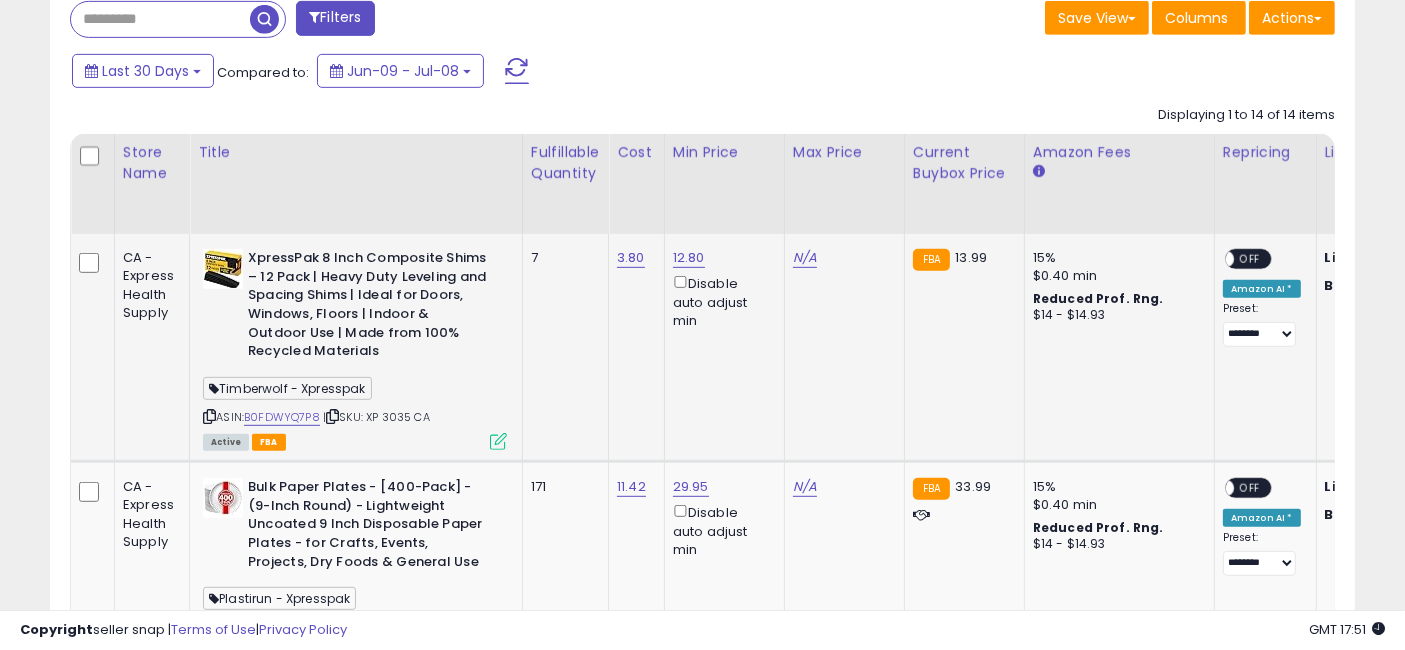 click on "Timberwolf - Xpresspak" at bounding box center [287, 388] 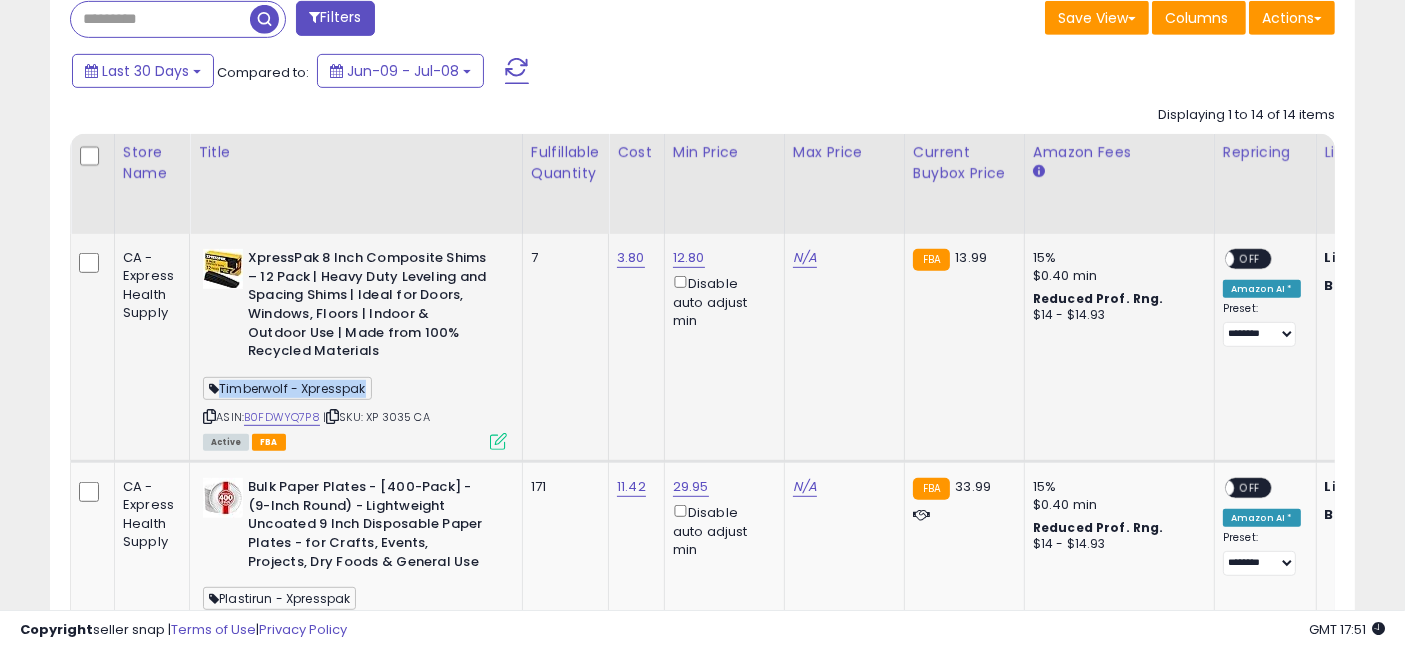 click on "Timberwolf - Xpresspak" at bounding box center [287, 388] 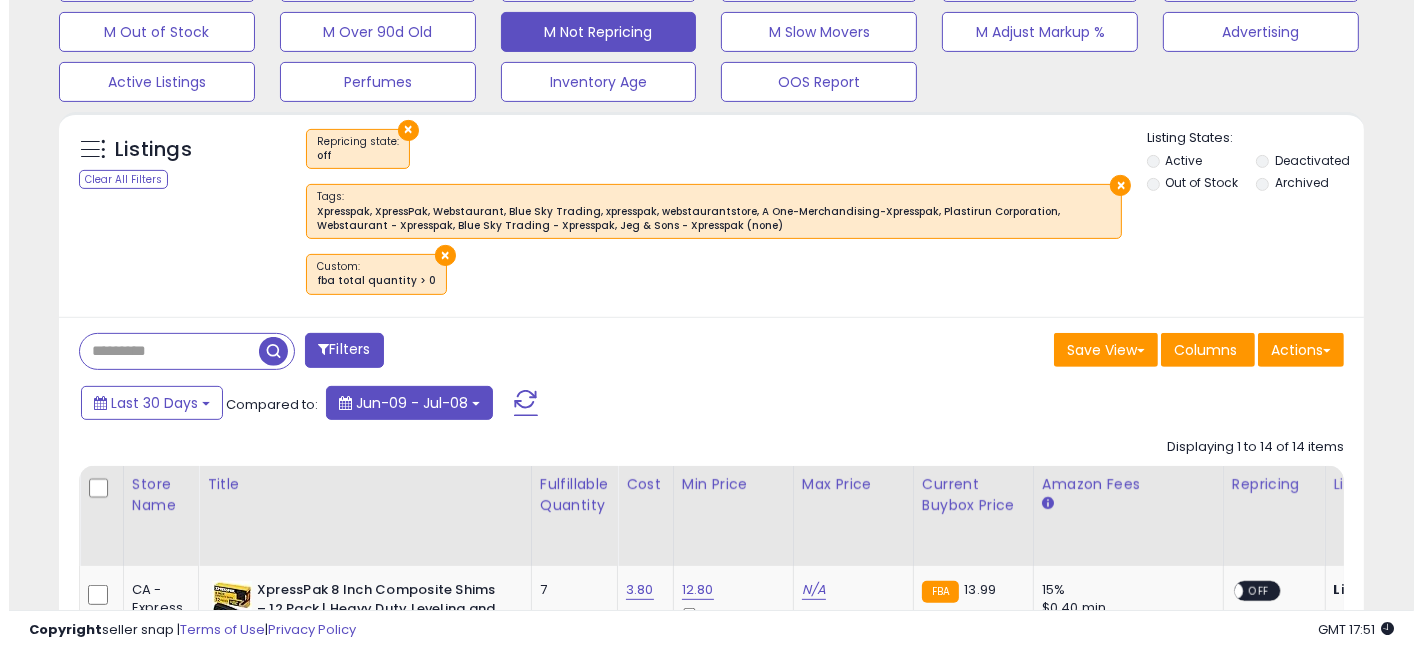 scroll, scrollTop: 666, scrollLeft: 0, axis: vertical 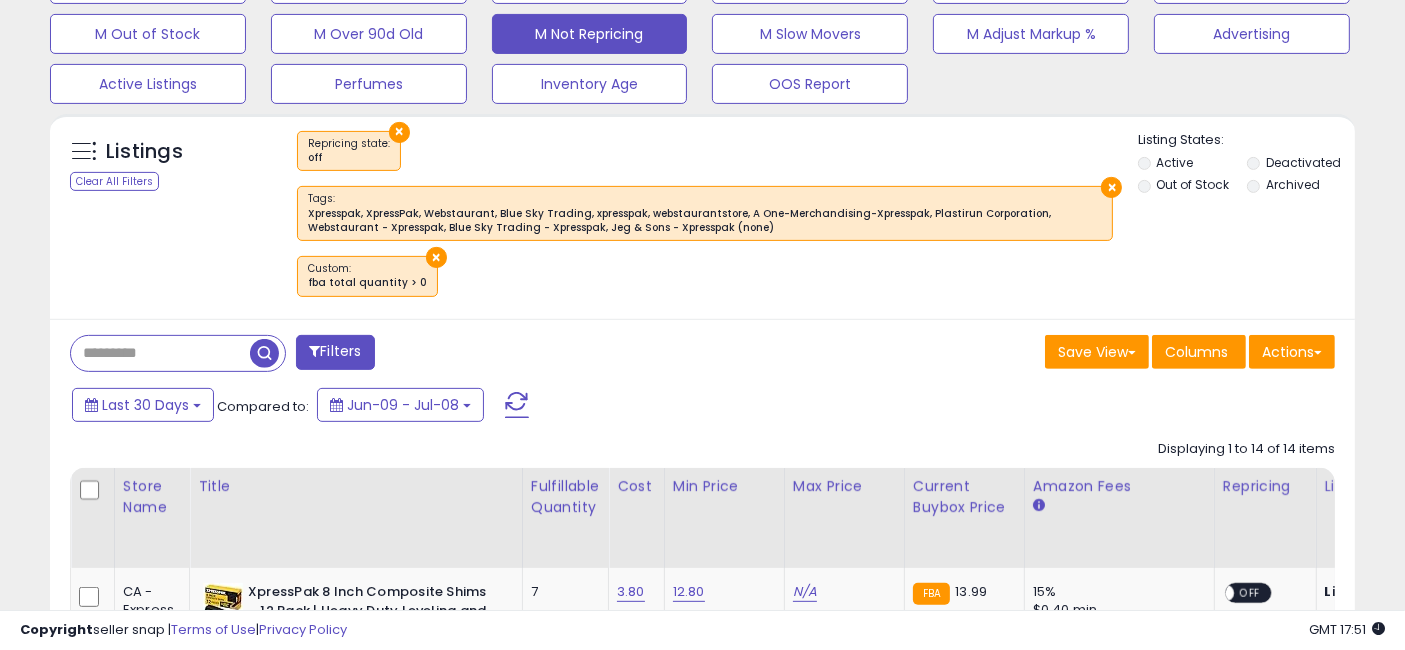 click on "Filters" at bounding box center (335, 352) 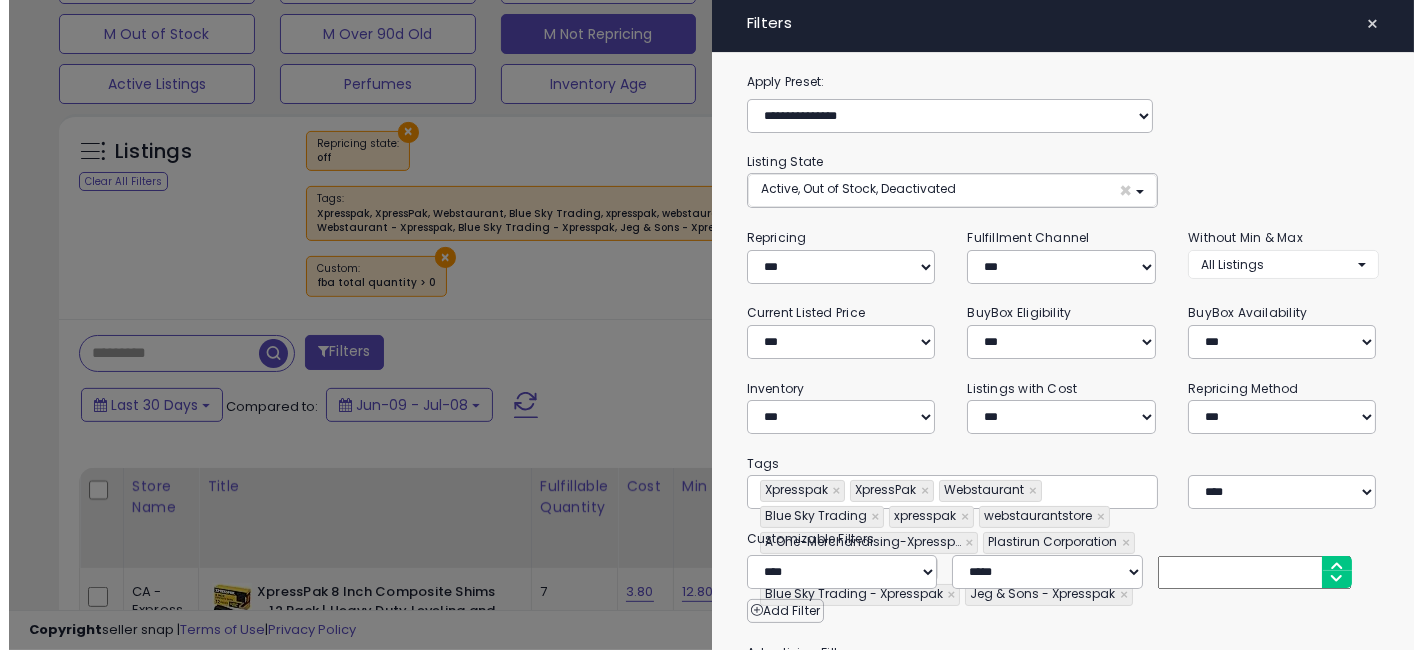 scroll, scrollTop: 999590, scrollLeft: 999234, axis: both 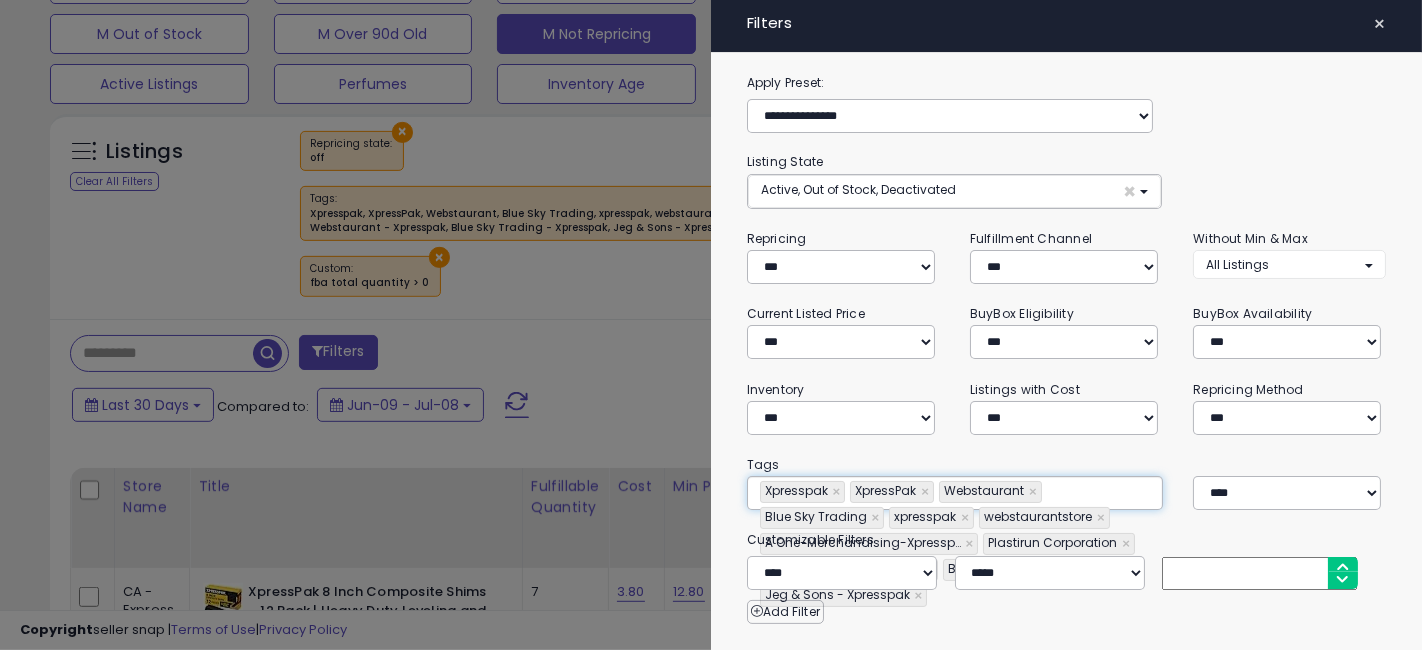 click on "**********" at bounding box center [955, 493] 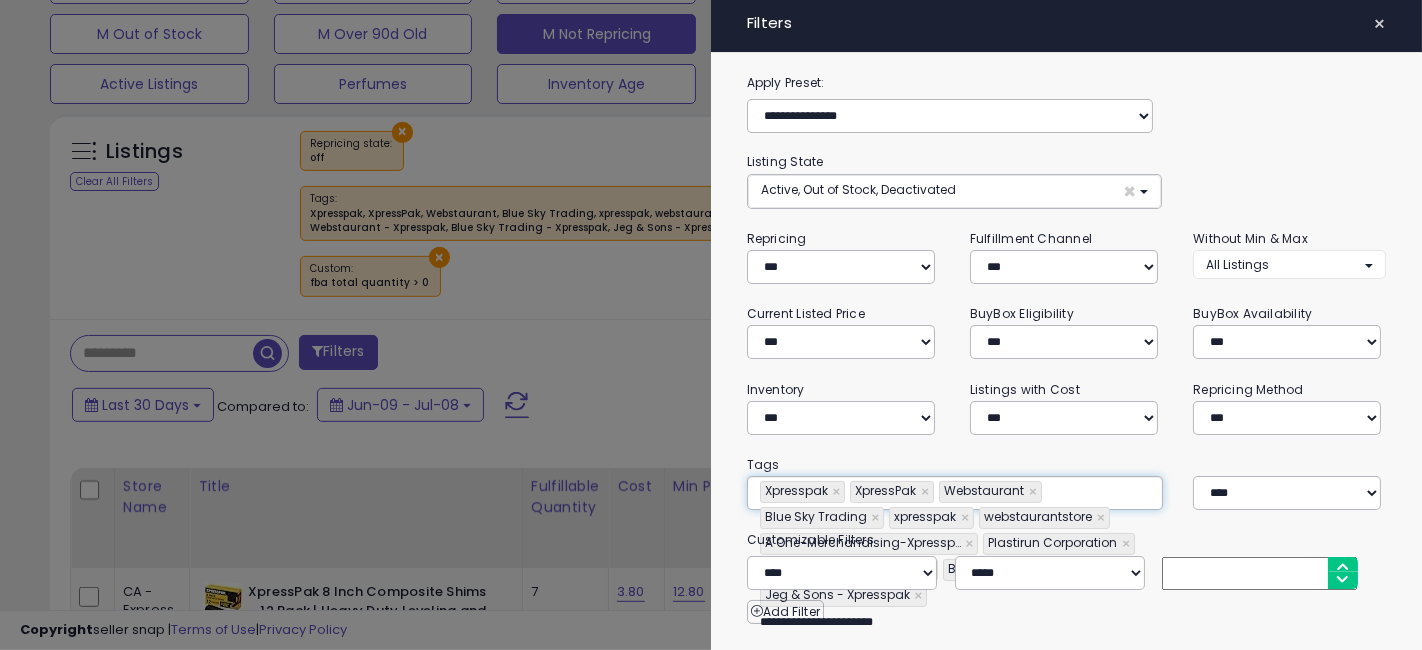type on "**********" 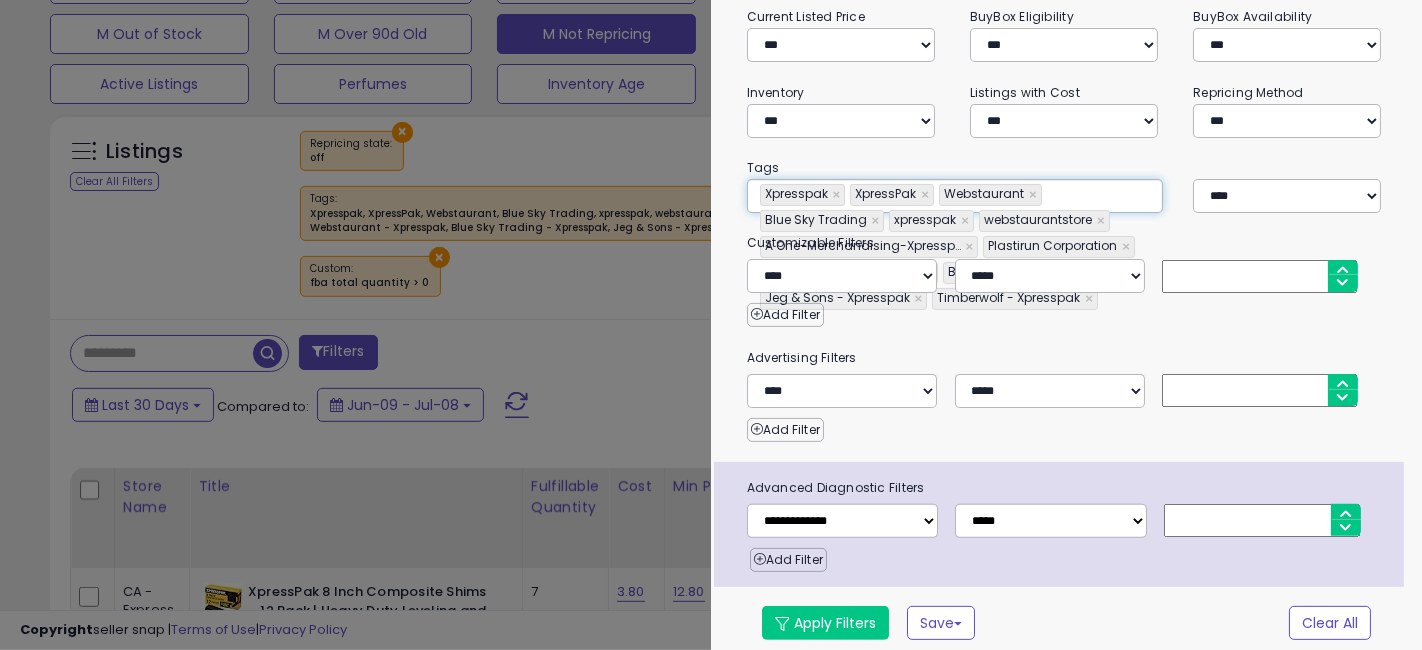 scroll, scrollTop: 298, scrollLeft: 0, axis: vertical 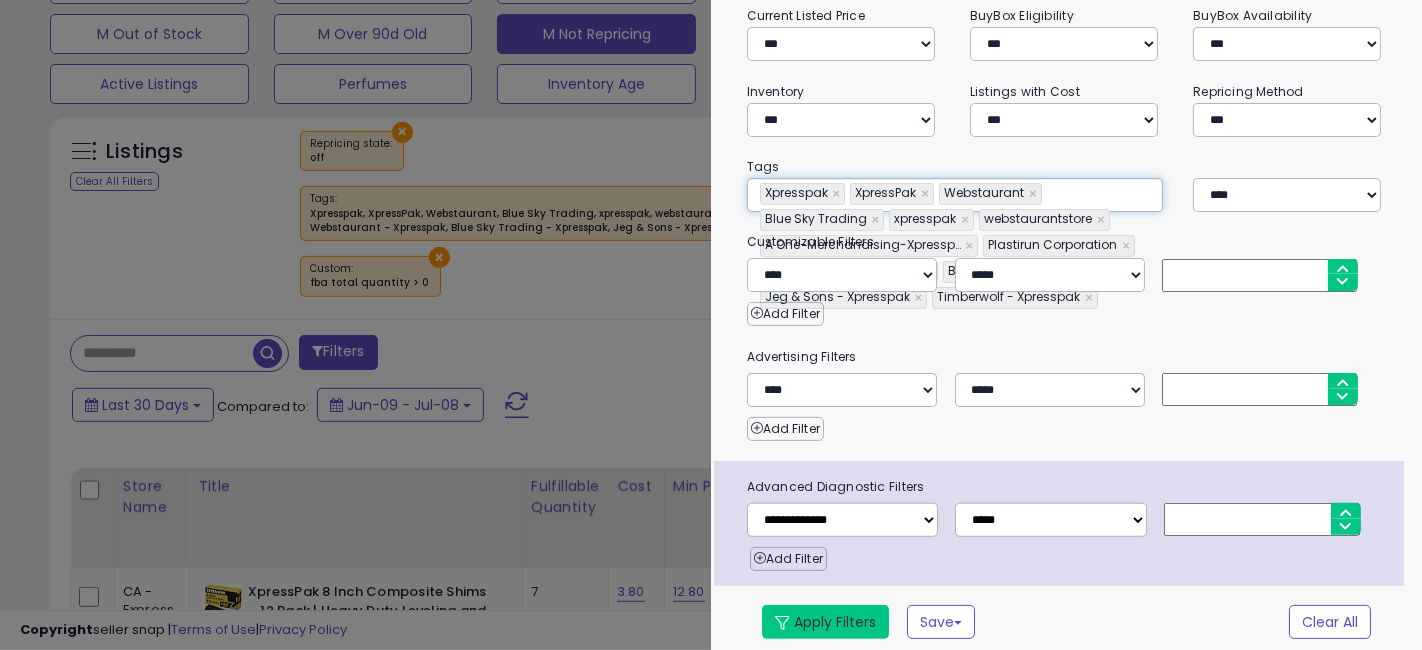 click on "Apply Filters" at bounding box center (825, 622) 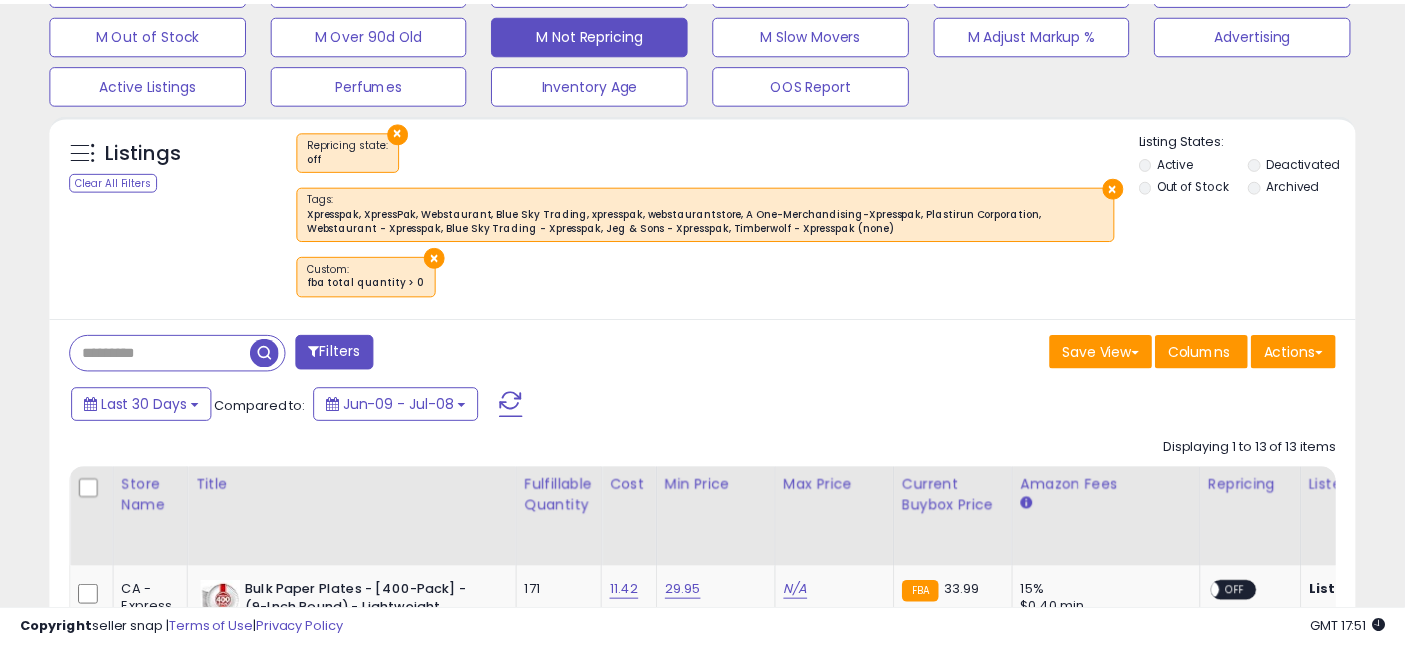 scroll, scrollTop: 682, scrollLeft: 0, axis: vertical 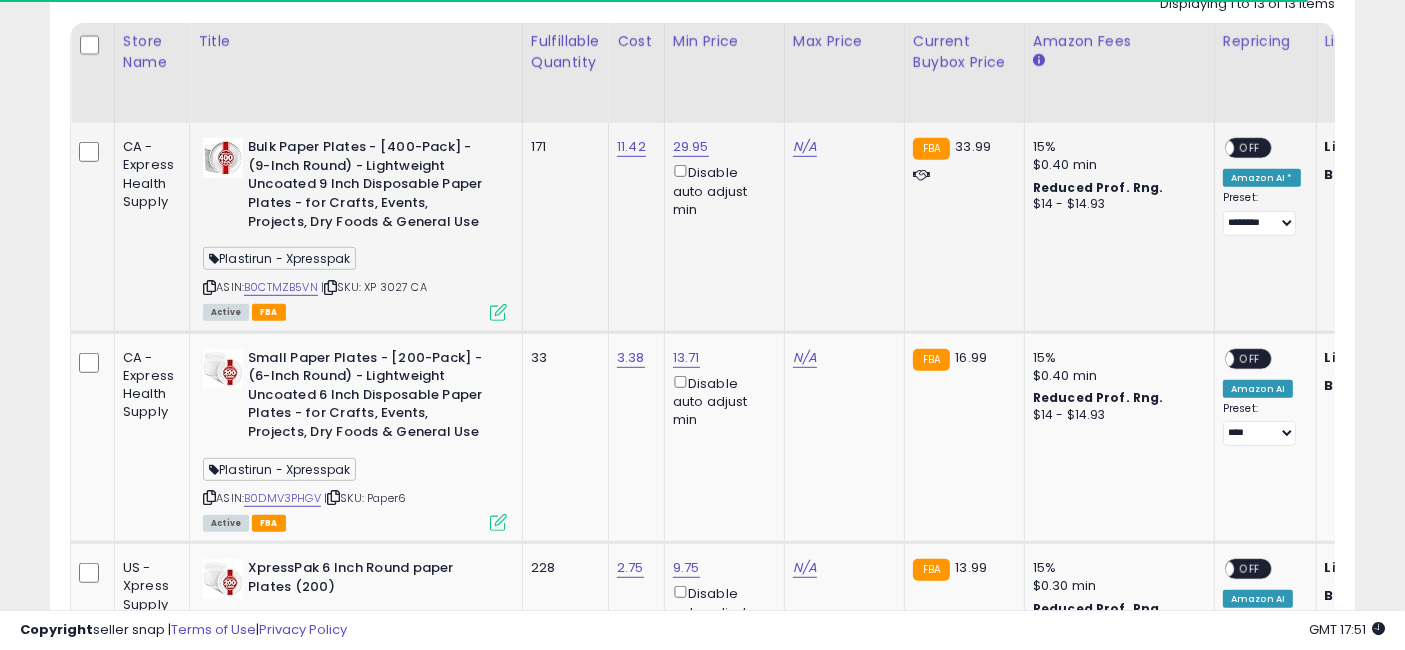 click on "Plastirun - Xpresspak" at bounding box center (279, 258) 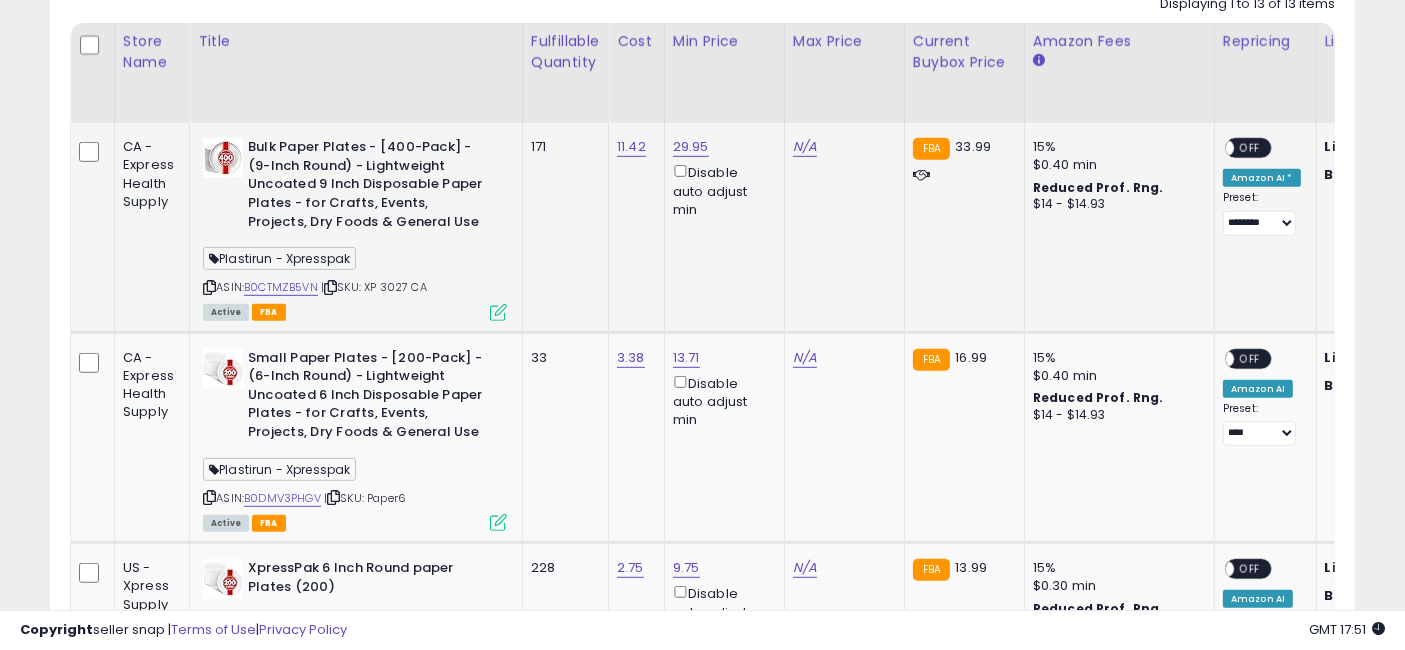 click on "Plastirun - Xpresspak" at bounding box center [279, 258] 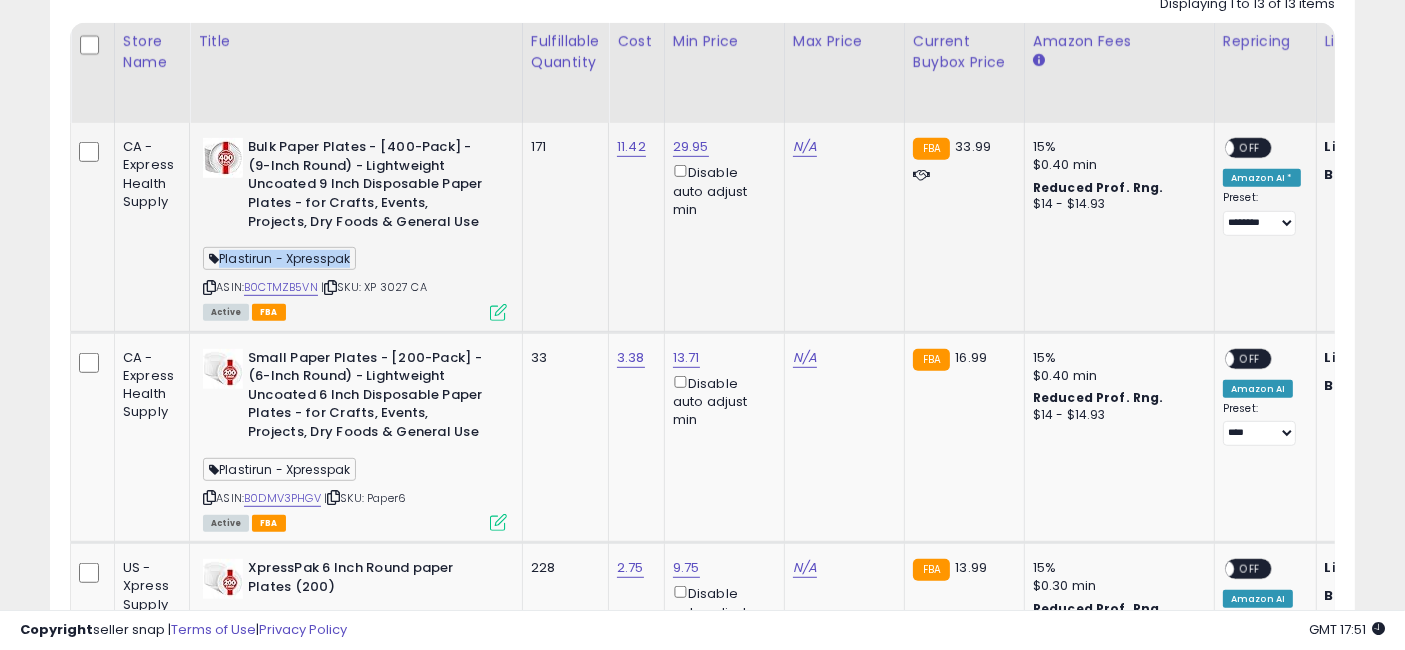 scroll, scrollTop: 999590, scrollLeft: 999244, axis: both 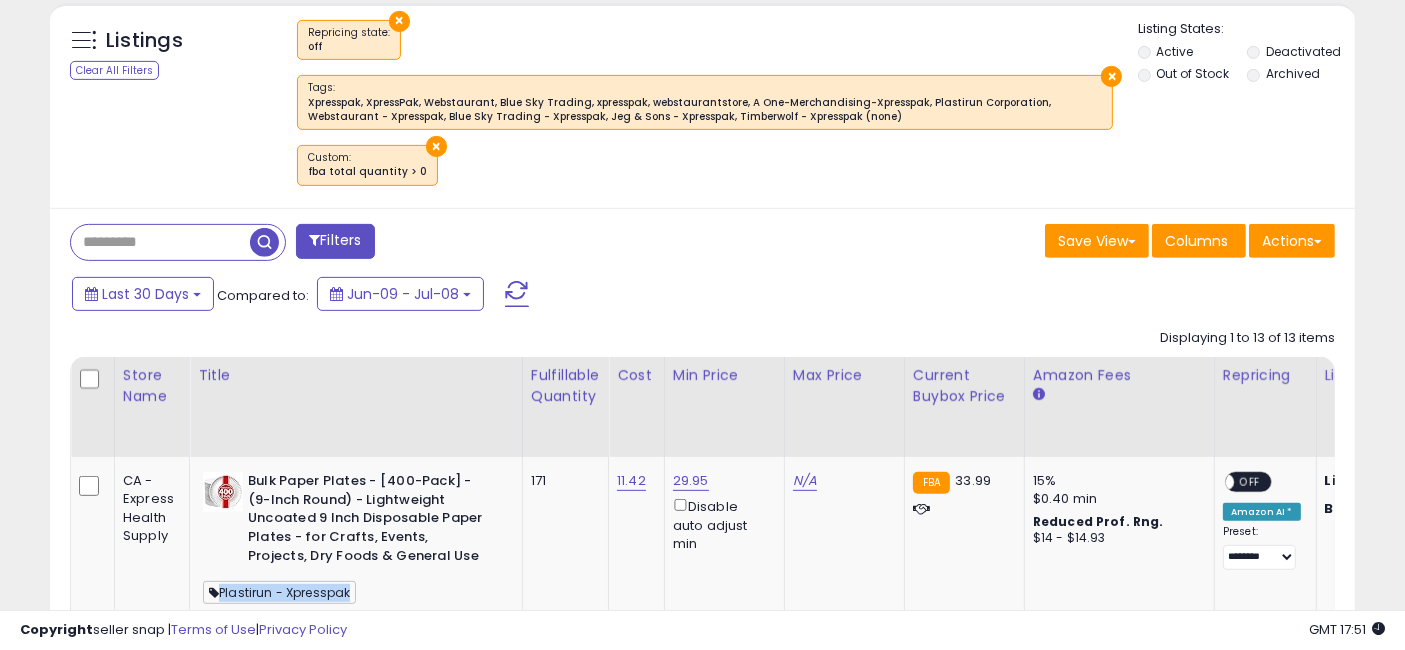 click on "Filters" at bounding box center (335, 241) 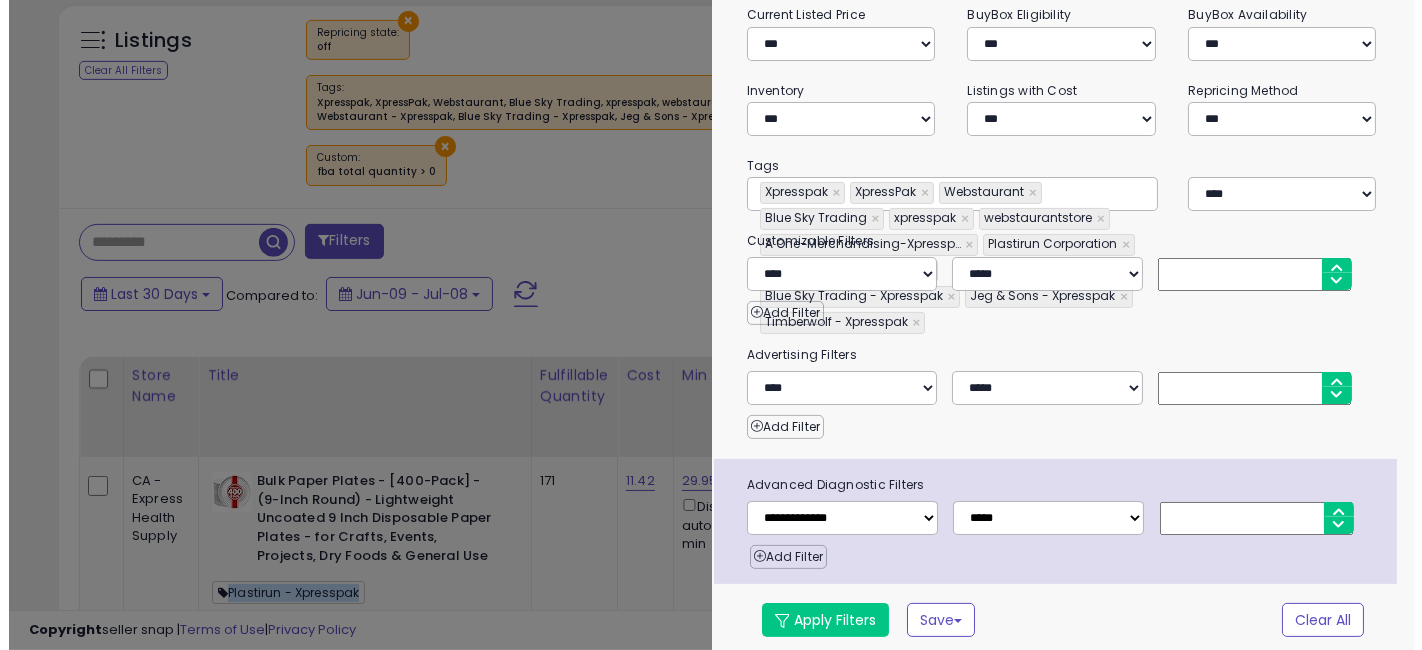 scroll, scrollTop: 297, scrollLeft: 0, axis: vertical 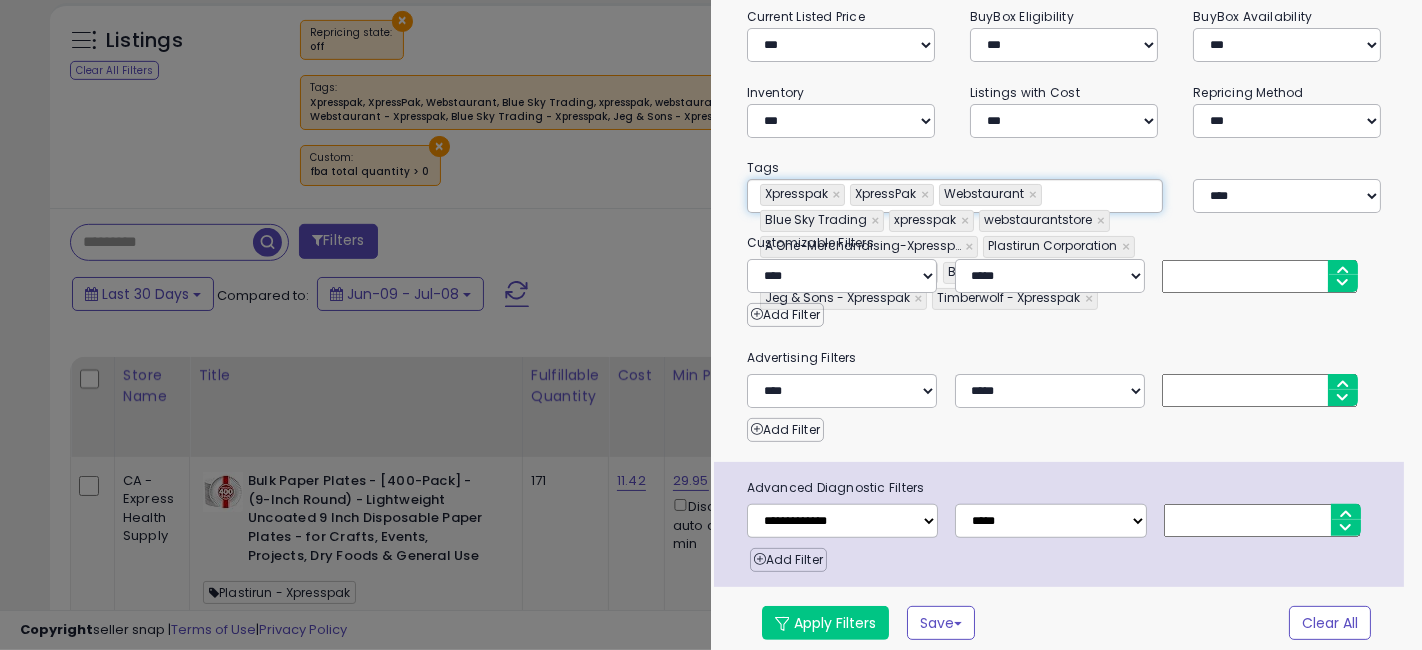 click on "**********" at bounding box center (955, 196) 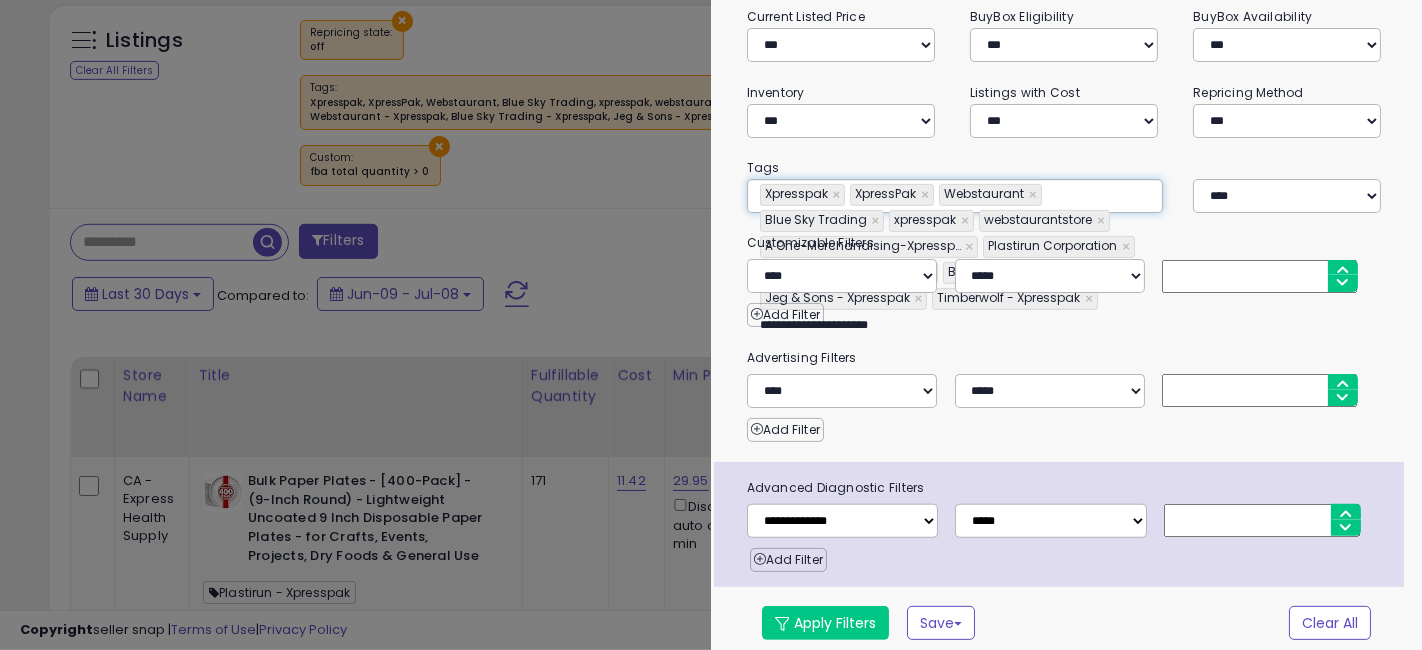 type on "**********" 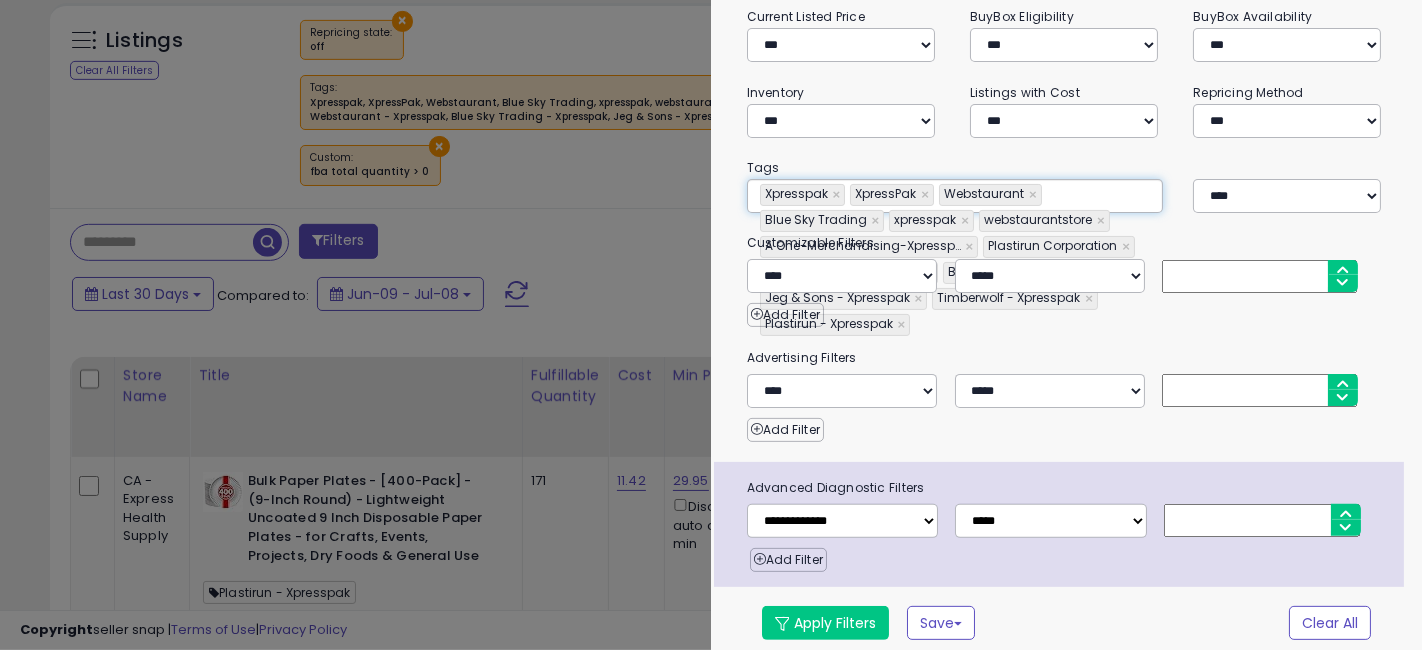 scroll, scrollTop: 298, scrollLeft: 0, axis: vertical 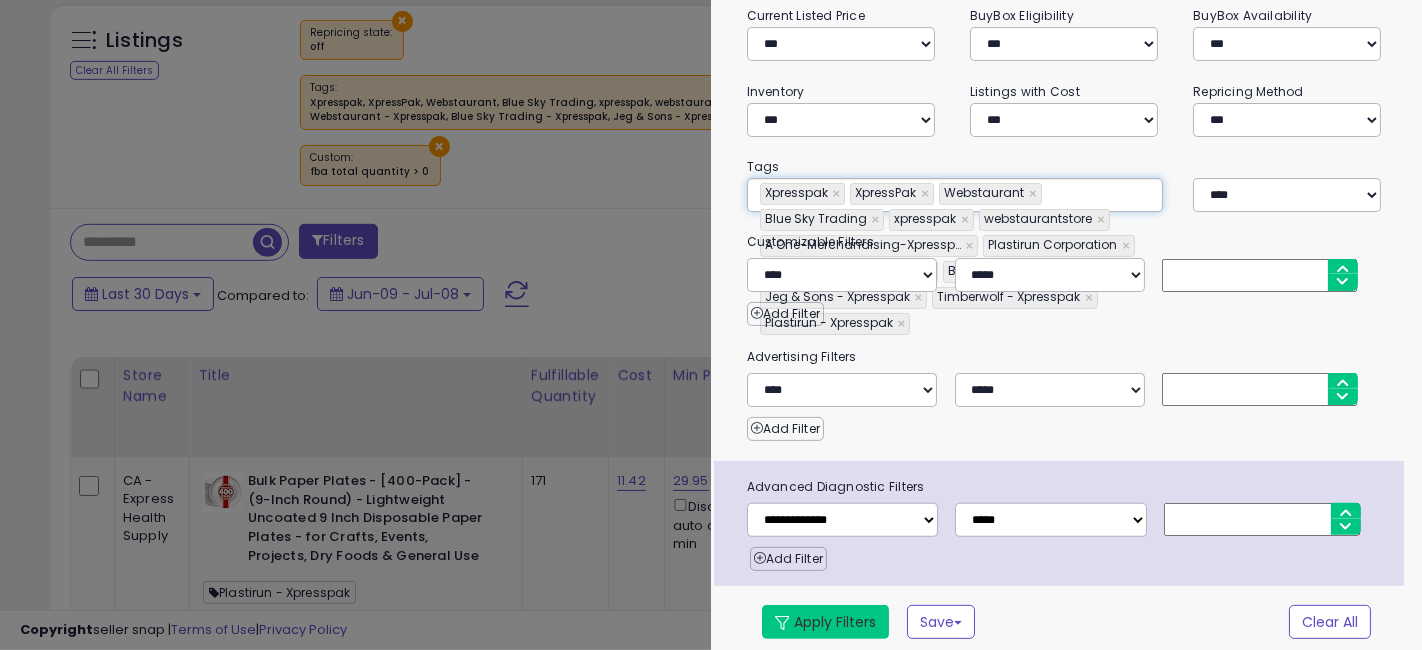 click on "Apply Filters" at bounding box center [825, 622] 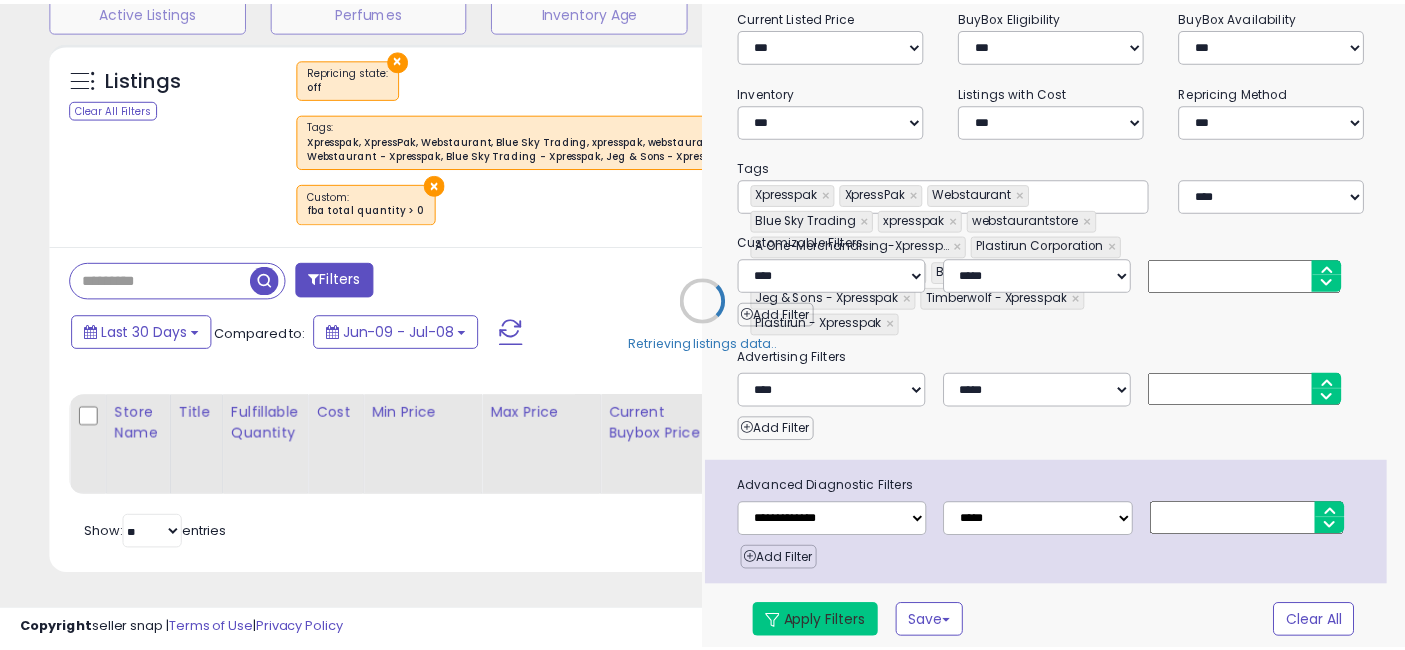 scroll, scrollTop: 751, scrollLeft: 0, axis: vertical 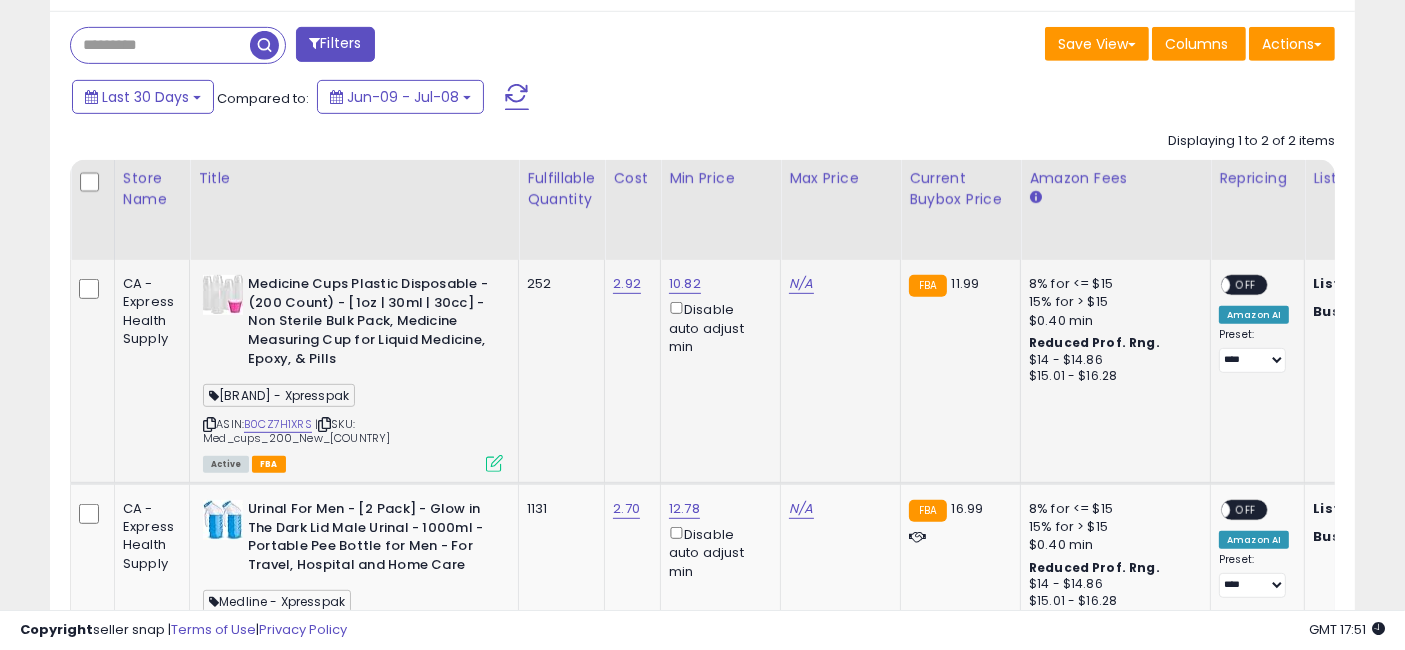 click on "Mckesson - Xpresspak" at bounding box center (279, 395) 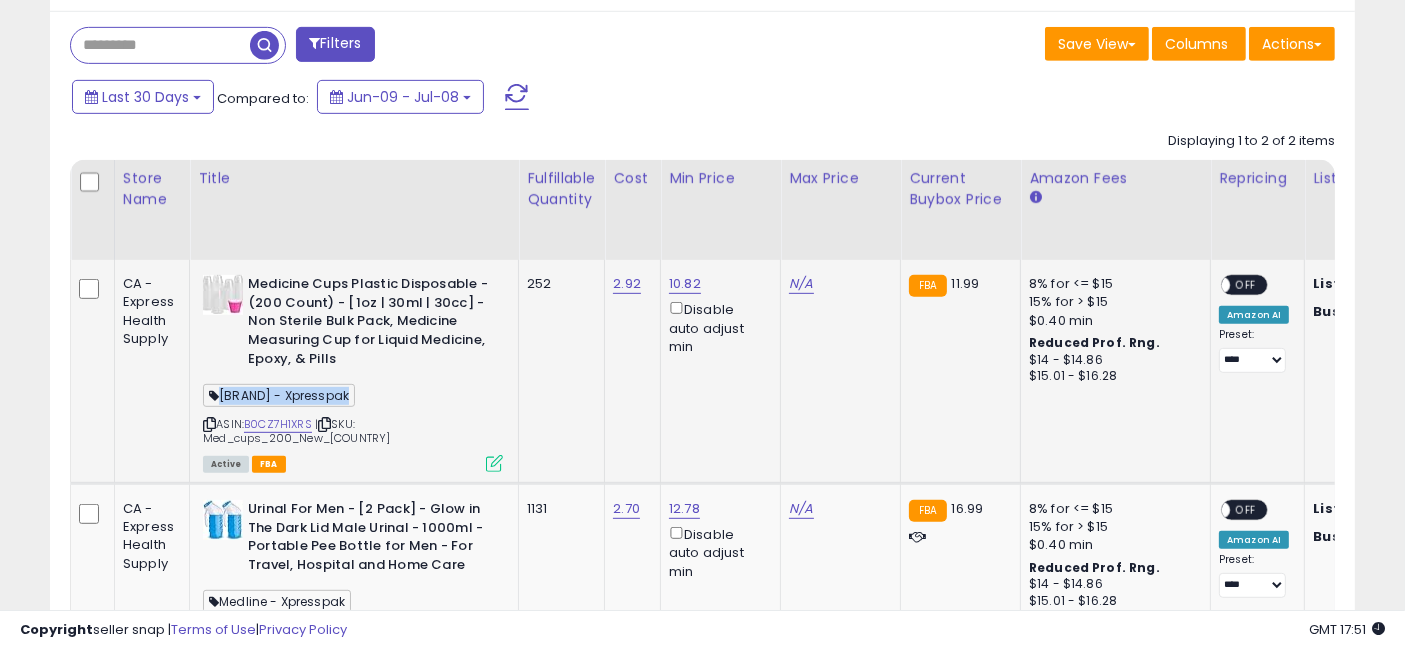 click on "Mckesson - Xpresspak" at bounding box center (279, 395) 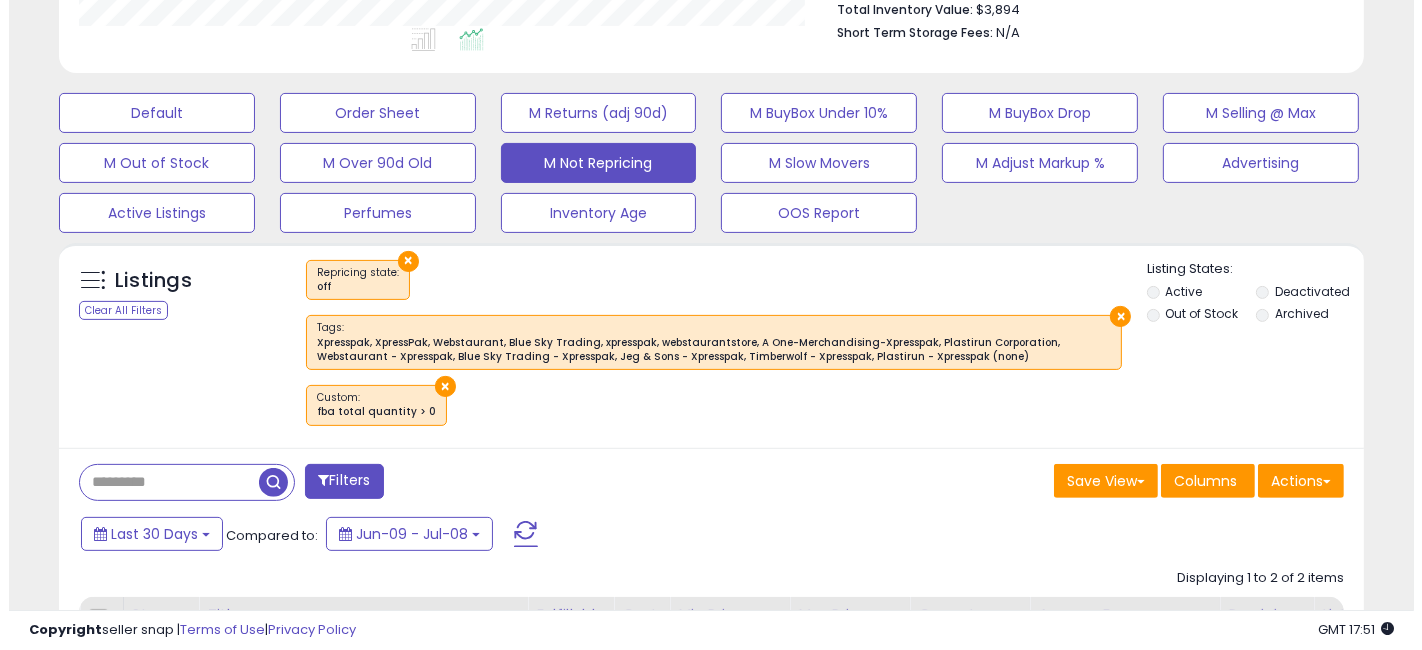 scroll, scrollTop: 529, scrollLeft: 0, axis: vertical 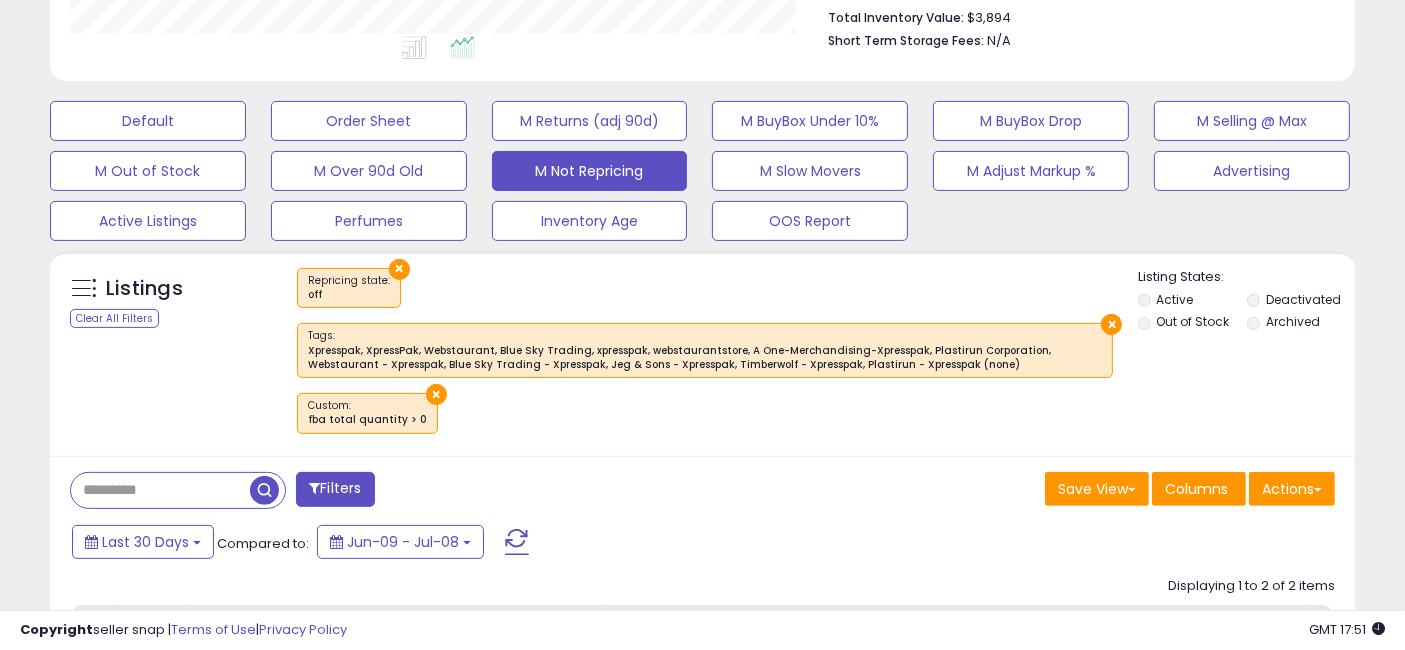 click on "Filters" at bounding box center (335, 489) 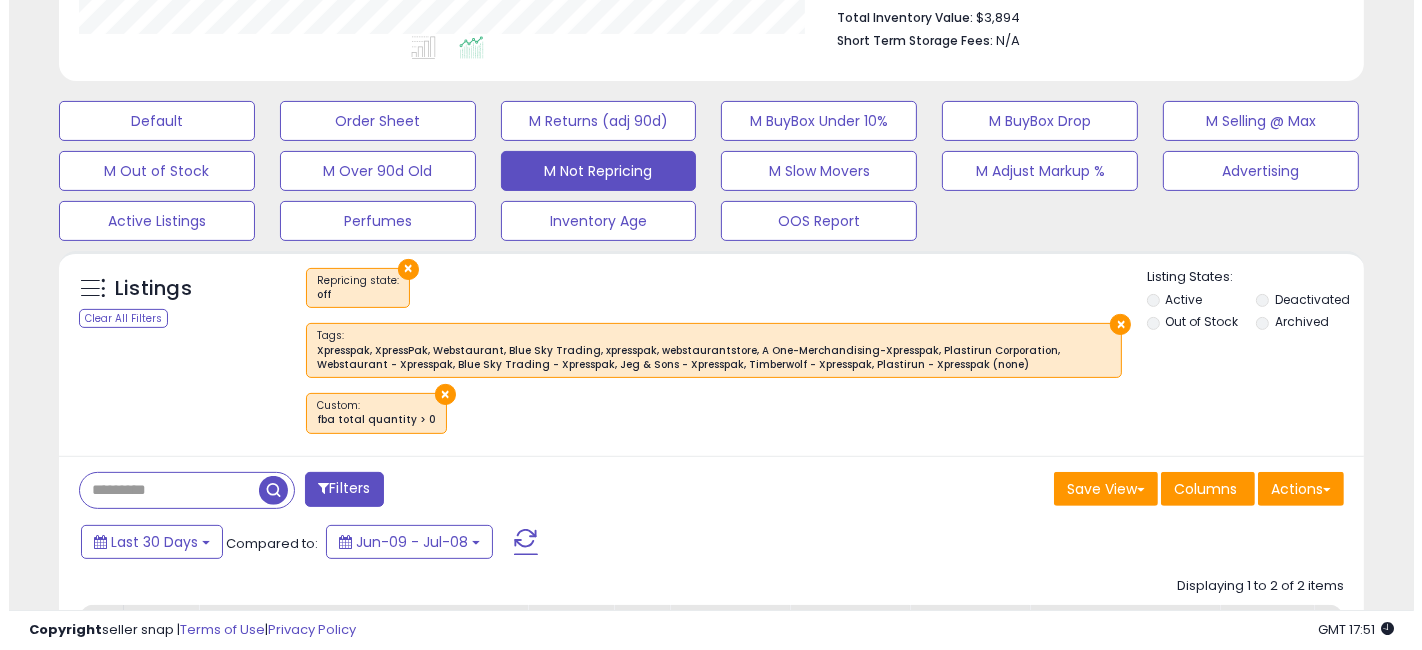 scroll, scrollTop: 297, scrollLeft: 0, axis: vertical 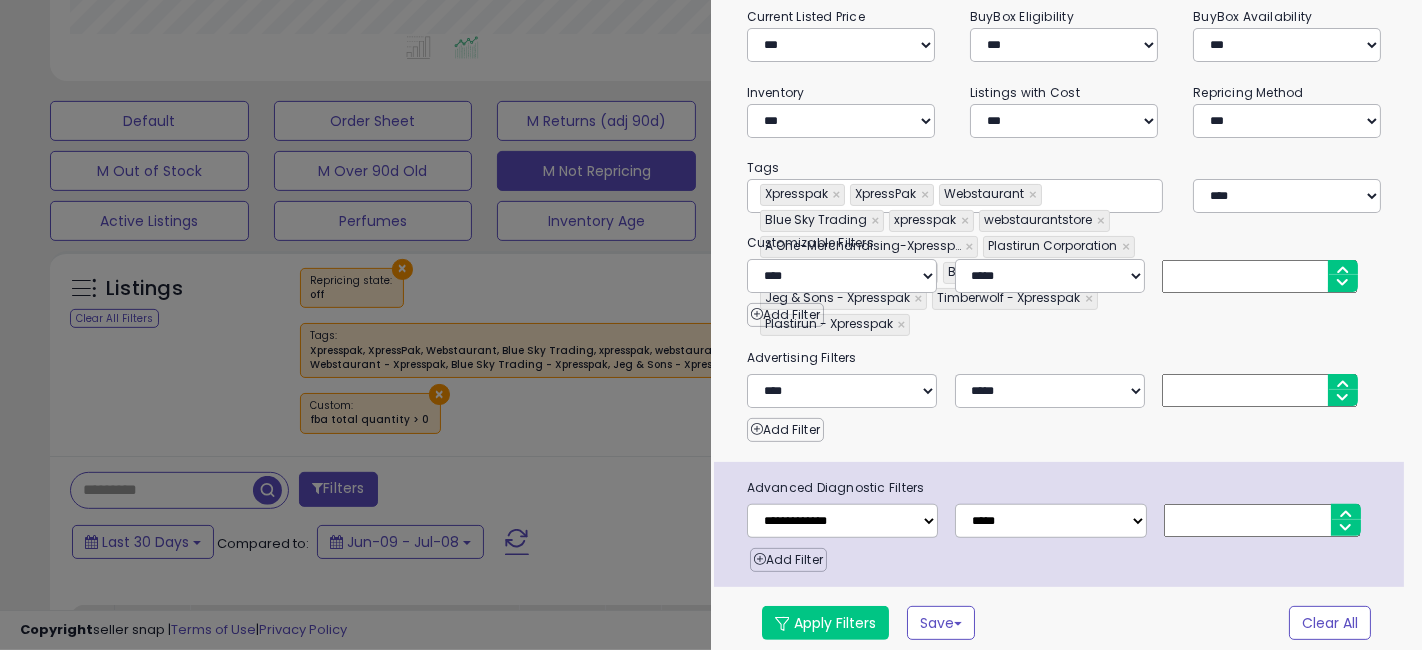 click on "**********" at bounding box center [955, 196] 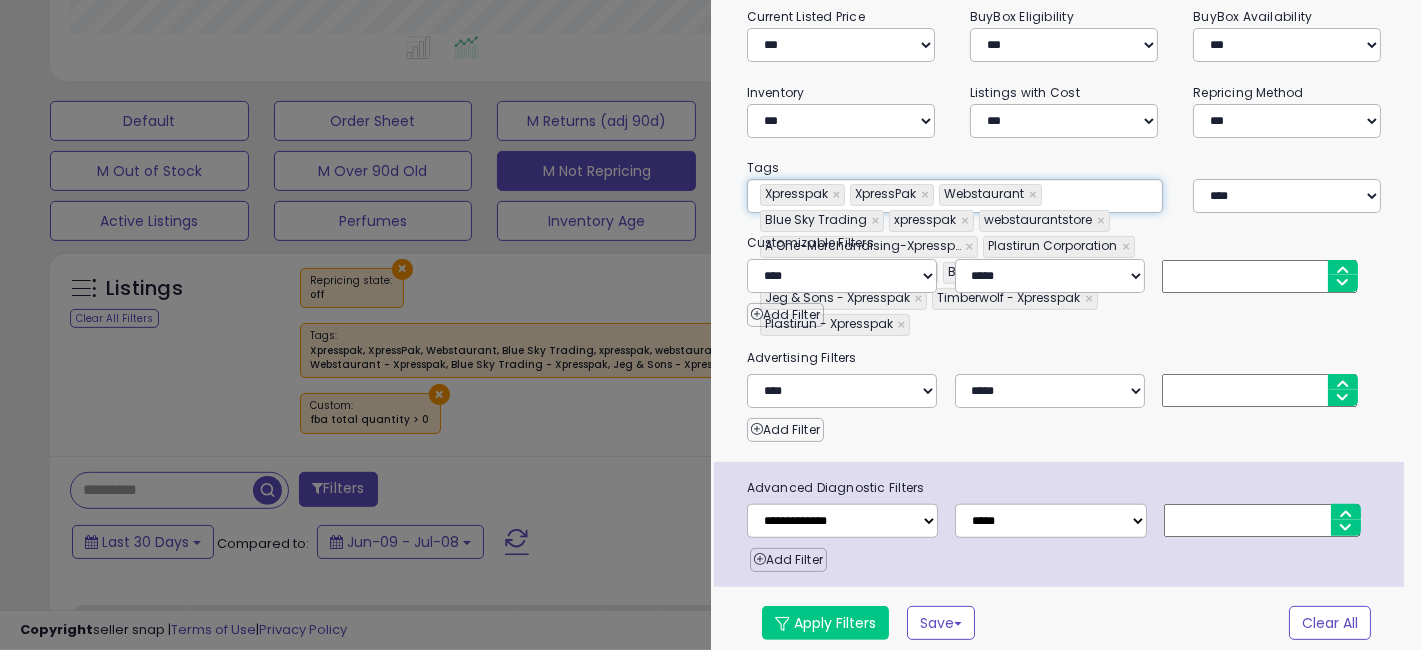 type on "**********" 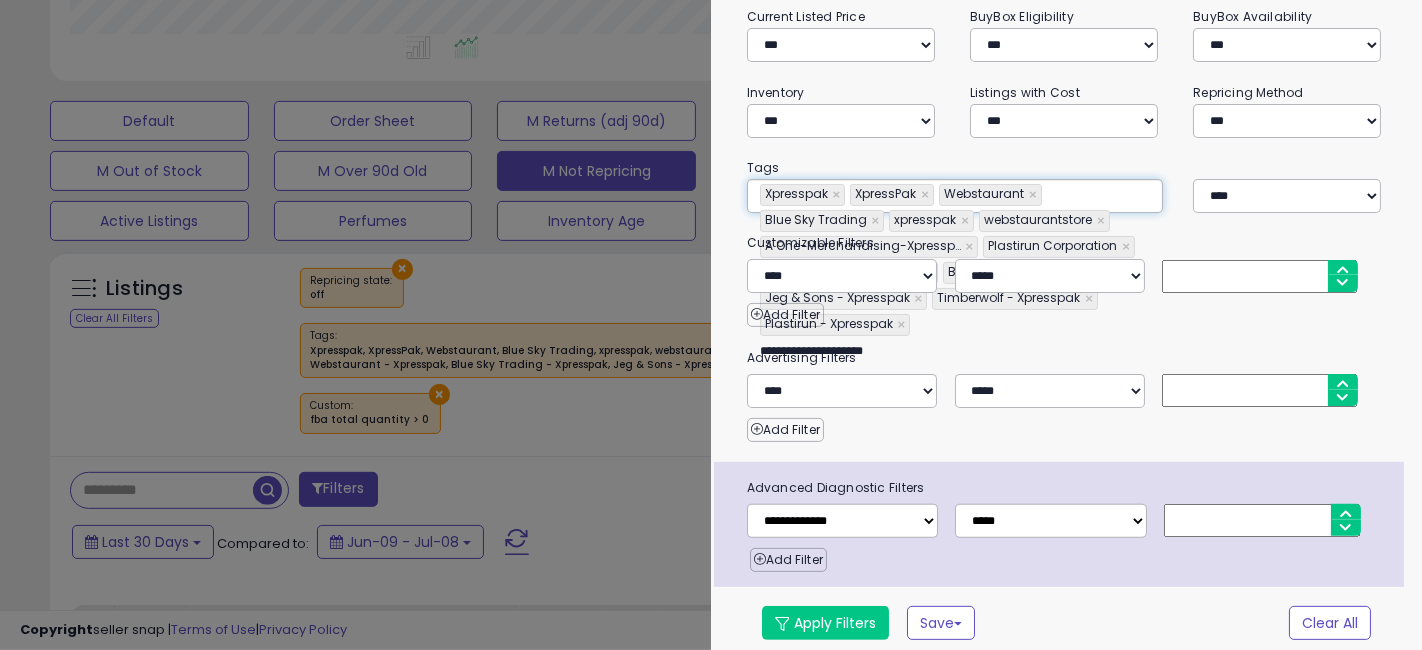 type on "**********" 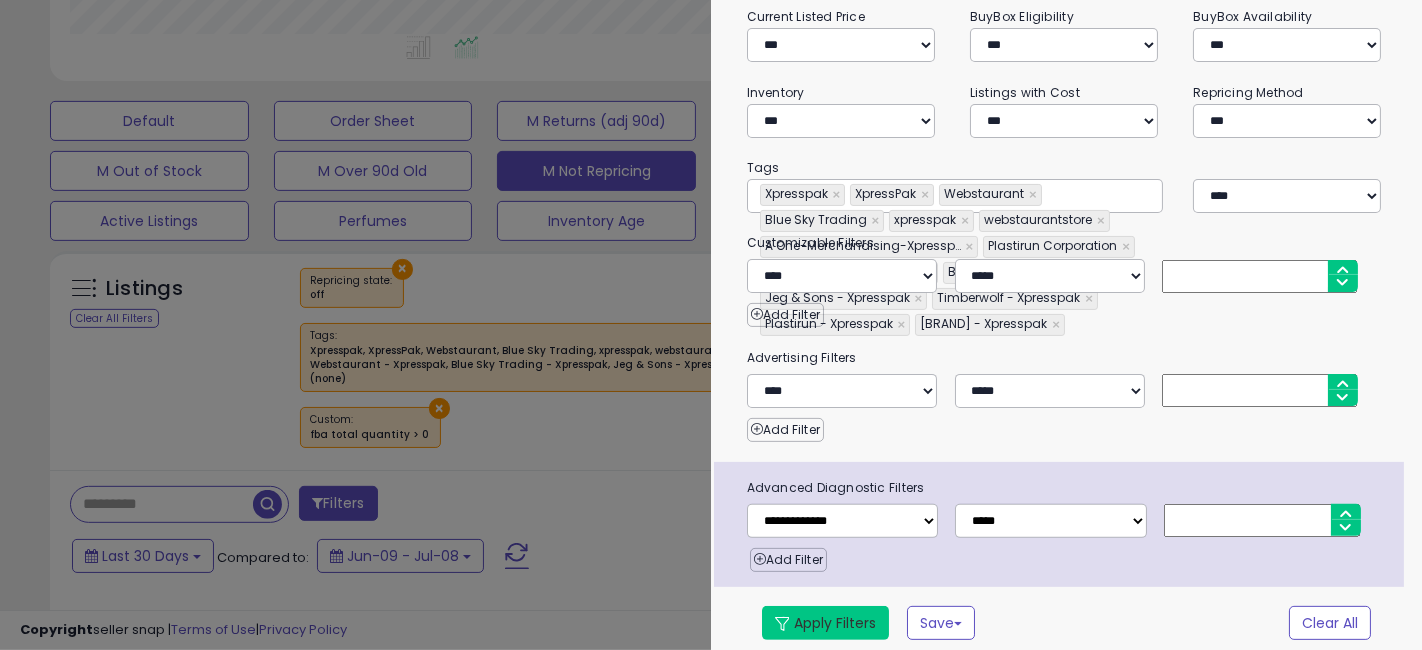 click on "Apply Filters" at bounding box center (825, 623) 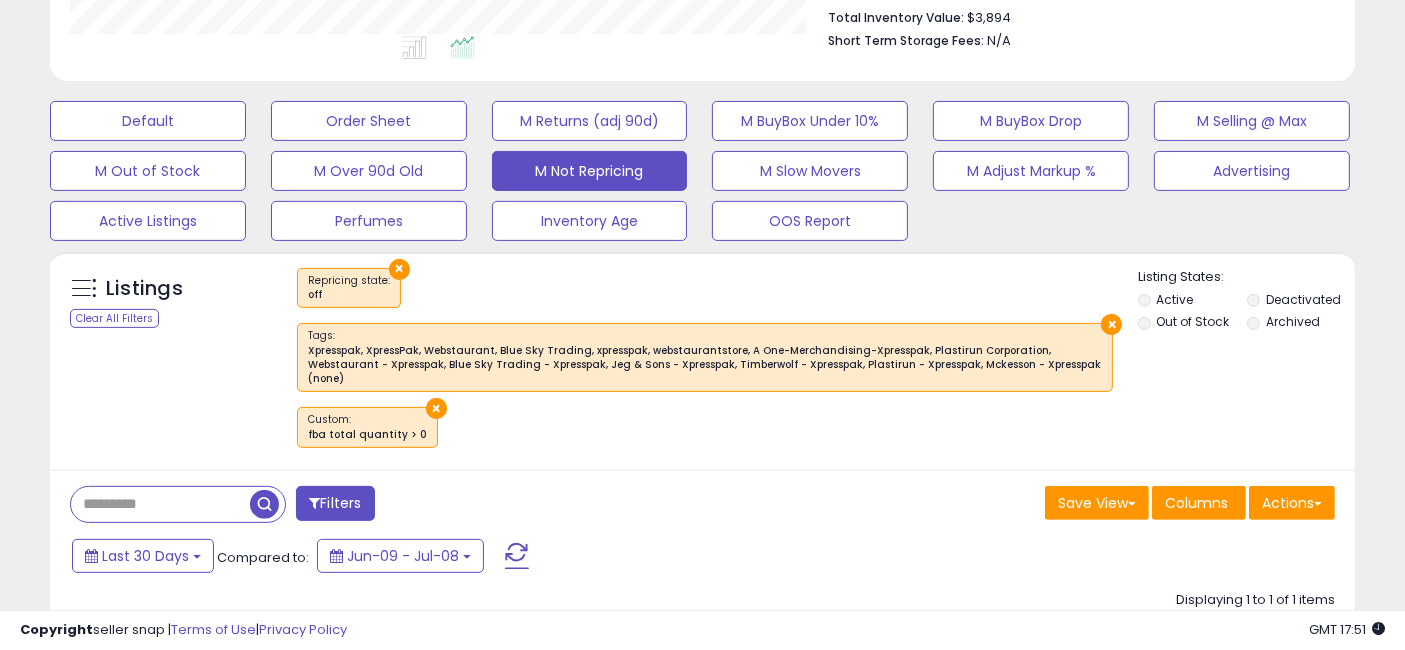 scroll 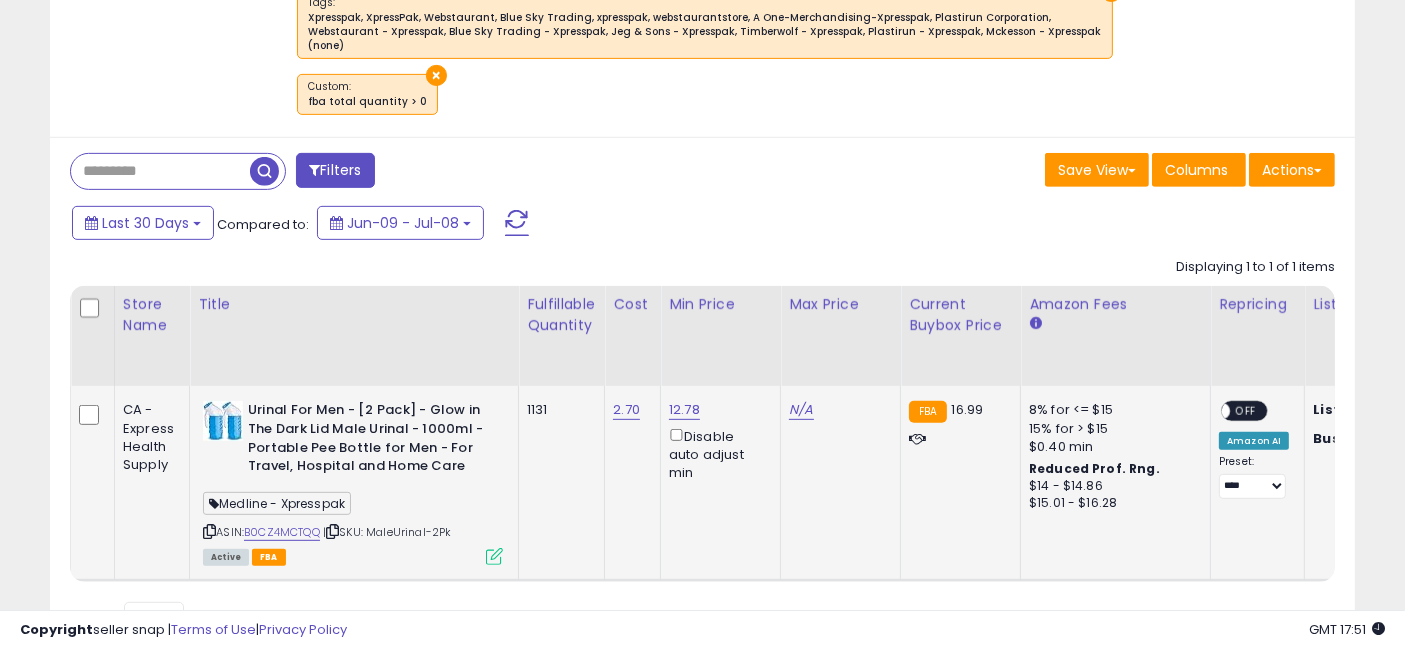 click on "Medline - Xpresspak" at bounding box center (277, 503) 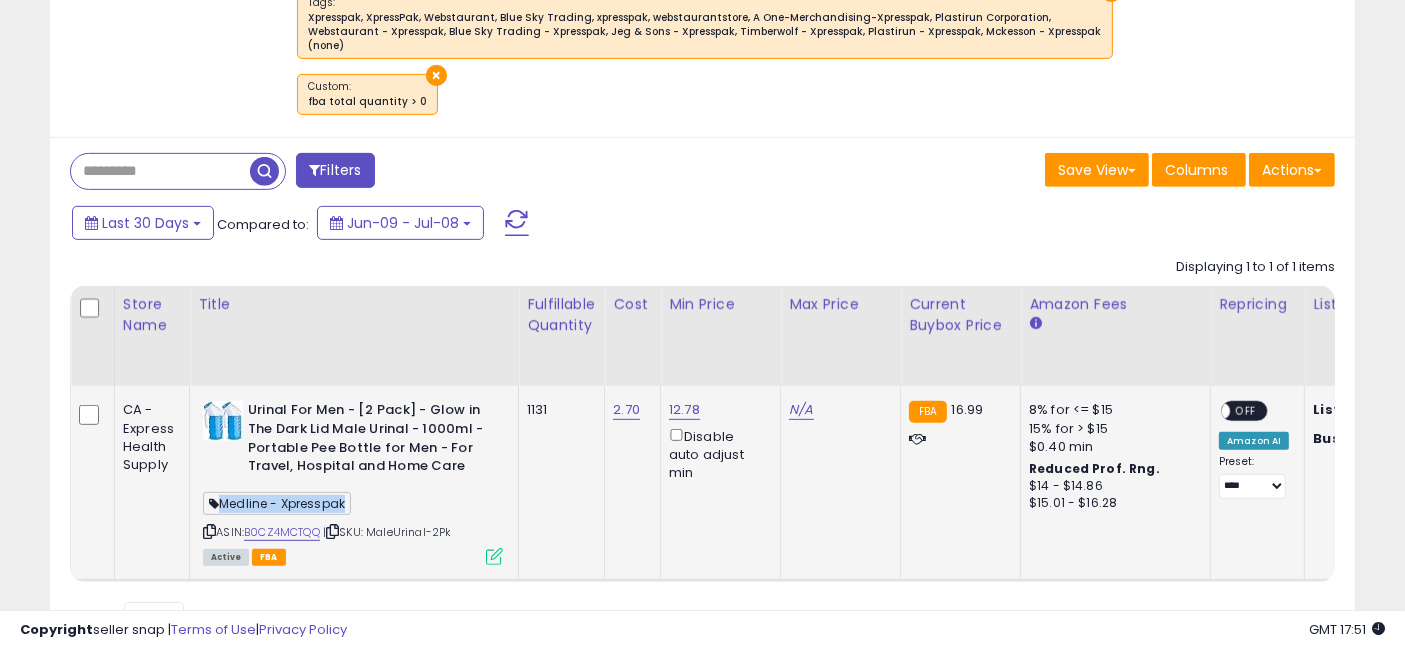 click on "Medline - Xpresspak" at bounding box center [277, 503] 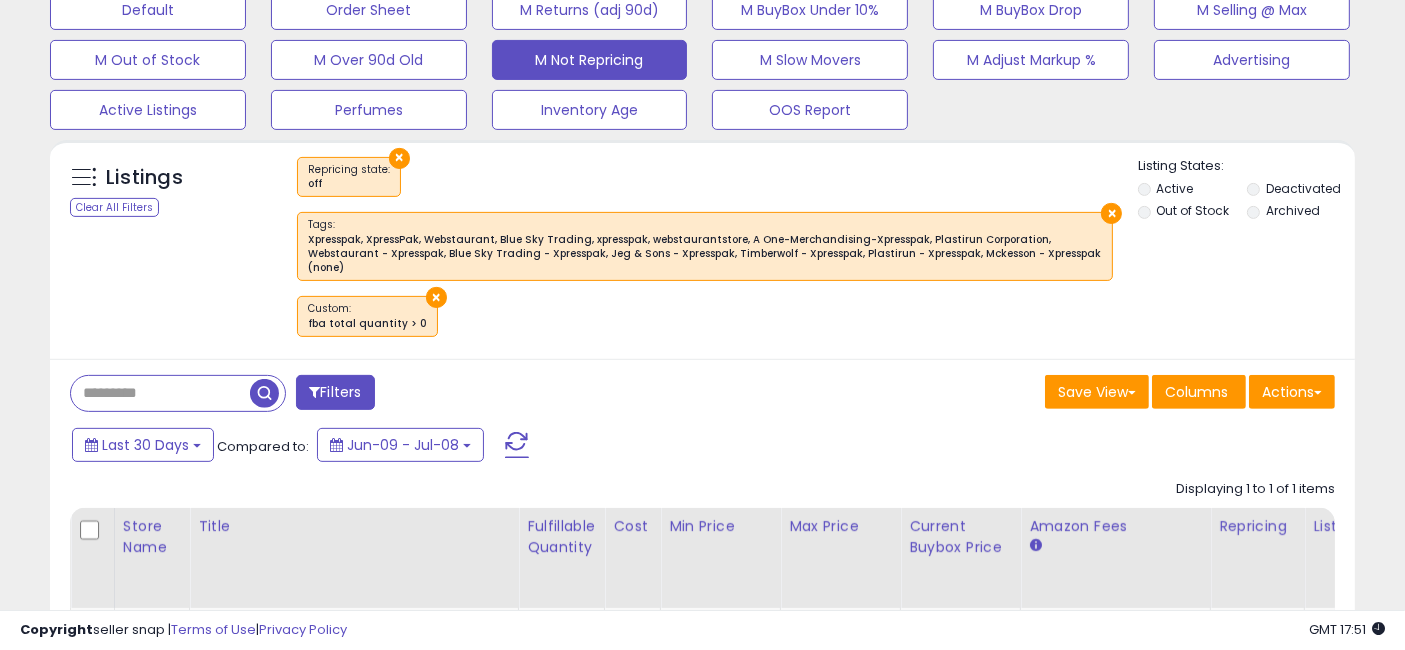 click on "Filters" at bounding box center [335, 392] 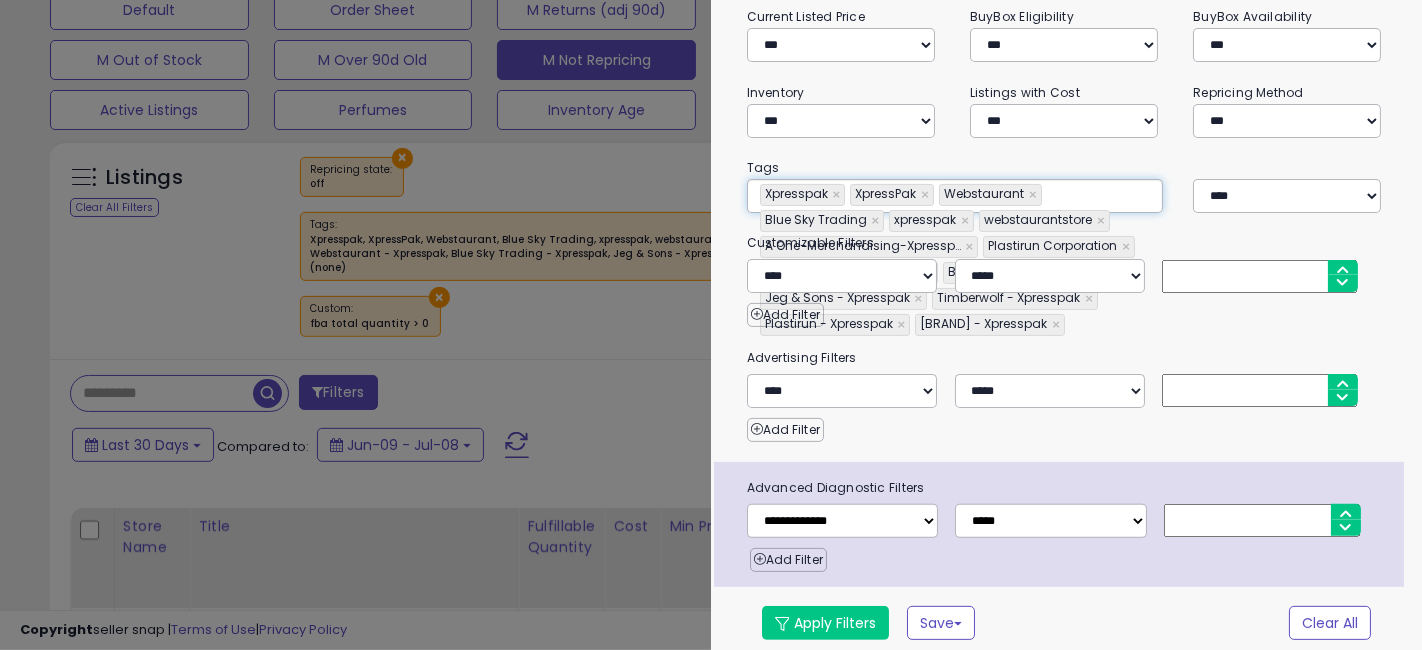 click on "**********" at bounding box center [955, 196] 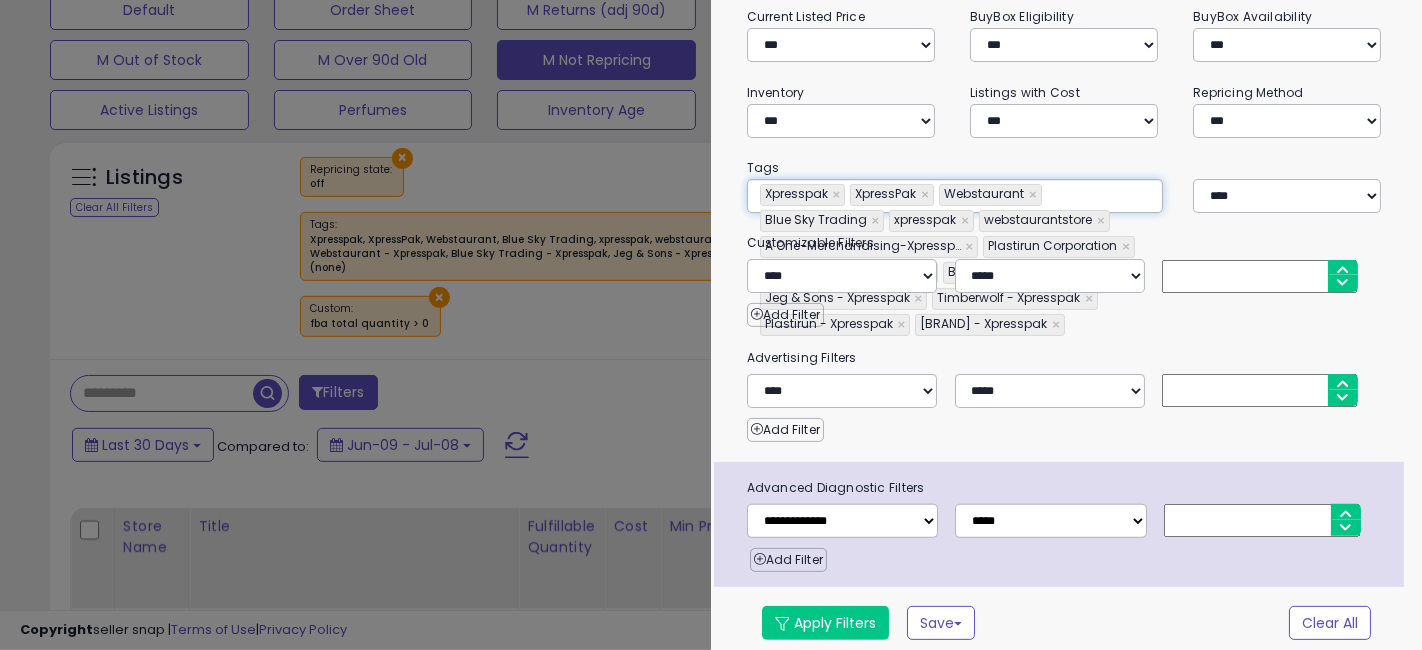 type on "**********" 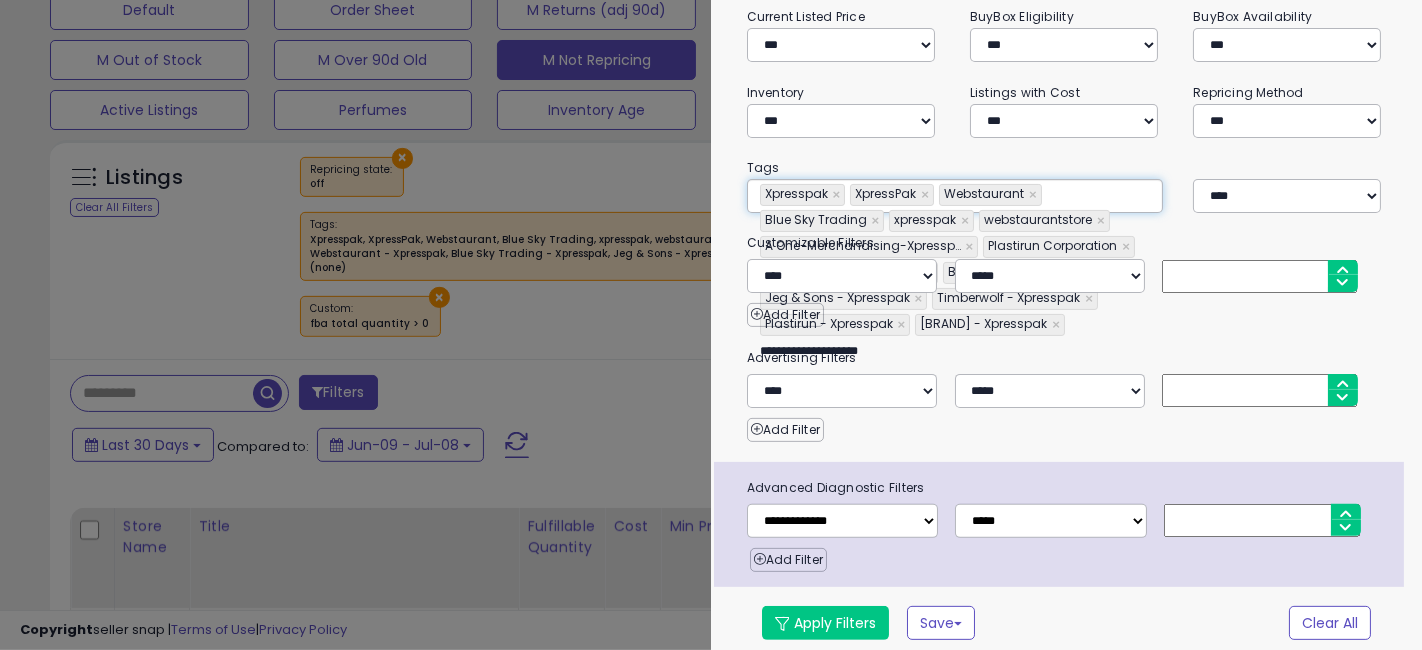 type on "**********" 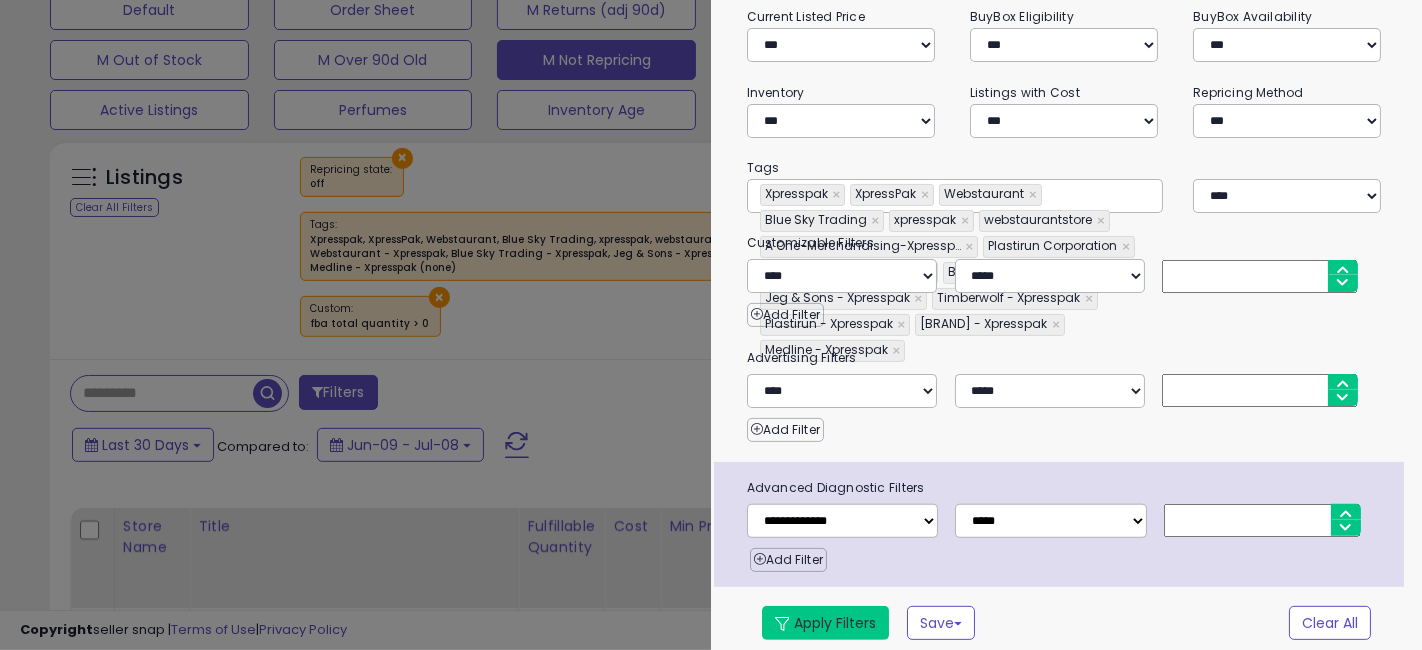 click on "Apply Filters" at bounding box center [825, 623] 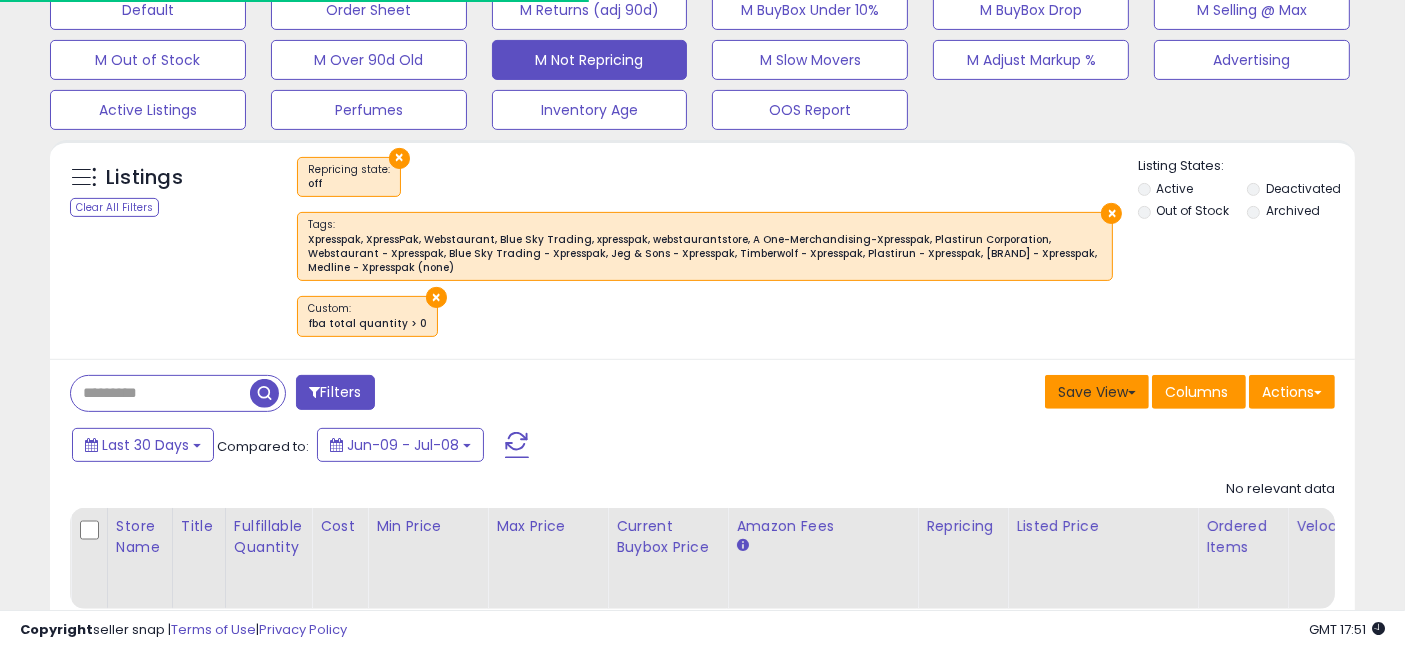 click on "Save View" at bounding box center (1097, 392) 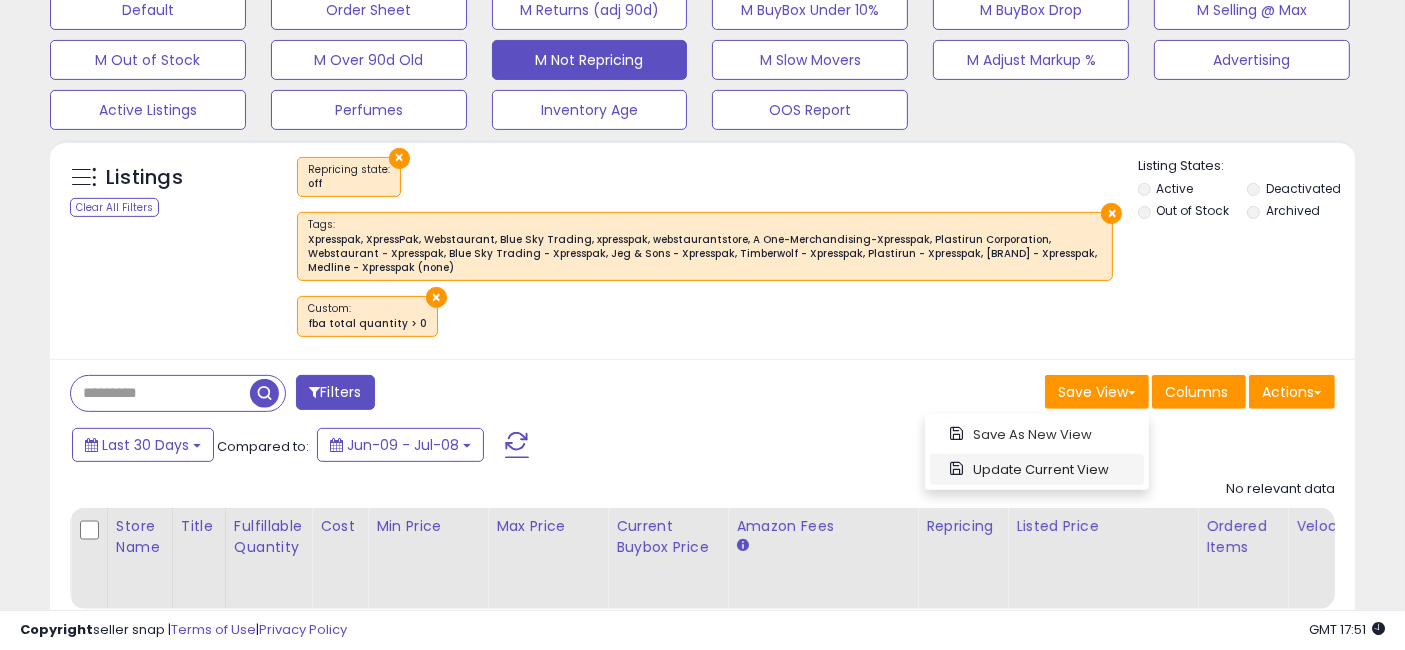 click on "Update Current View" at bounding box center [1037, 469] 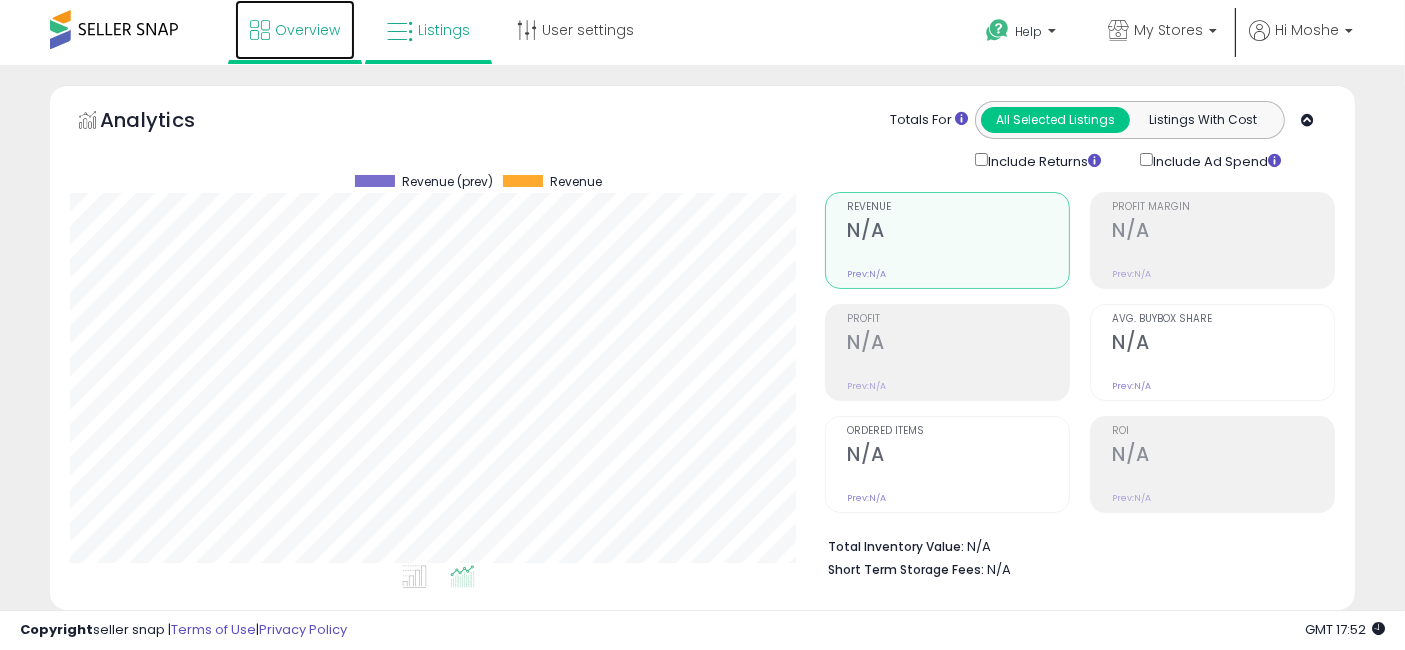 click on "Overview" at bounding box center (307, 30) 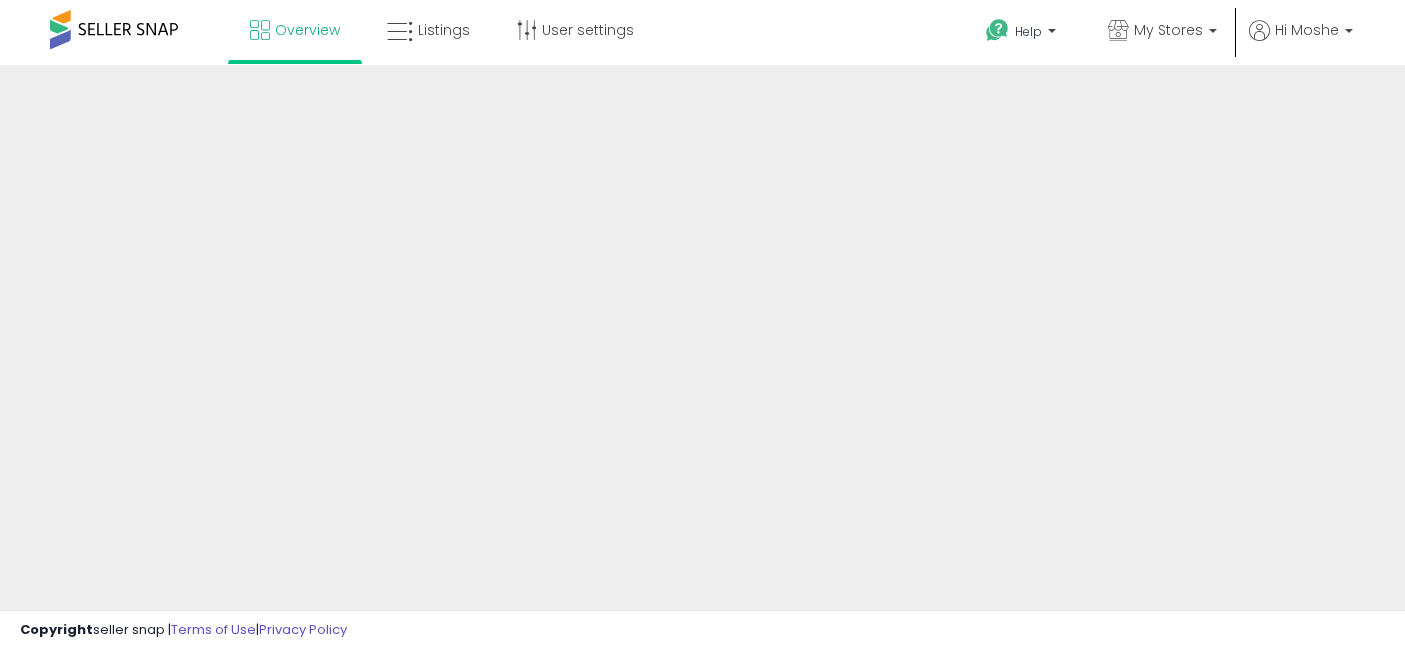 scroll, scrollTop: 0, scrollLeft: 0, axis: both 